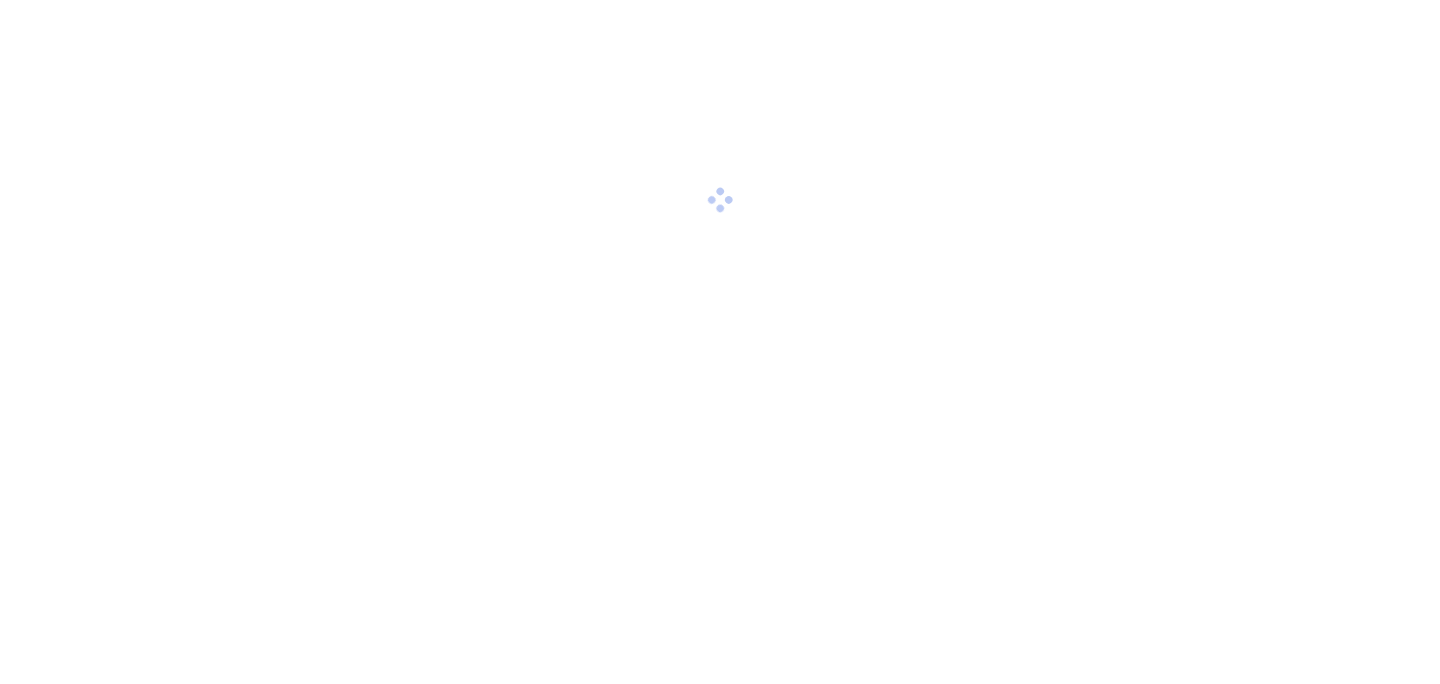 scroll, scrollTop: 0, scrollLeft: 0, axis: both 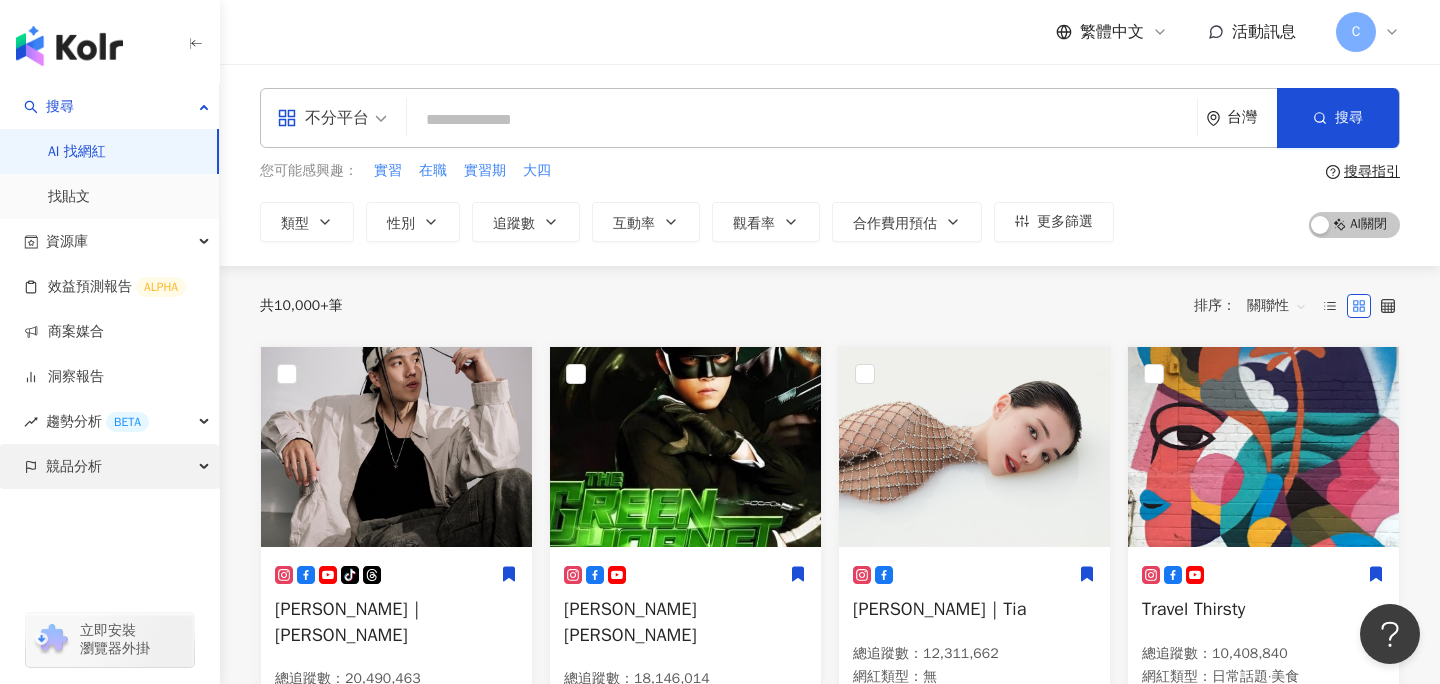 click on "競品分析" at bounding box center [74, 466] 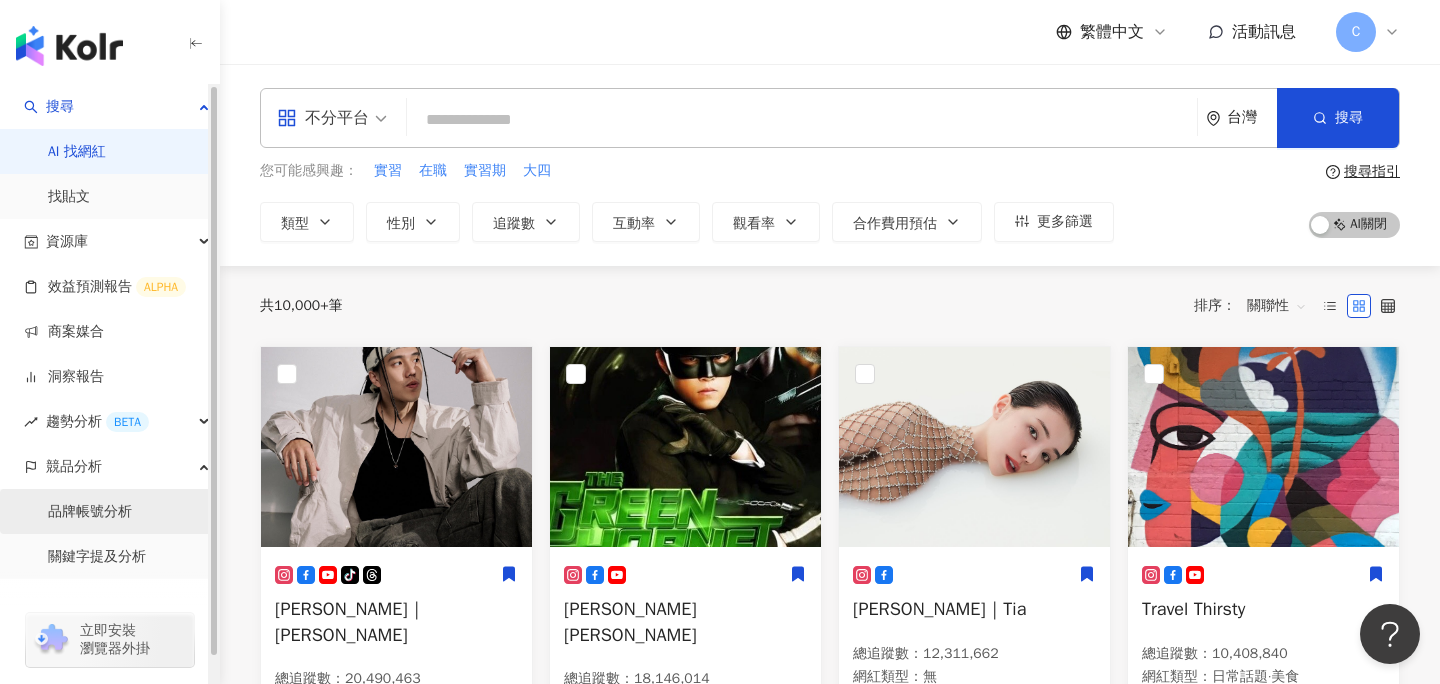 click on "品牌帳號分析" at bounding box center [90, 512] 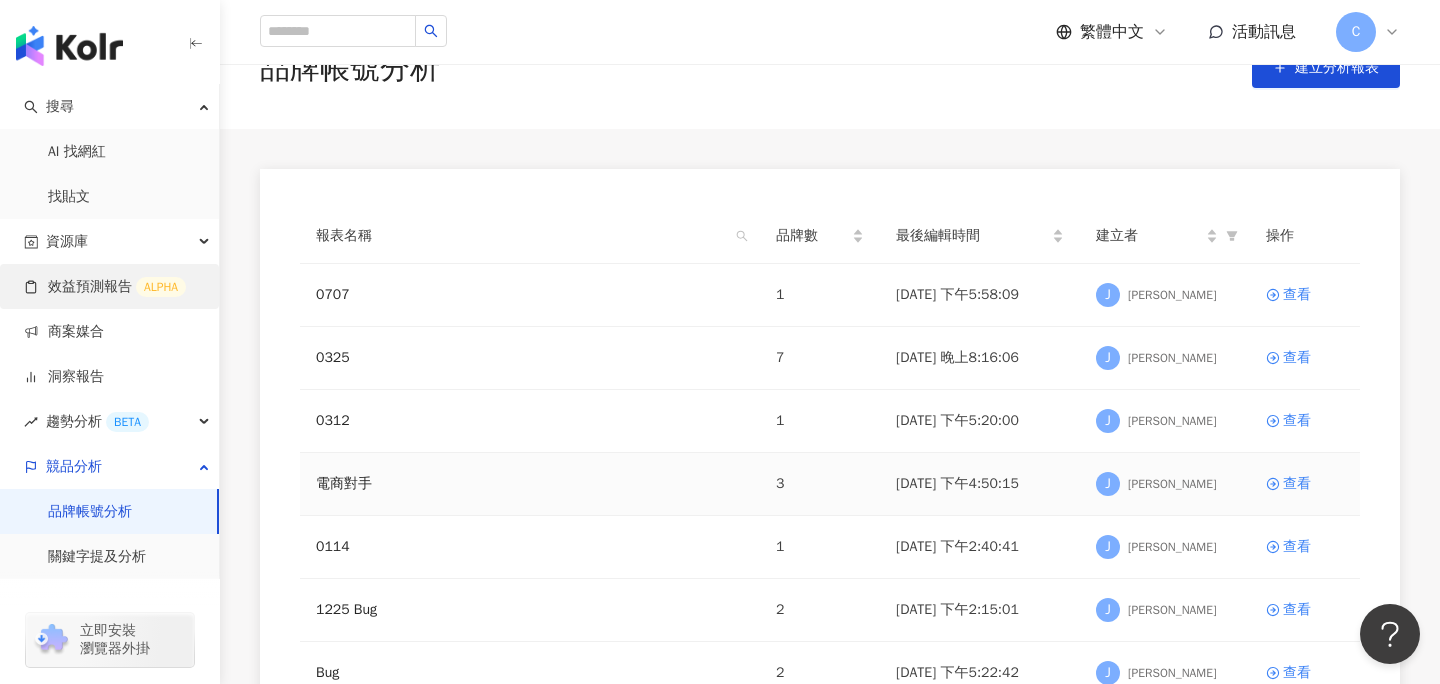 scroll, scrollTop: 45, scrollLeft: 0, axis: vertical 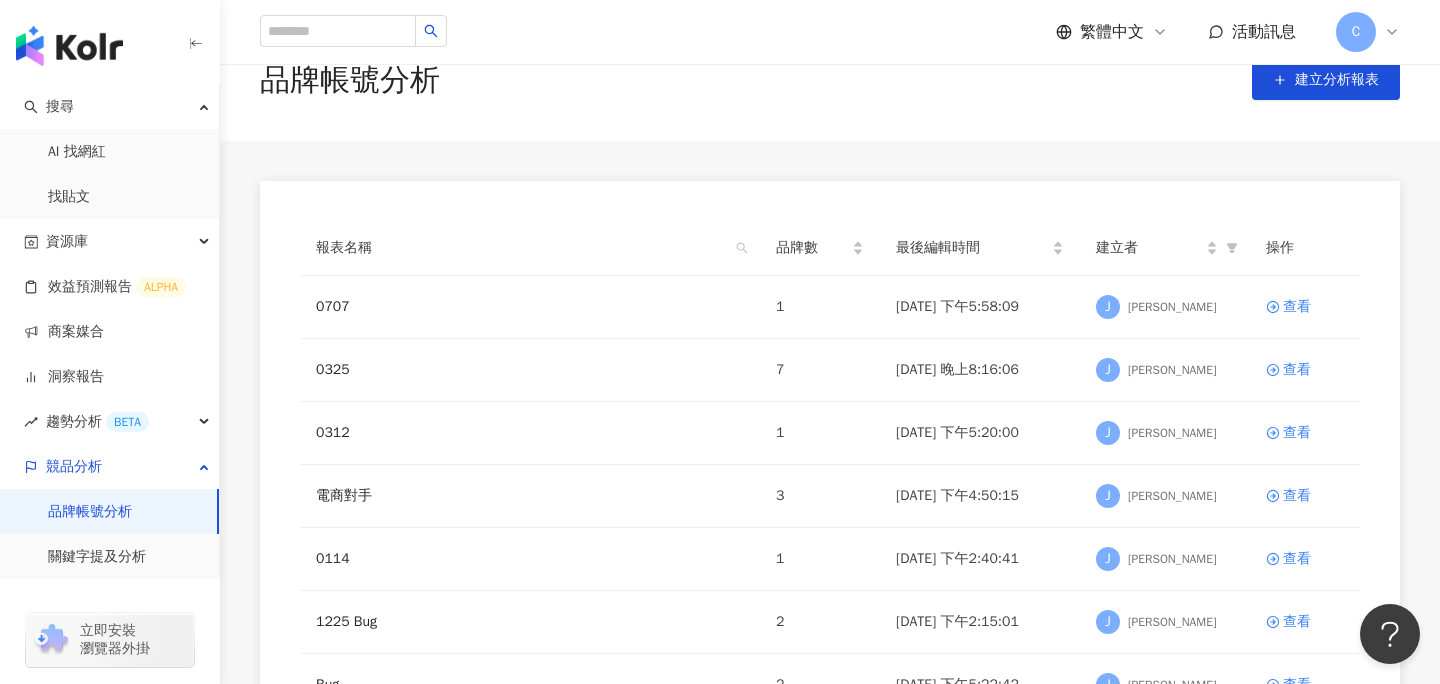 click at bounding box center (69, 46) 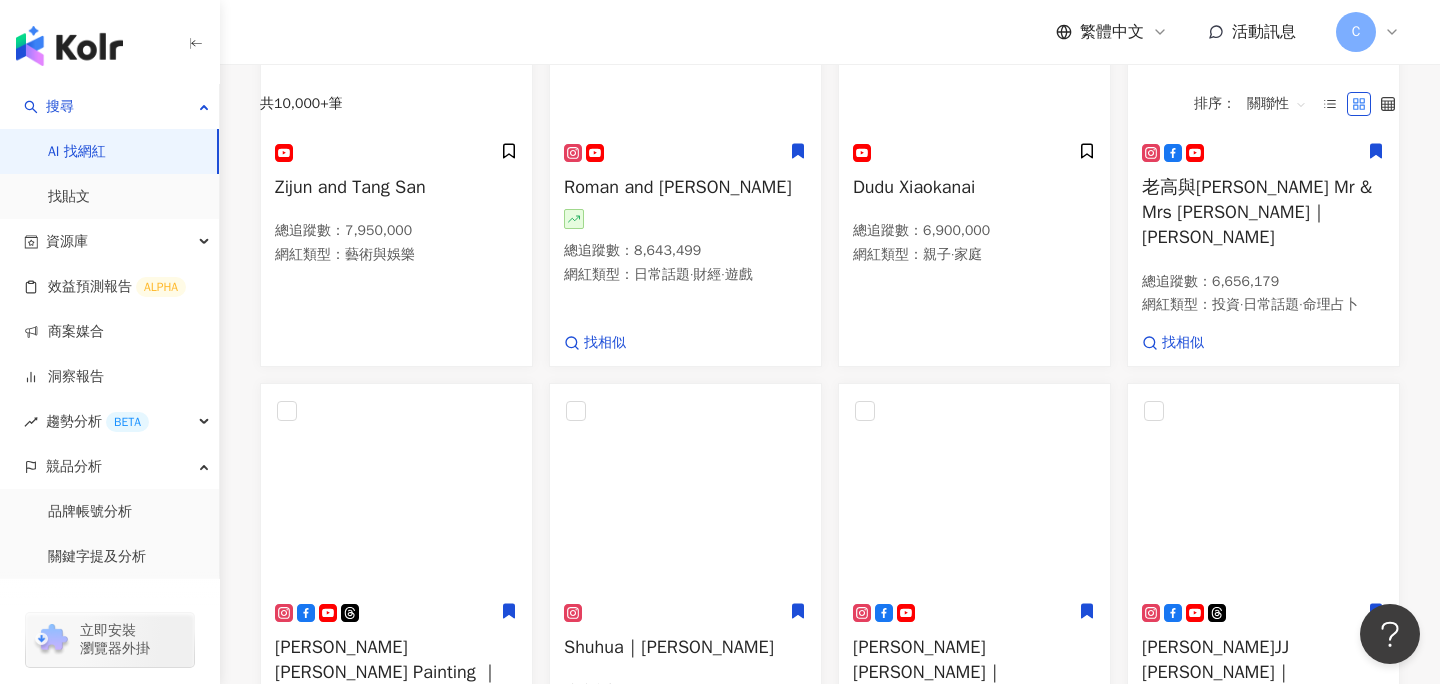 scroll, scrollTop: 0, scrollLeft: 0, axis: both 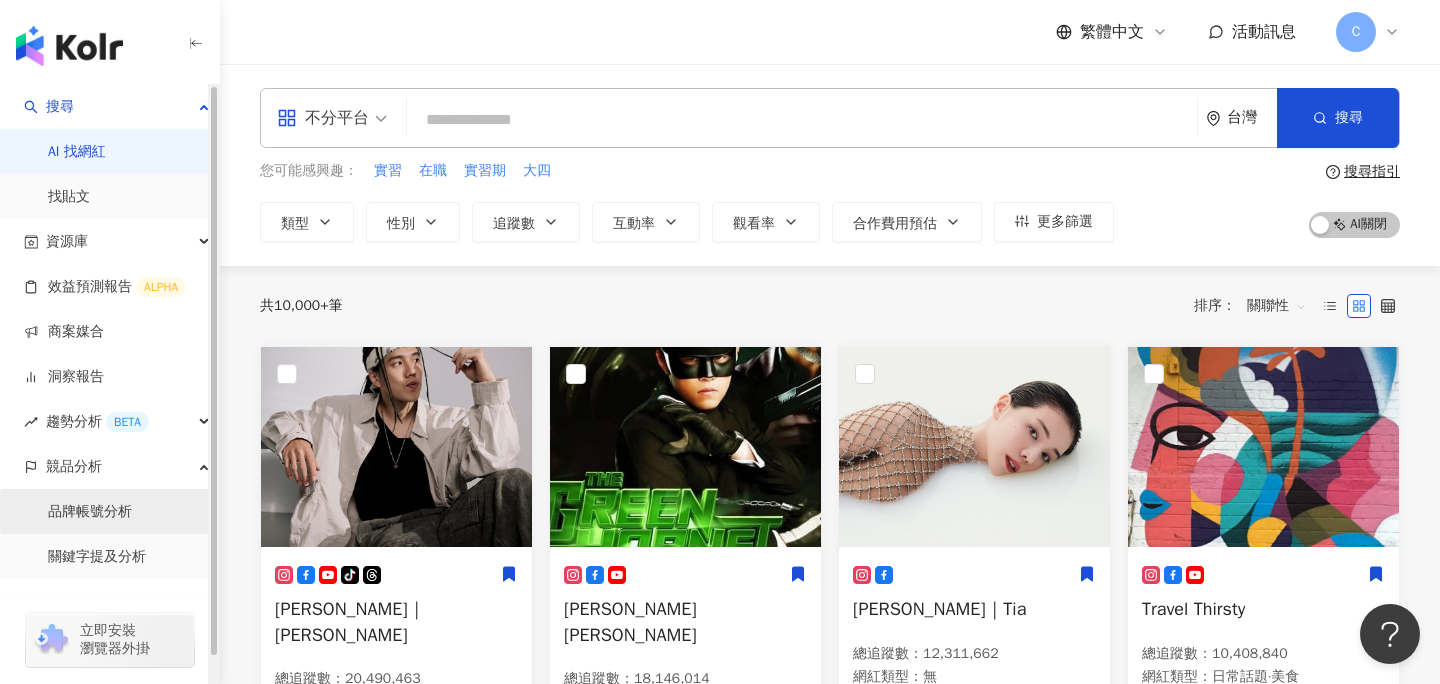 click on "品牌帳號分析" at bounding box center [90, 512] 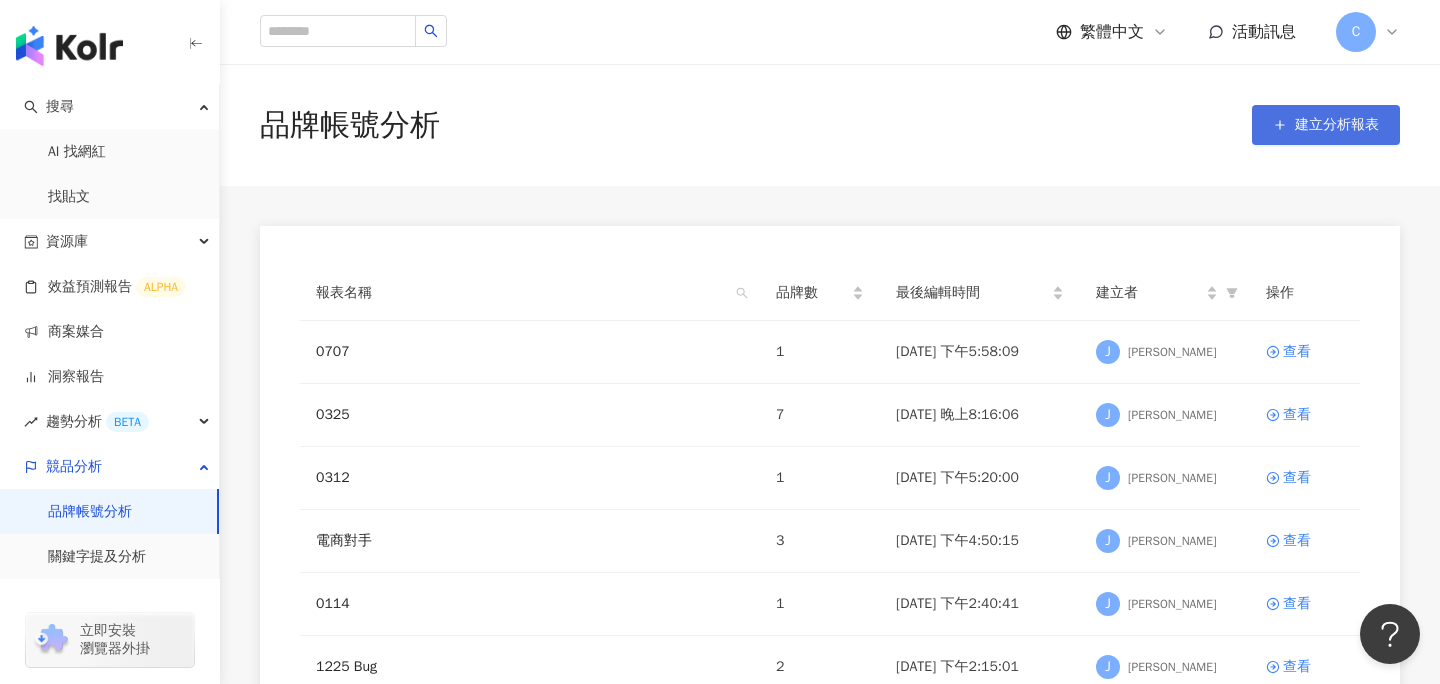 click on "建立分析報表" at bounding box center (1337, 125) 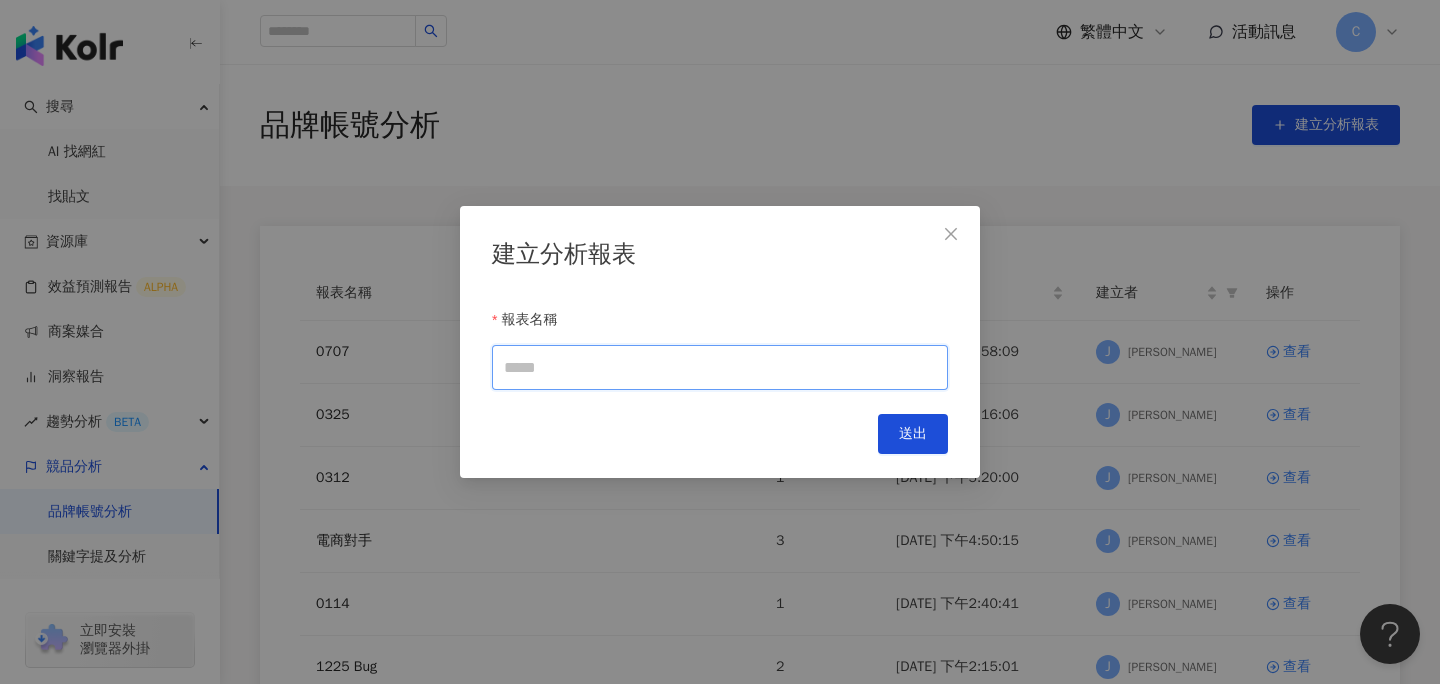 click on "報表名稱" at bounding box center [720, 367] 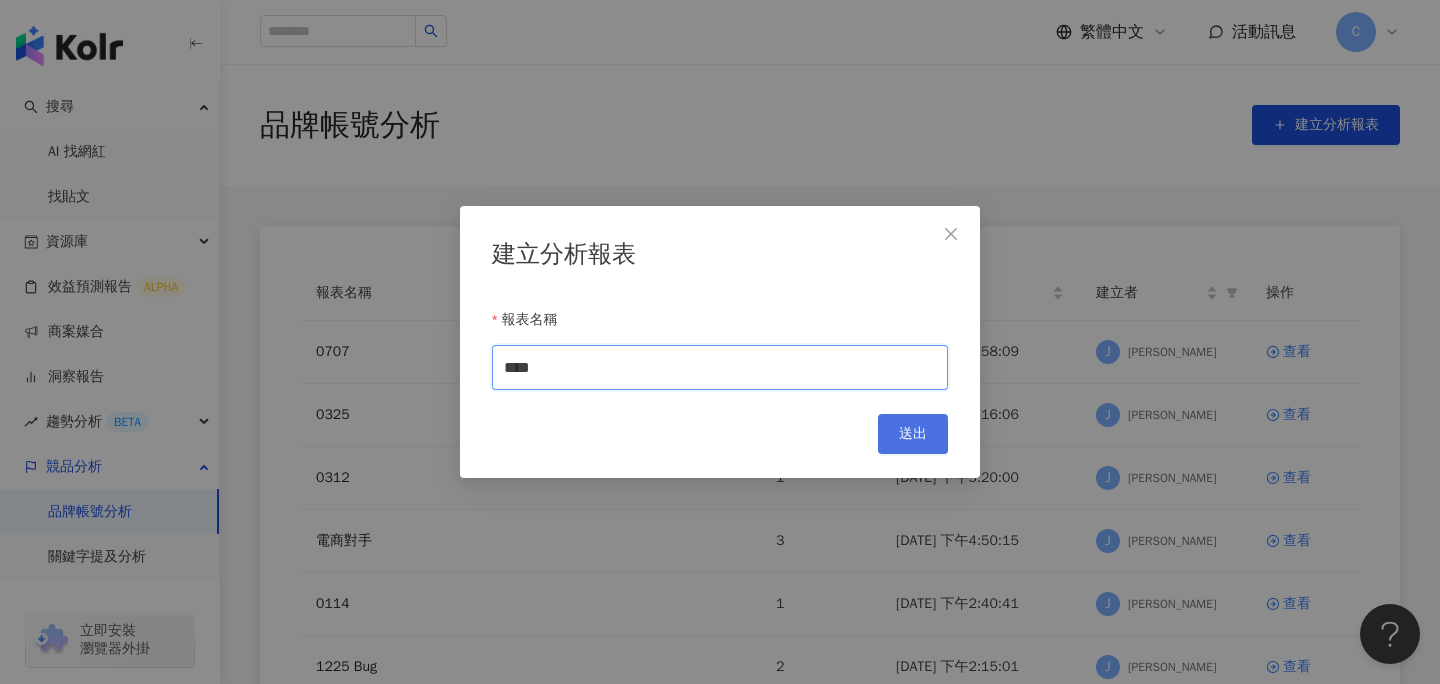 type on "****" 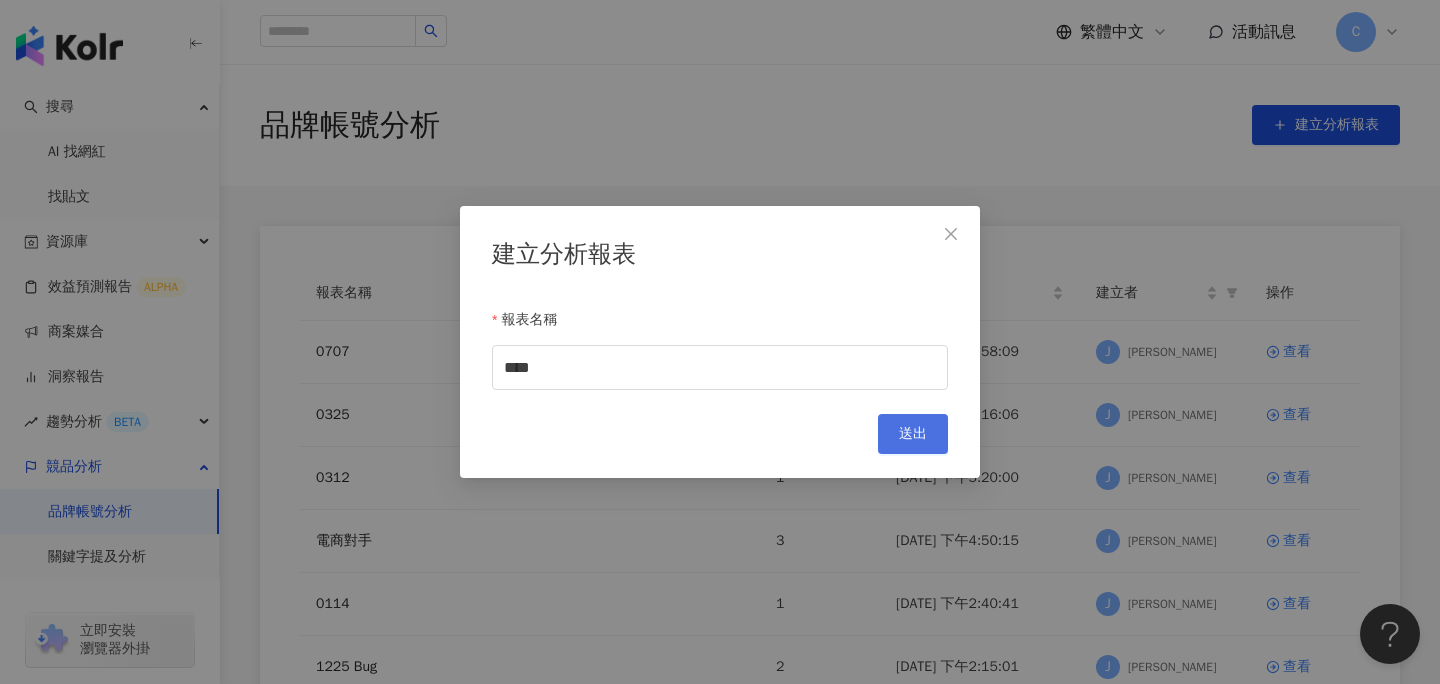 click on "送出" at bounding box center (913, 434) 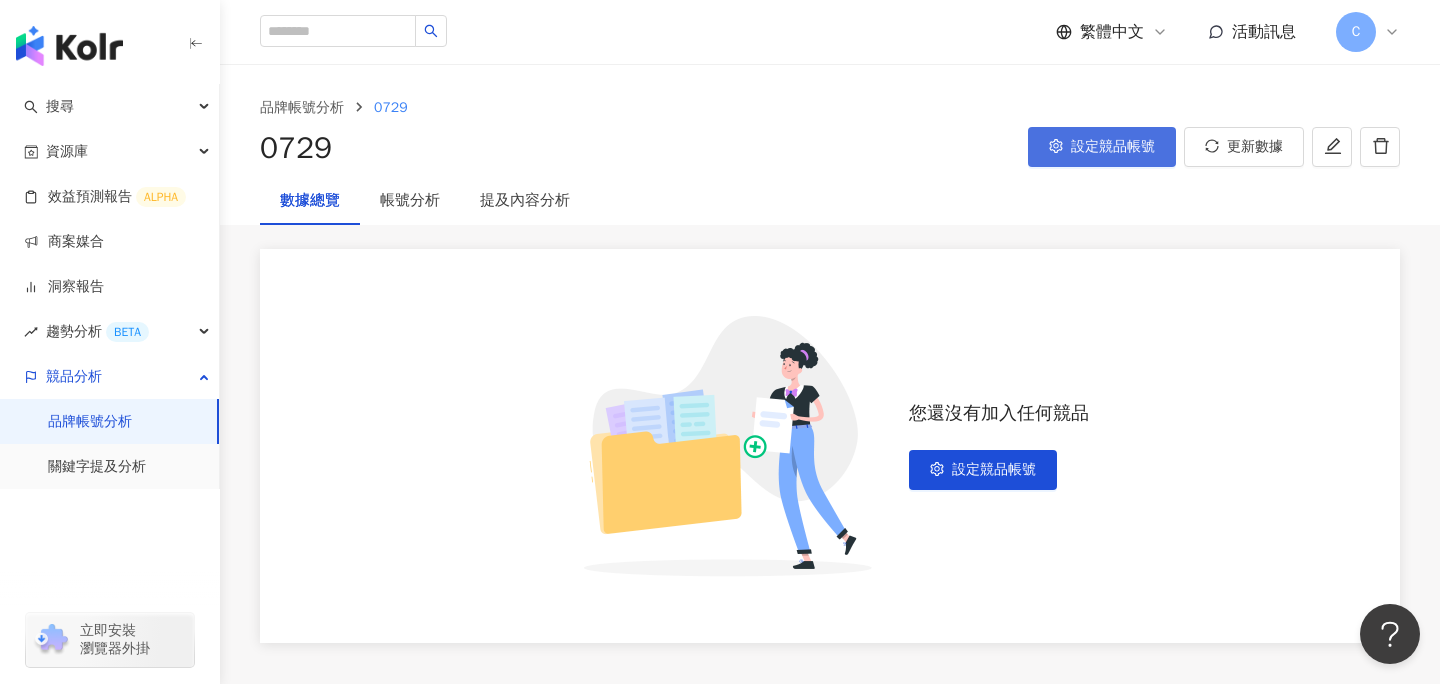 click on "設定競品帳號" at bounding box center [1102, 147] 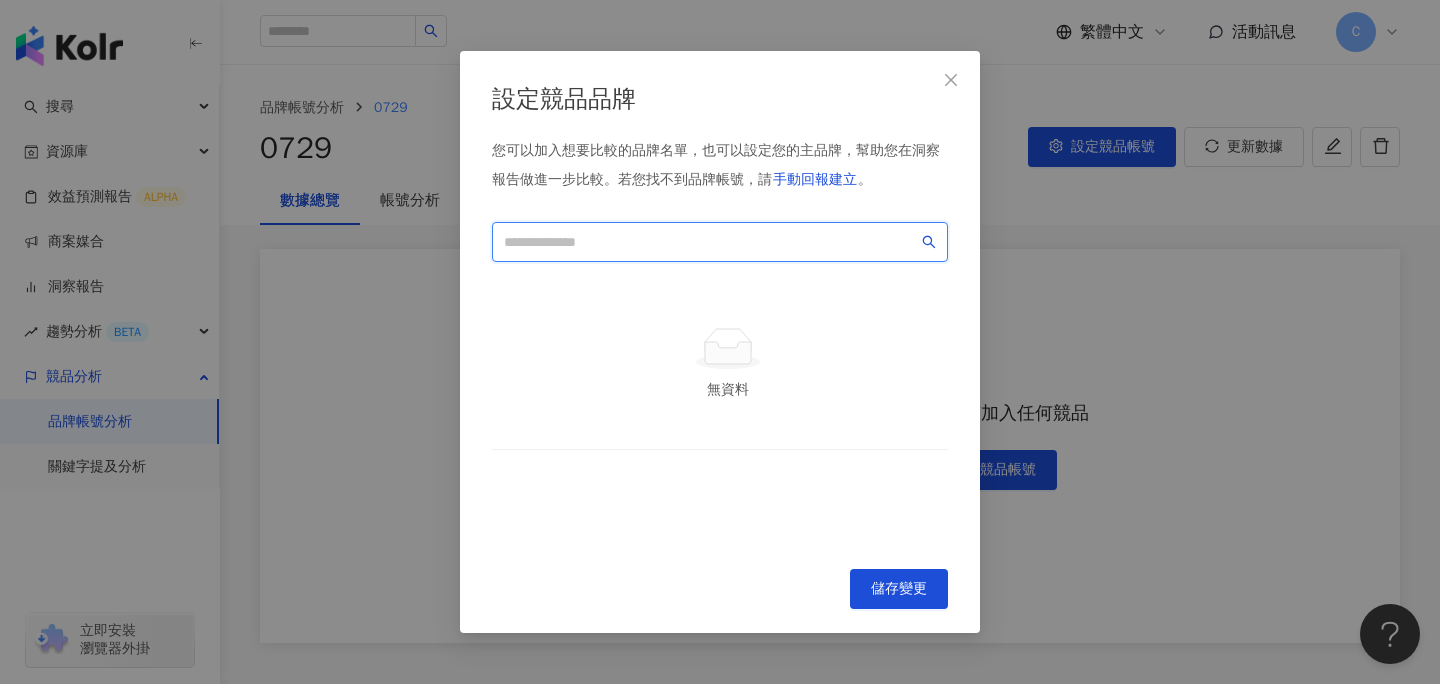 click at bounding box center [711, 242] 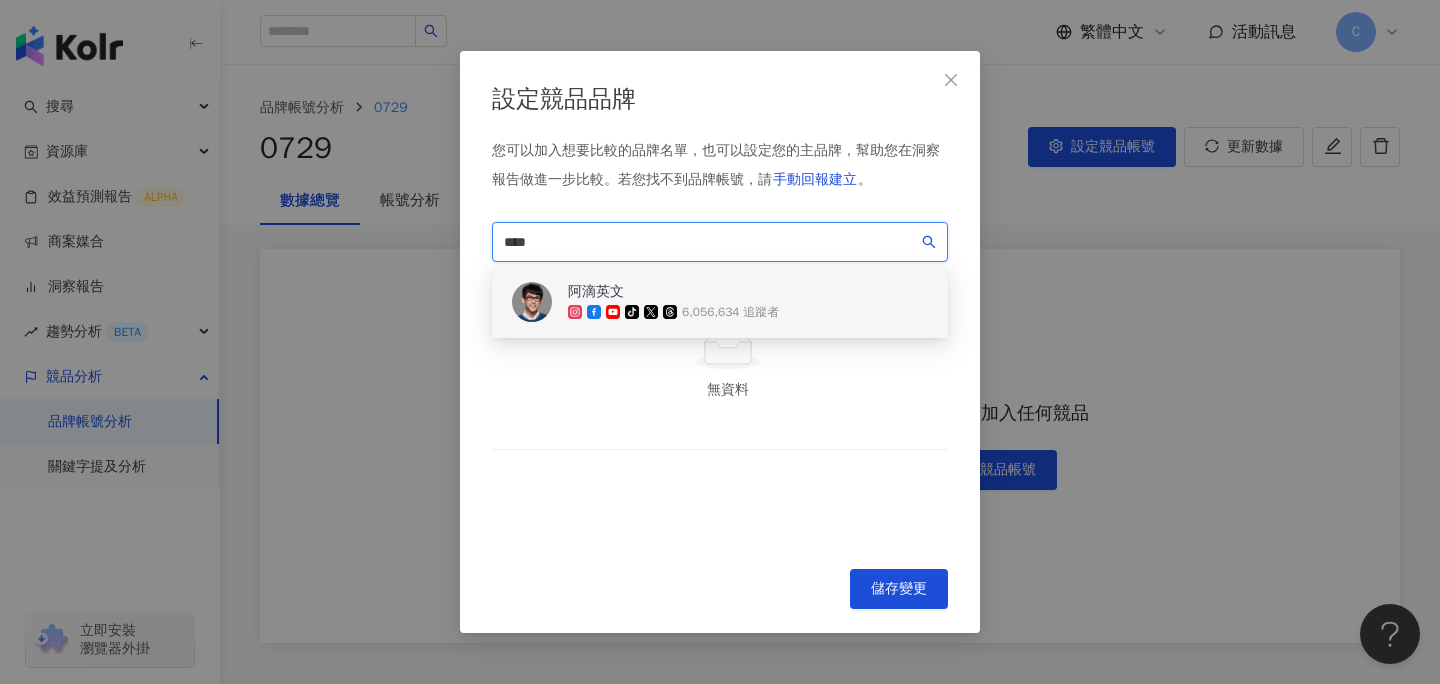 click on "6,056,634   追蹤者" at bounding box center [730, 312] 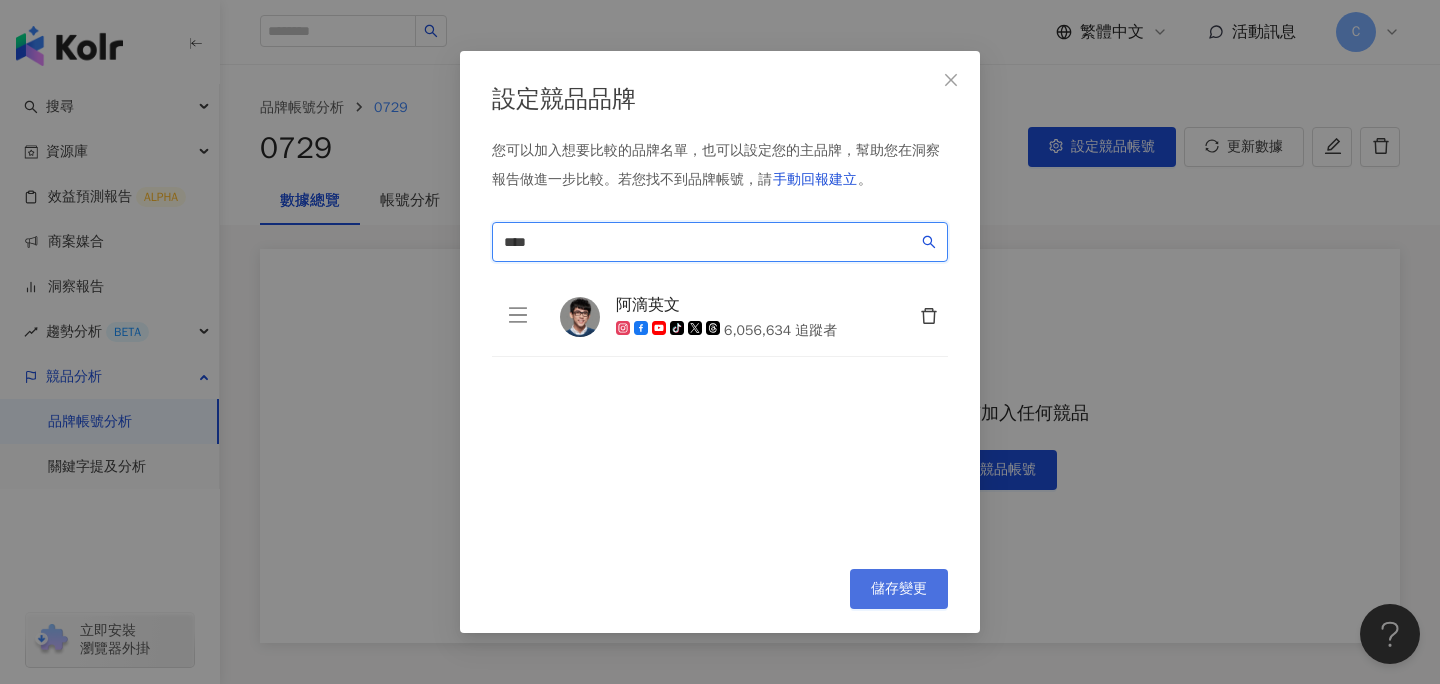 type on "****" 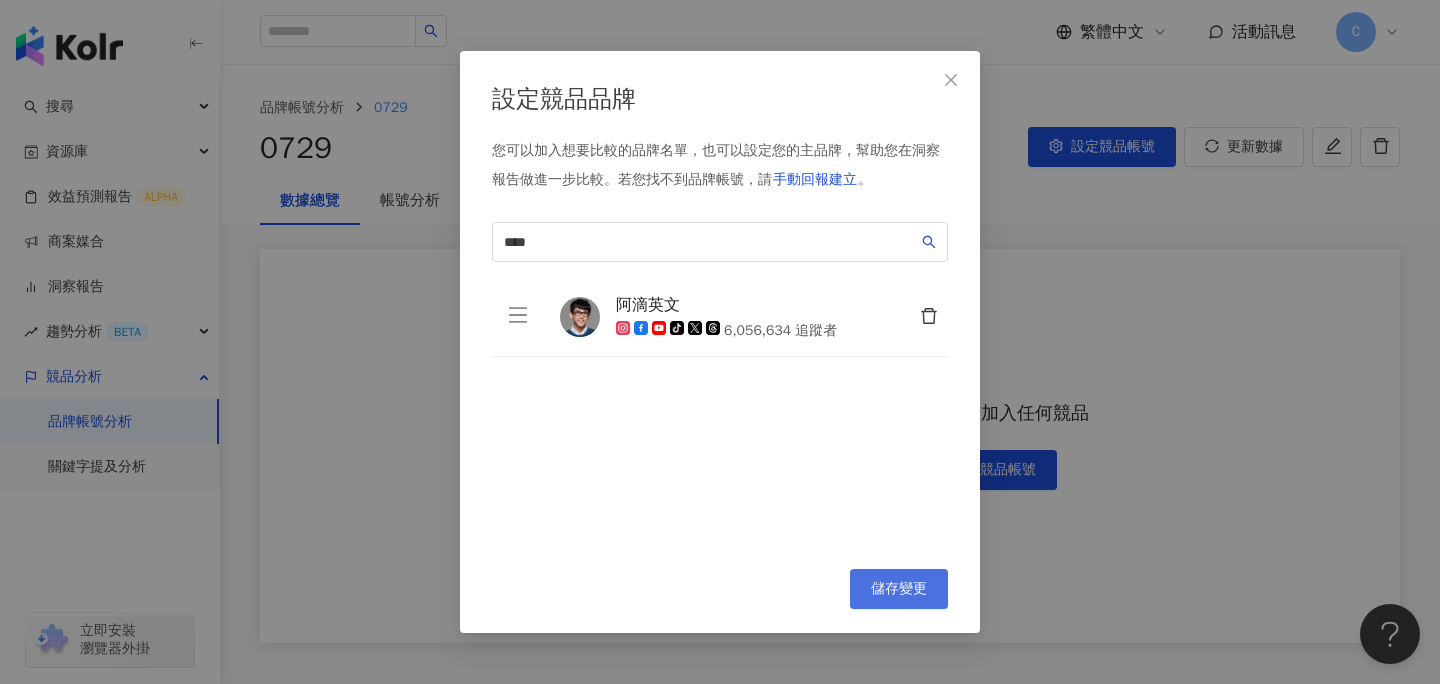 click on "儲存變更" at bounding box center (899, 589) 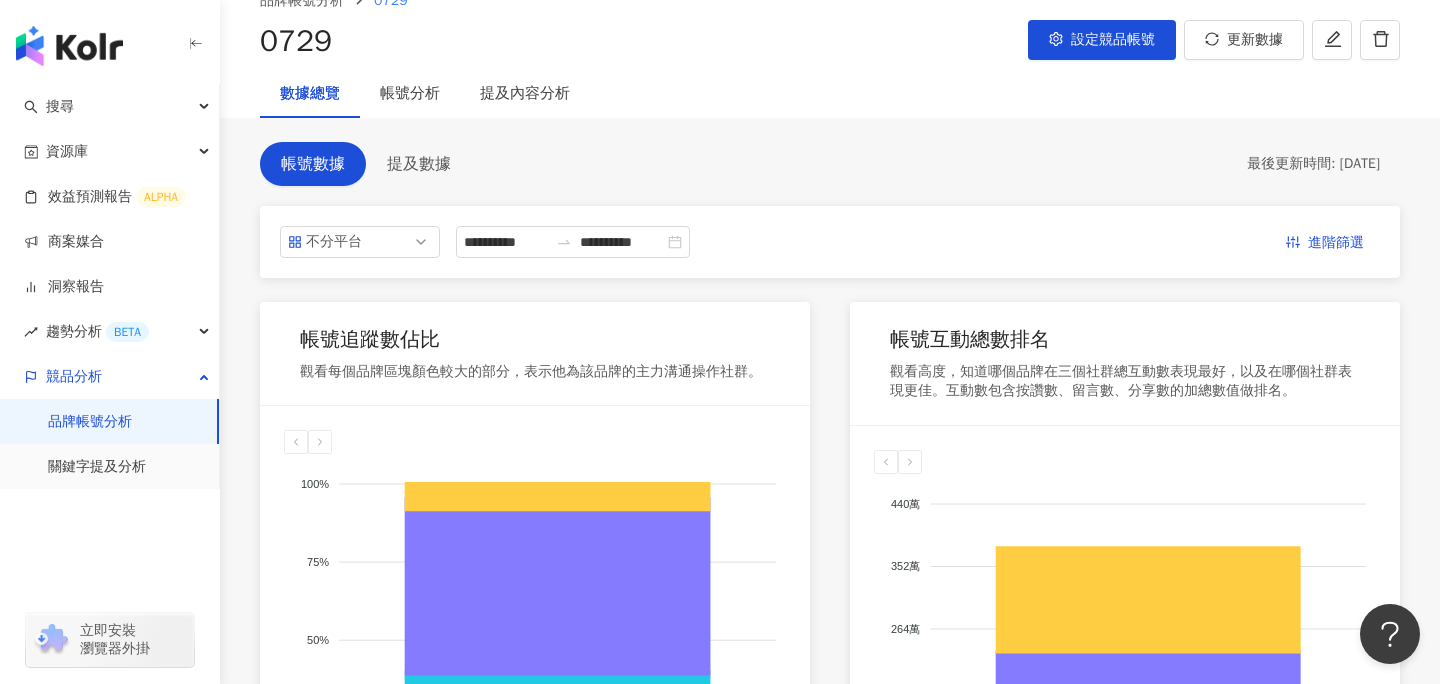 scroll, scrollTop: 136, scrollLeft: 0, axis: vertical 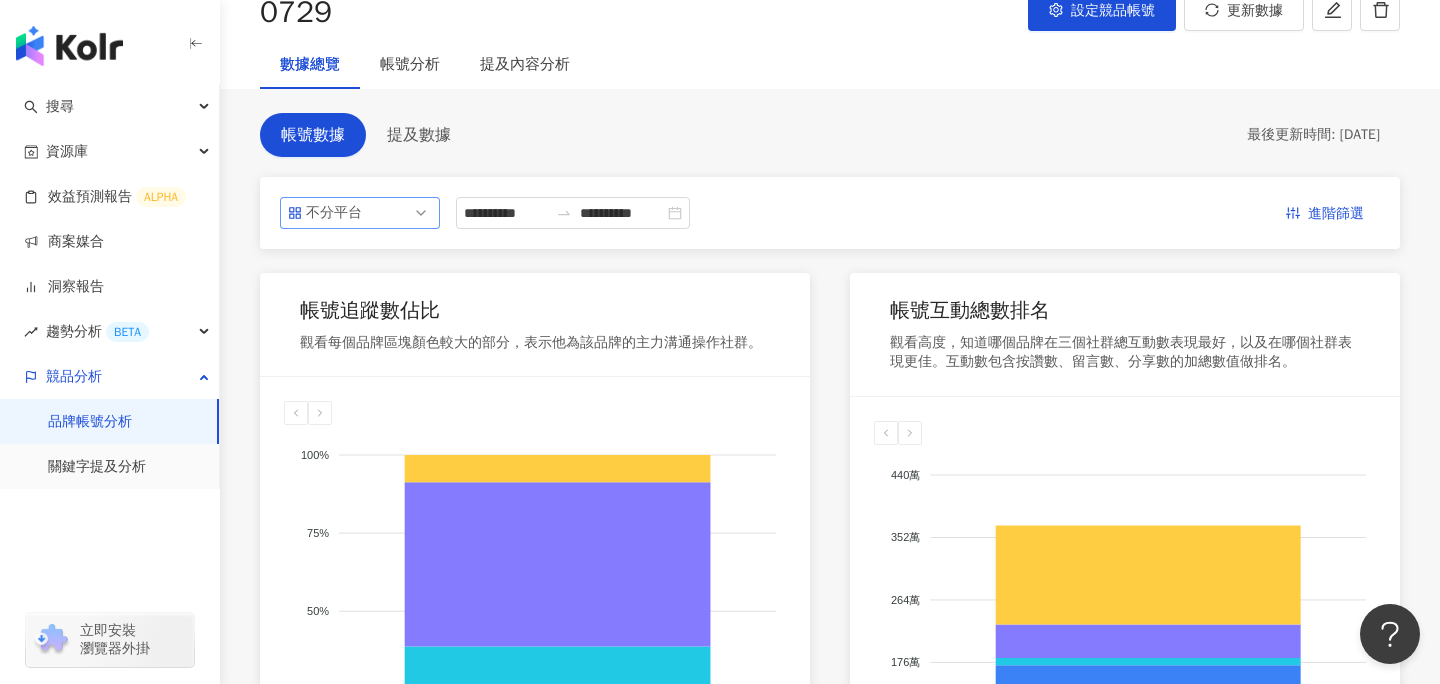 click on "不分平台" at bounding box center [360, 213] 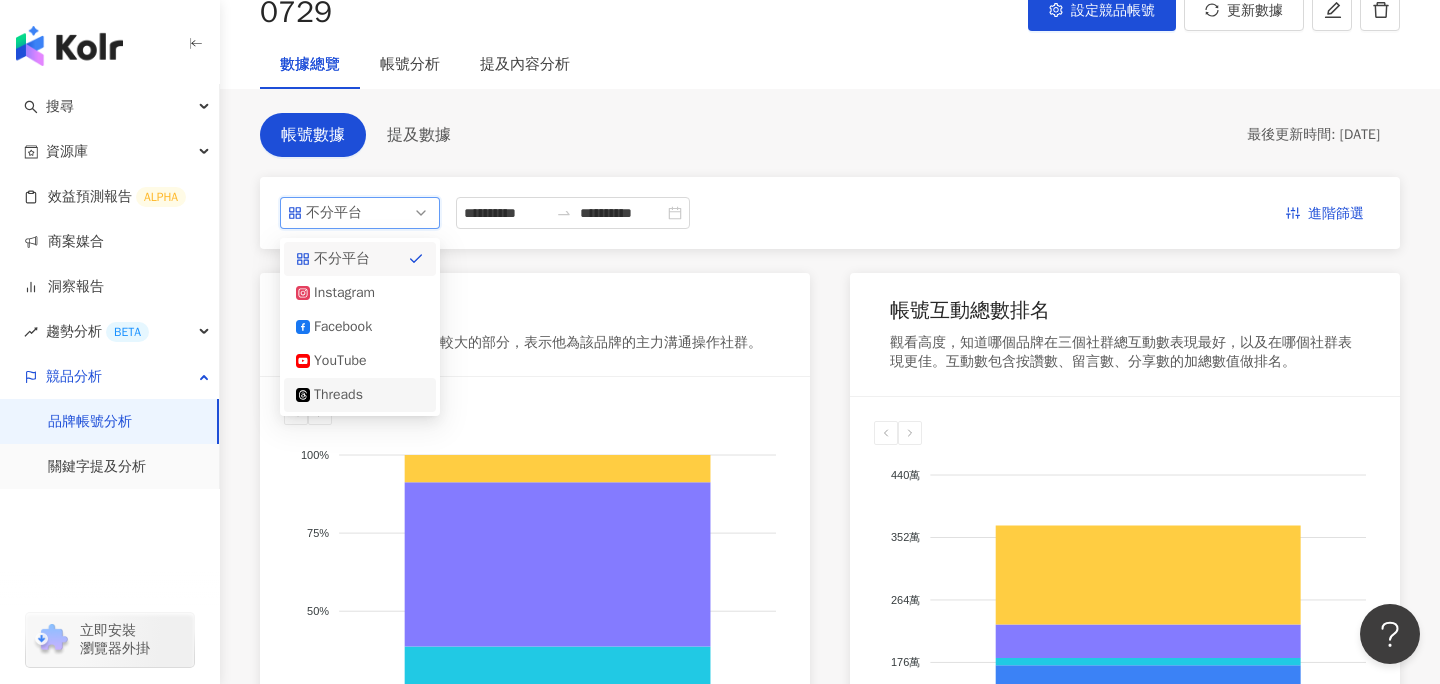click on "Threads" at bounding box center [360, 395] 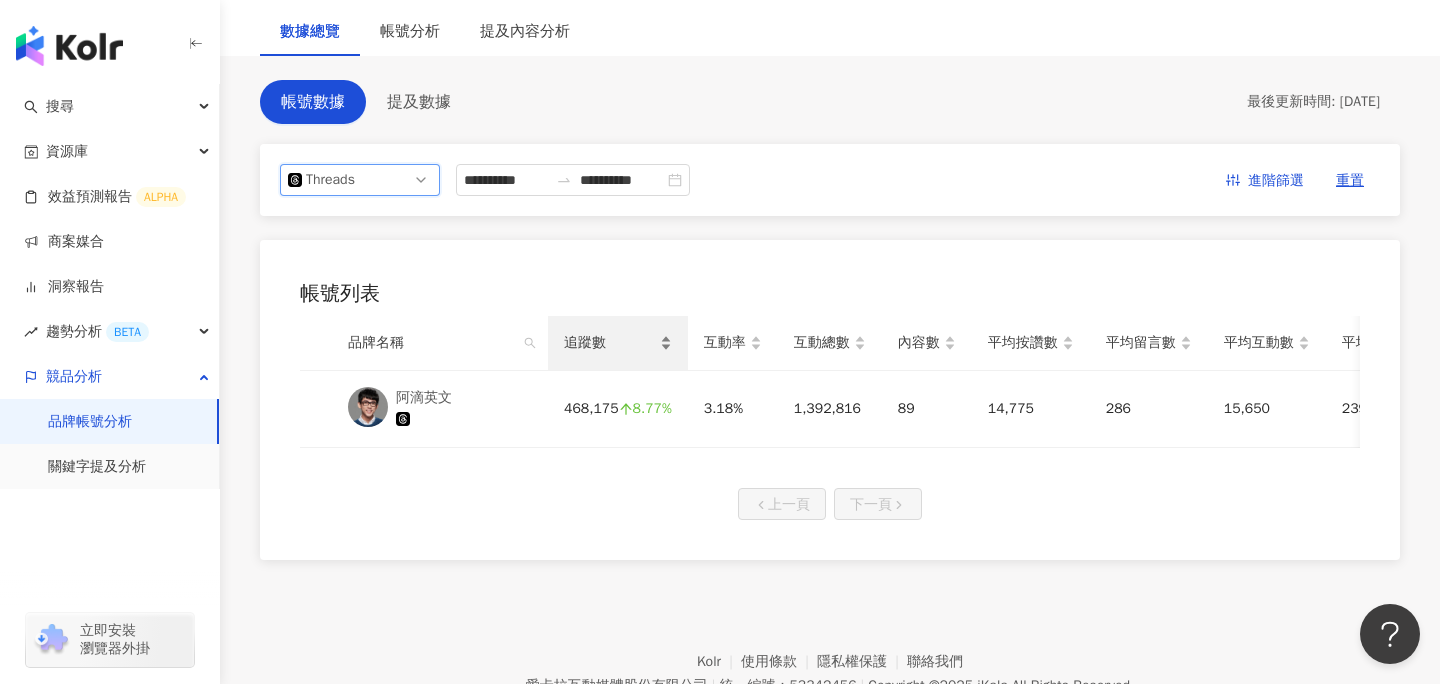 scroll, scrollTop: 154, scrollLeft: 0, axis: vertical 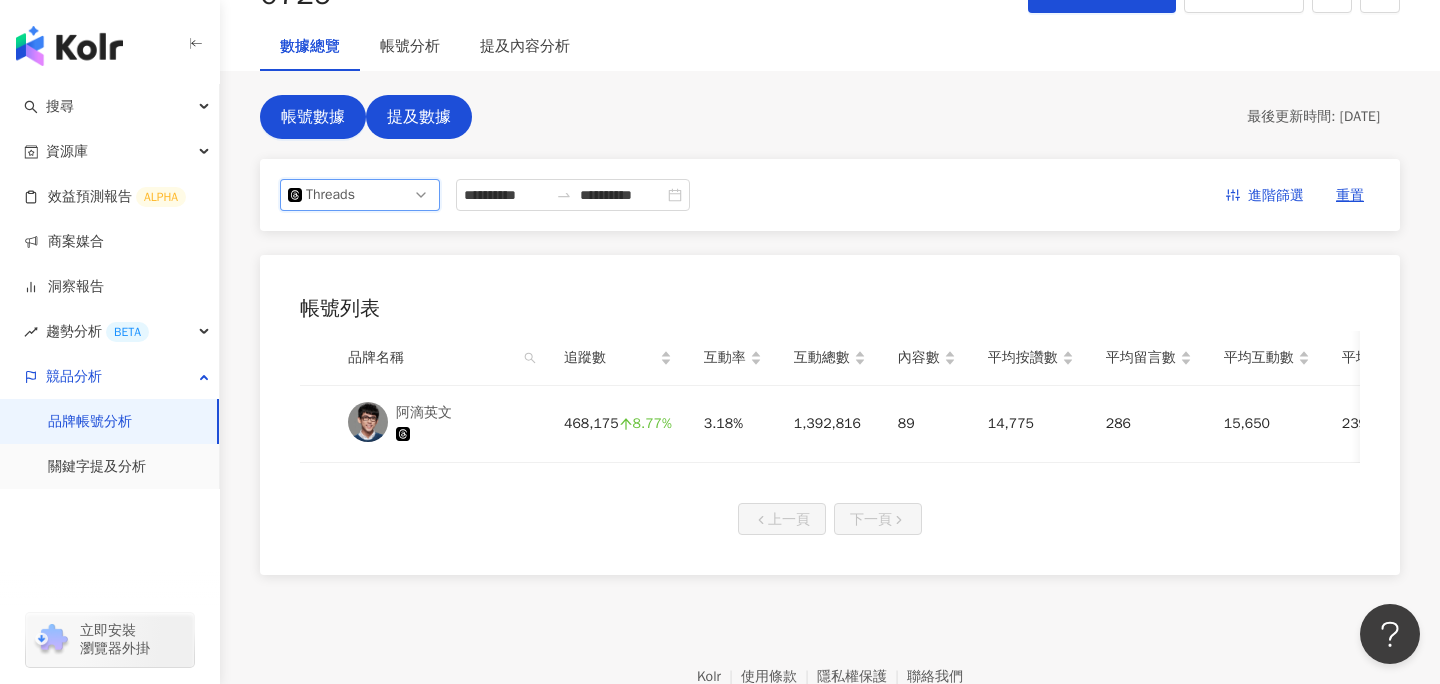 click on "提及數據" at bounding box center [419, 117] 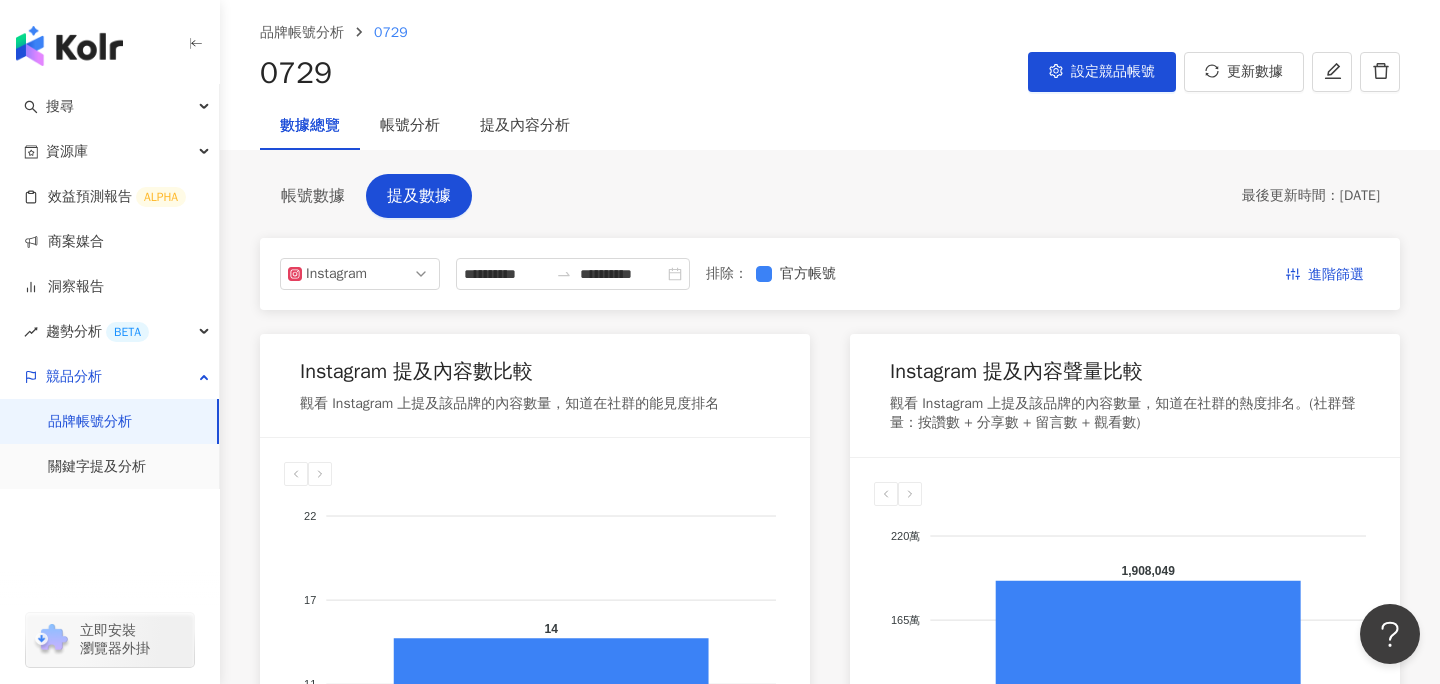 scroll, scrollTop: 0, scrollLeft: 0, axis: both 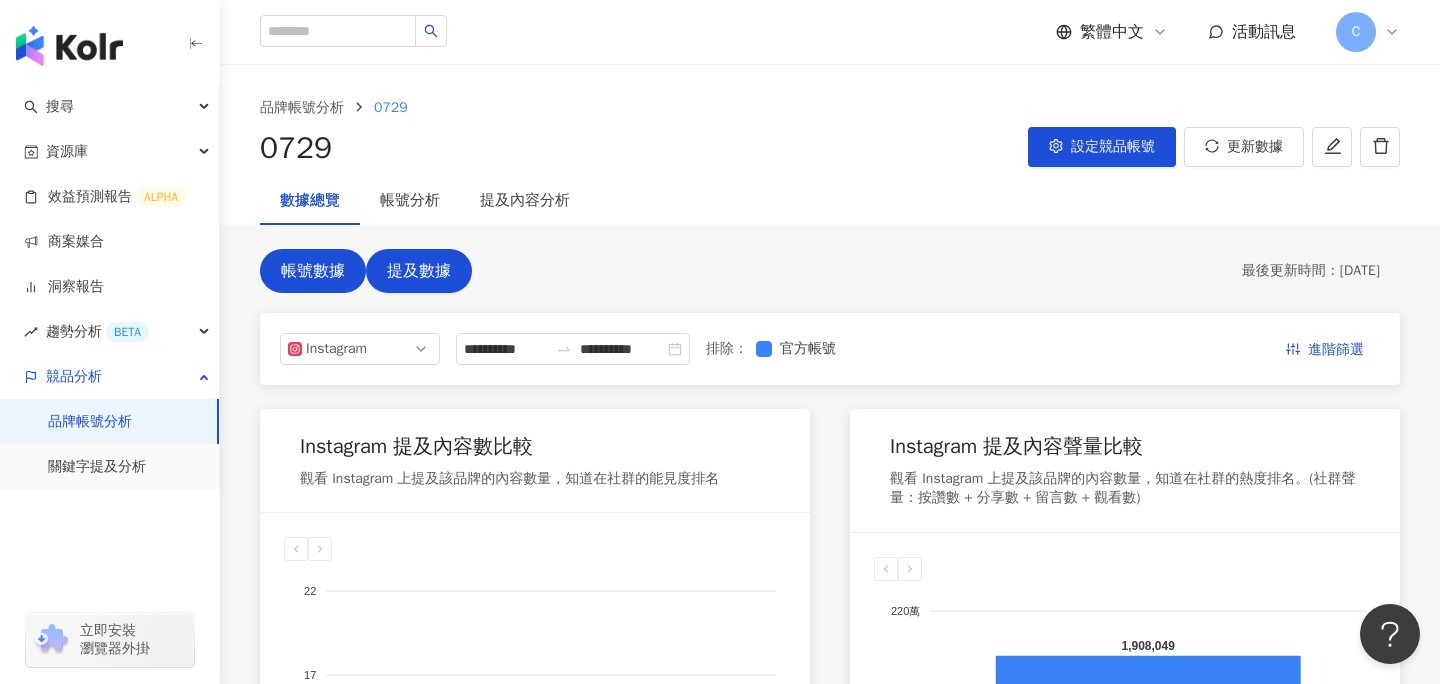 click on "帳號數據" at bounding box center [313, 271] 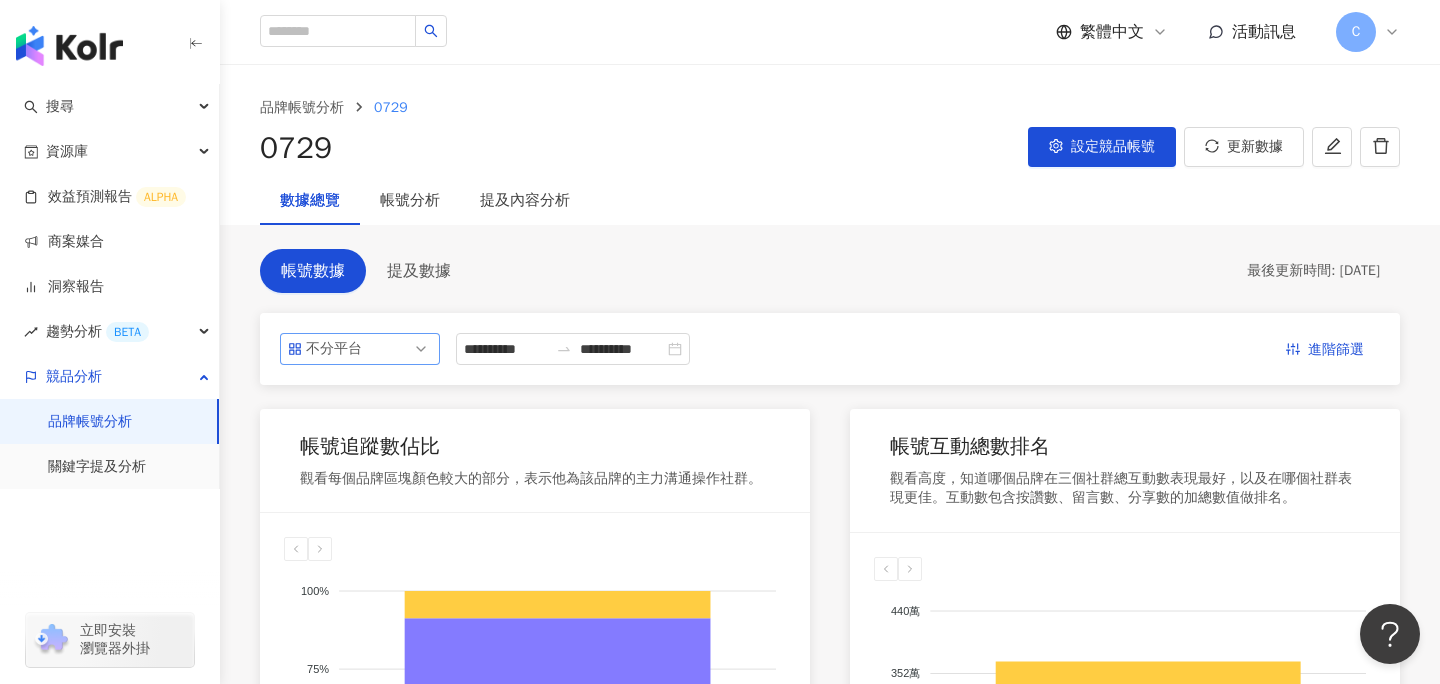 click on "不分平台" at bounding box center (338, 349) 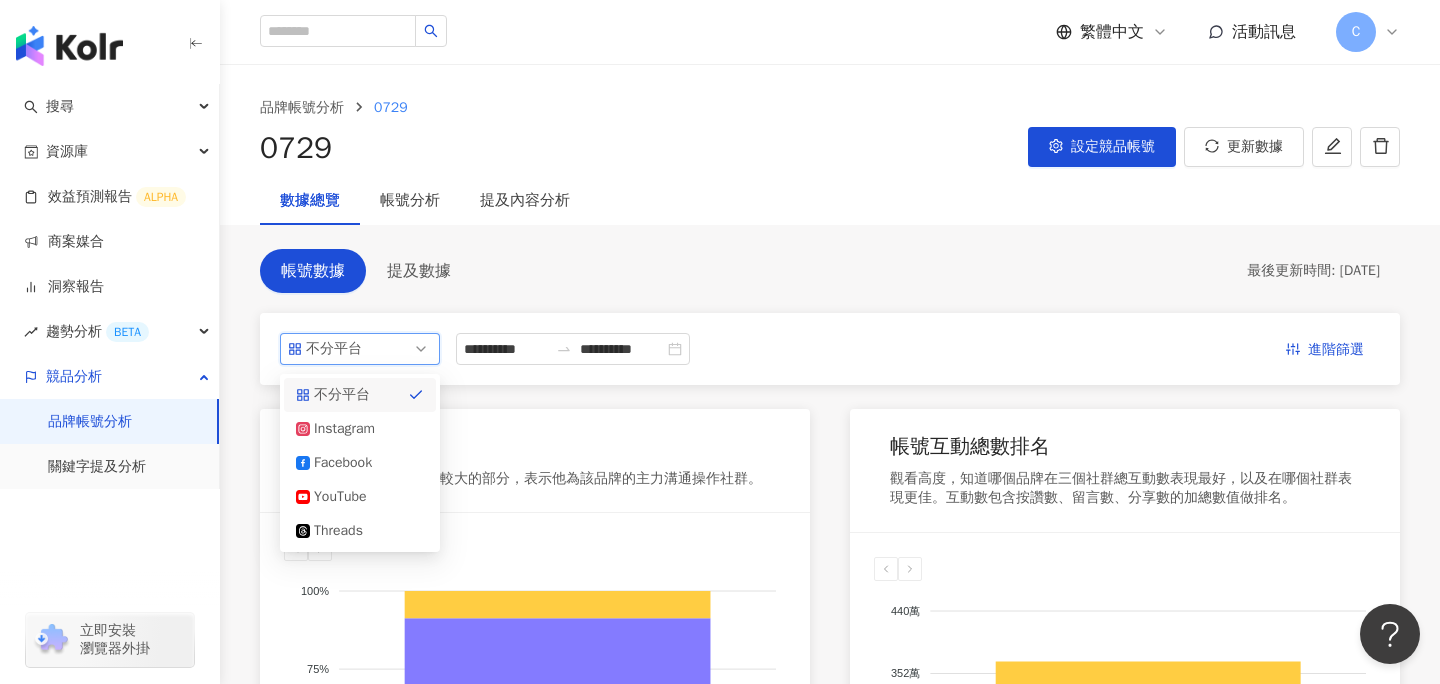 click on "**********" at bounding box center [830, 814] 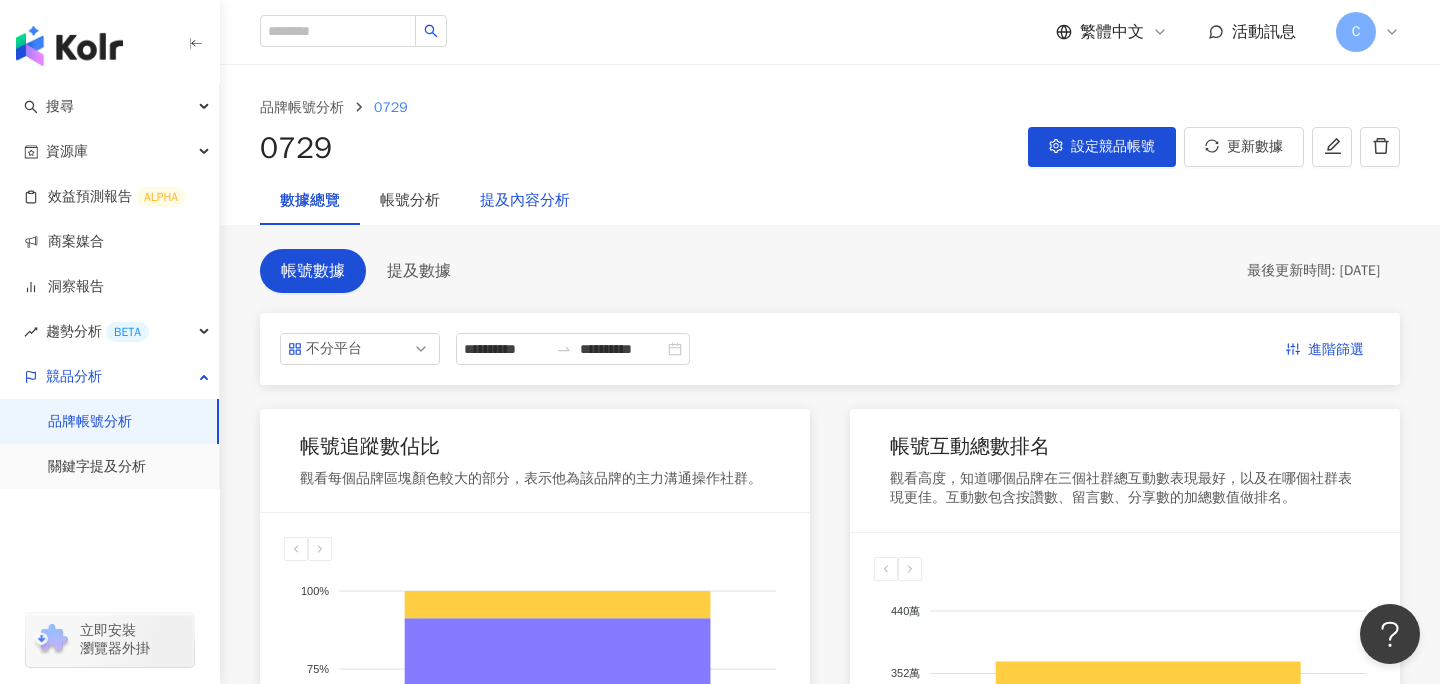 click on "提及內容分析" at bounding box center [525, 201] 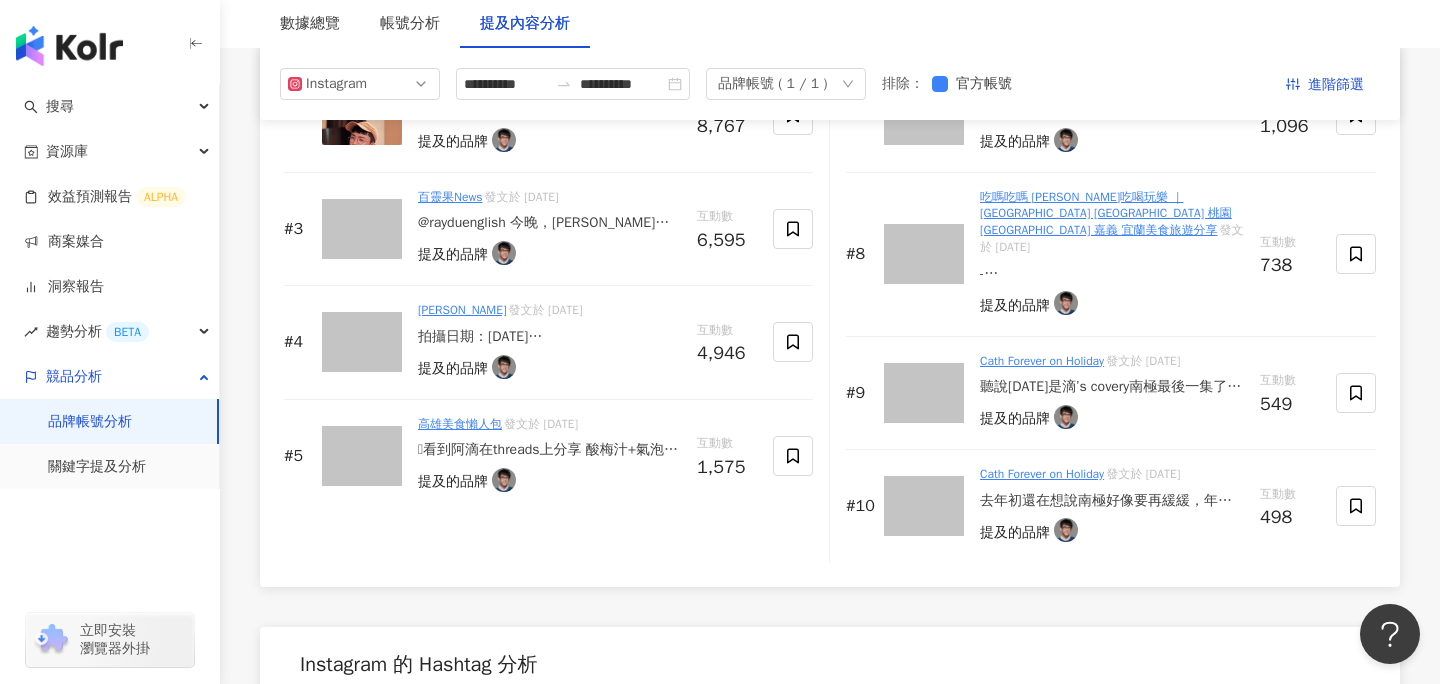 scroll, scrollTop: 2912, scrollLeft: 0, axis: vertical 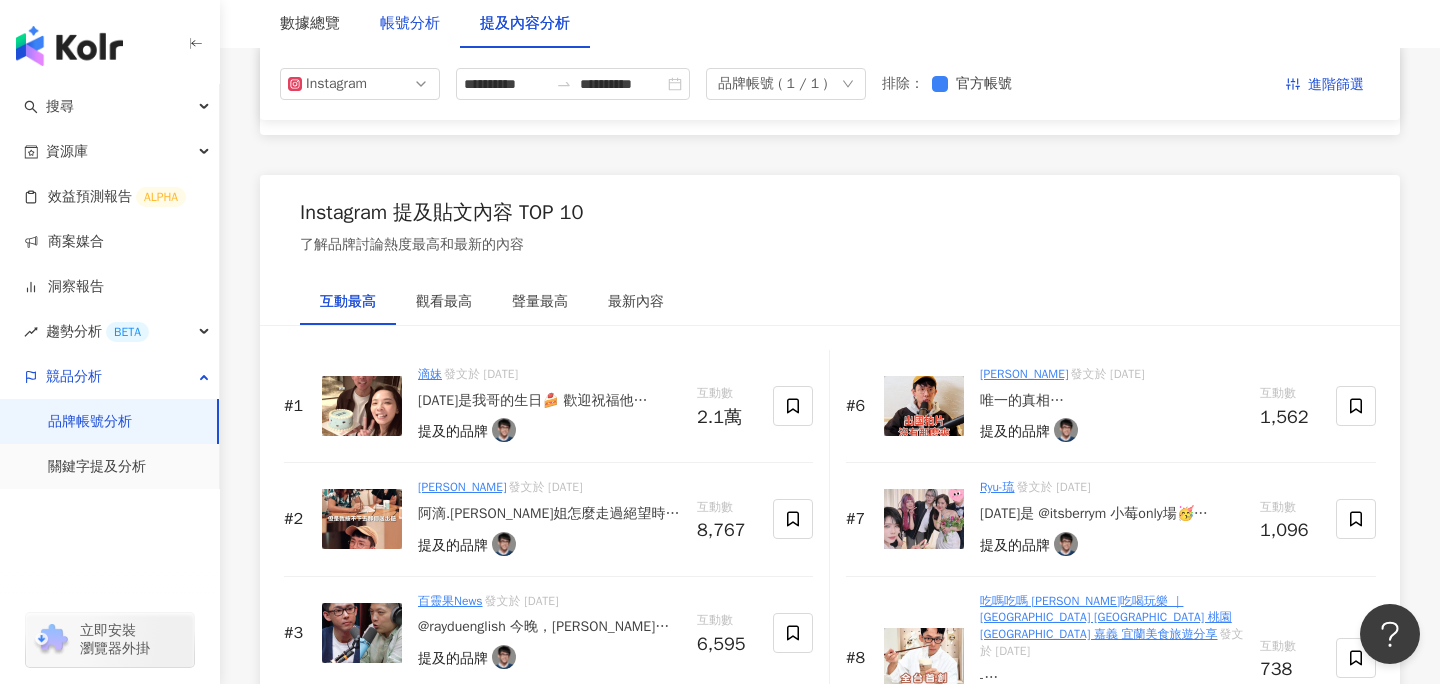click on "帳號分析" at bounding box center [410, 24] 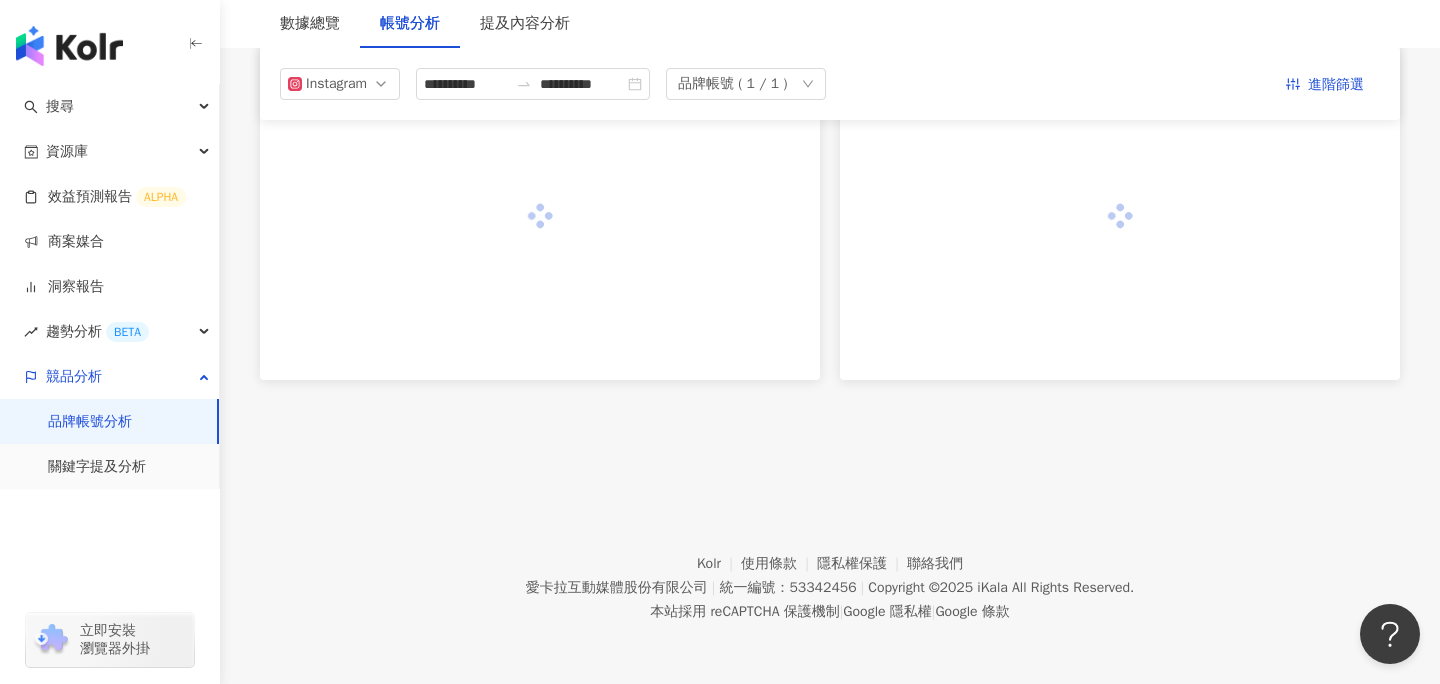 scroll, scrollTop: 0, scrollLeft: 0, axis: both 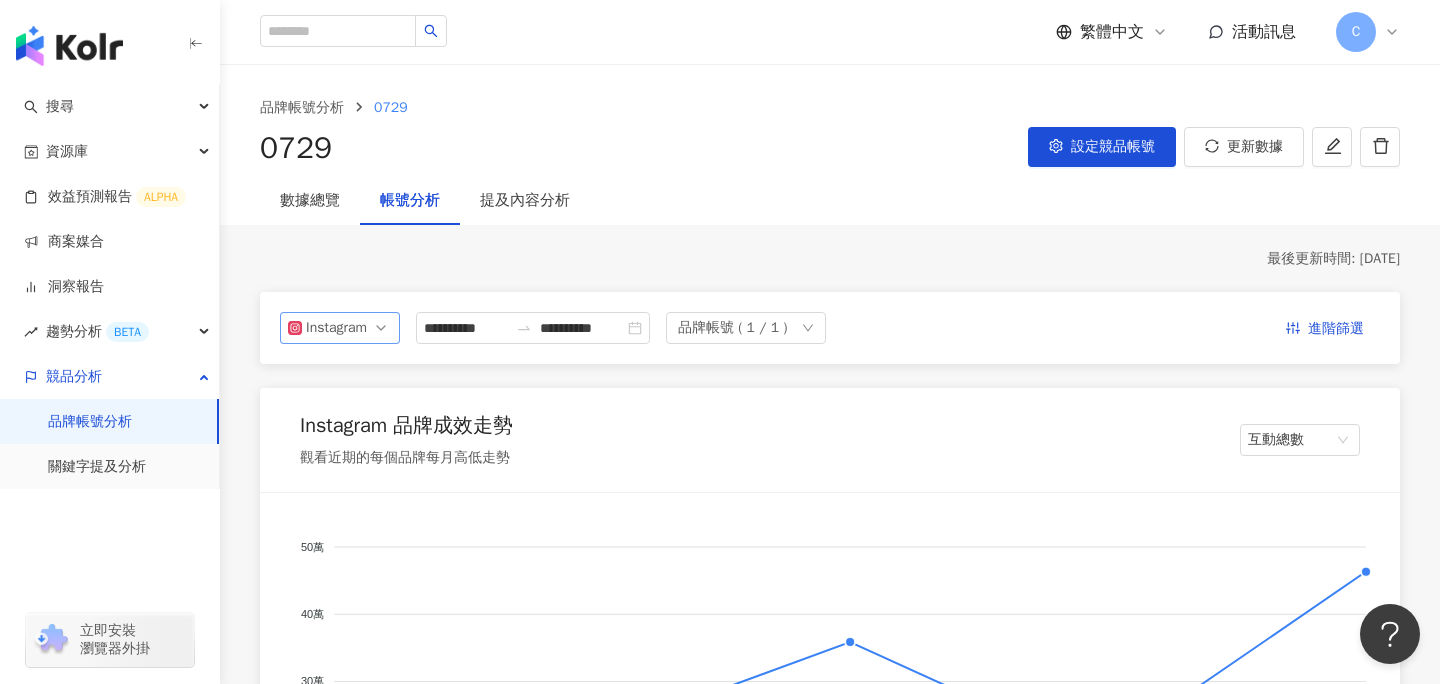 click on "Instagram" at bounding box center (338, 328) 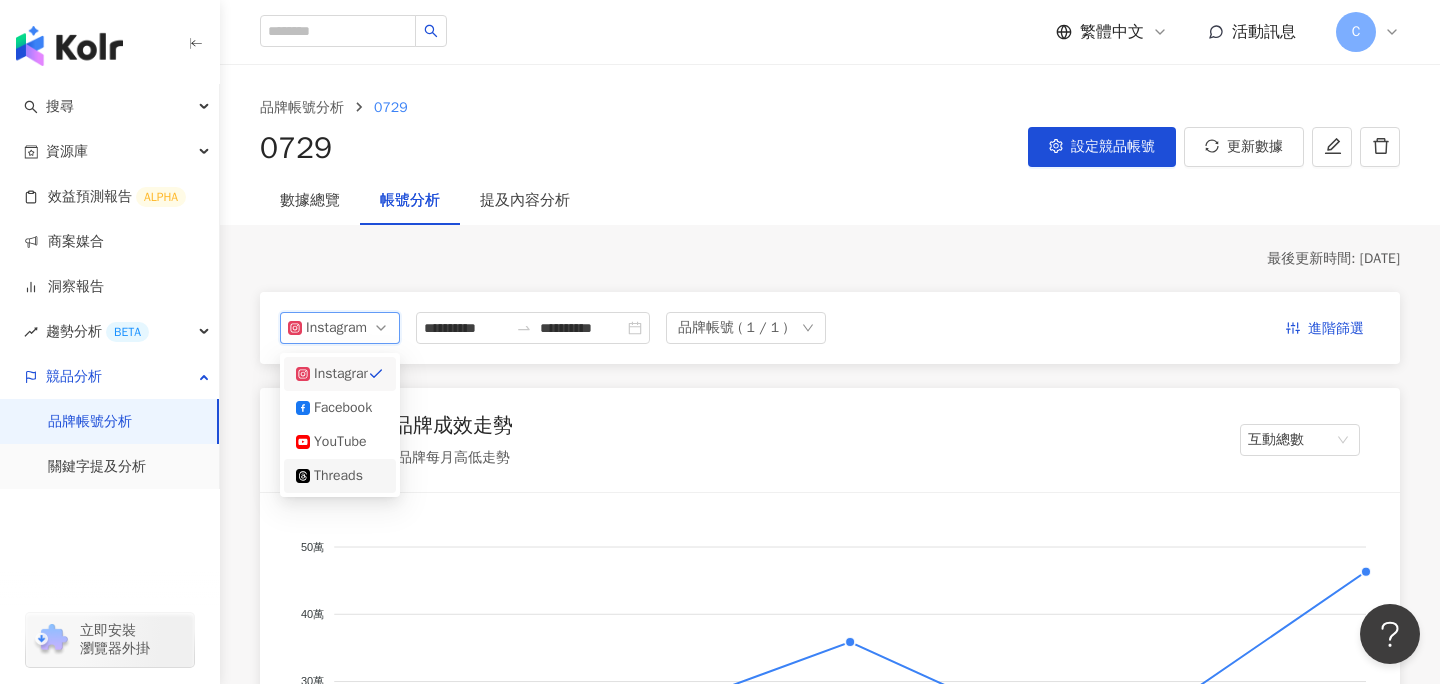 click on "Threads" at bounding box center (346, 476) 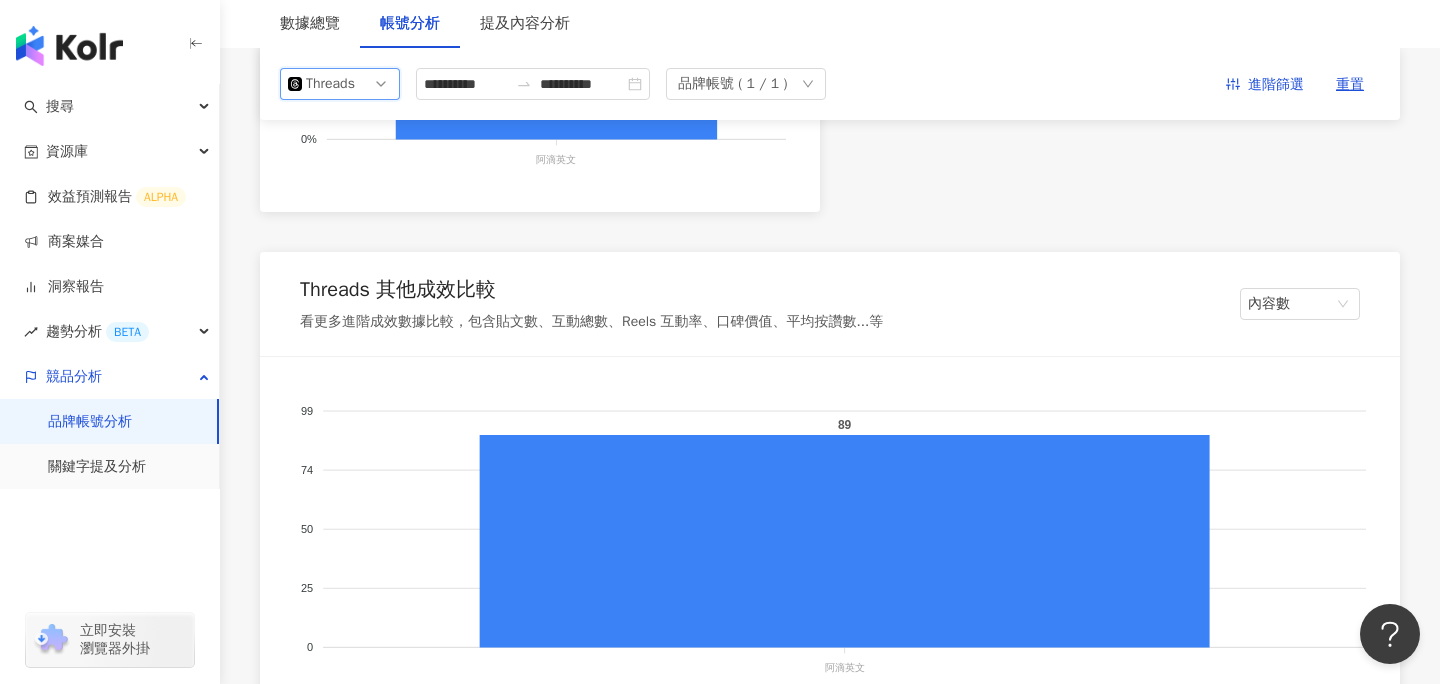 scroll, scrollTop: 1753, scrollLeft: 0, axis: vertical 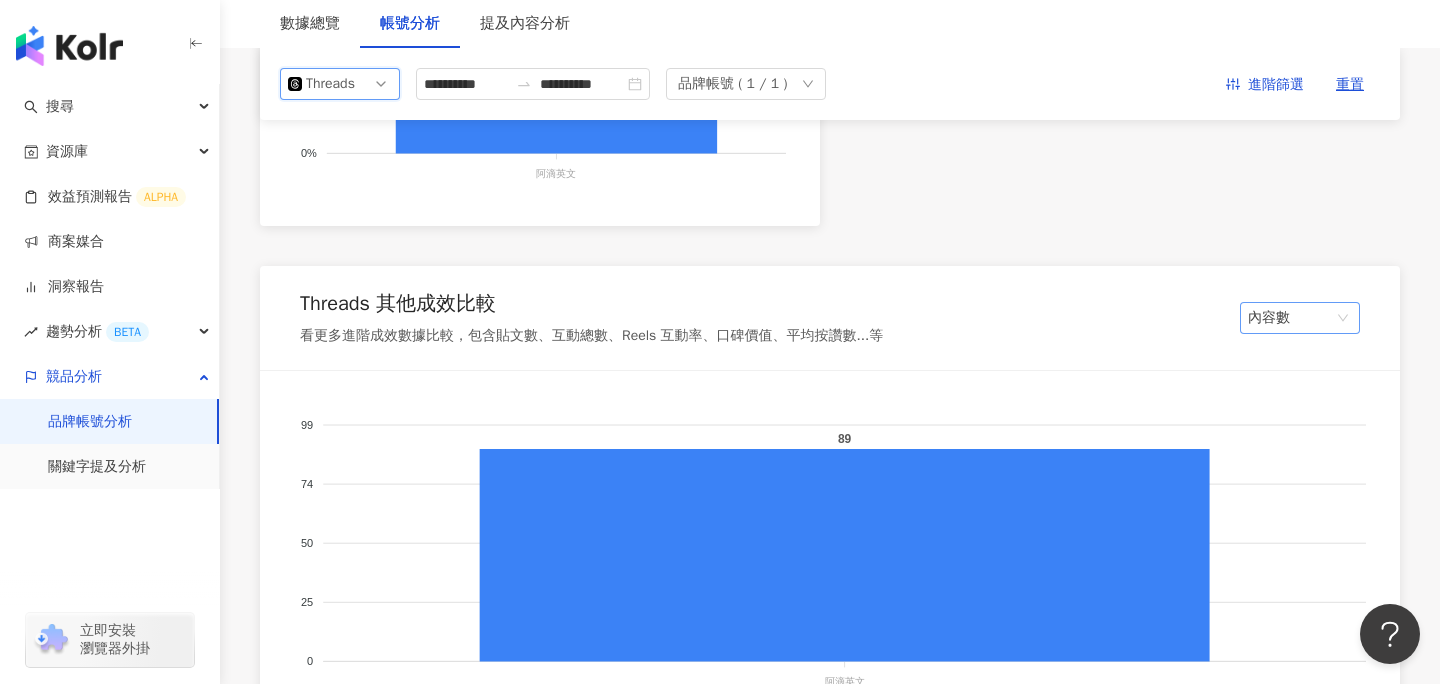 click on "內容數" at bounding box center [1300, 318] 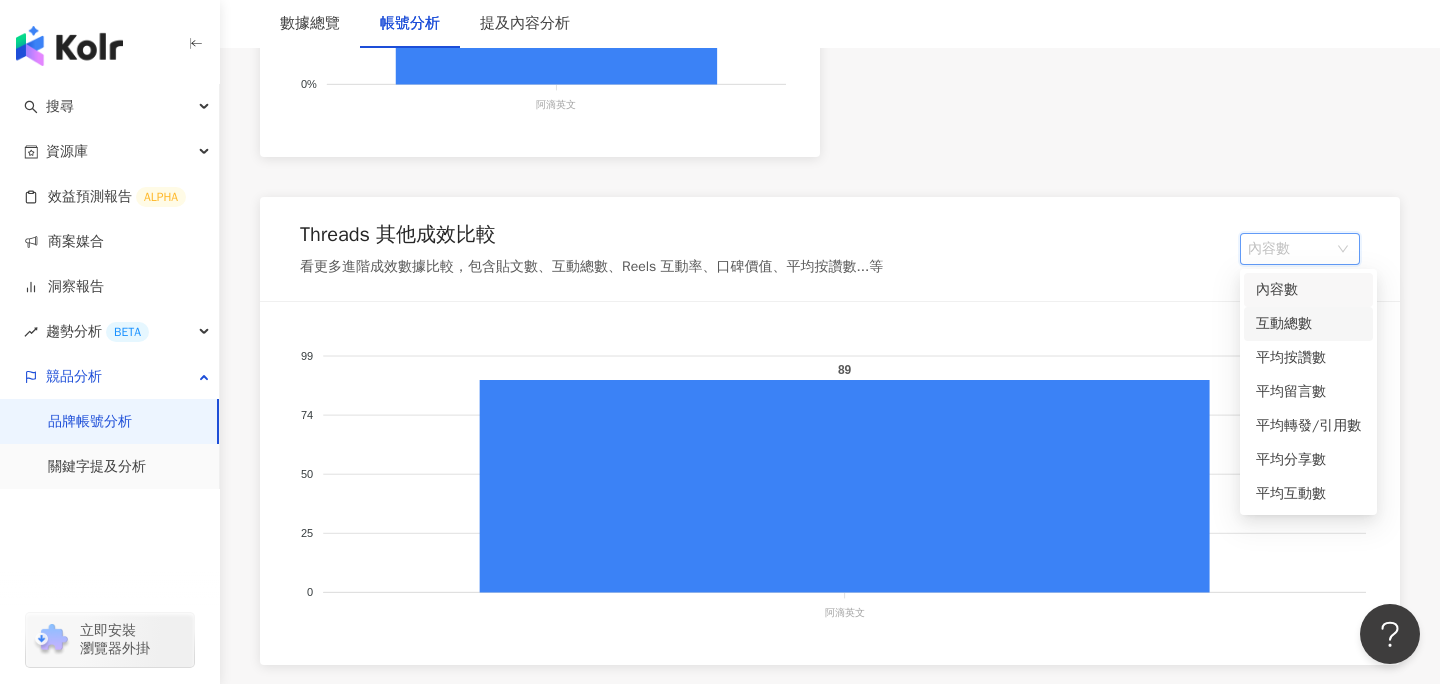 scroll, scrollTop: 1832, scrollLeft: 0, axis: vertical 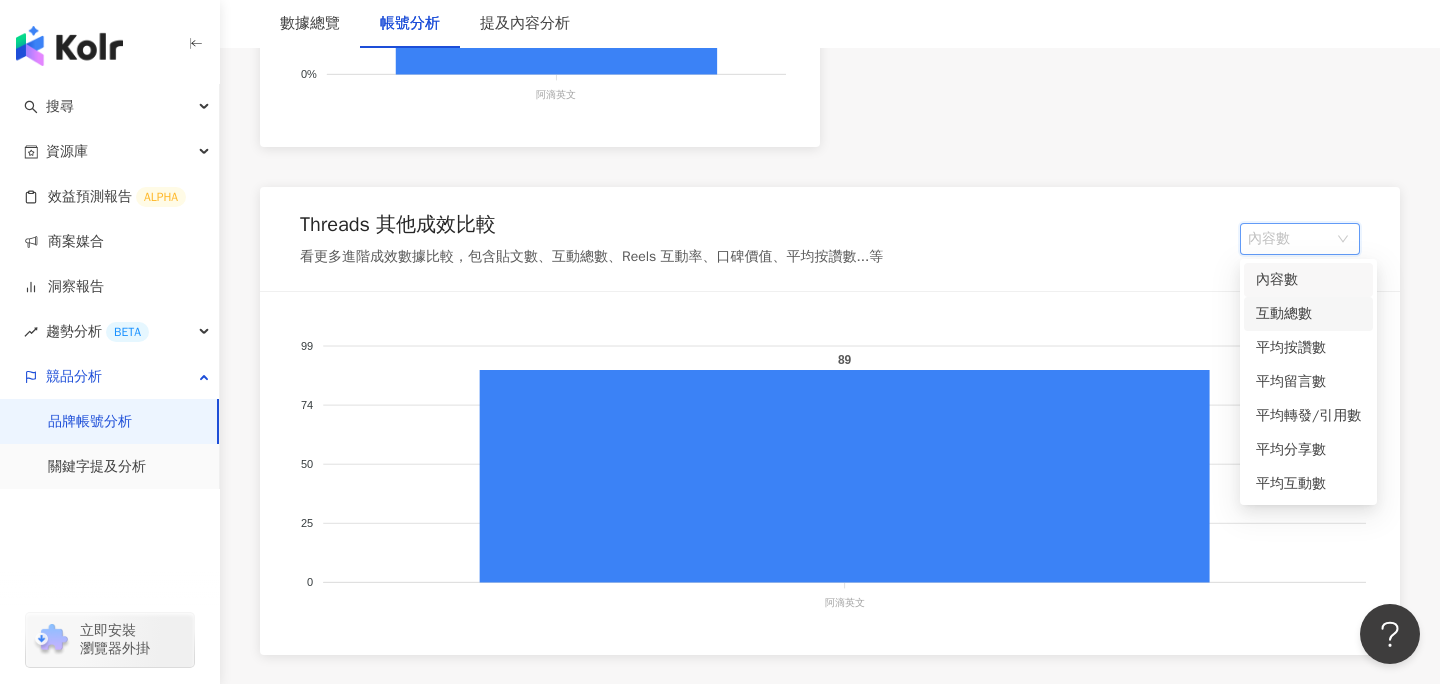 click on "互動總數" at bounding box center [1308, 314] 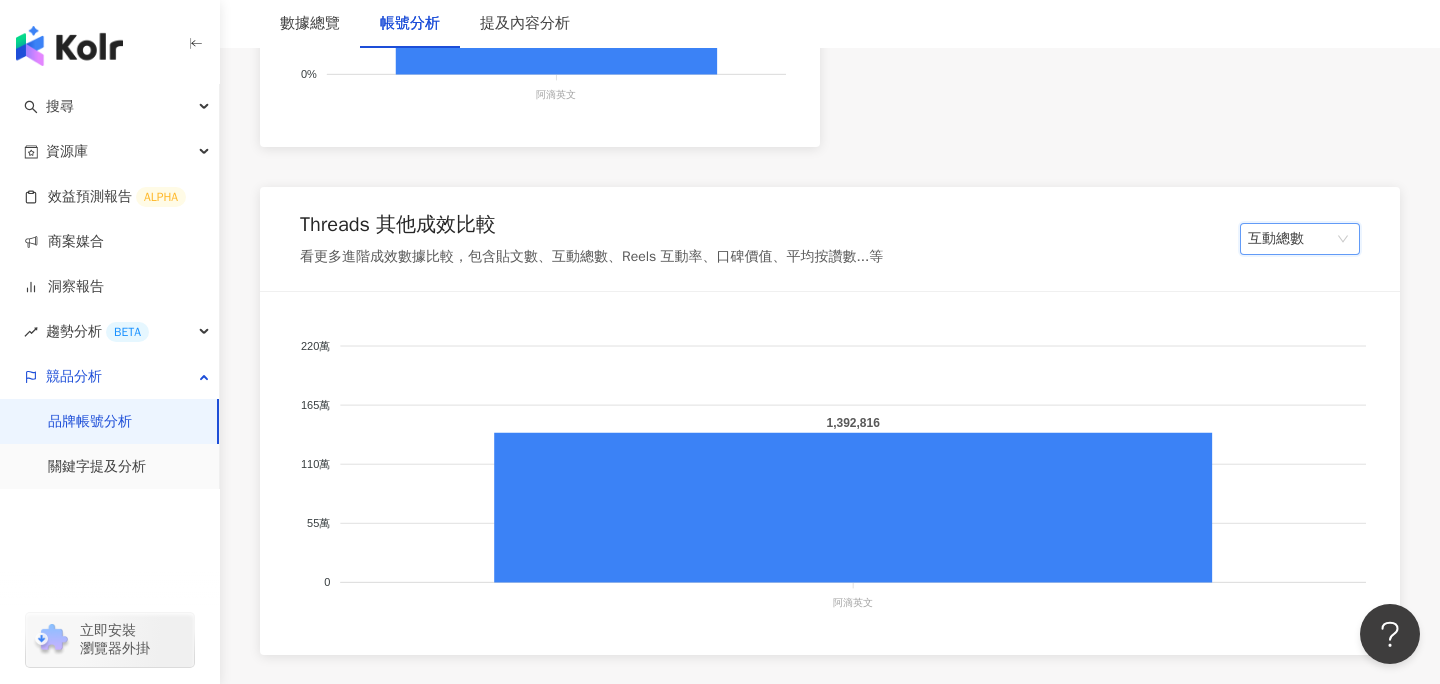 click on "互動總數" at bounding box center [1300, 239] 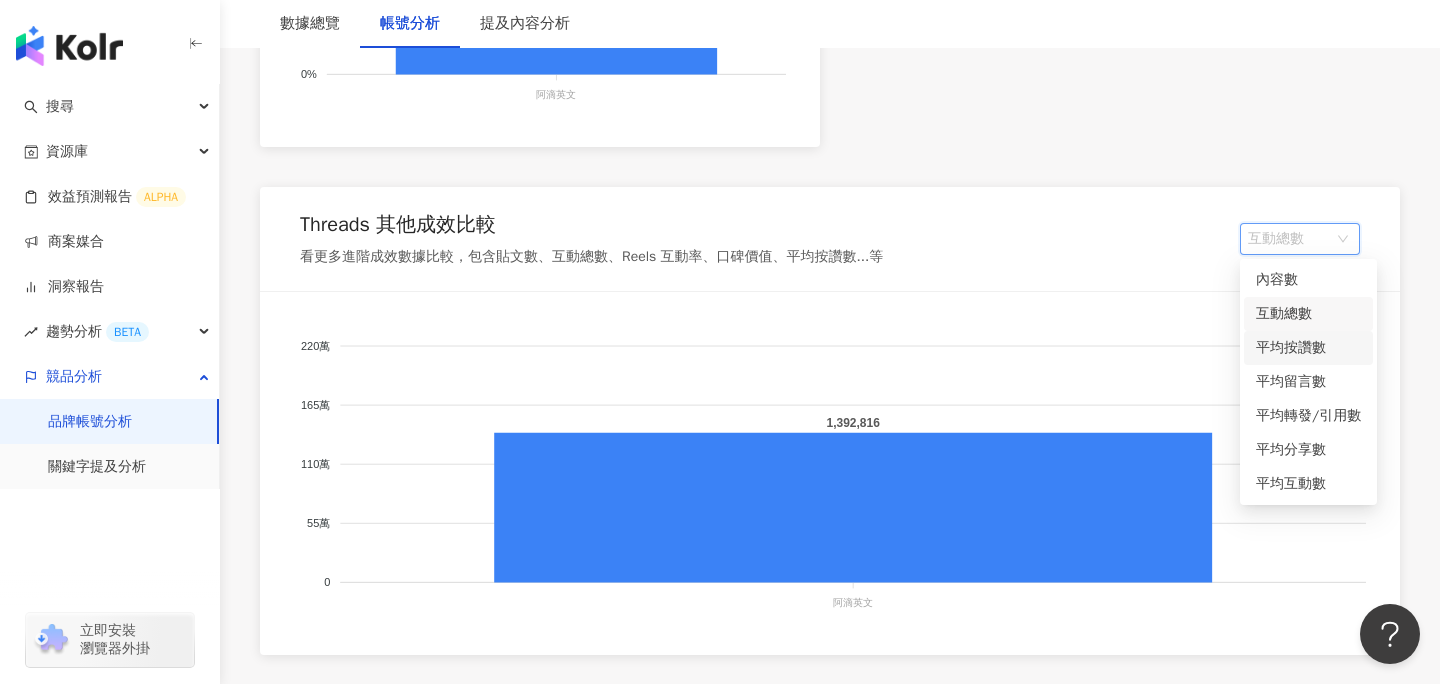 click on "平均按讚數" at bounding box center [1308, 348] 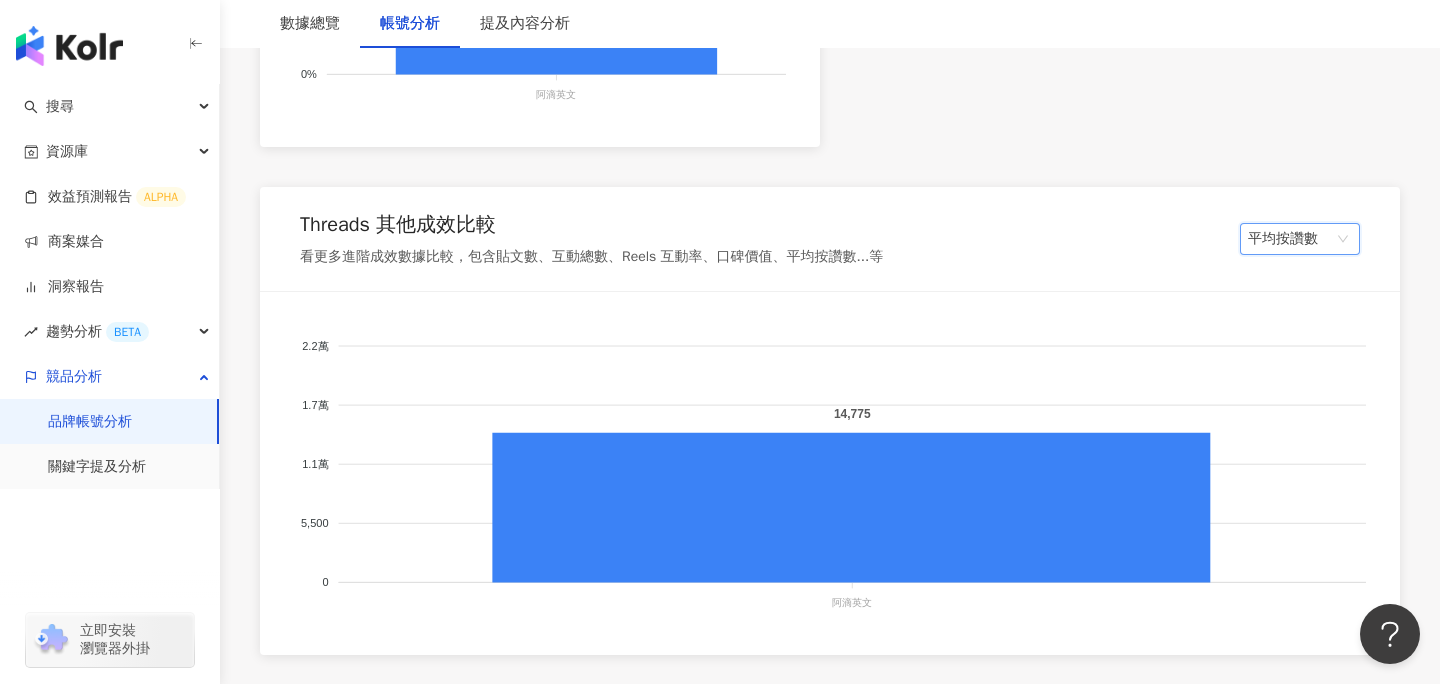 click on "平均按讚數" at bounding box center [1300, 239] 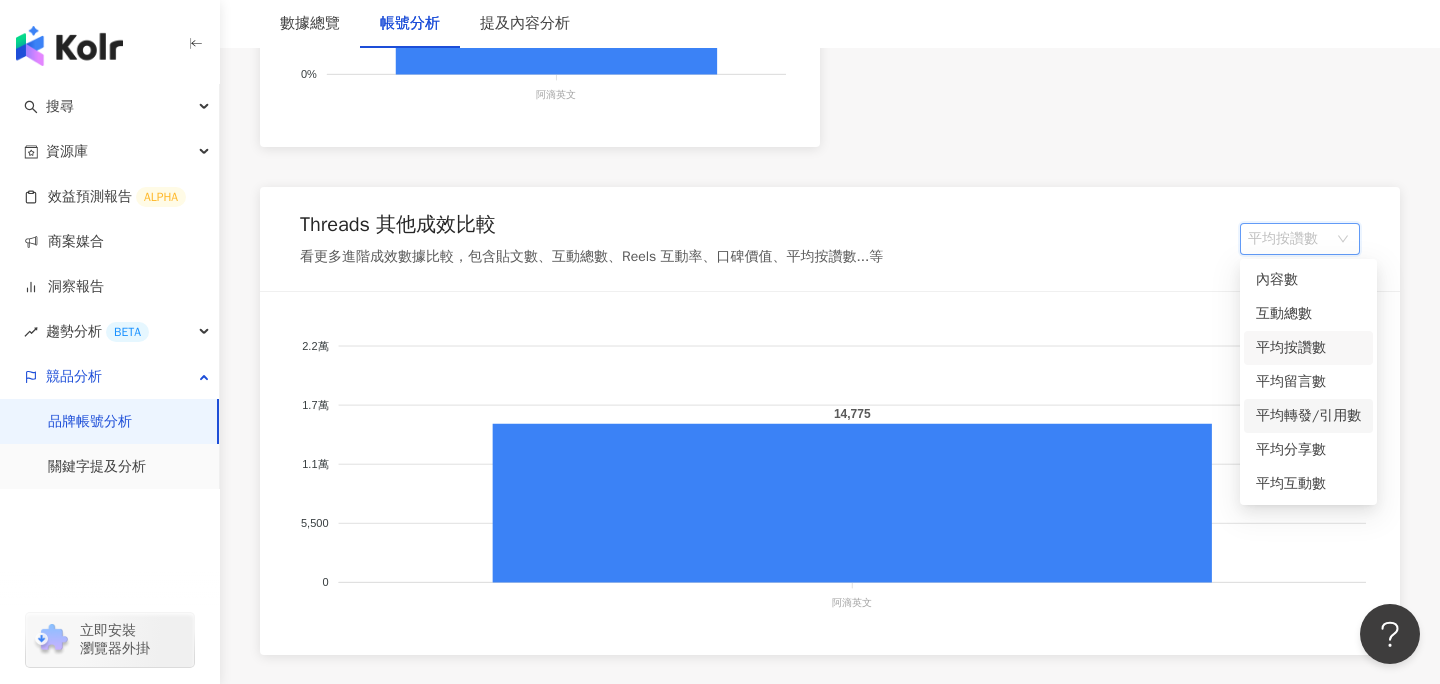 click on "平均轉發/引用數" at bounding box center (1308, 416) 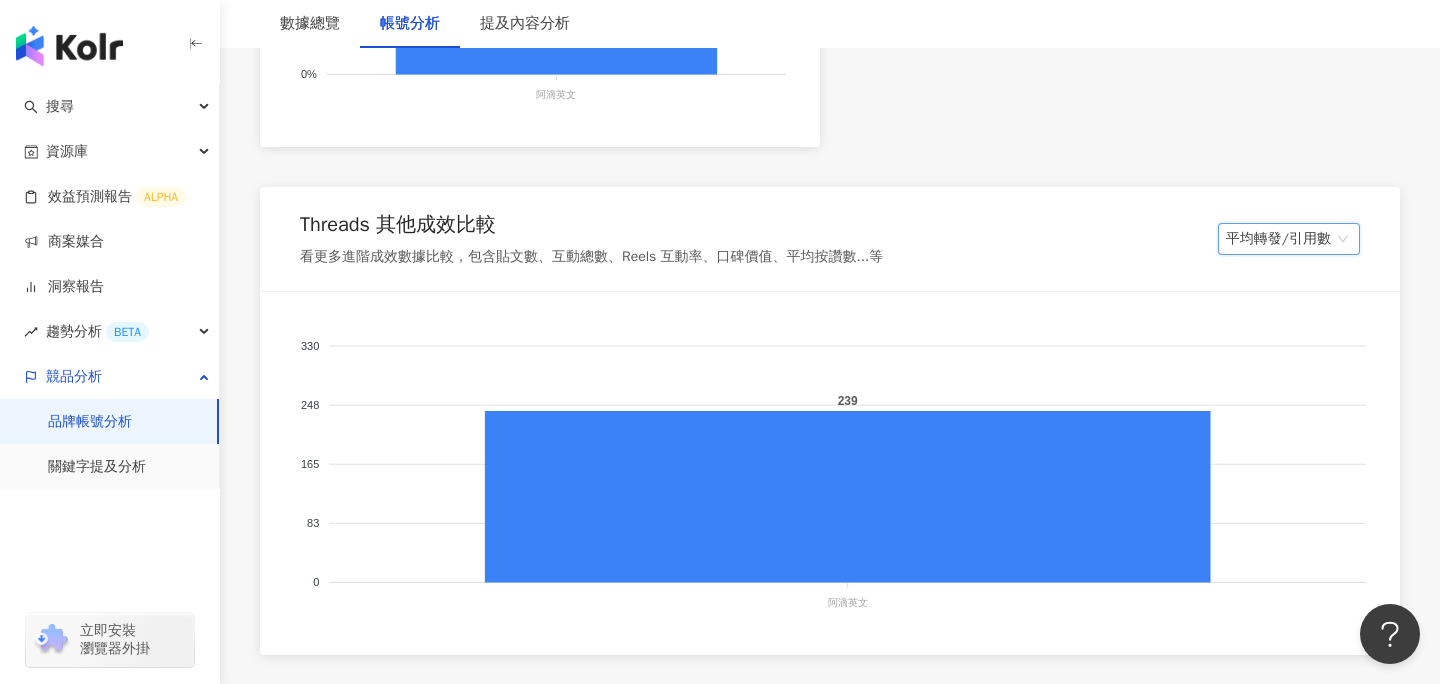 click on "平均轉發/引用數" at bounding box center (1289, 239) 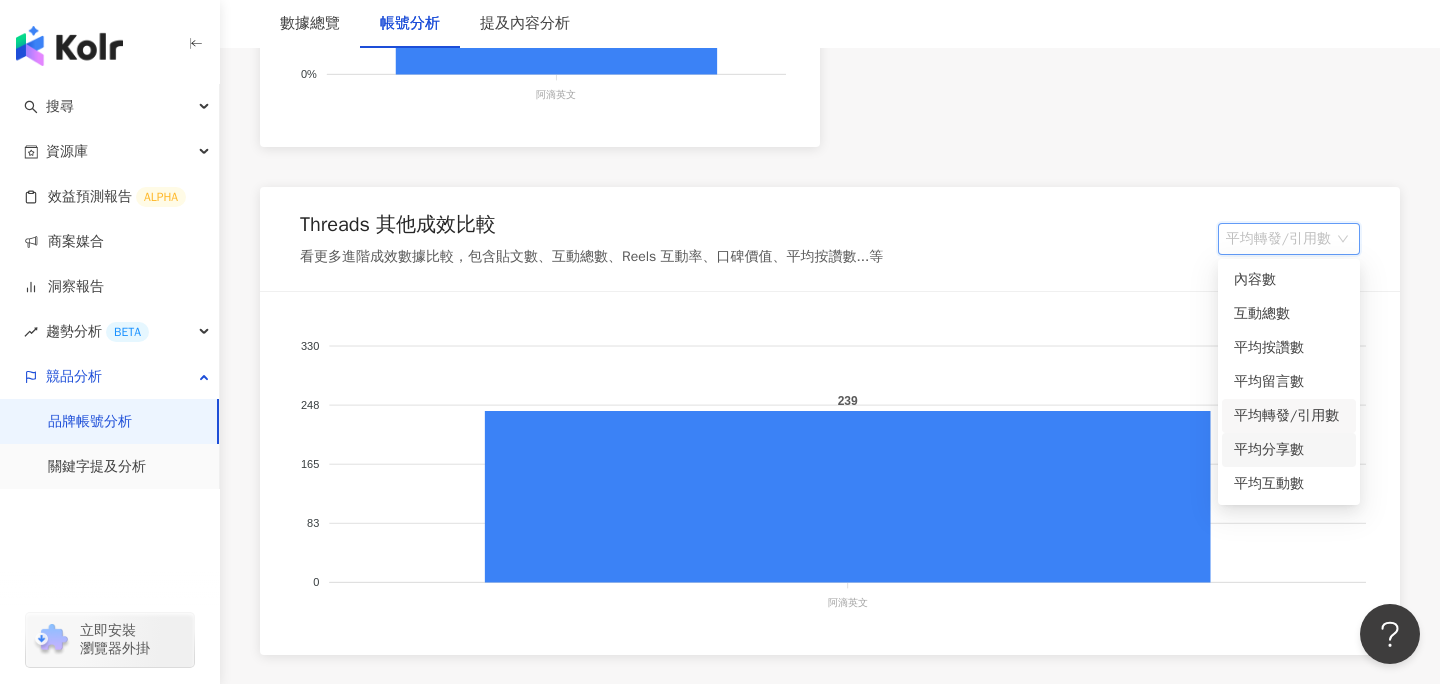 click on "平均分享數" at bounding box center [1289, 450] 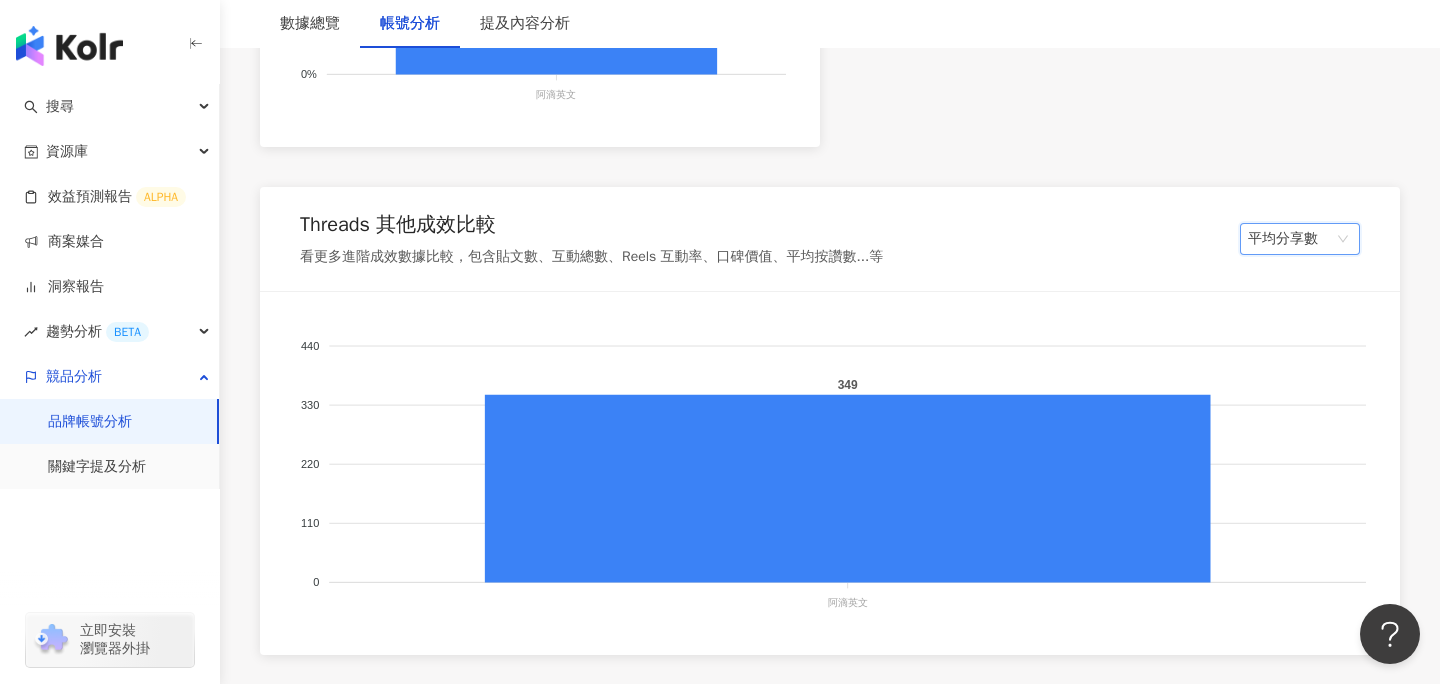click on "平均分享數" at bounding box center (1300, 239) 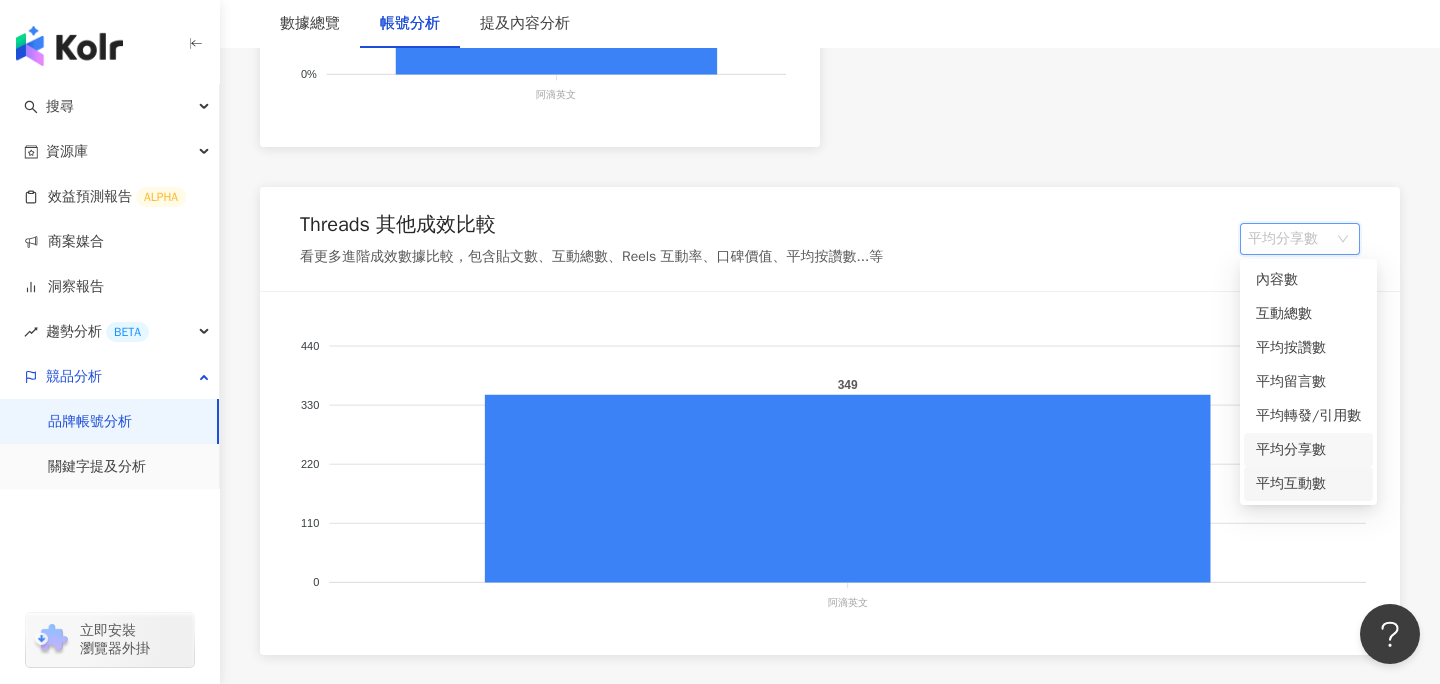 click on "平均互動數" at bounding box center [1308, 484] 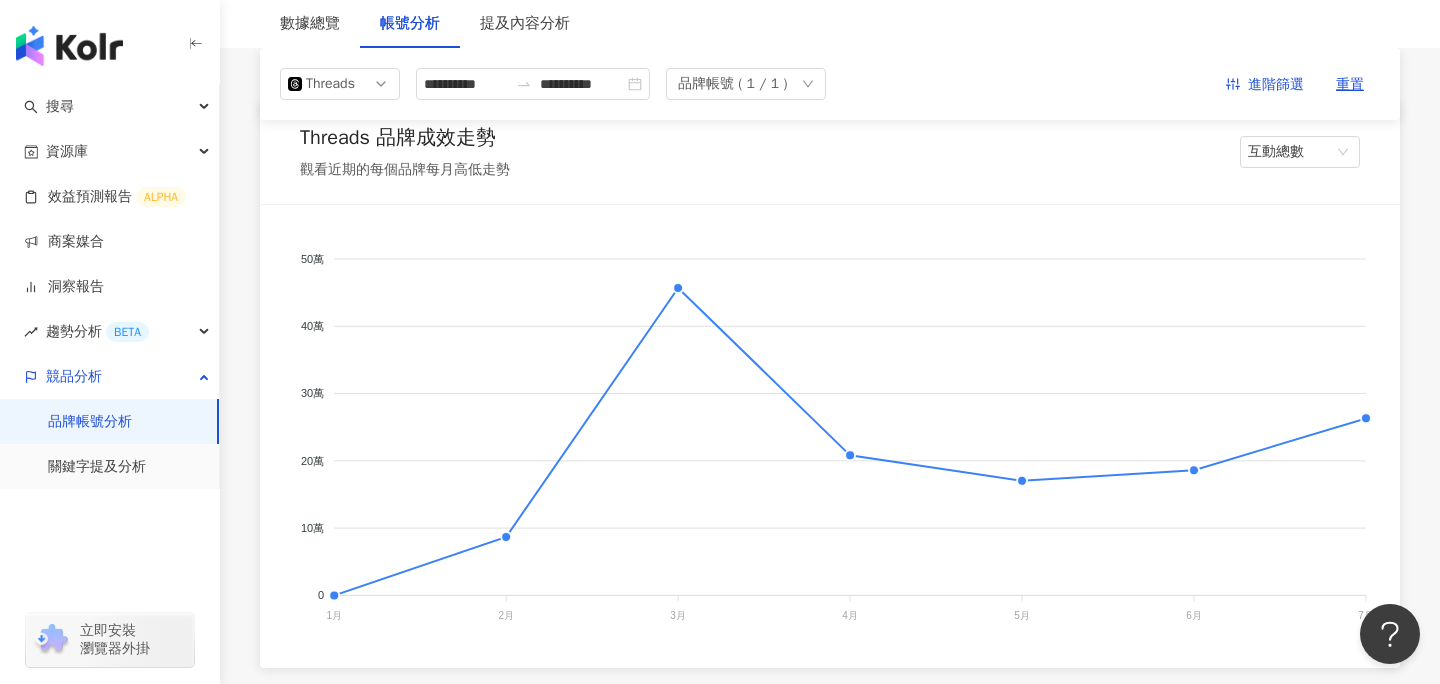 scroll, scrollTop: 0, scrollLeft: 0, axis: both 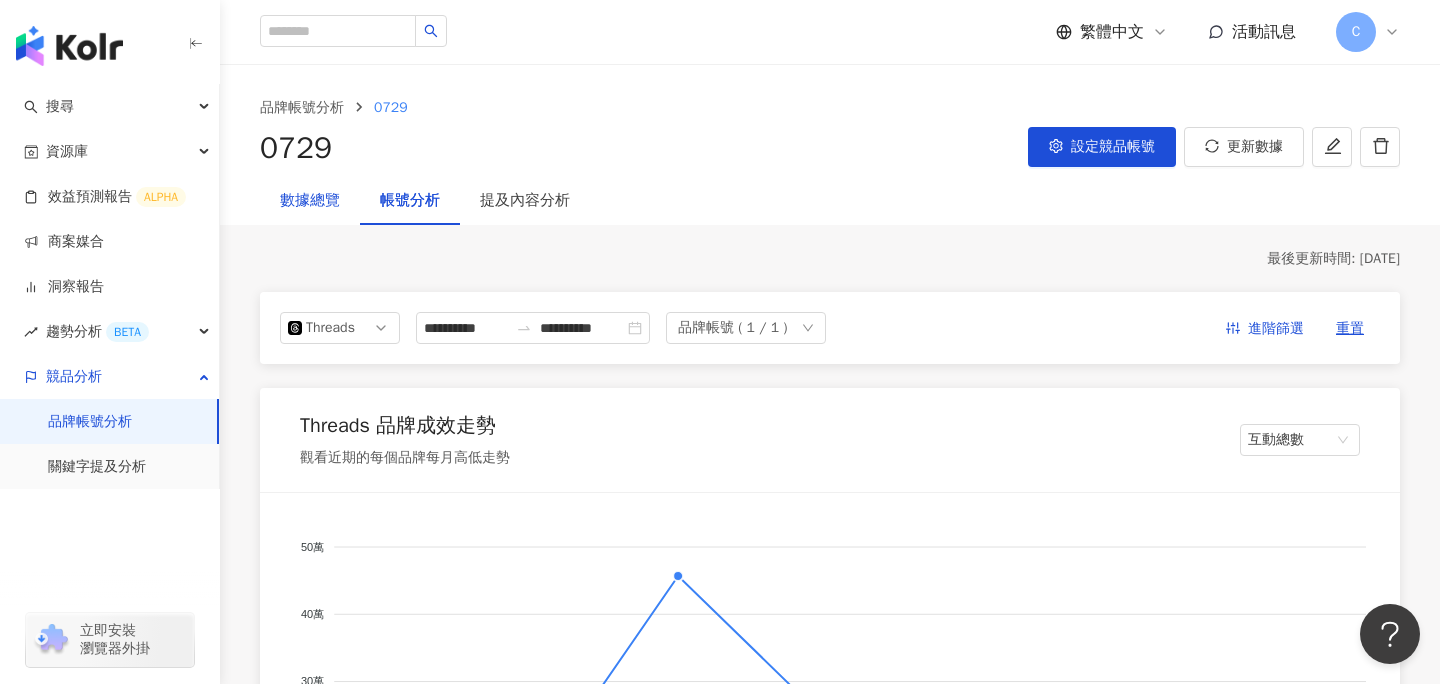 click on "數據總覽" at bounding box center [310, 201] 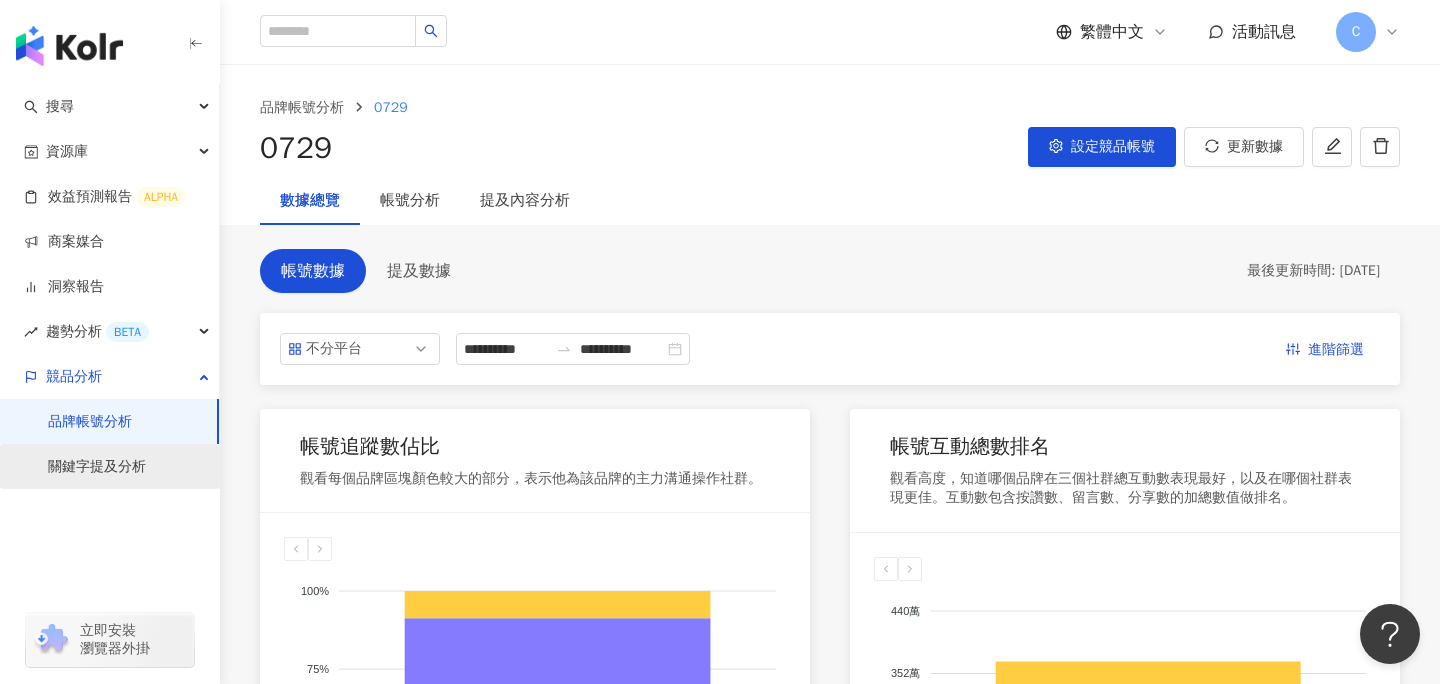 click on "關鍵字提及分析" at bounding box center [97, 467] 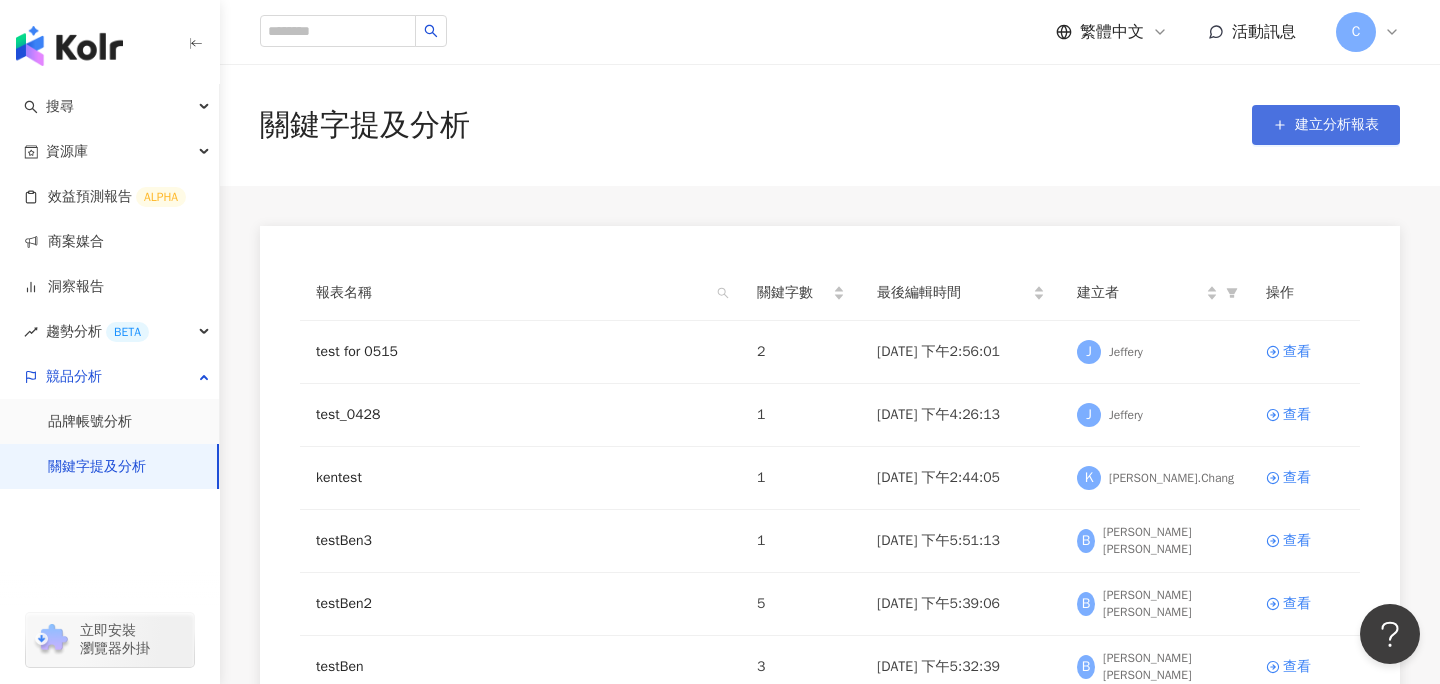click on "建立分析報表" at bounding box center (1337, 125) 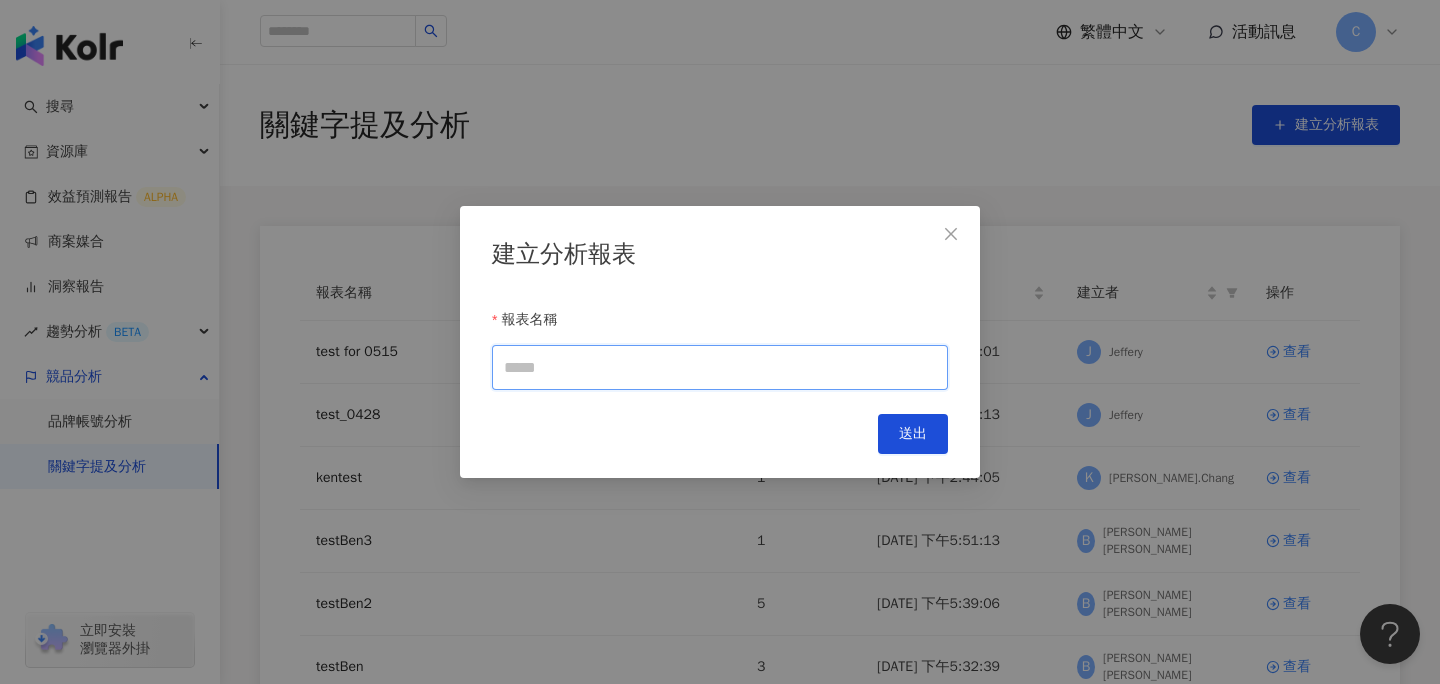 click on "報表名稱" at bounding box center (720, 367) 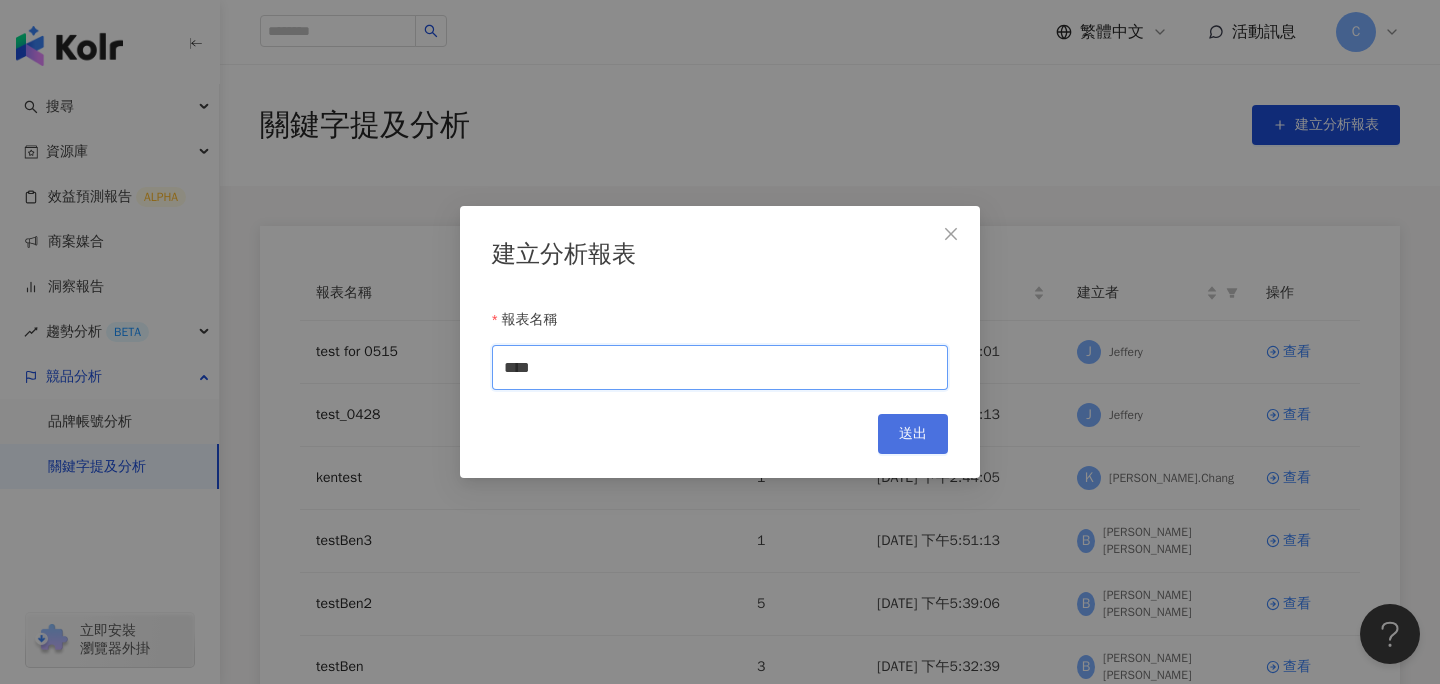 type on "****" 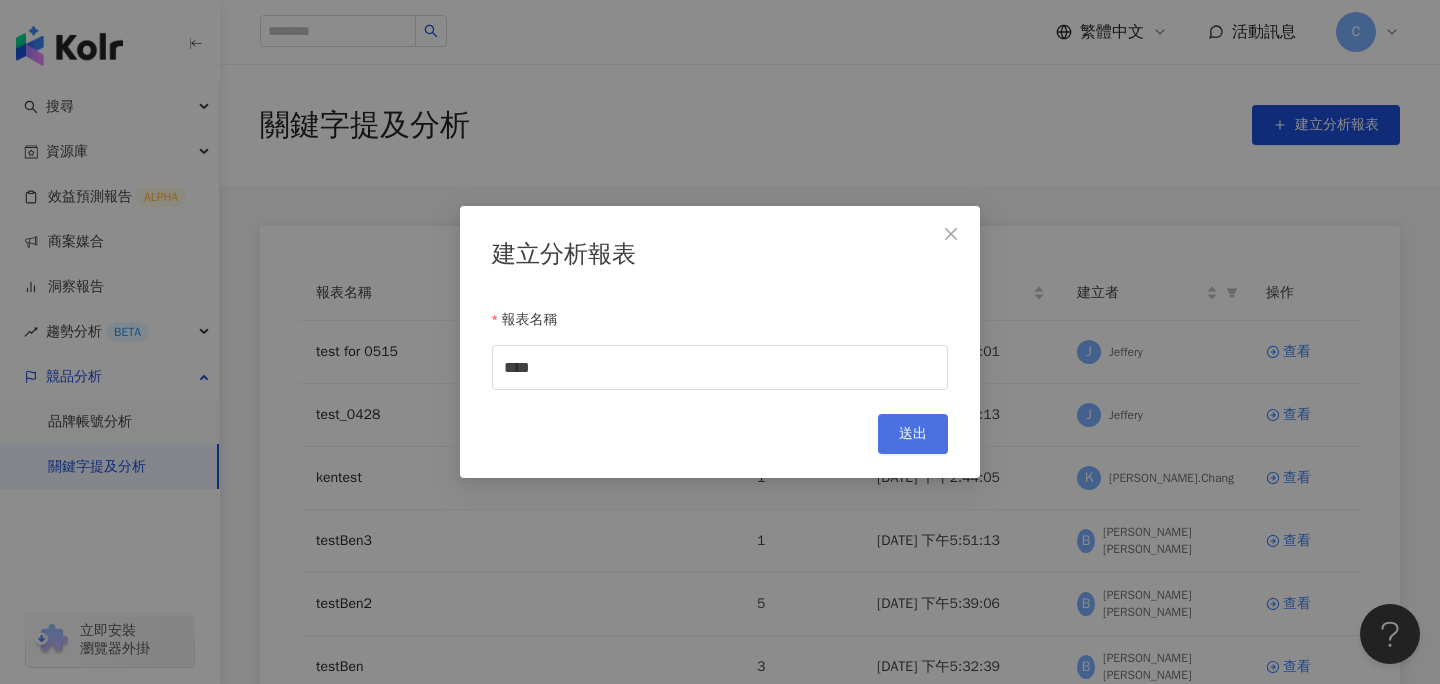 click on "送出" at bounding box center [913, 434] 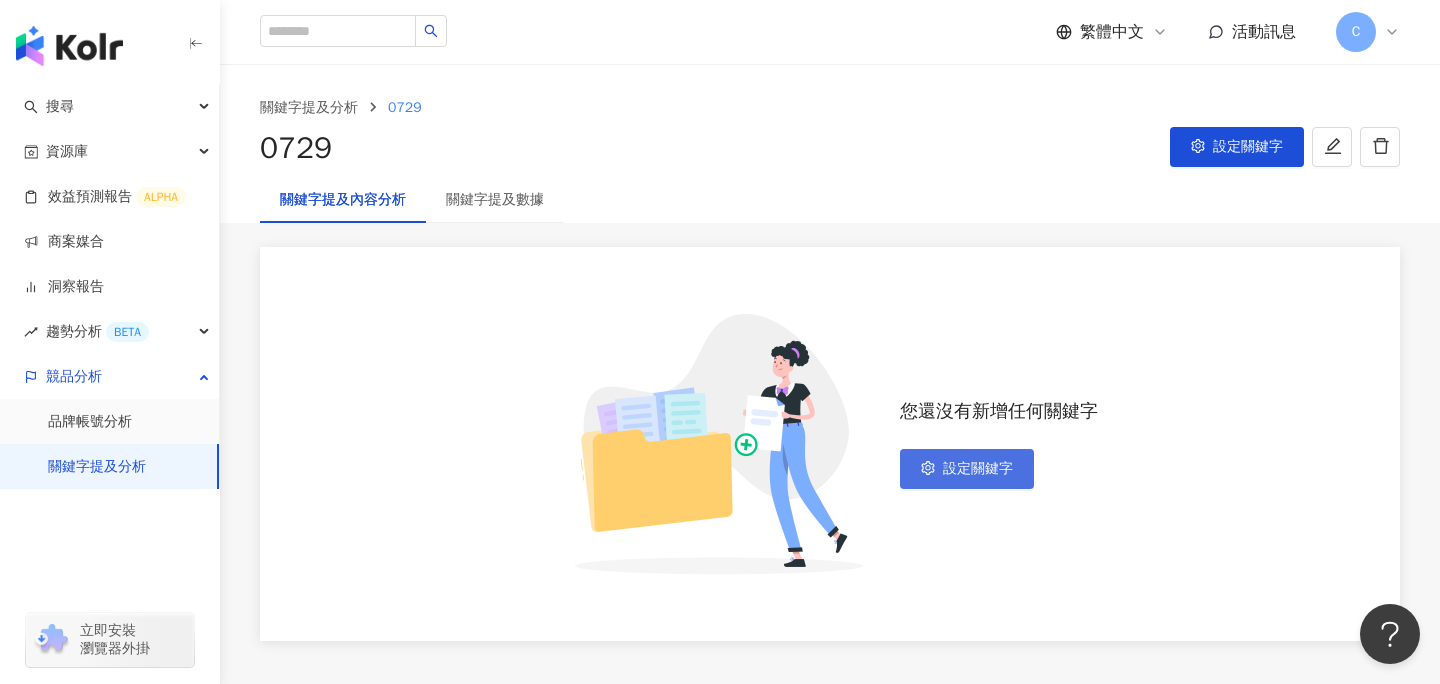 click on "設定關鍵字" at bounding box center (967, 469) 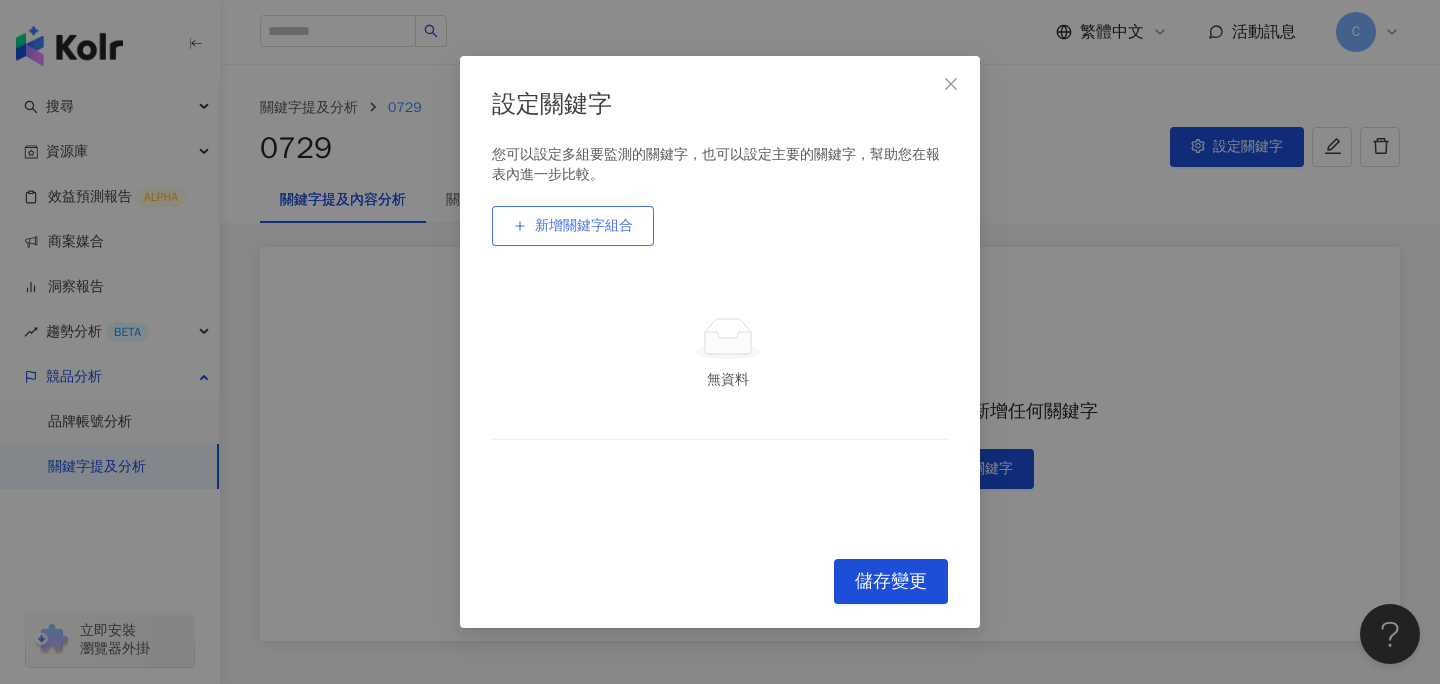 click on "新增關鍵字組合" at bounding box center (584, 226) 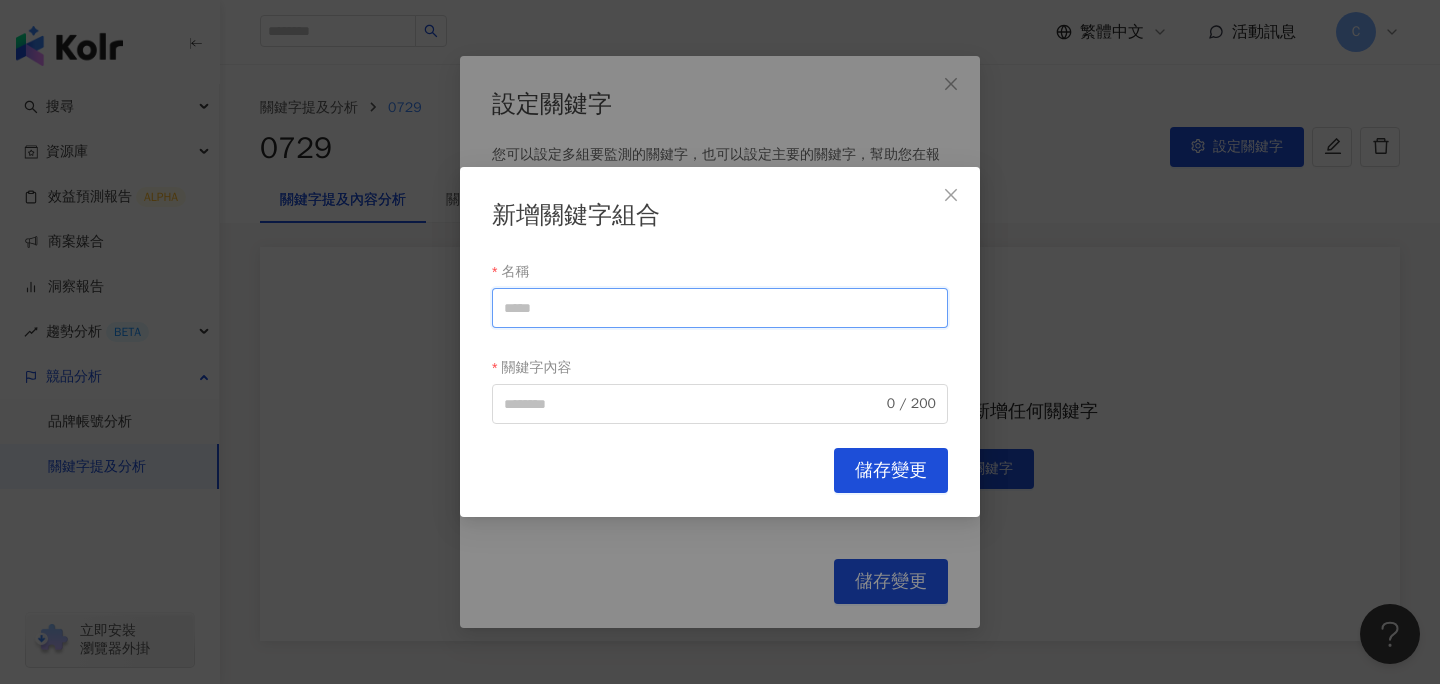 click on "名稱" at bounding box center (720, 308) 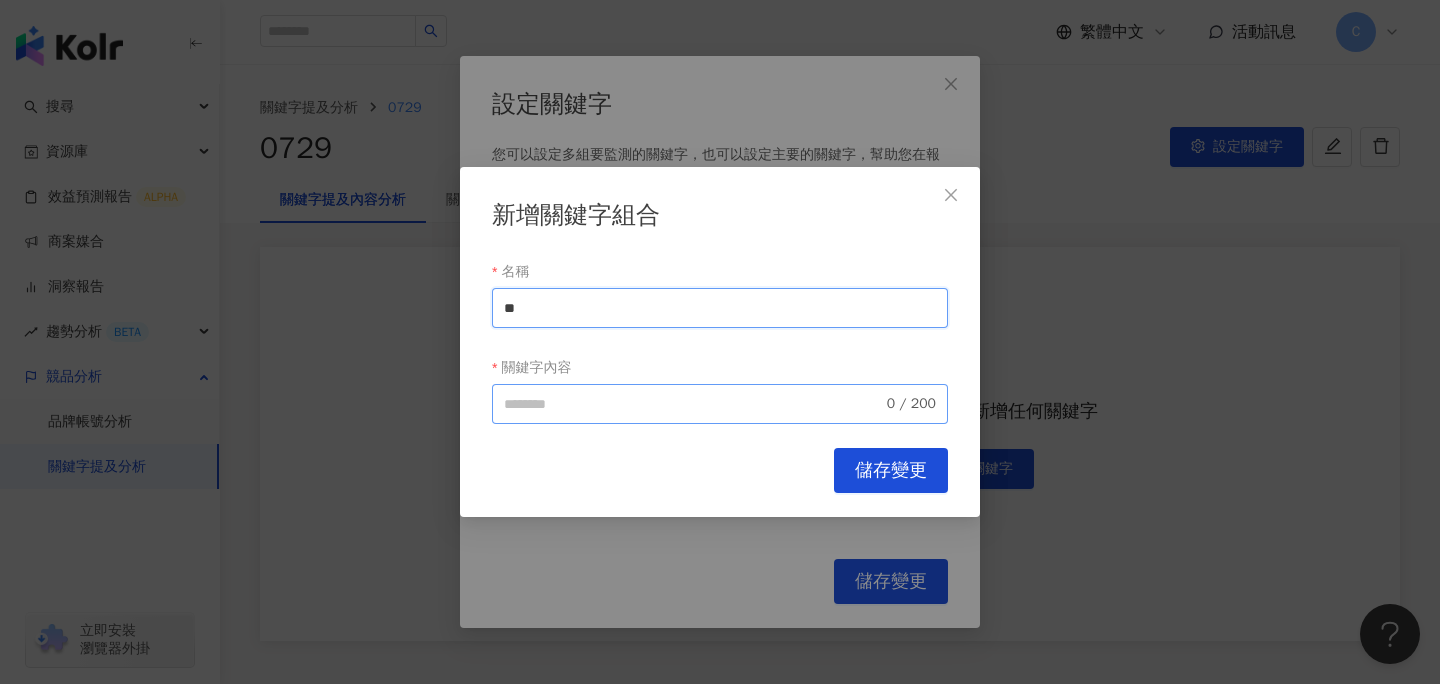 type on "**" 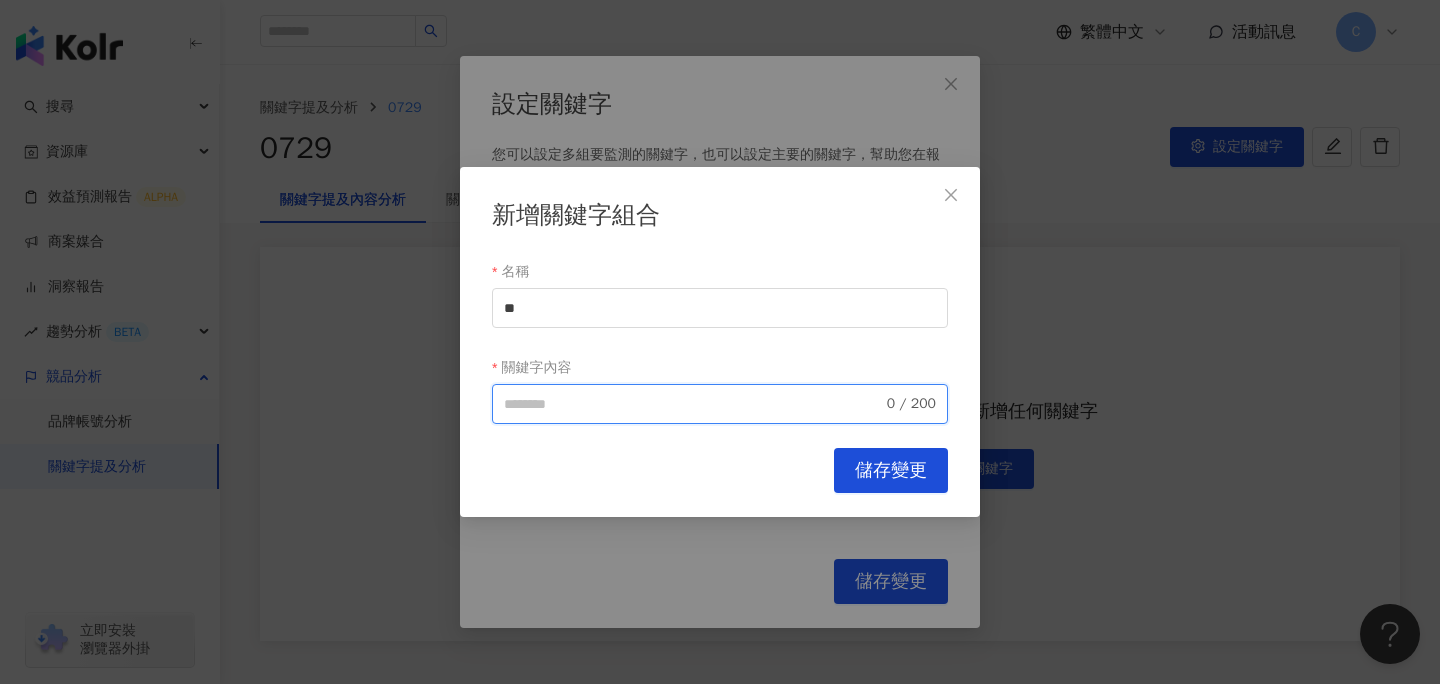 click on "關鍵字內容" at bounding box center [693, 404] 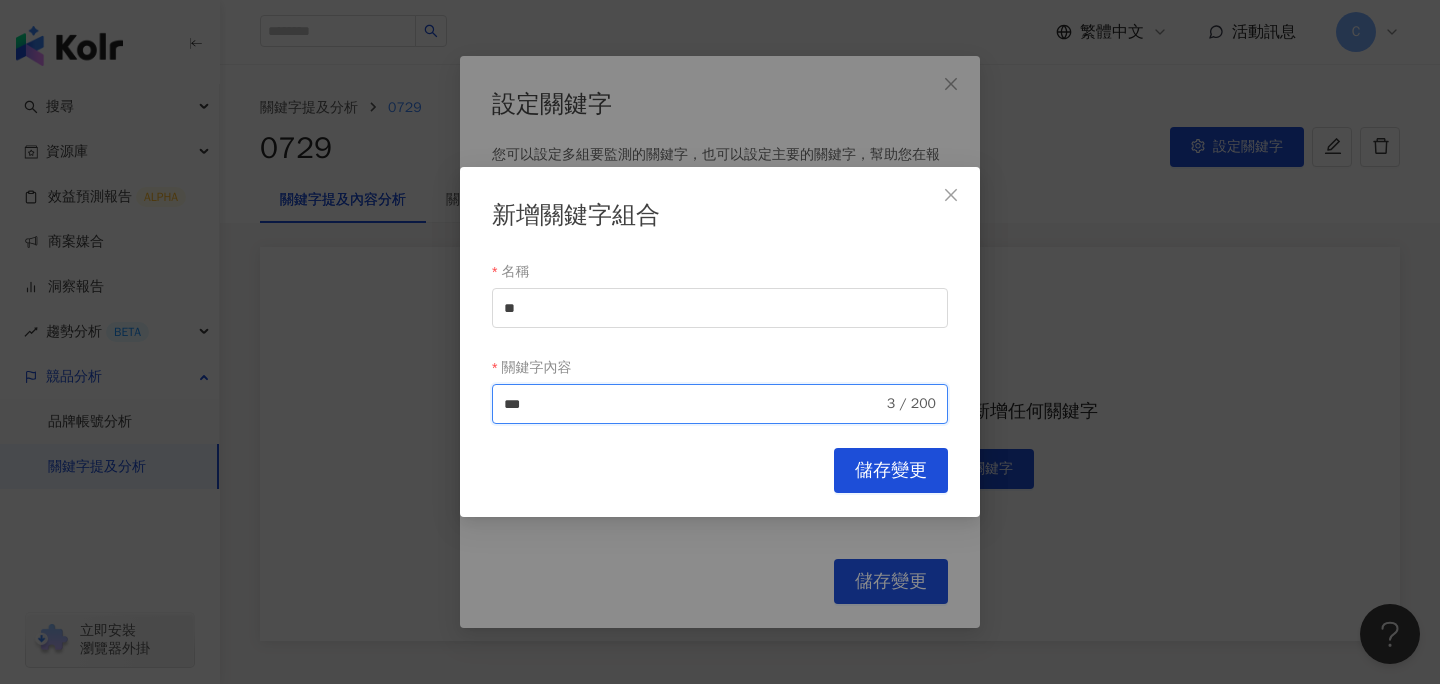 type on "**" 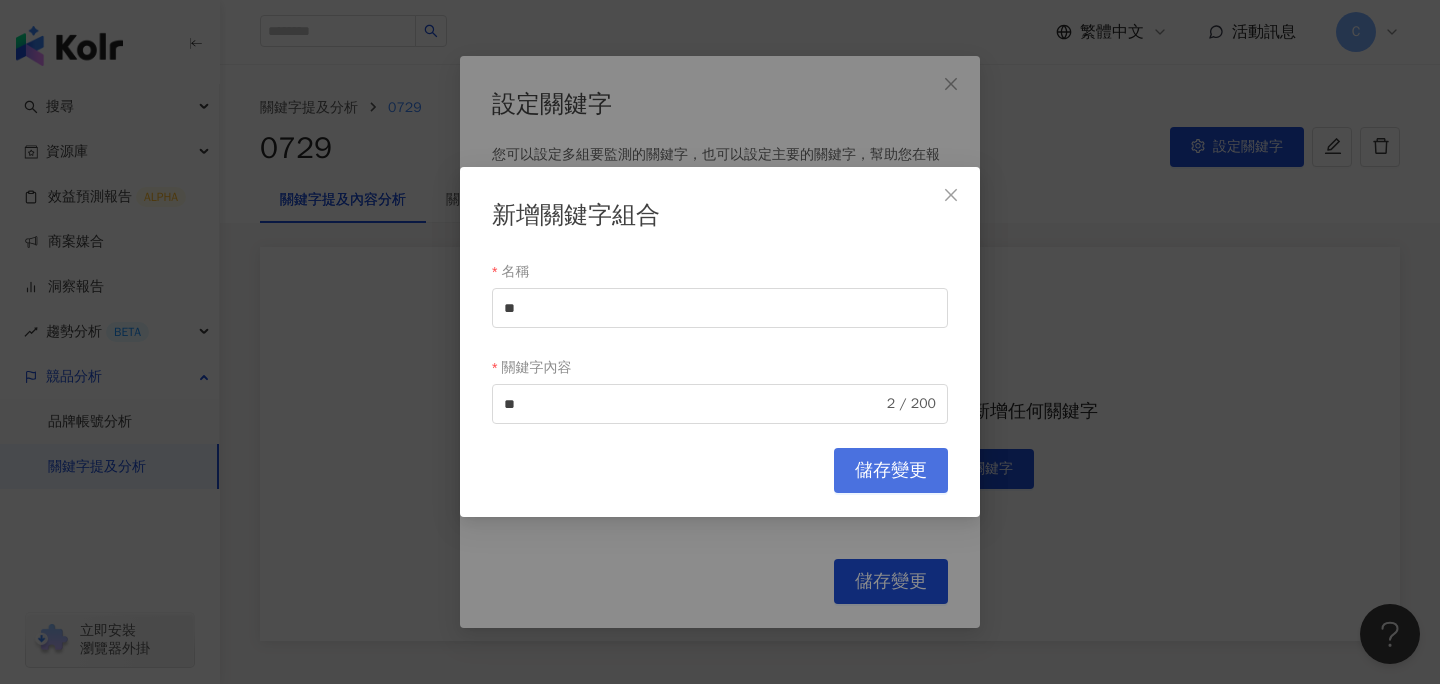 click on "儲存變更" at bounding box center (891, 471) 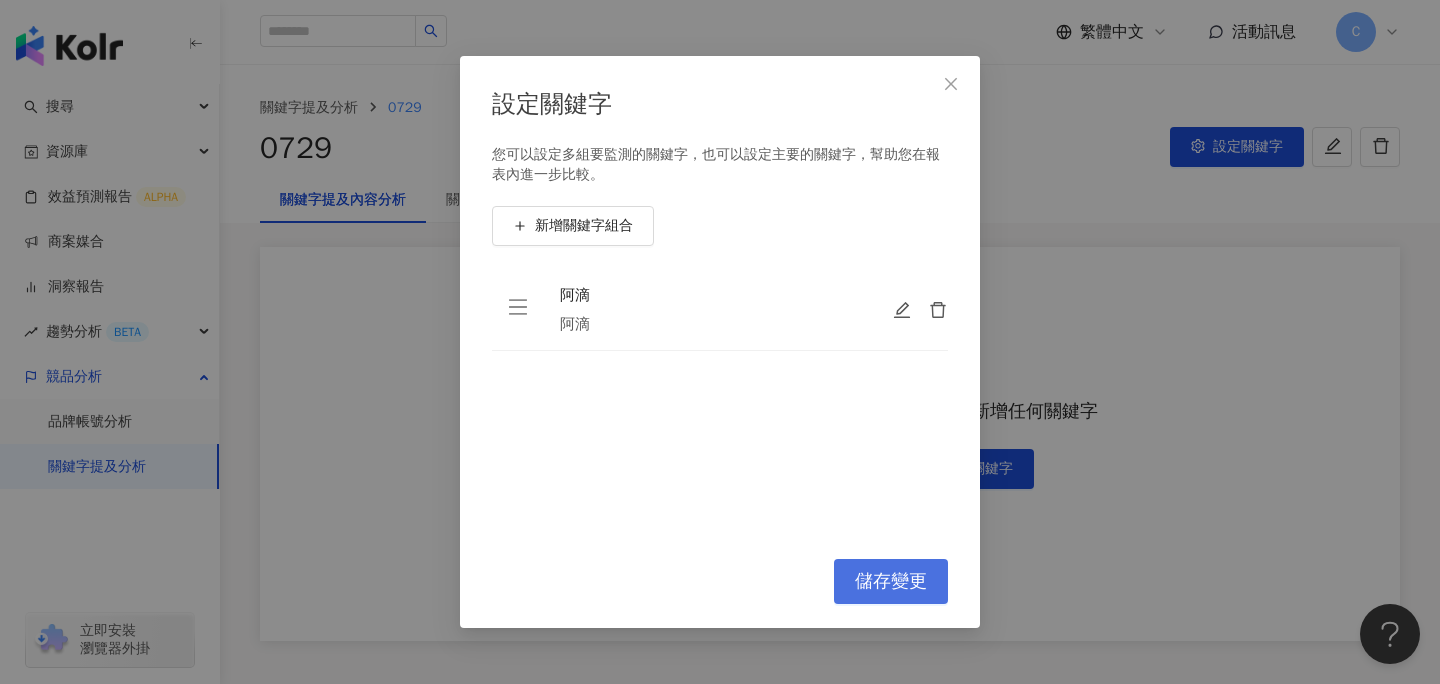 click on "儲存變更" at bounding box center (891, 582) 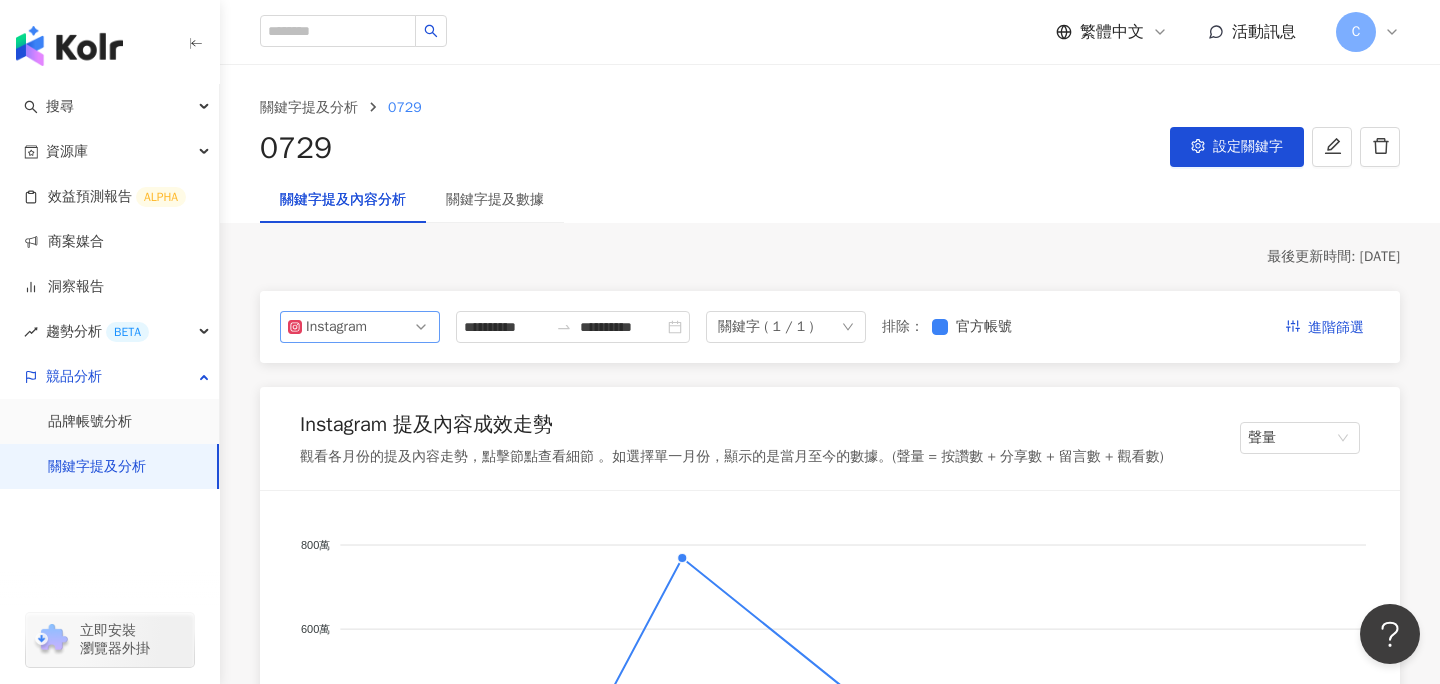 click on "Instagram" at bounding box center [360, 327] 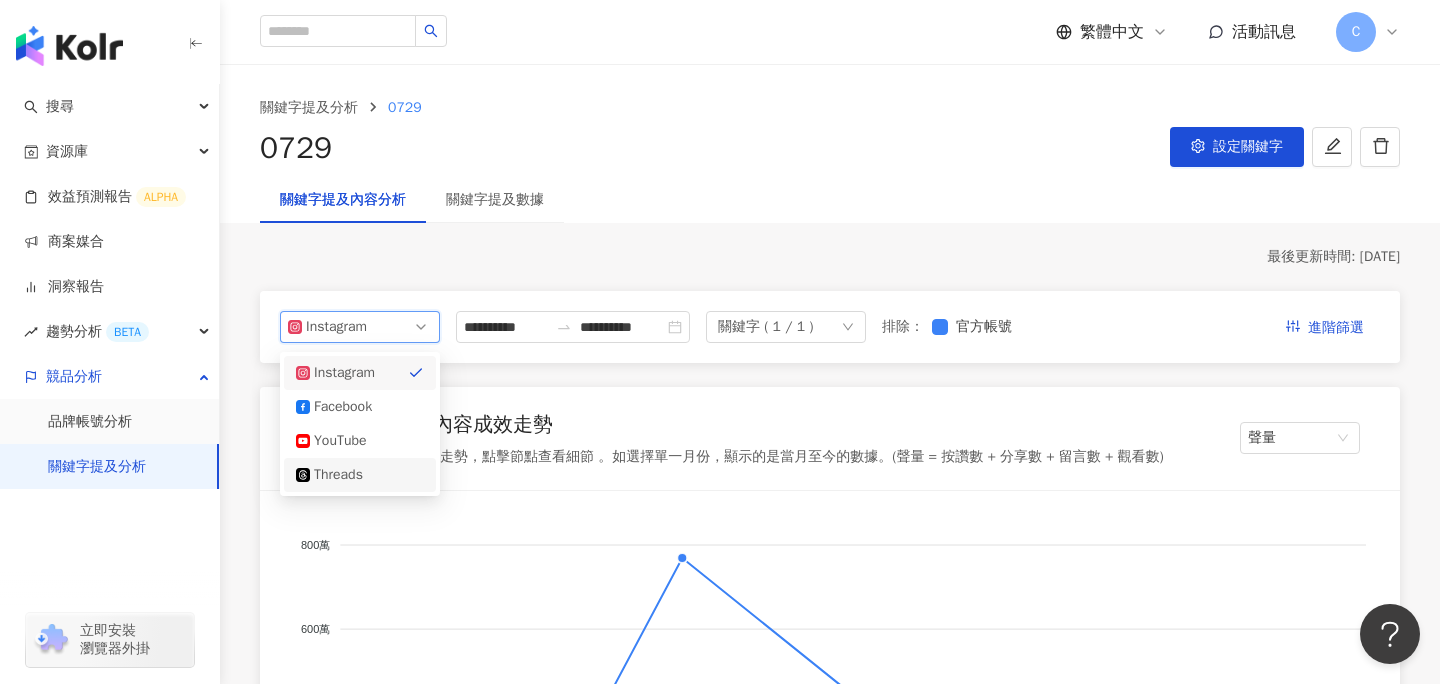 click on "Threads" at bounding box center (360, 475) 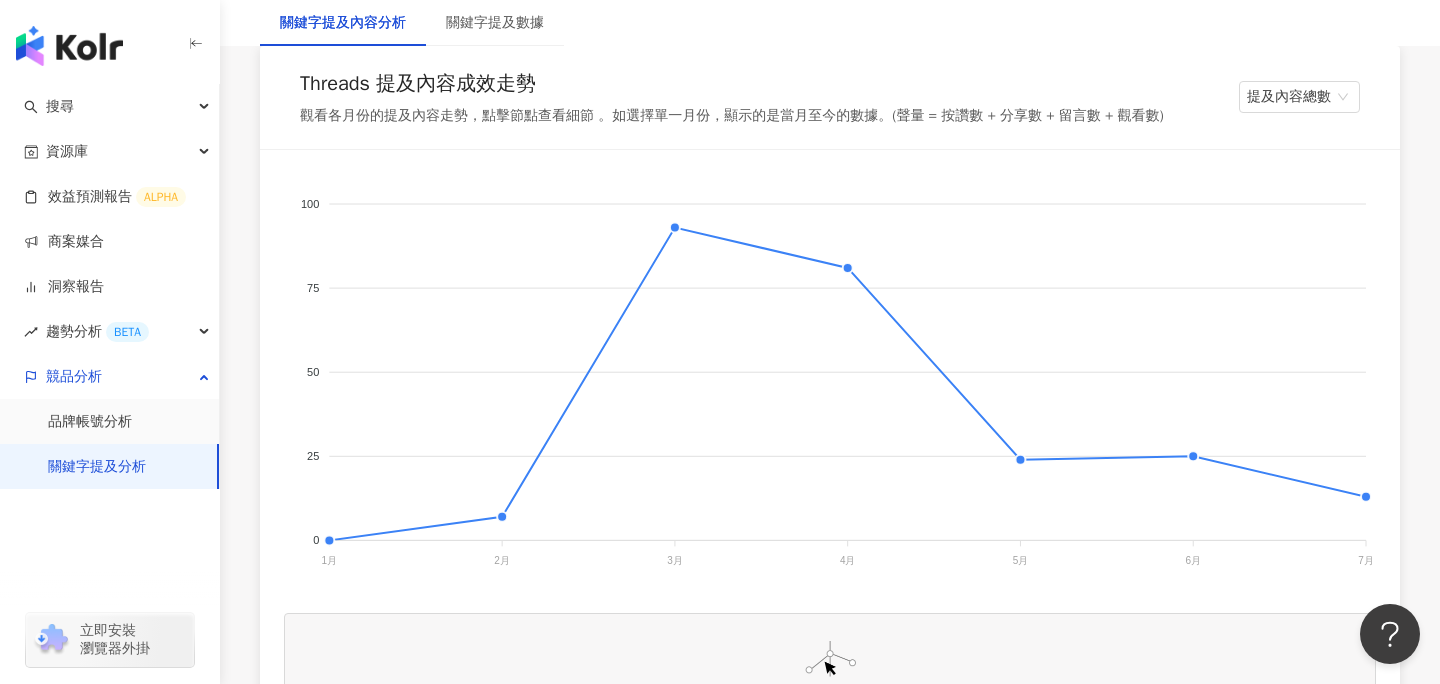 scroll, scrollTop: 454, scrollLeft: 0, axis: vertical 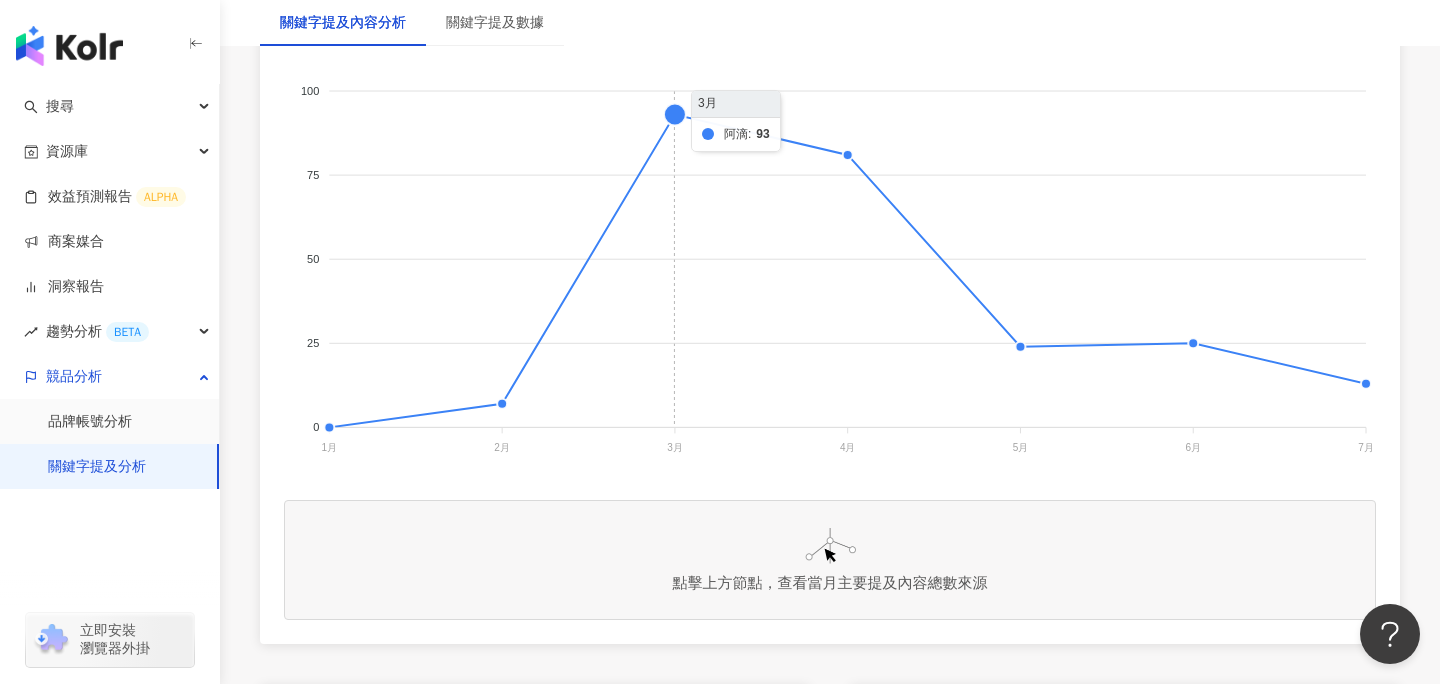 click 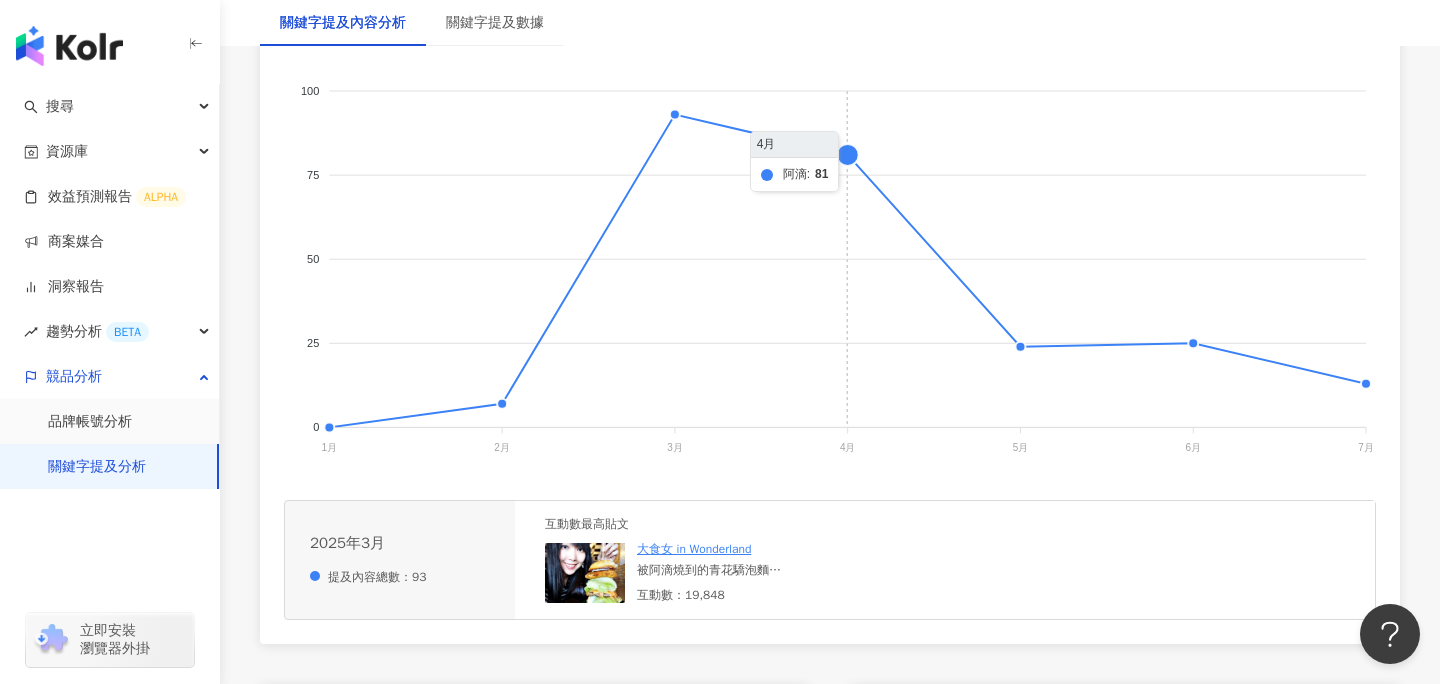 click 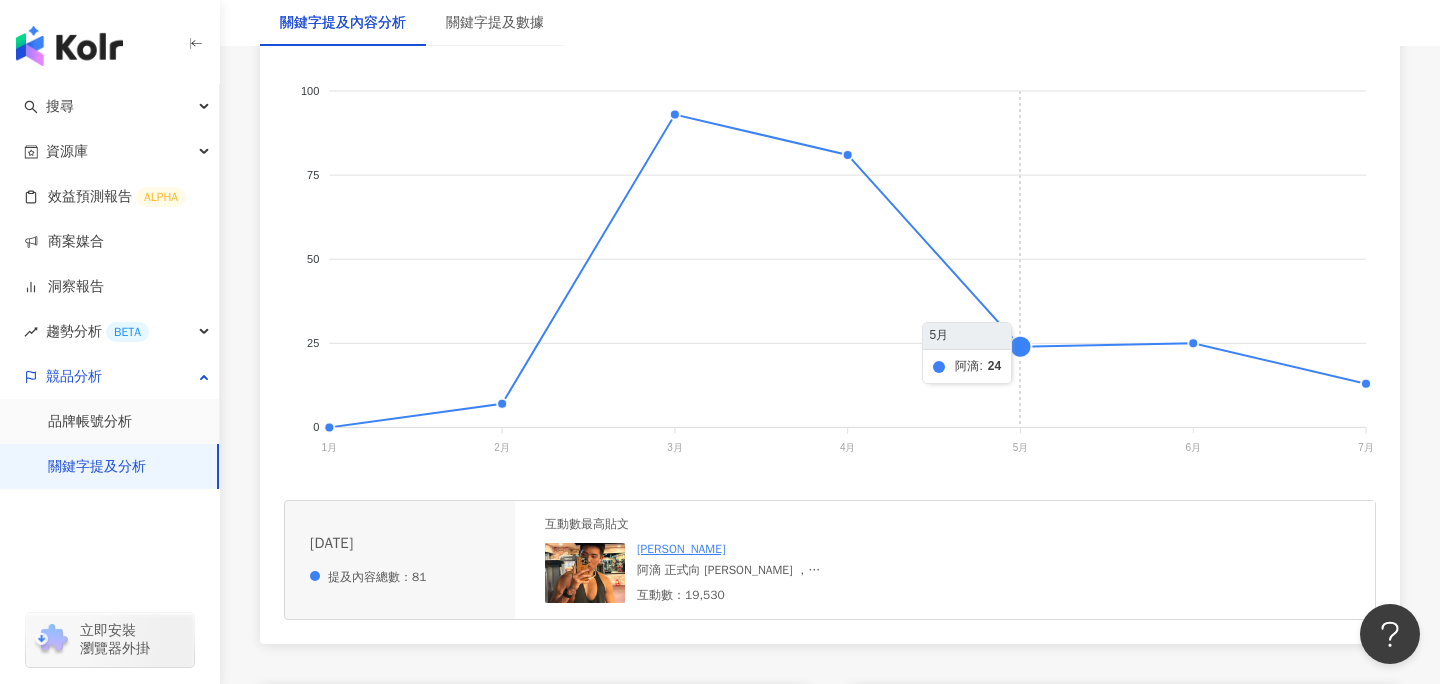 click 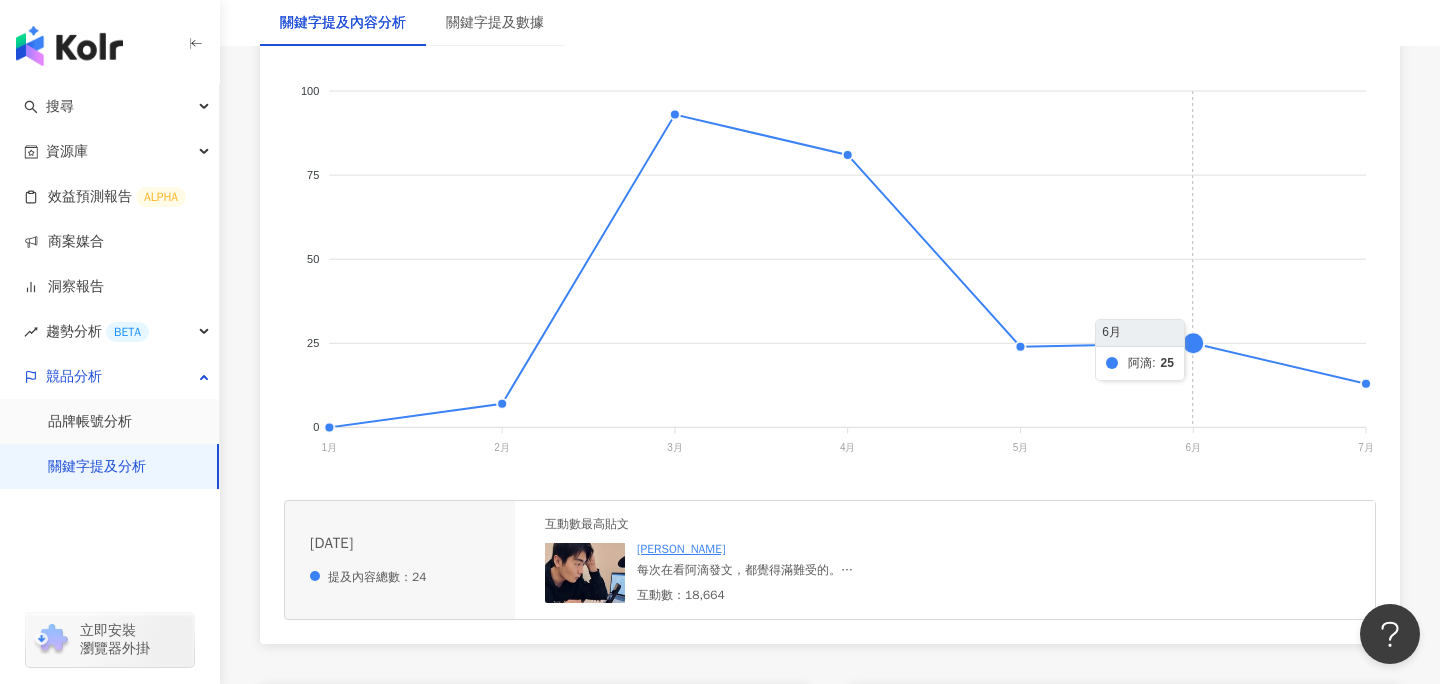 click 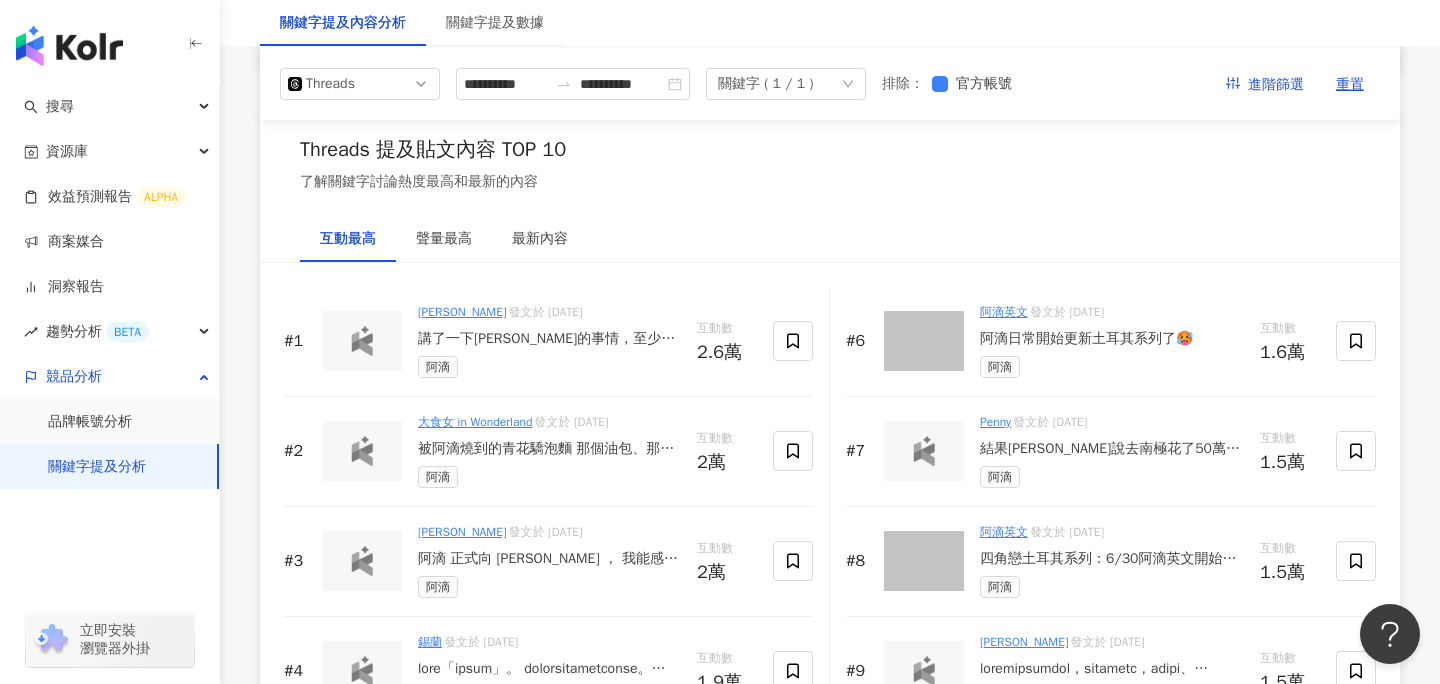 scroll, scrollTop: 2321, scrollLeft: 0, axis: vertical 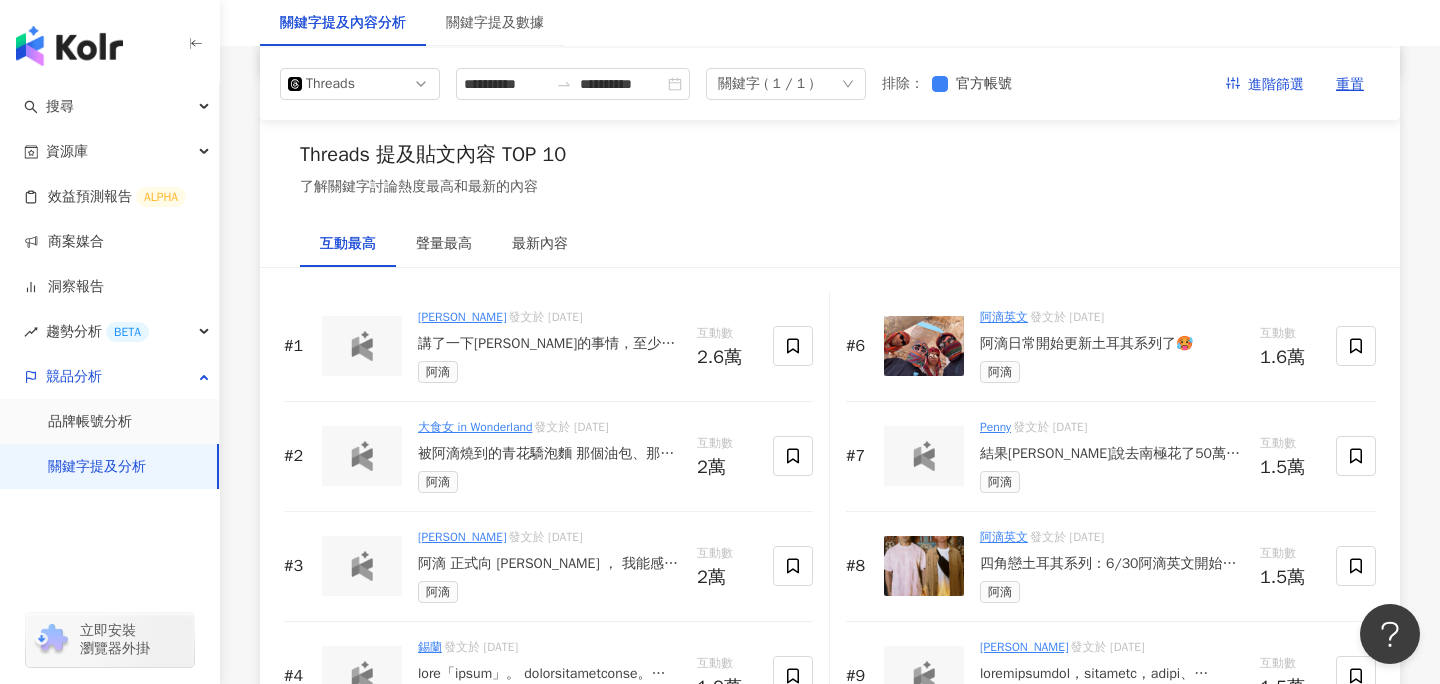 click at bounding box center (362, 346) 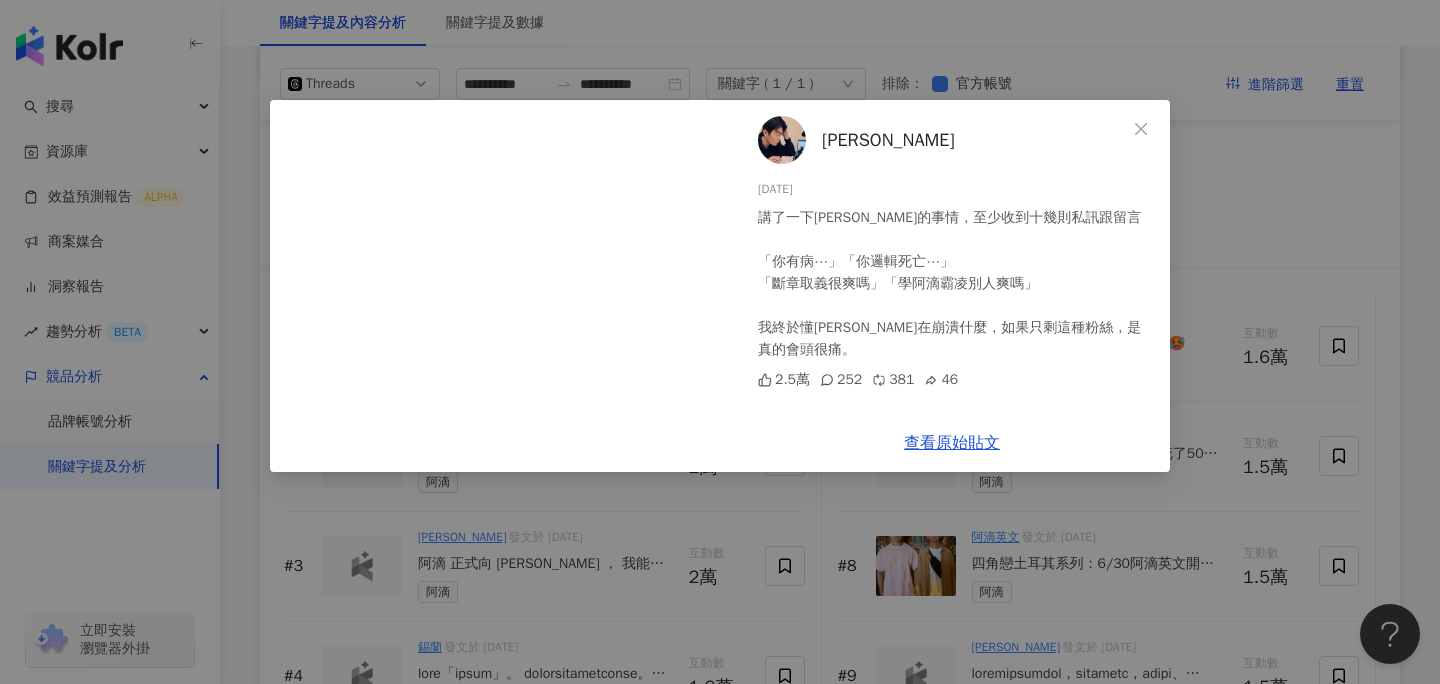 click on "李文成 2025/7/10 講了一下鍾明軒的事情，至少收到十幾則私訊跟留言
「你有病⋯」「你邏輯死亡⋯」
「斷章取義很爽嗎」「學阿滴霸凌別人爽嗎」
我終於懂鍾明軒在崩潰什麼，如果只剩這種粉絲，是真的會頭很痛。 2.5萬 252 381 46 查看原始貼文" at bounding box center (720, 342) 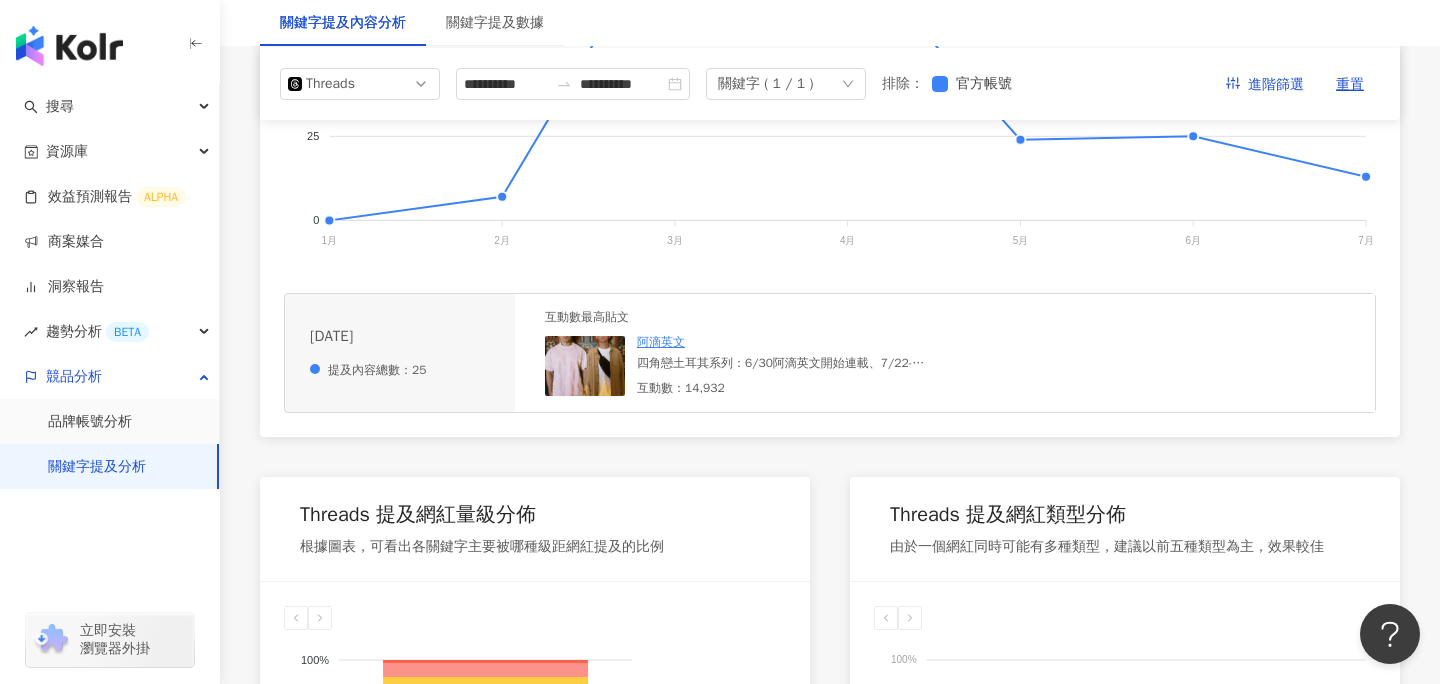 scroll, scrollTop: 0, scrollLeft: 0, axis: both 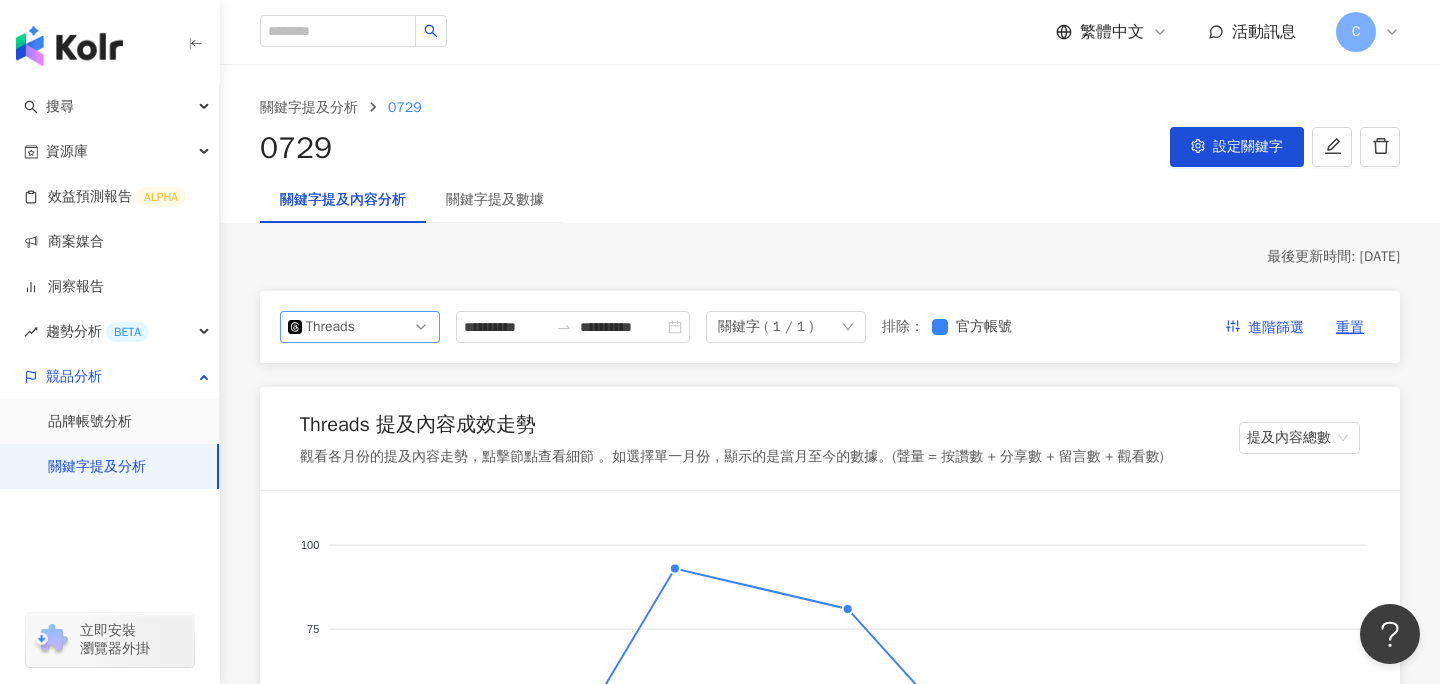 click on "Threads" at bounding box center (360, 327) 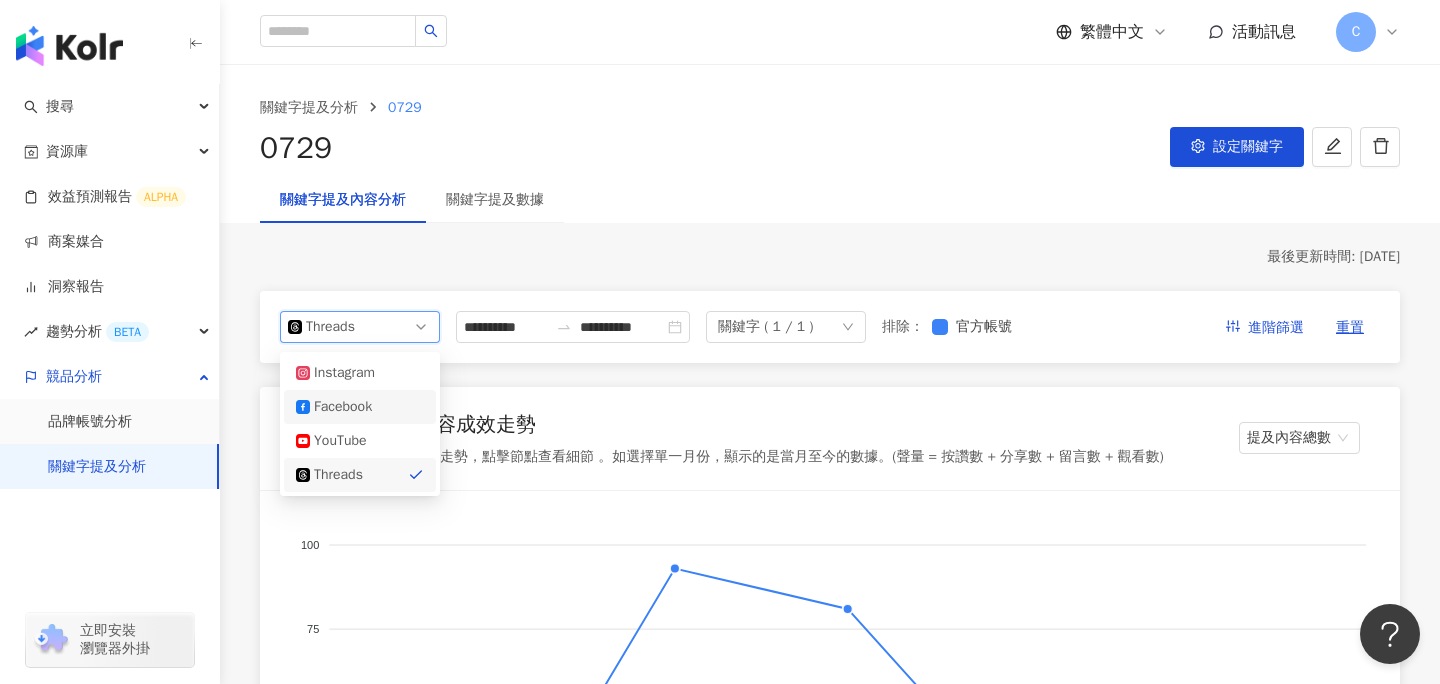 click on "Facebook" at bounding box center (346, 407) 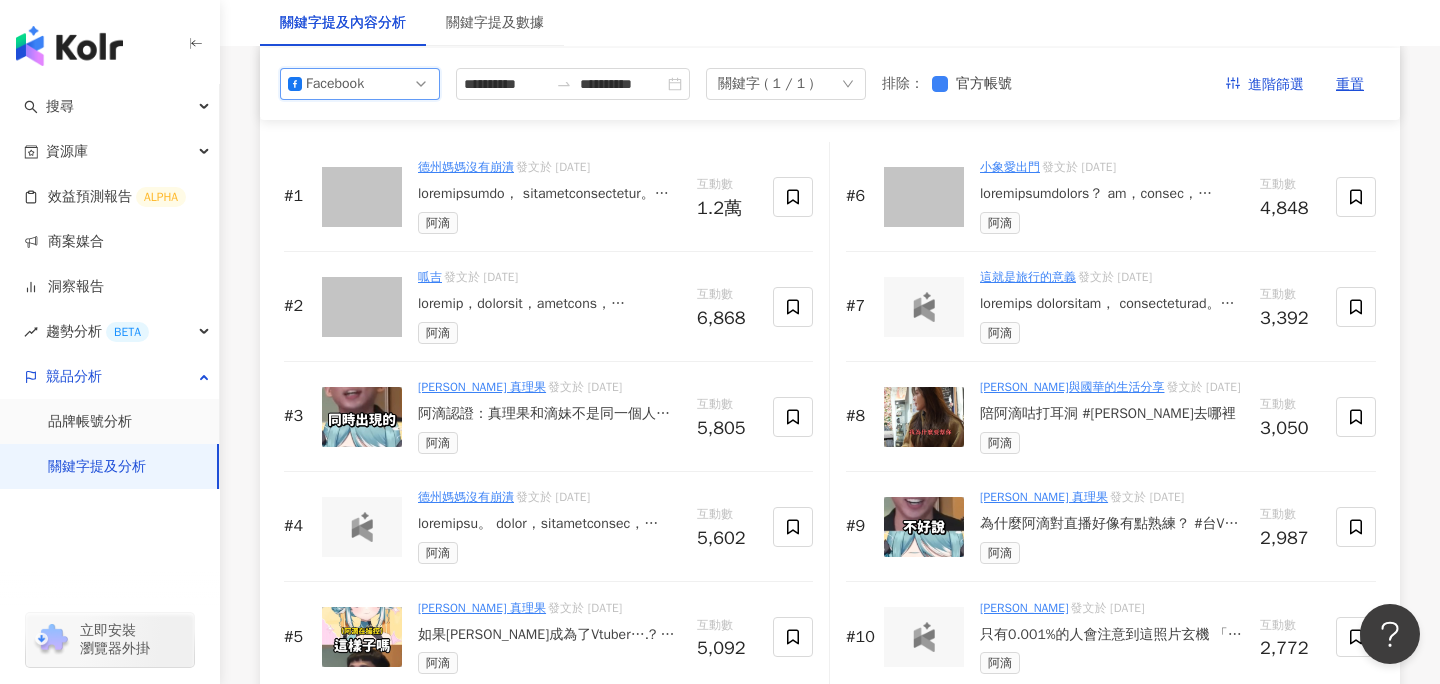scroll, scrollTop: 3116, scrollLeft: 0, axis: vertical 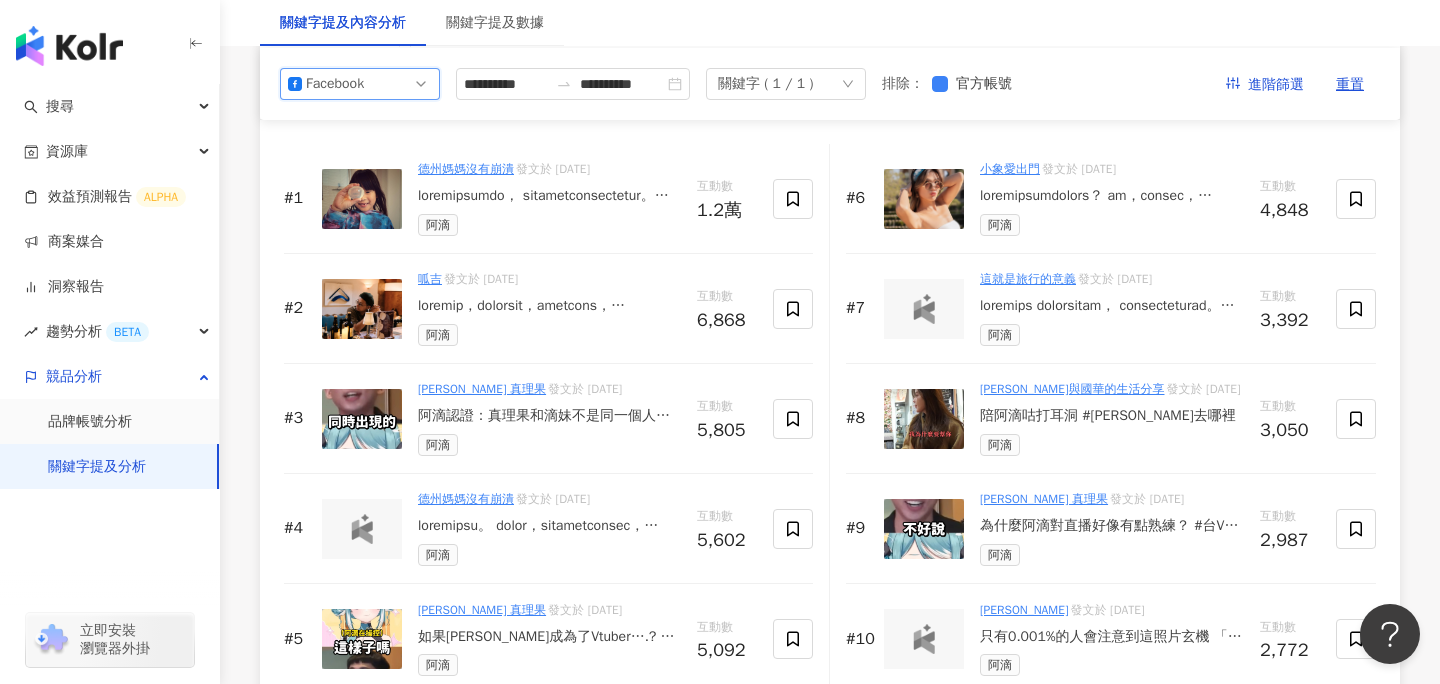 click at bounding box center (69, 46) 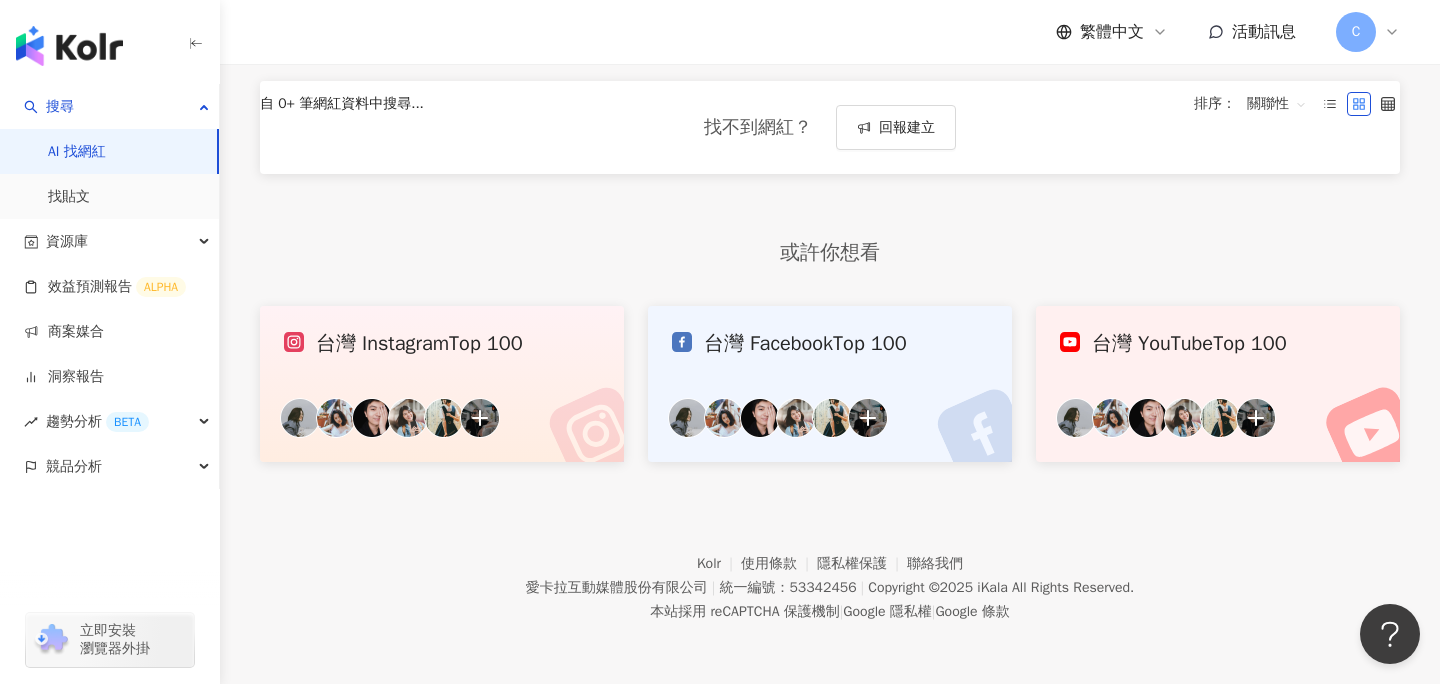 scroll, scrollTop: 0, scrollLeft: 0, axis: both 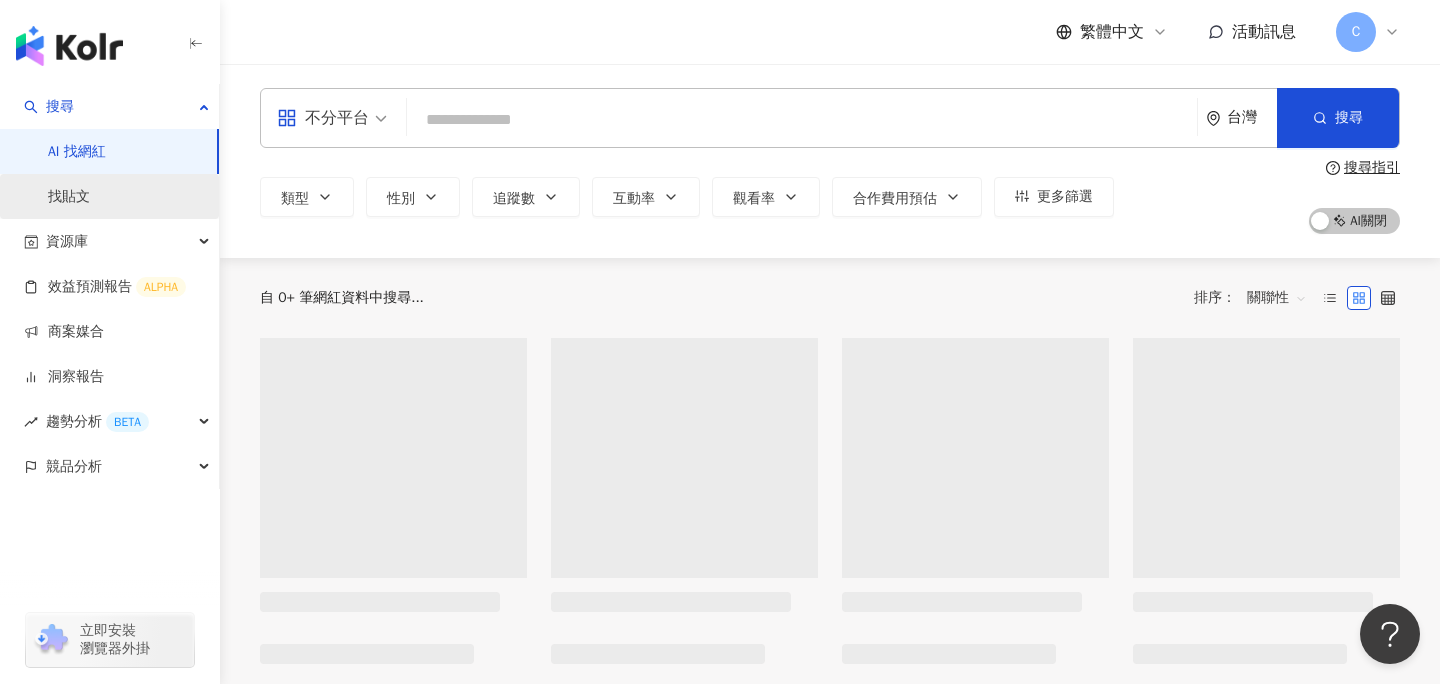 click on "找貼文" at bounding box center [69, 197] 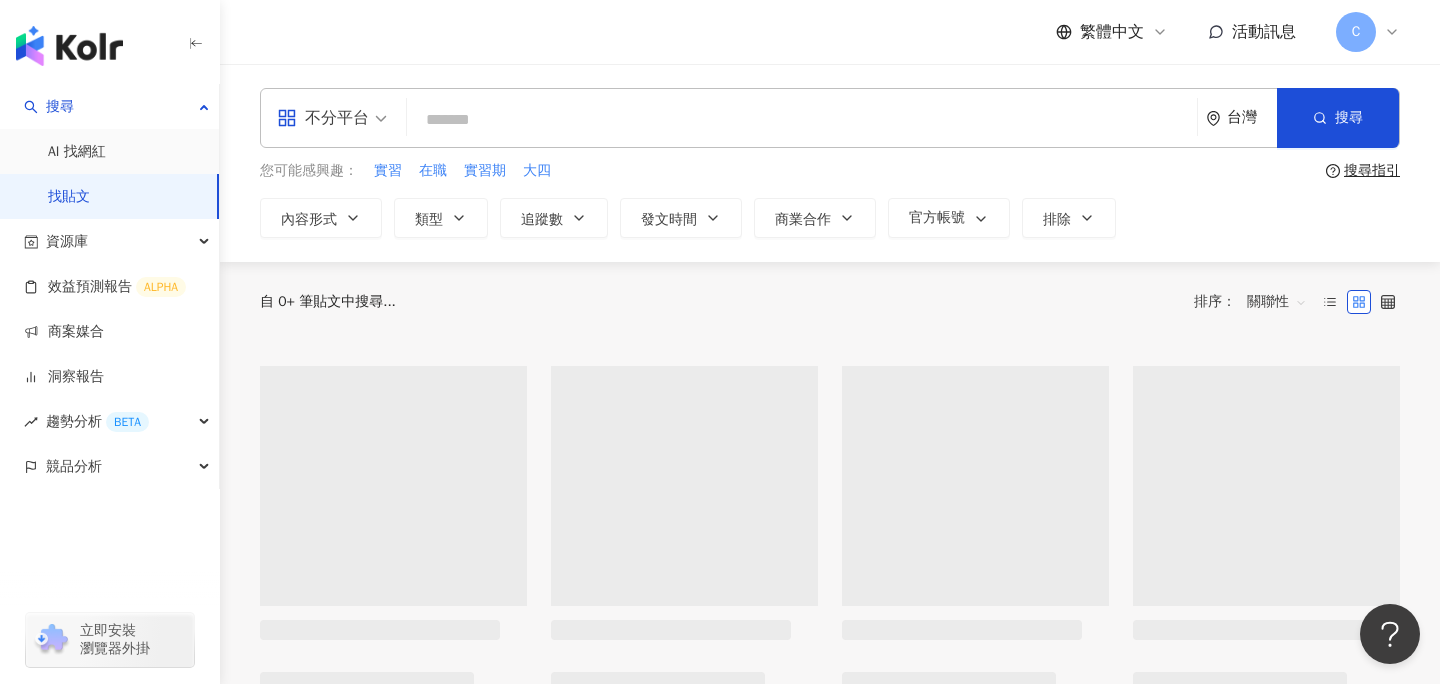 click on "不分平台" at bounding box center (323, 118) 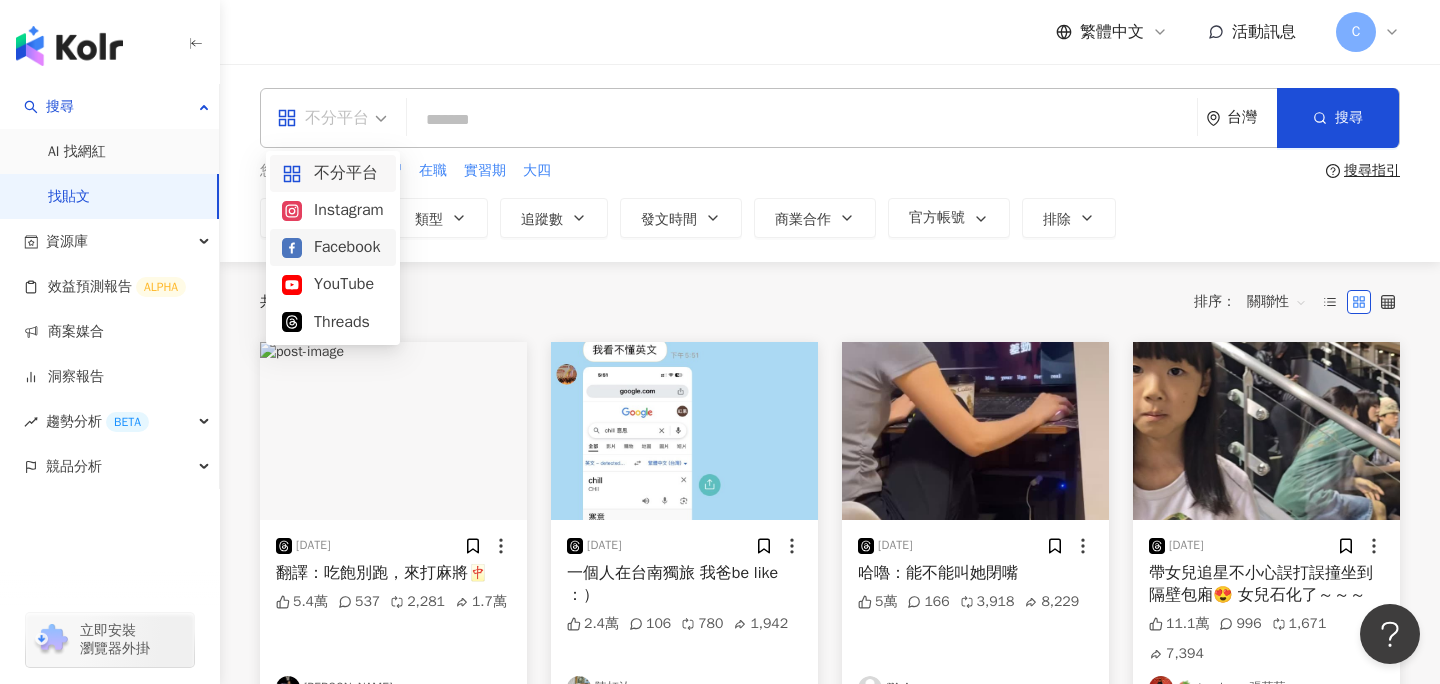 click on "Facebook" at bounding box center [333, 247] 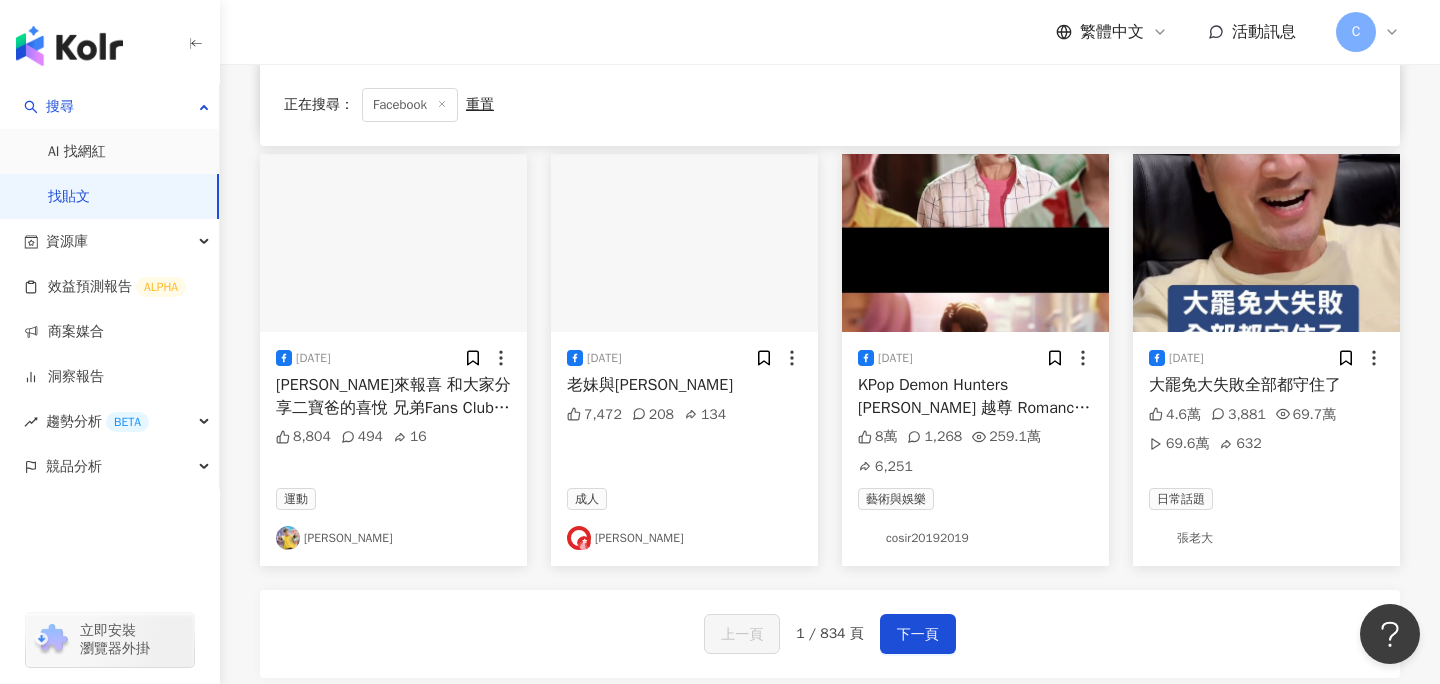 scroll, scrollTop: 1104, scrollLeft: 0, axis: vertical 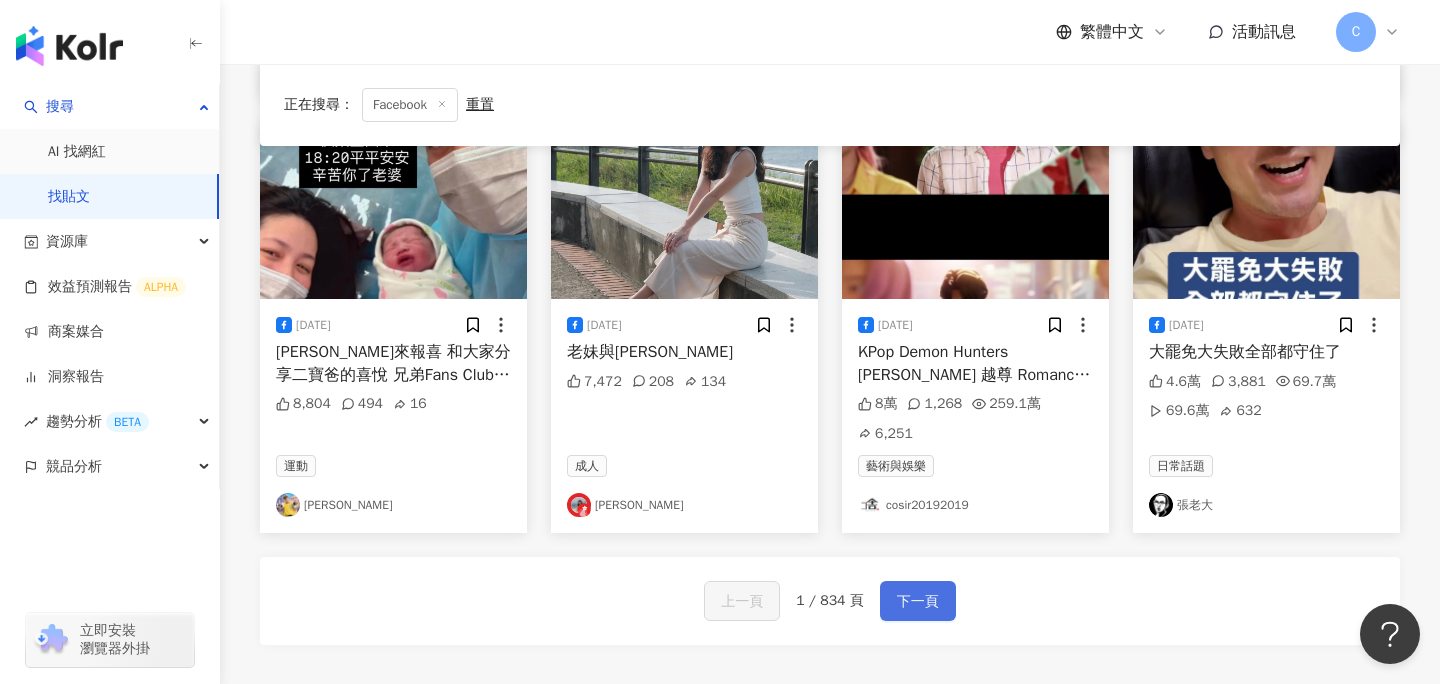 click on "下一頁" at bounding box center (918, 602) 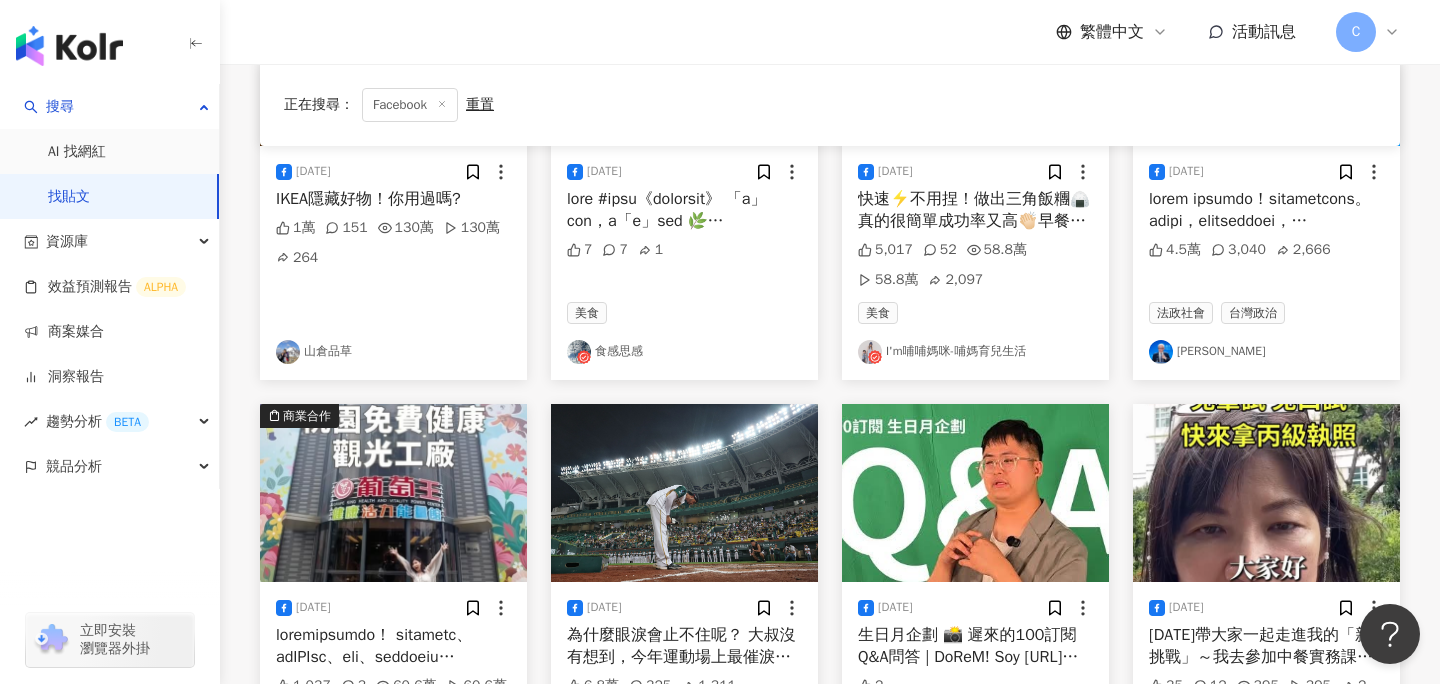 scroll, scrollTop: 1065, scrollLeft: 0, axis: vertical 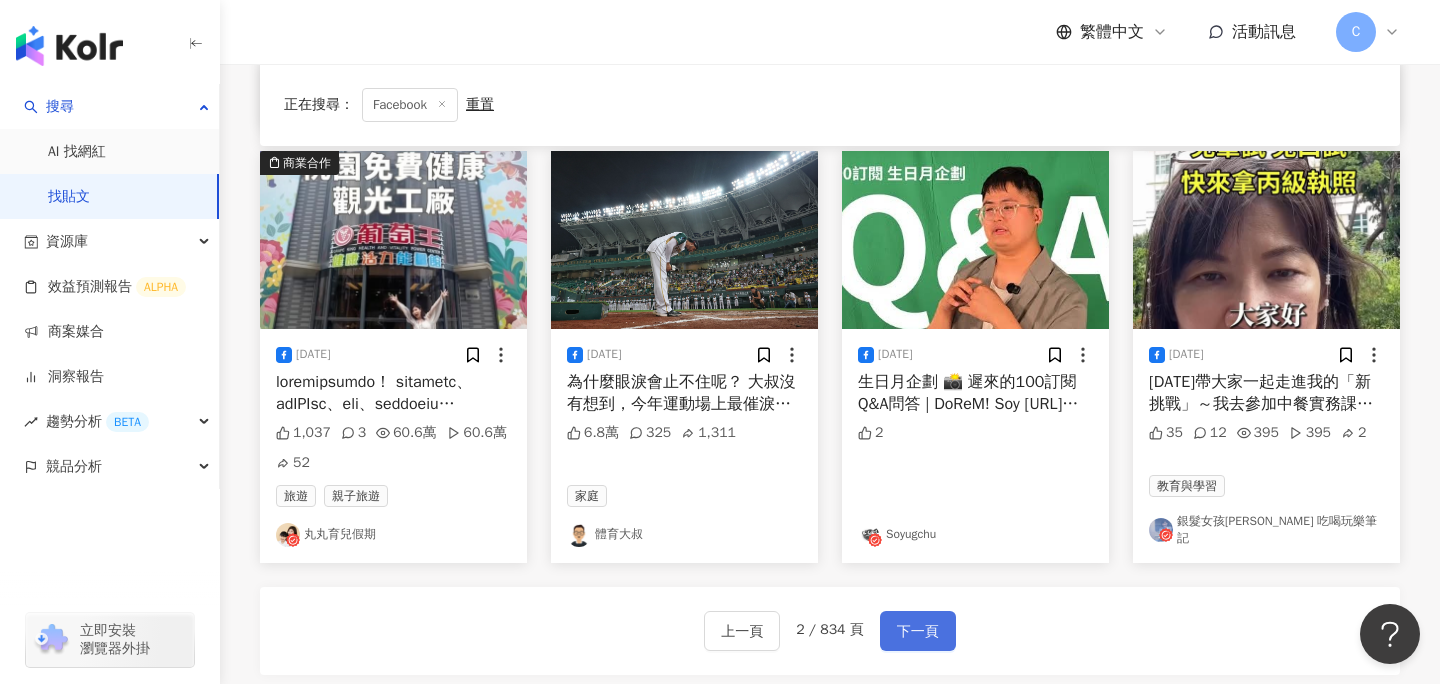 click on "下一頁" at bounding box center (918, 632) 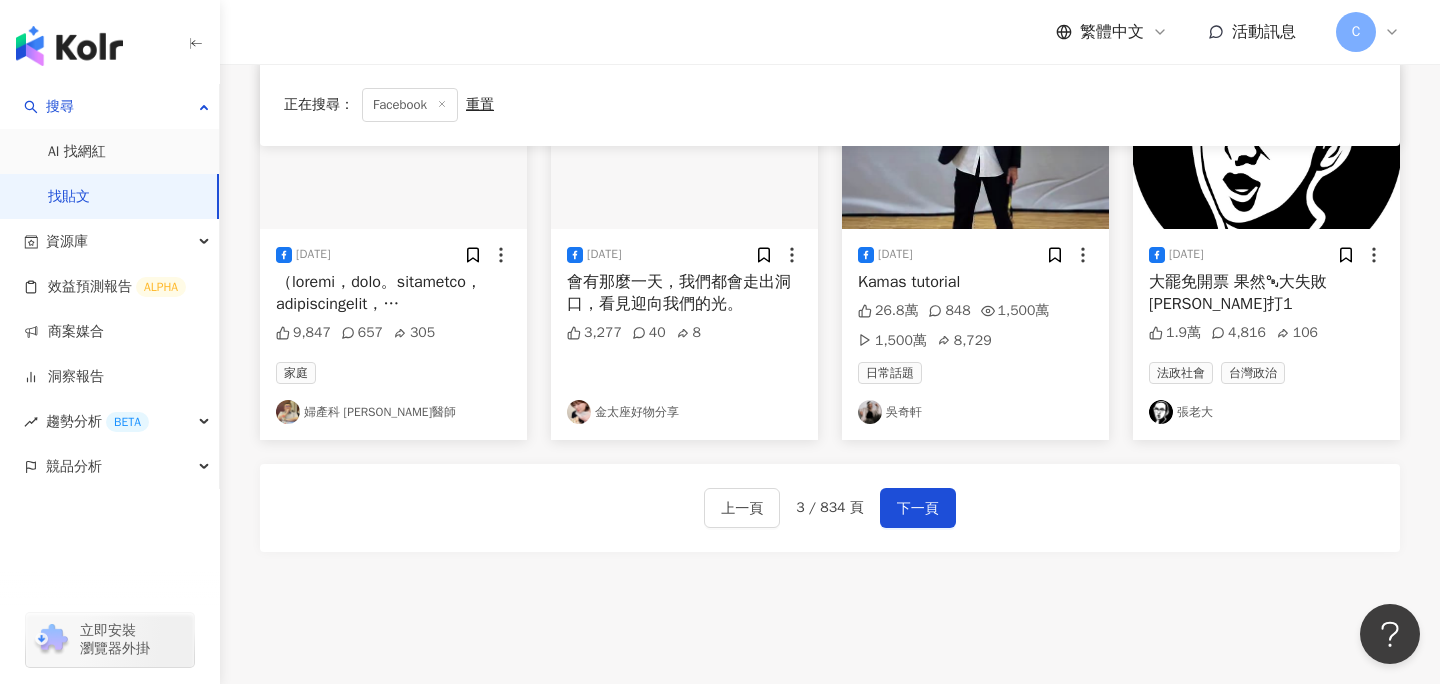 scroll, scrollTop: 1275, scrollLeft: 0, axis: vertical 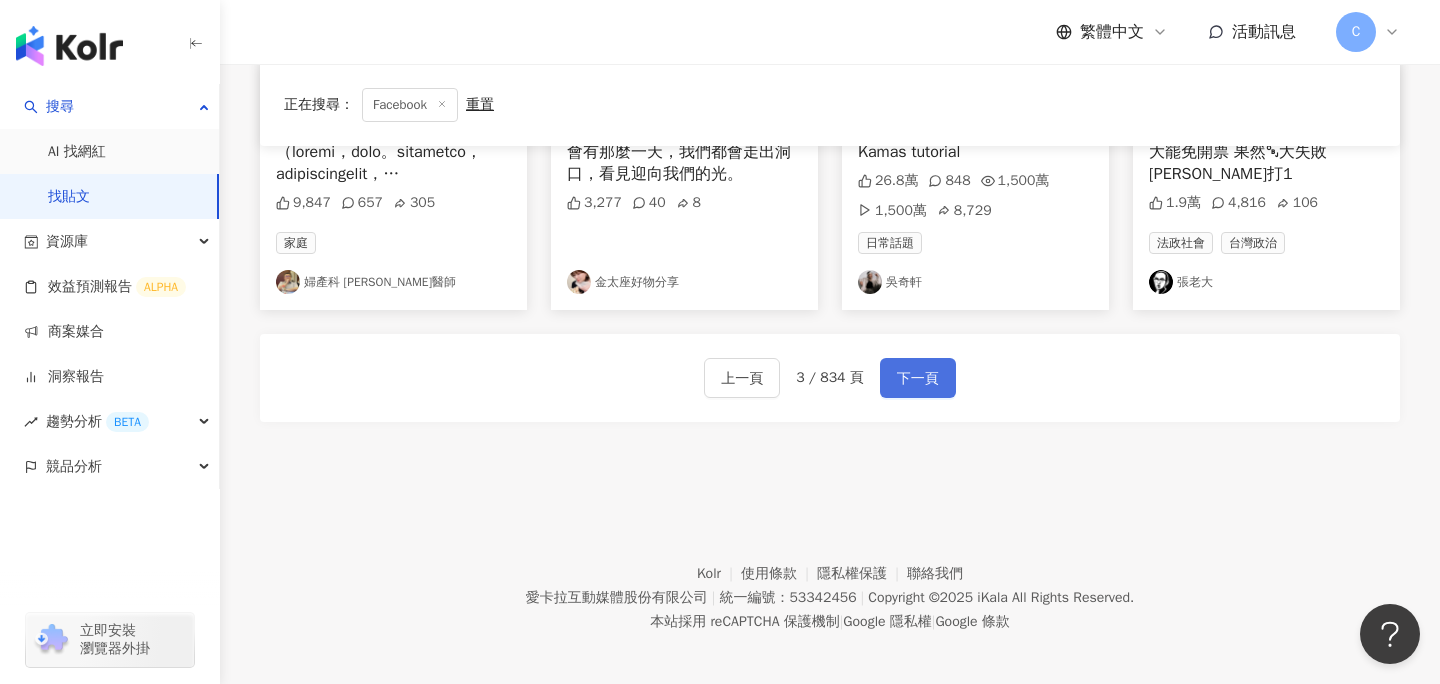 click on "下一頁" at bounding box center [918, 379] 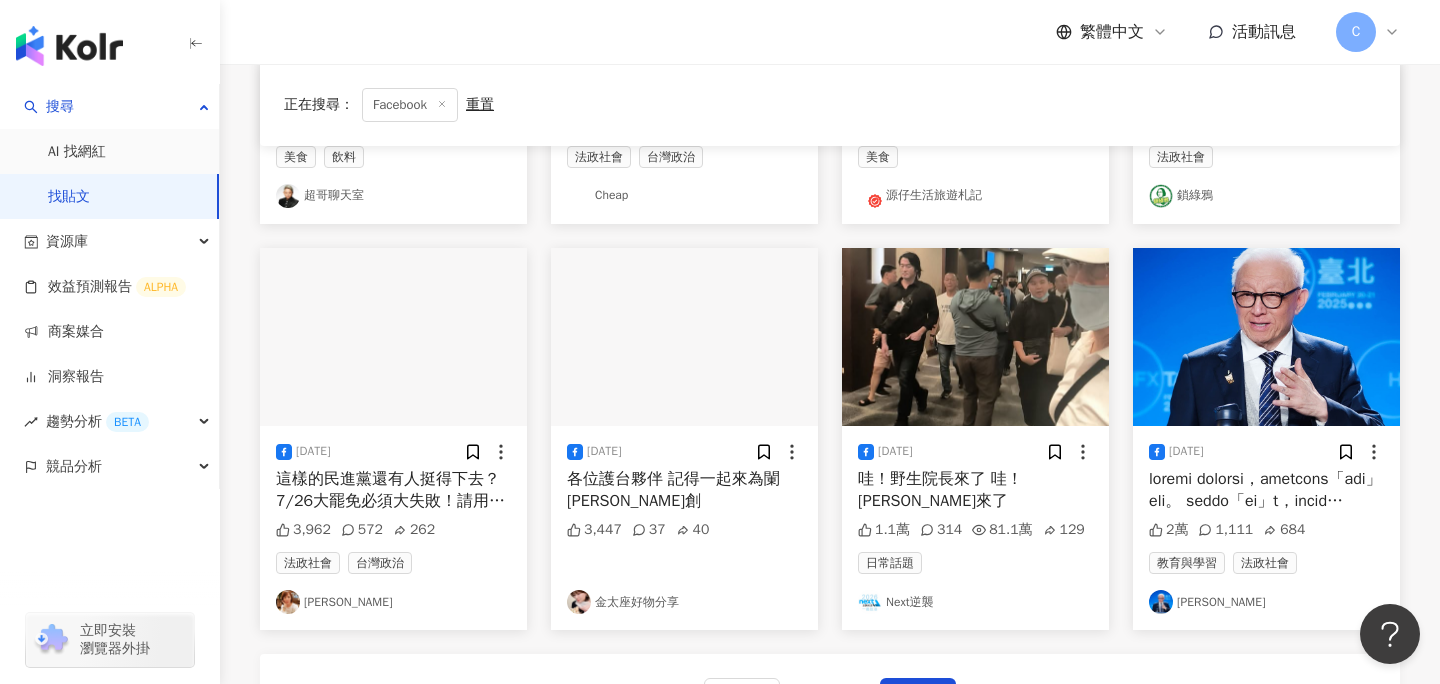 scroll, scrollTop: 1298, scrollLeft: 0, axis: vertical 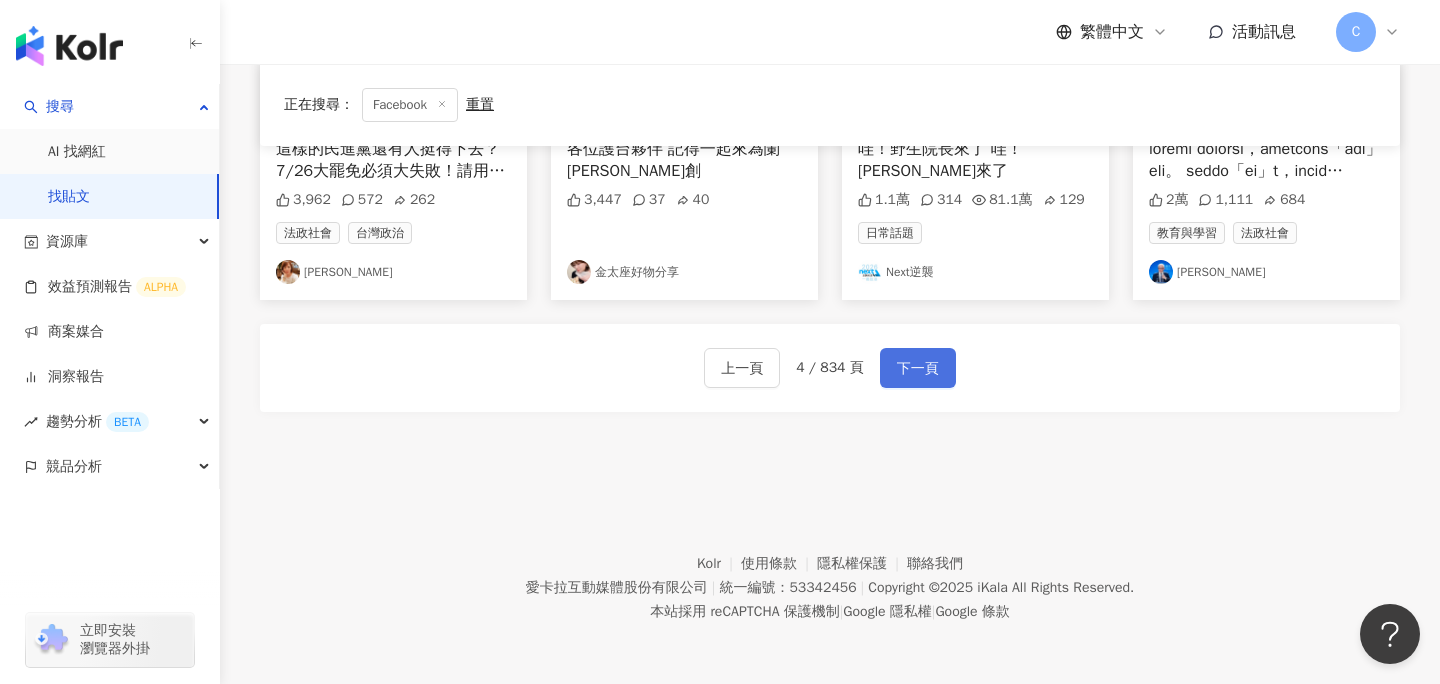 click on "下一頁" at bounding box center [918, 369] 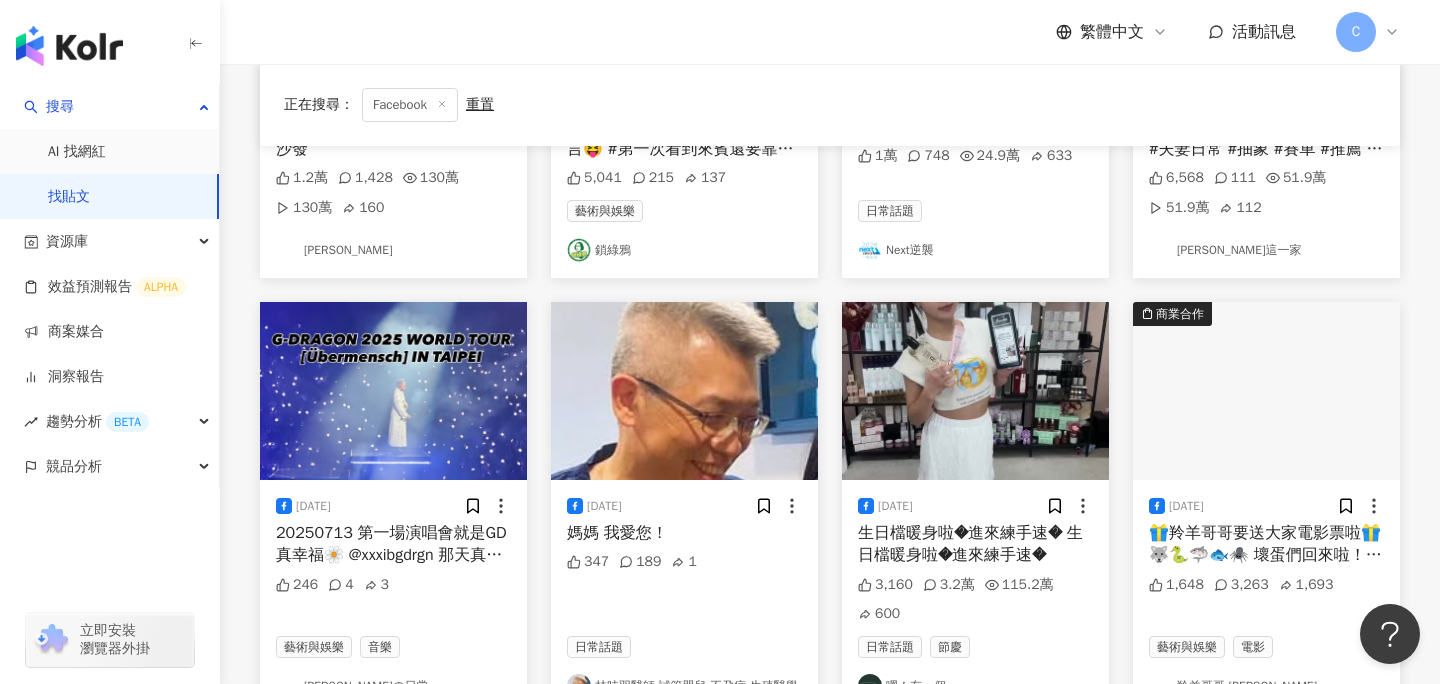scroll, scrollTop: 1298, scrollLeft: 0, axis: vertical 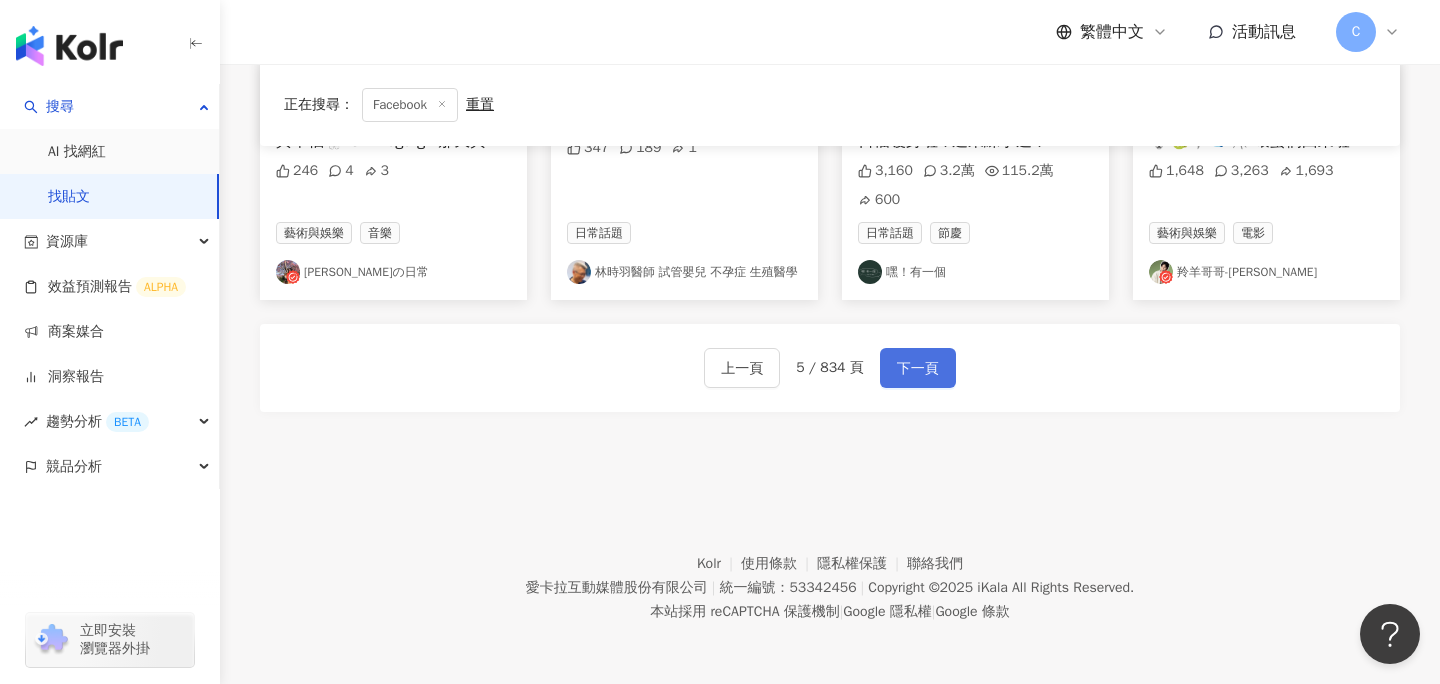 click on "下一頁" at bounding box center [918, 369] 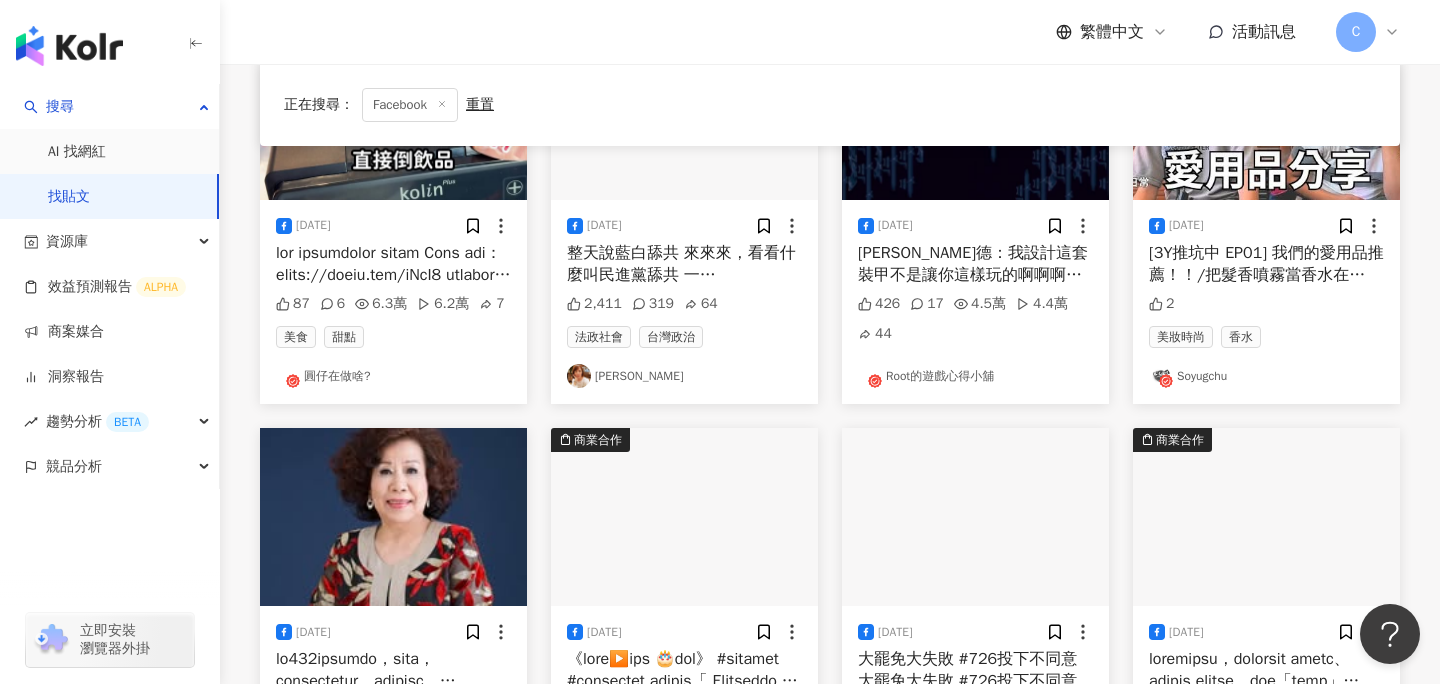 scroll, scrollTop: 1236, scrollLeft: 0, axis: vertical 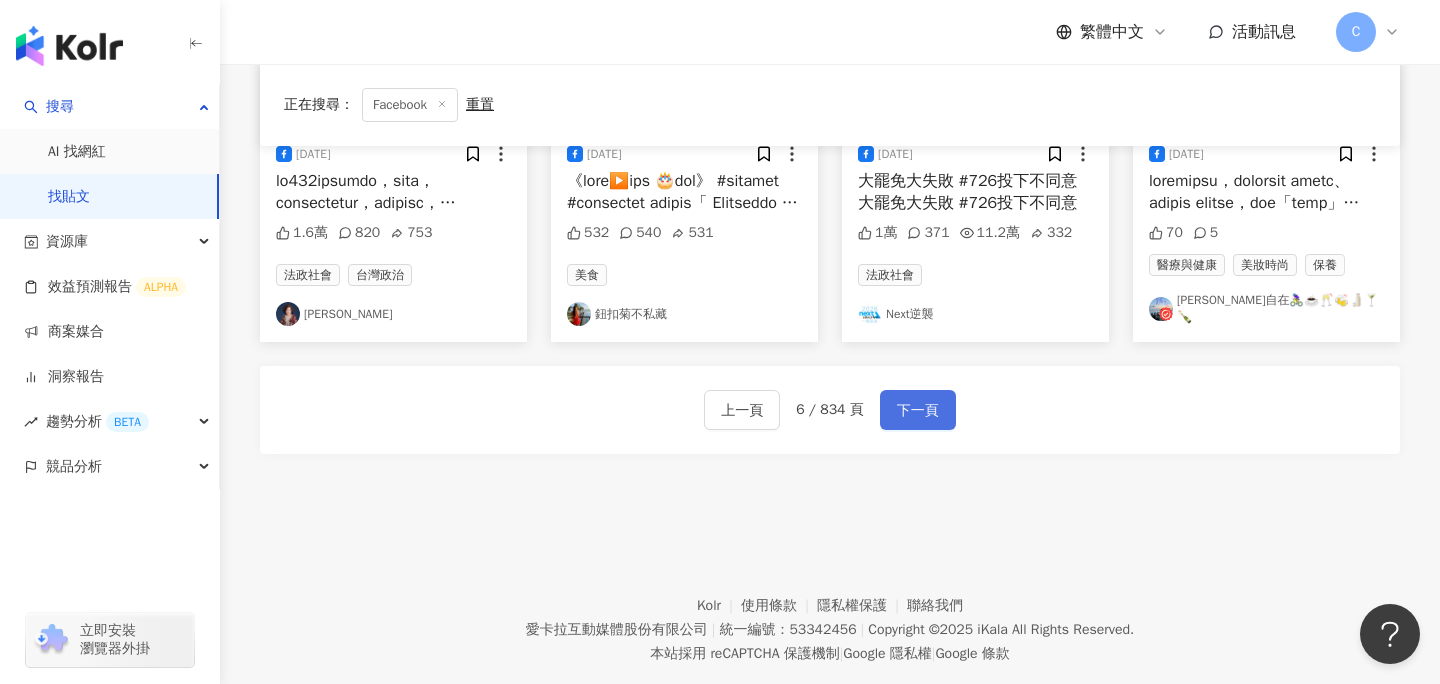 click on "下一頁" at bounding box center [918, 410] 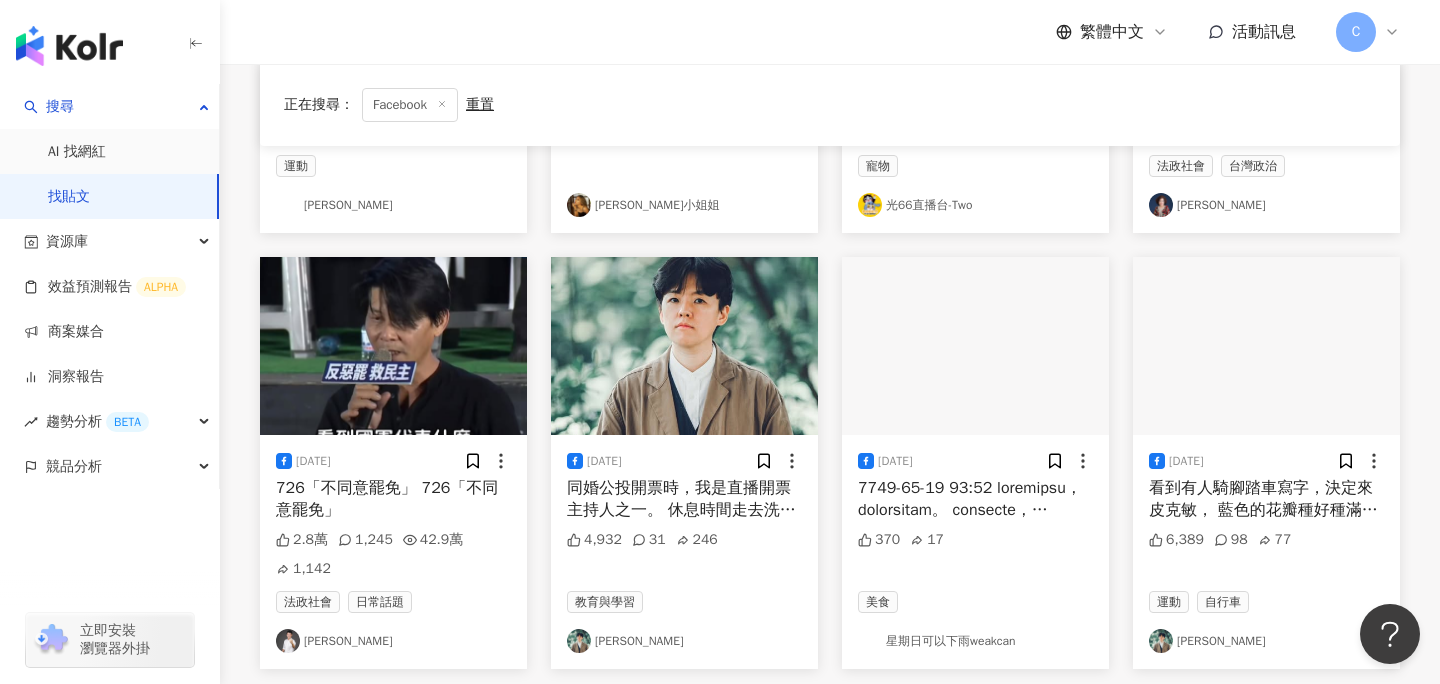 scroll, scrollTop: 1212, scrollLeft: 0, axis: vertical 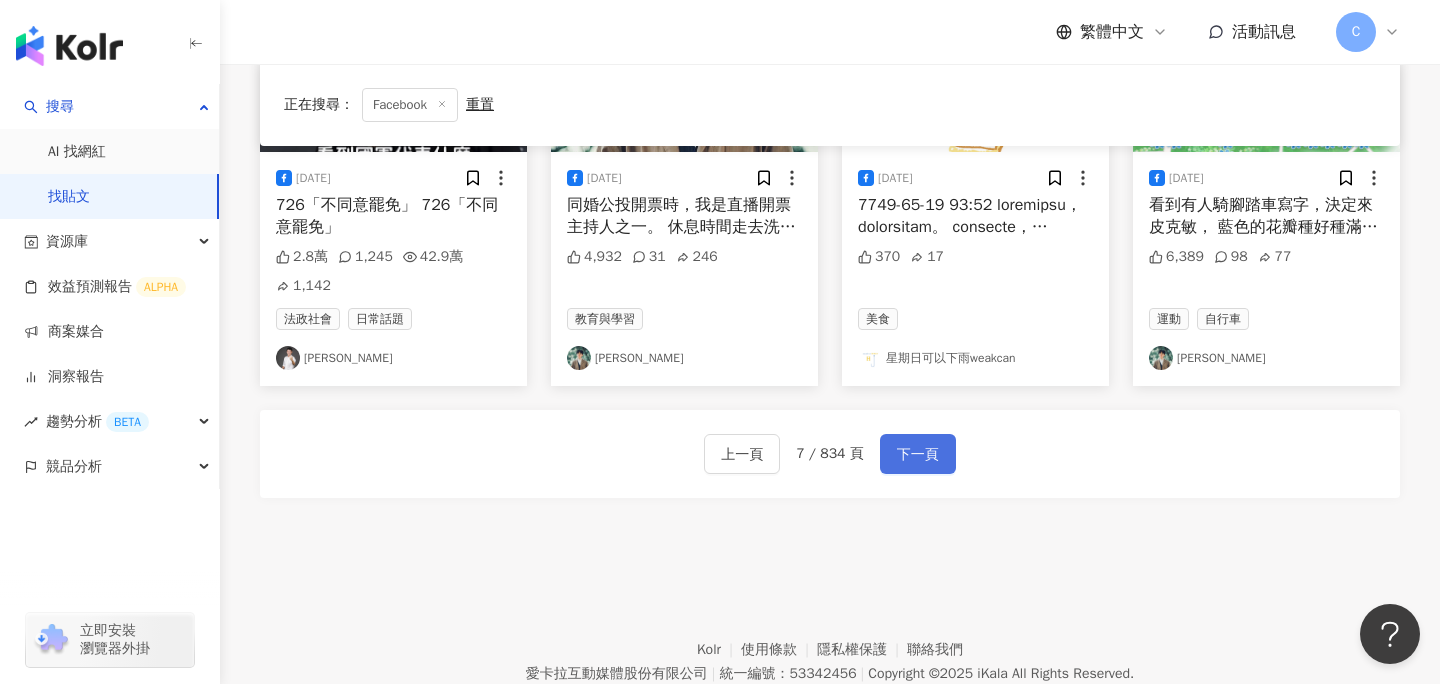click on "下一頁" at bounding box center (918, 454) 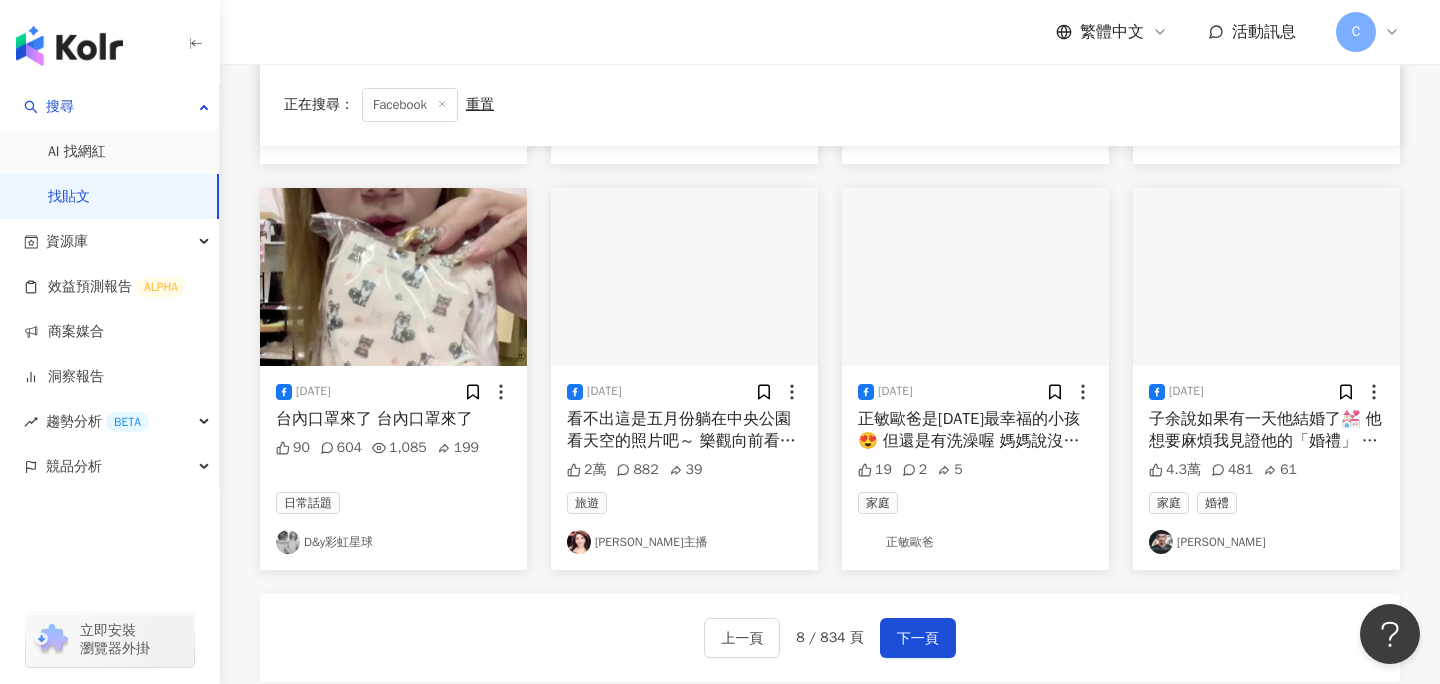 scroll, scrollTop: 1075, scrollLeft: 0, axis: vertical 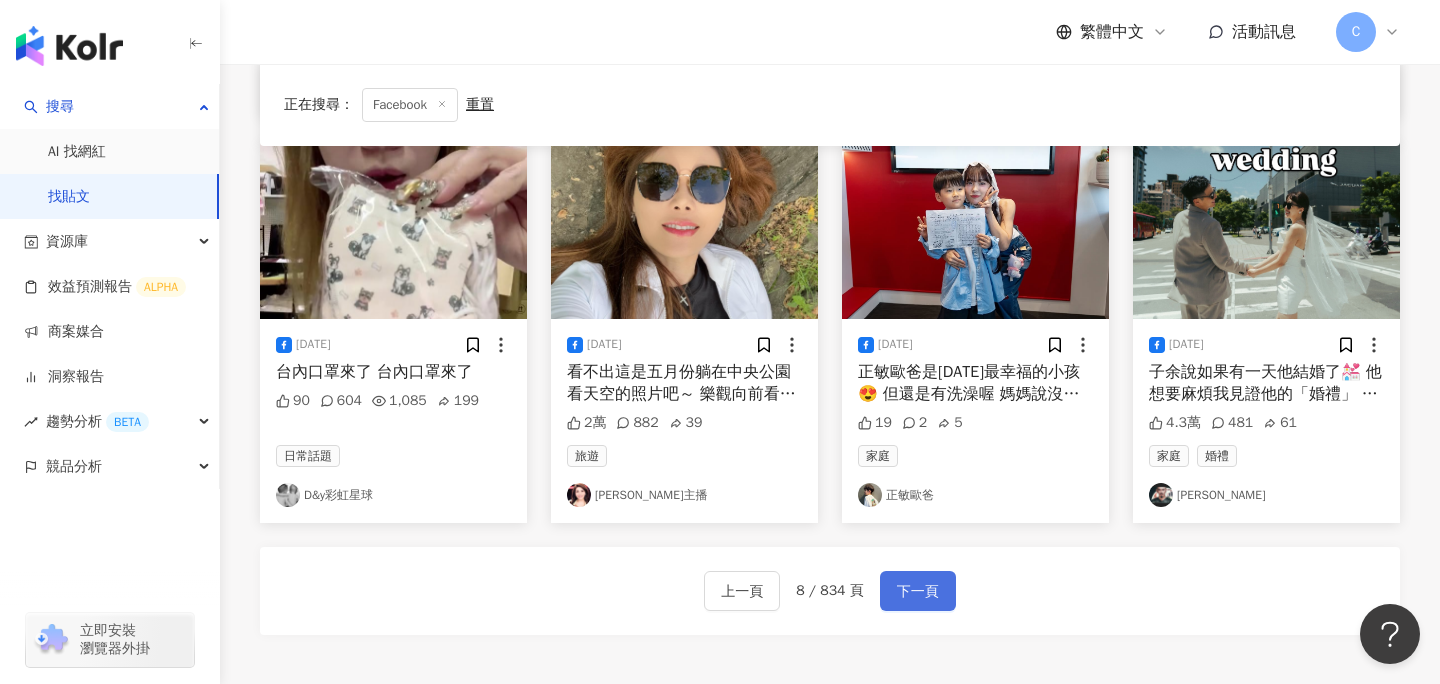 click on "下一頁" at bounding box center [918, 592] 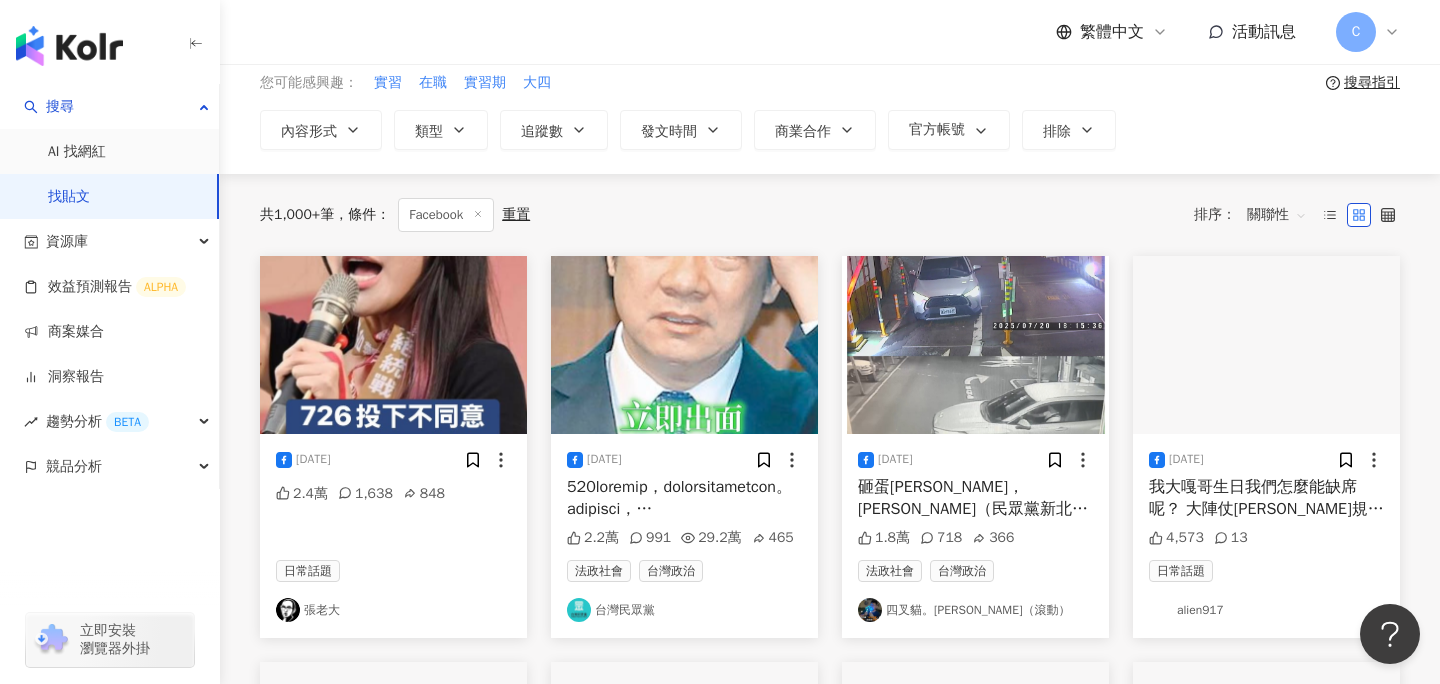 scroll, scrollTop: 0, scrollLeft: 0, axis: both 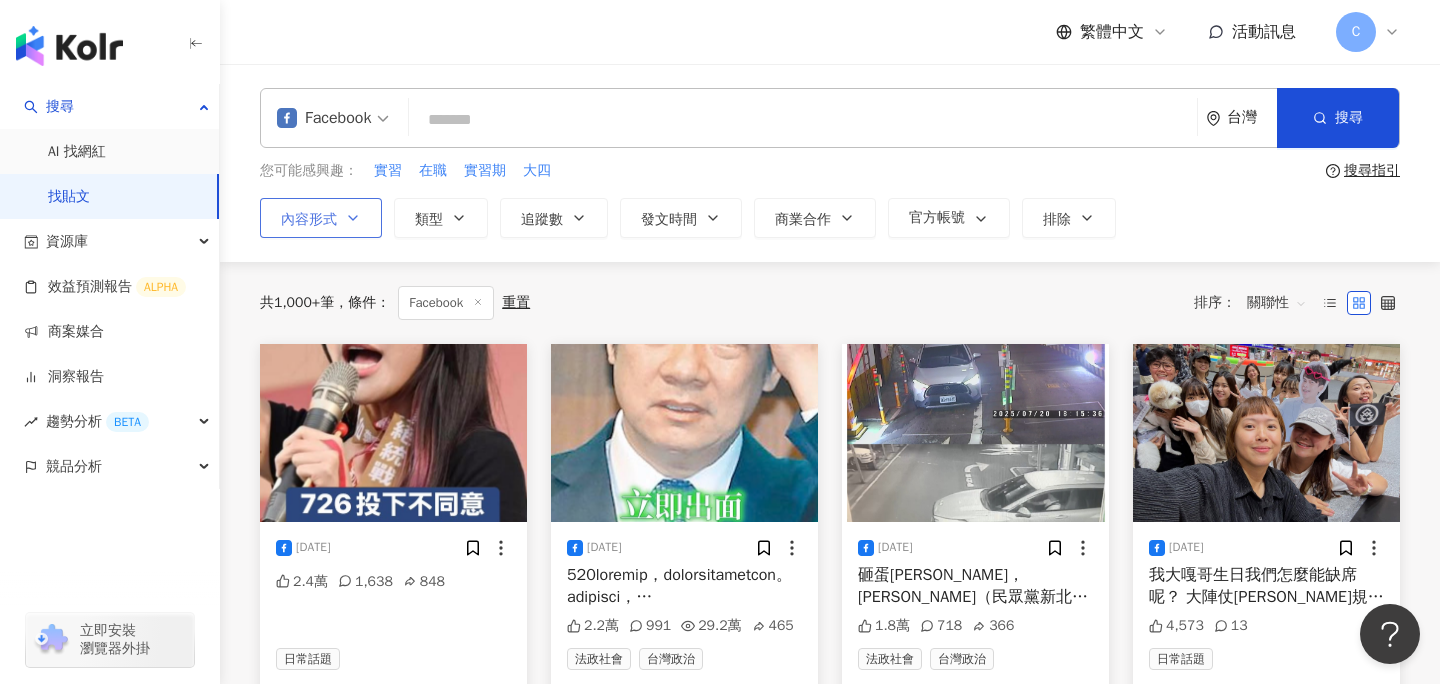 click 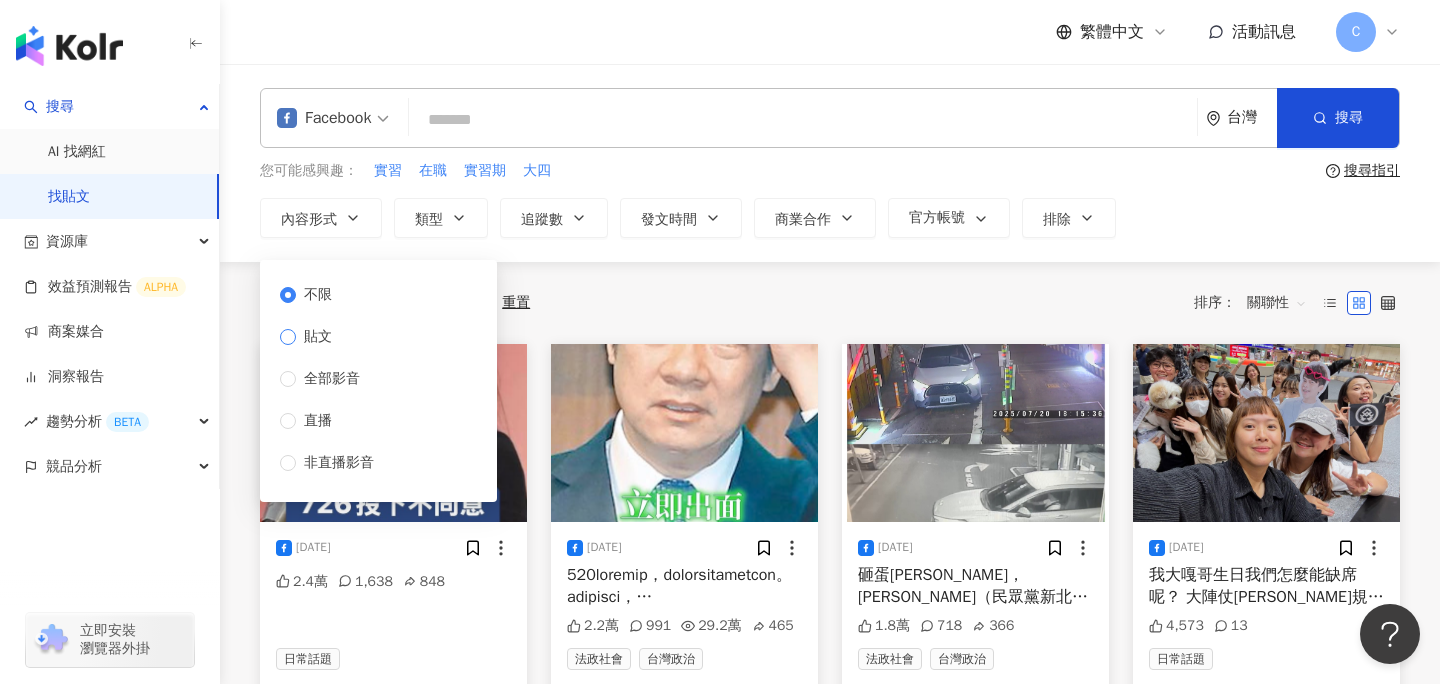 click on "貼文" at bounding box center (318, 337) 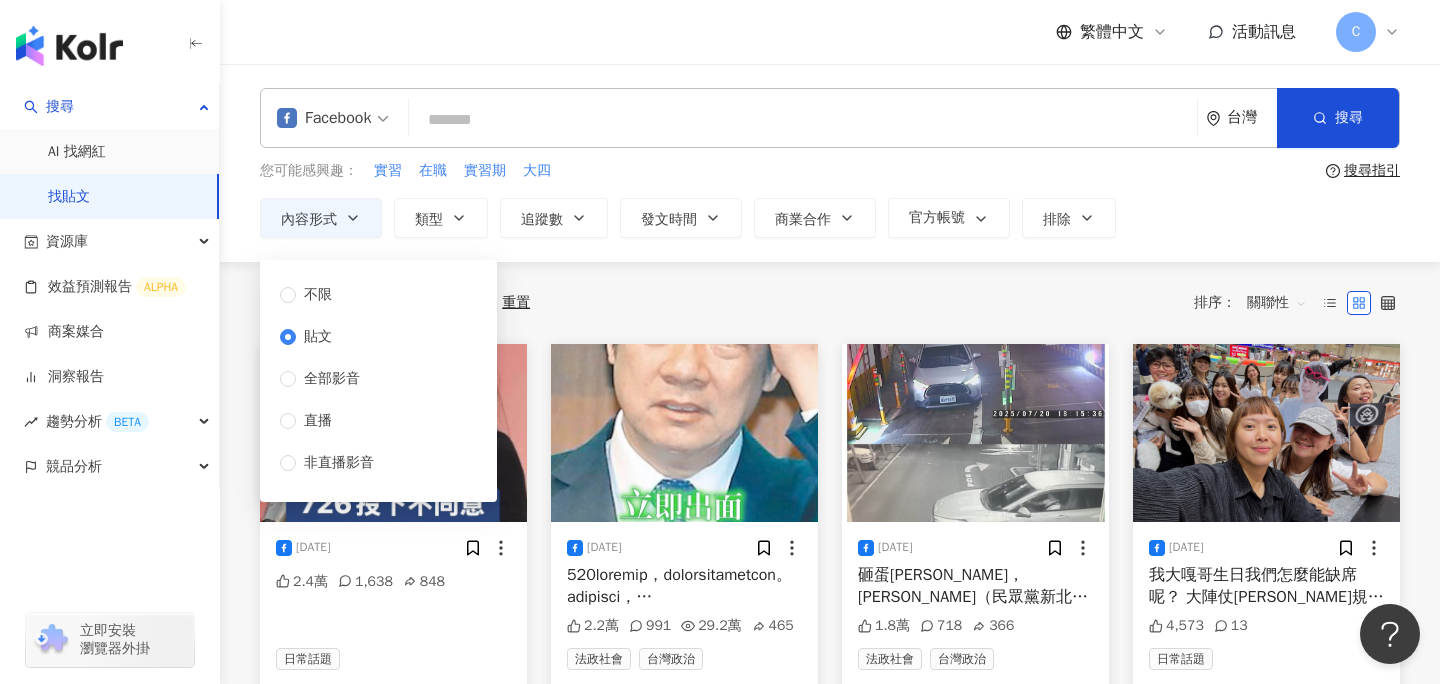 click on "共  1,000+  筆 條件 ： Facebook 重置 排序： 關聯性" at bounding box center (830, 303) 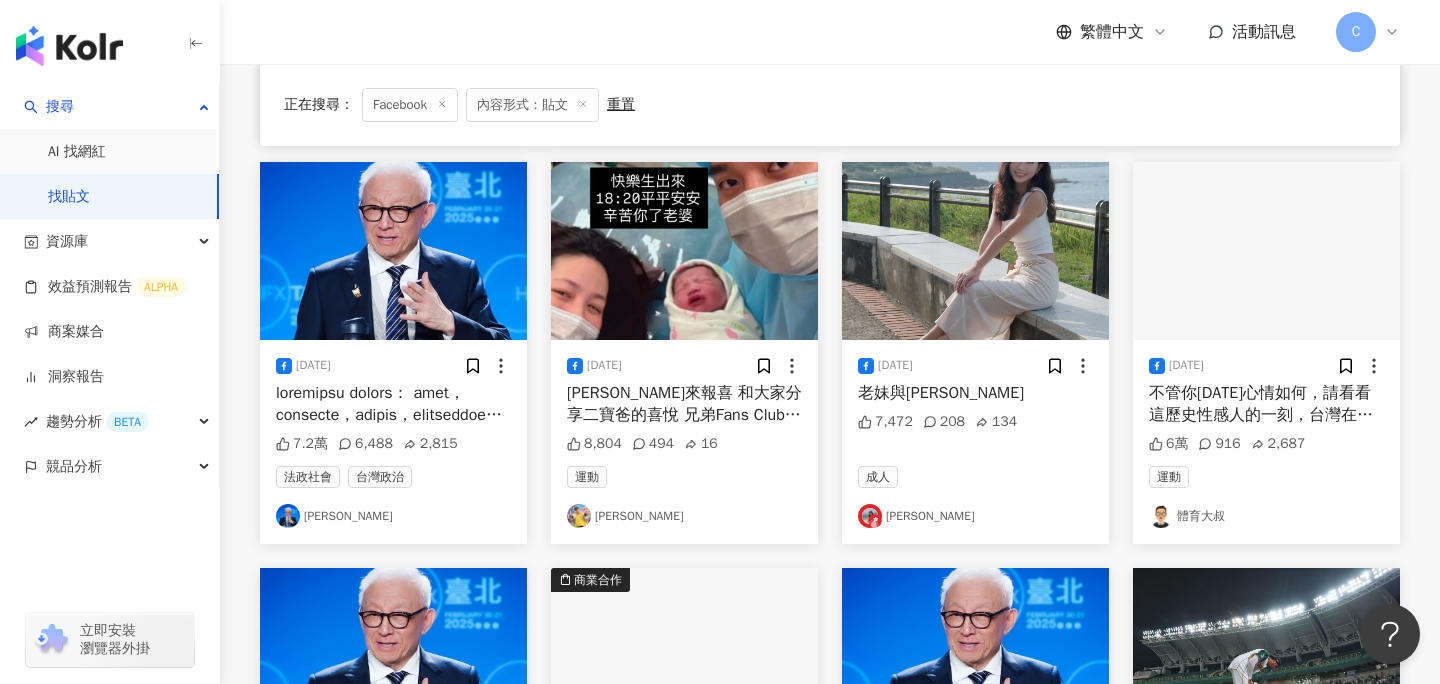 scroll, scrollTop: 604, scrollLeft: 0, axis: vertical 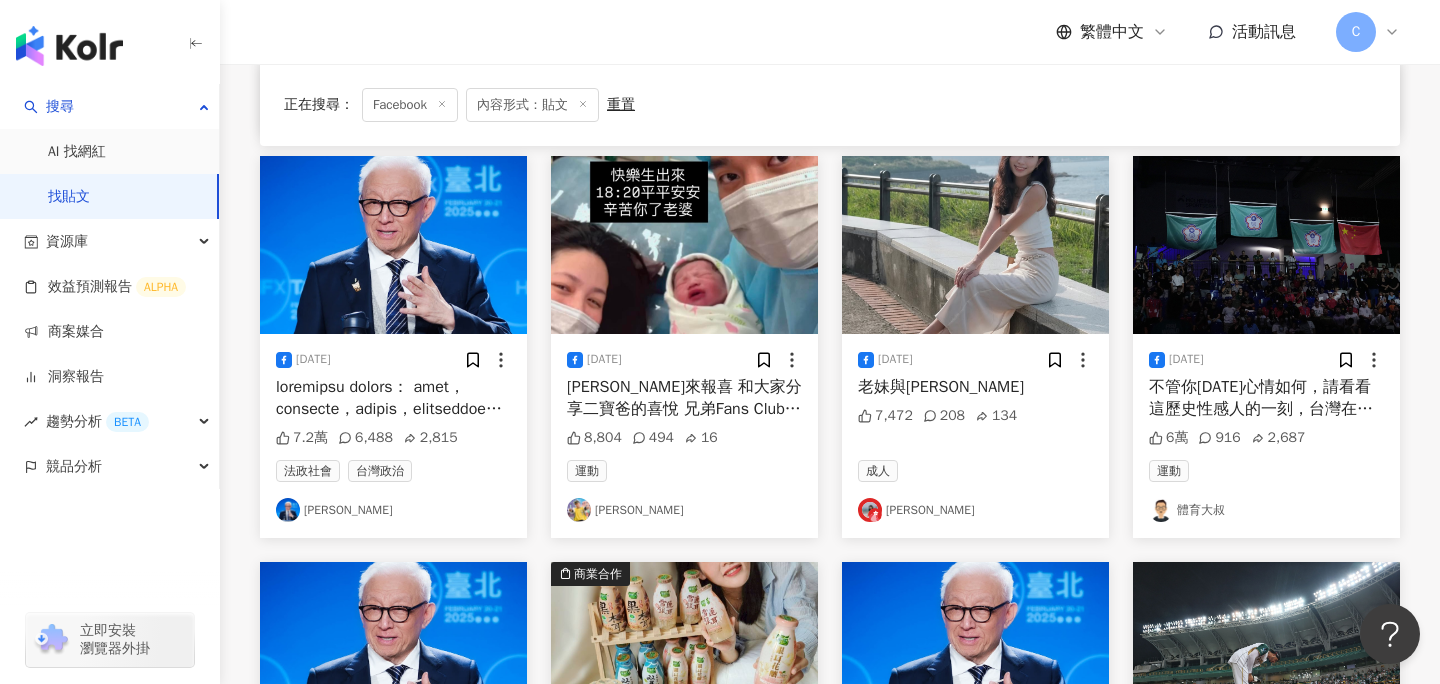 click at bounding box center (393, 398) 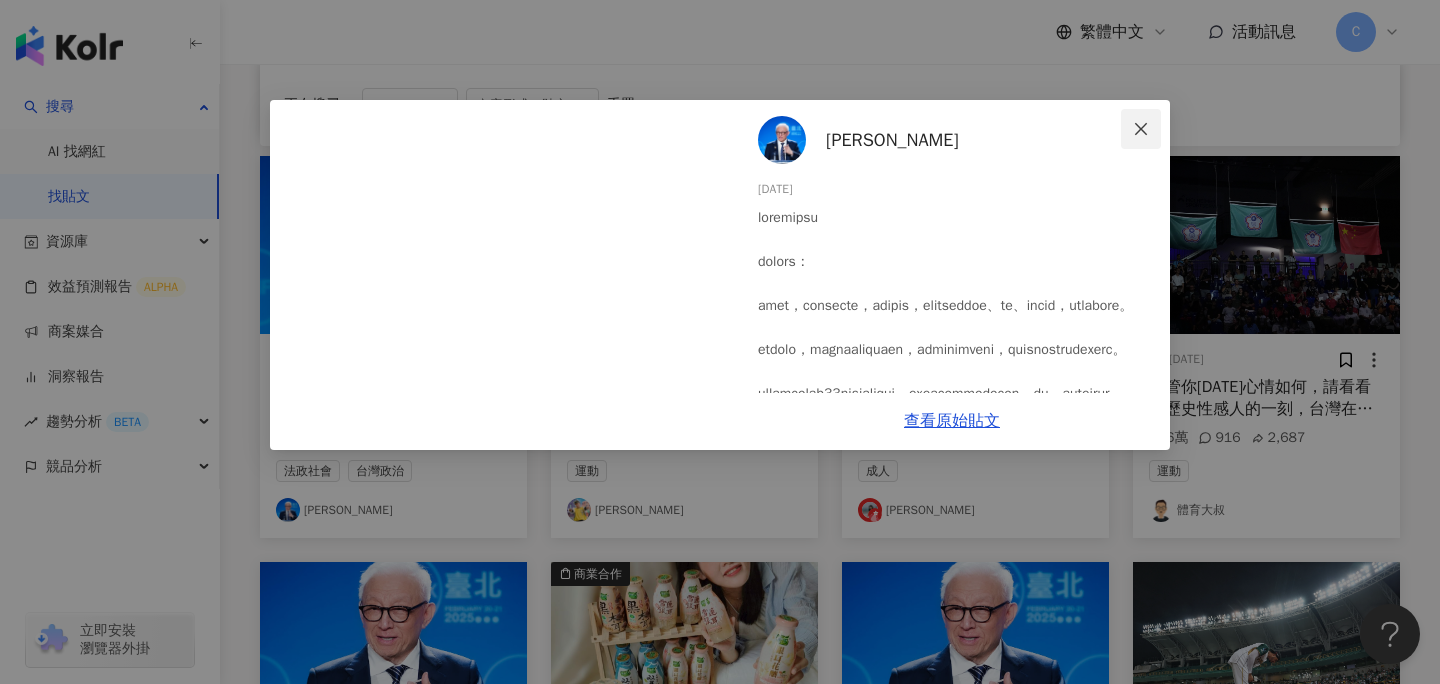 click 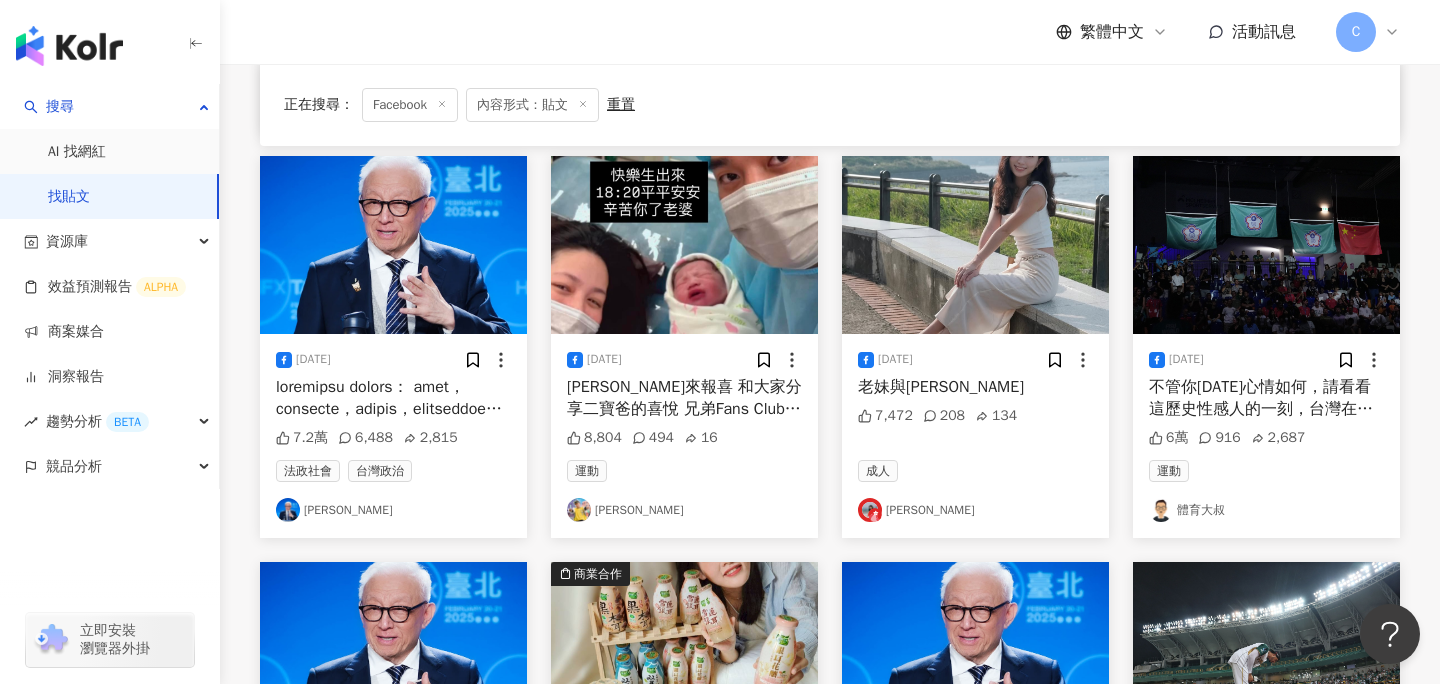 click on "C" at bounding box center (1356, 32) 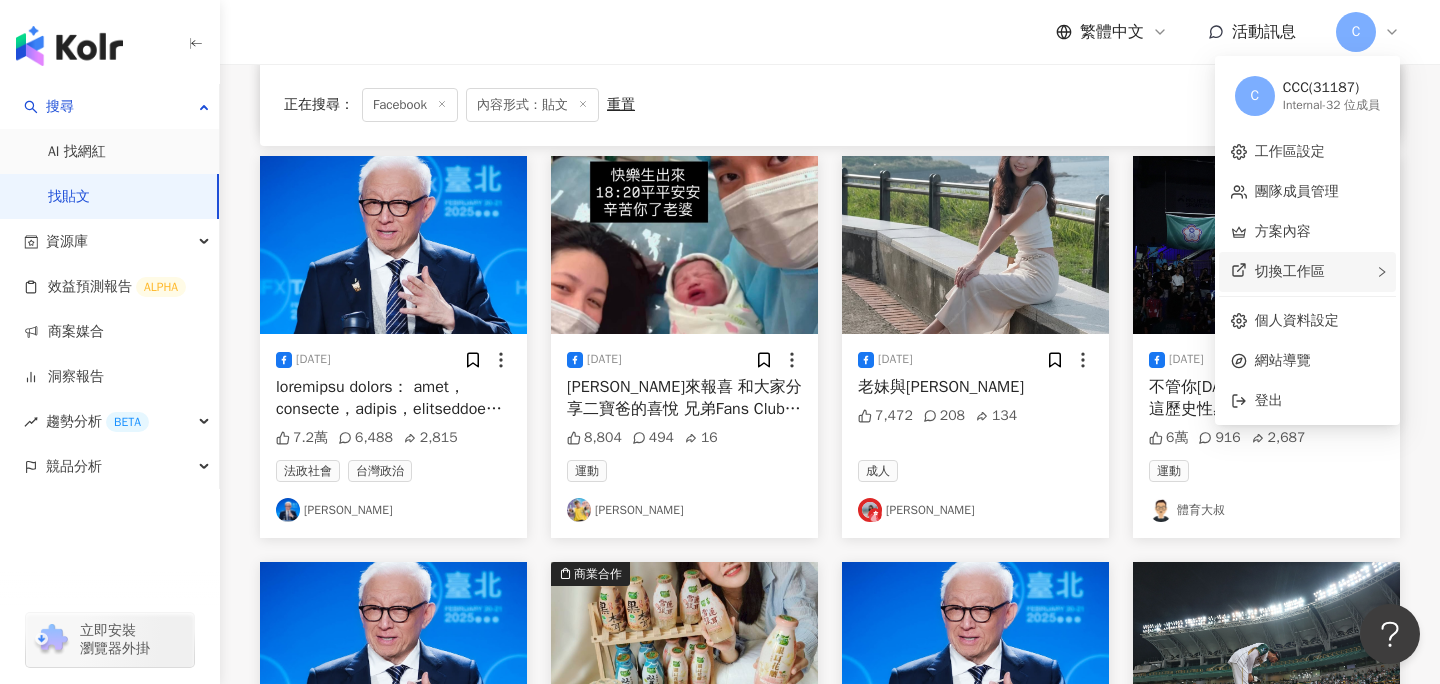 click on "切換工作區" at bounding box center [1307, 272] 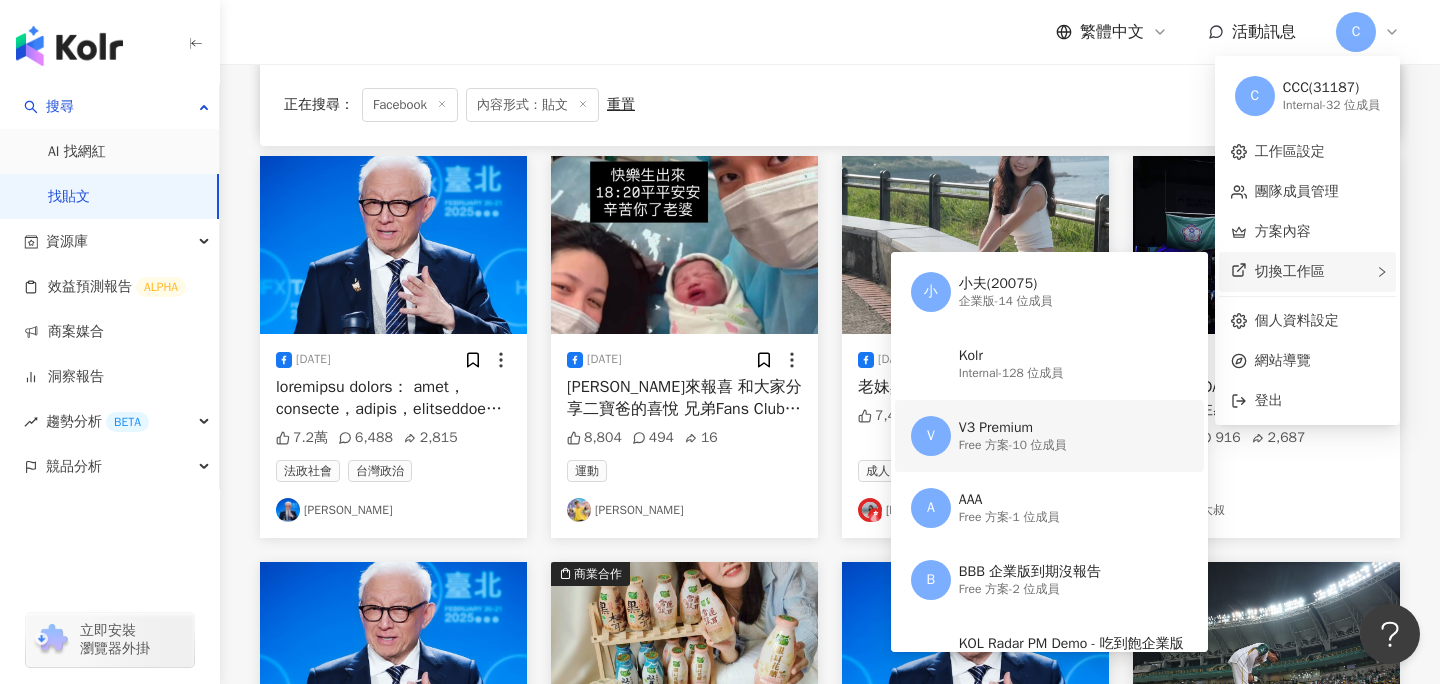 click on "V V3 Premium   Free 方案  -  10 位成員" at bounding box center (1047, 436) 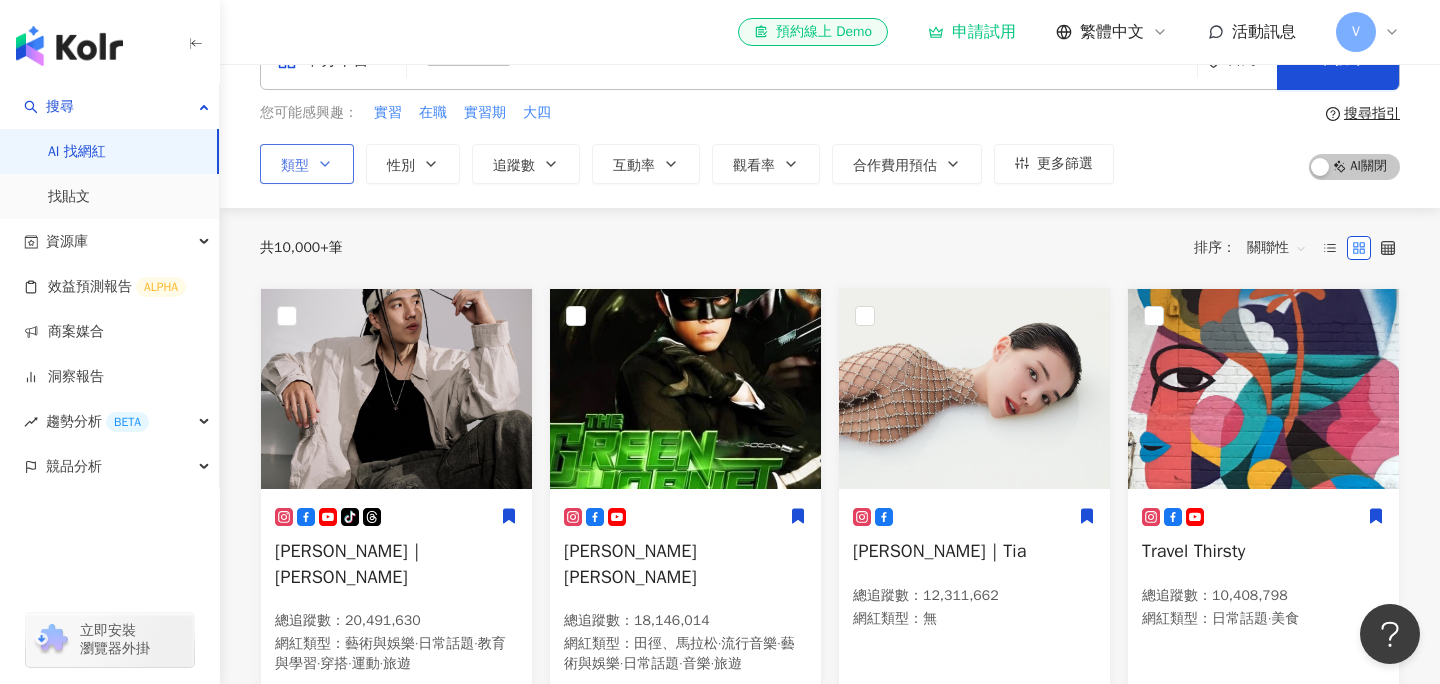 scroll, scrollTop: 16, scrollLeft: 0, axis: vertical 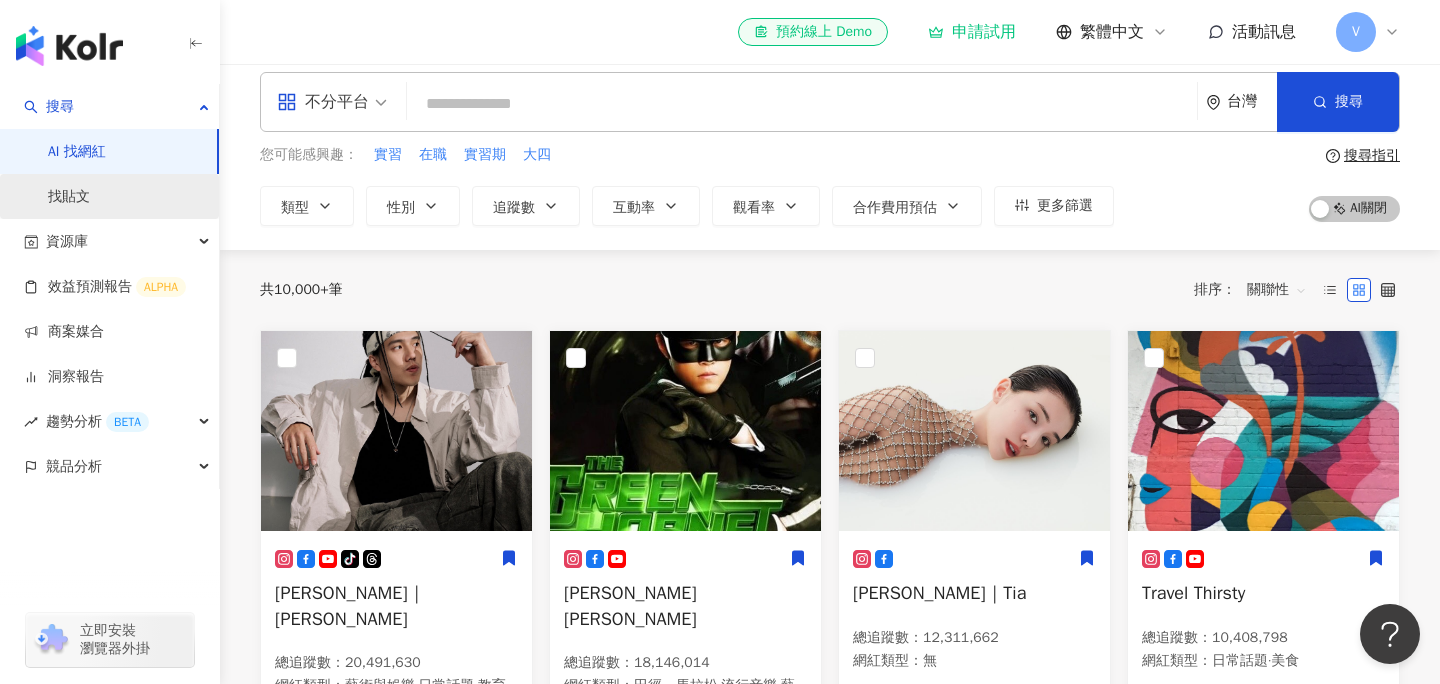 click on "找貼文" at bounding box center (69, 197) 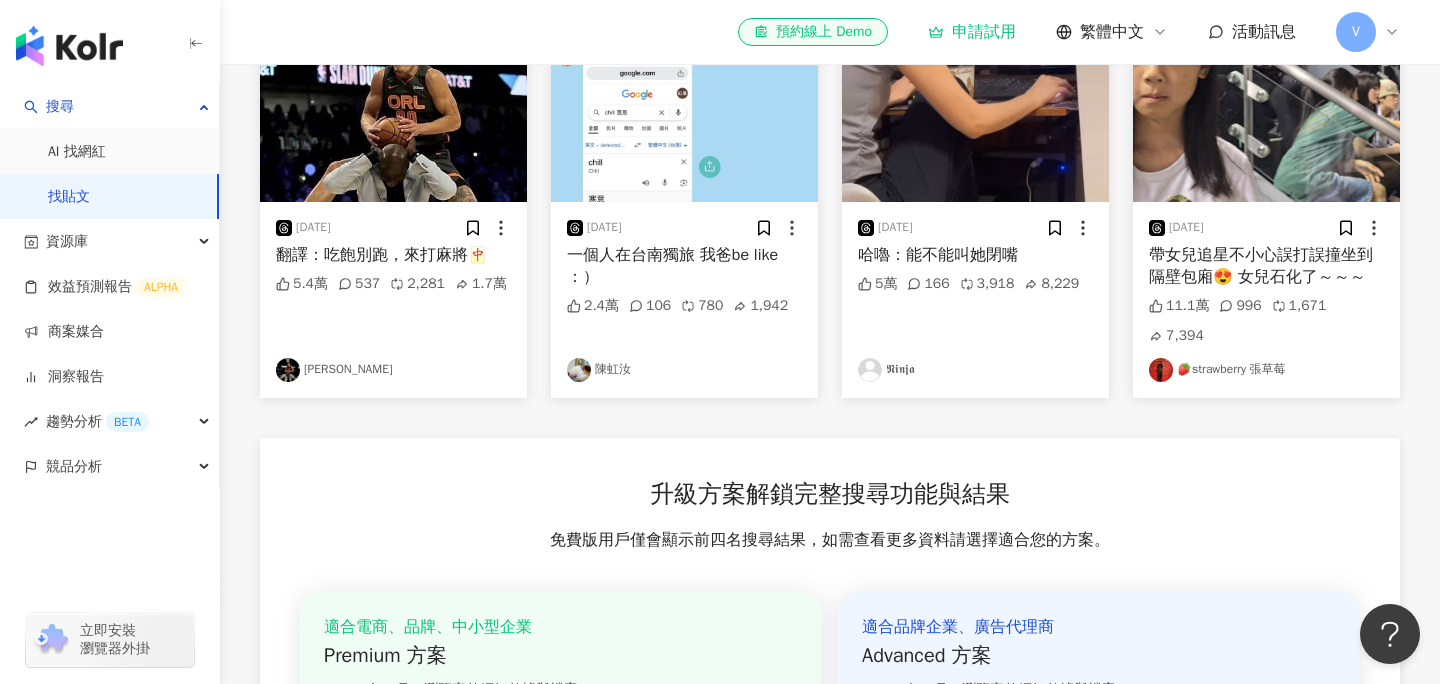 scroll, scrollTop: 0, scrollLeft: 0, axis: both 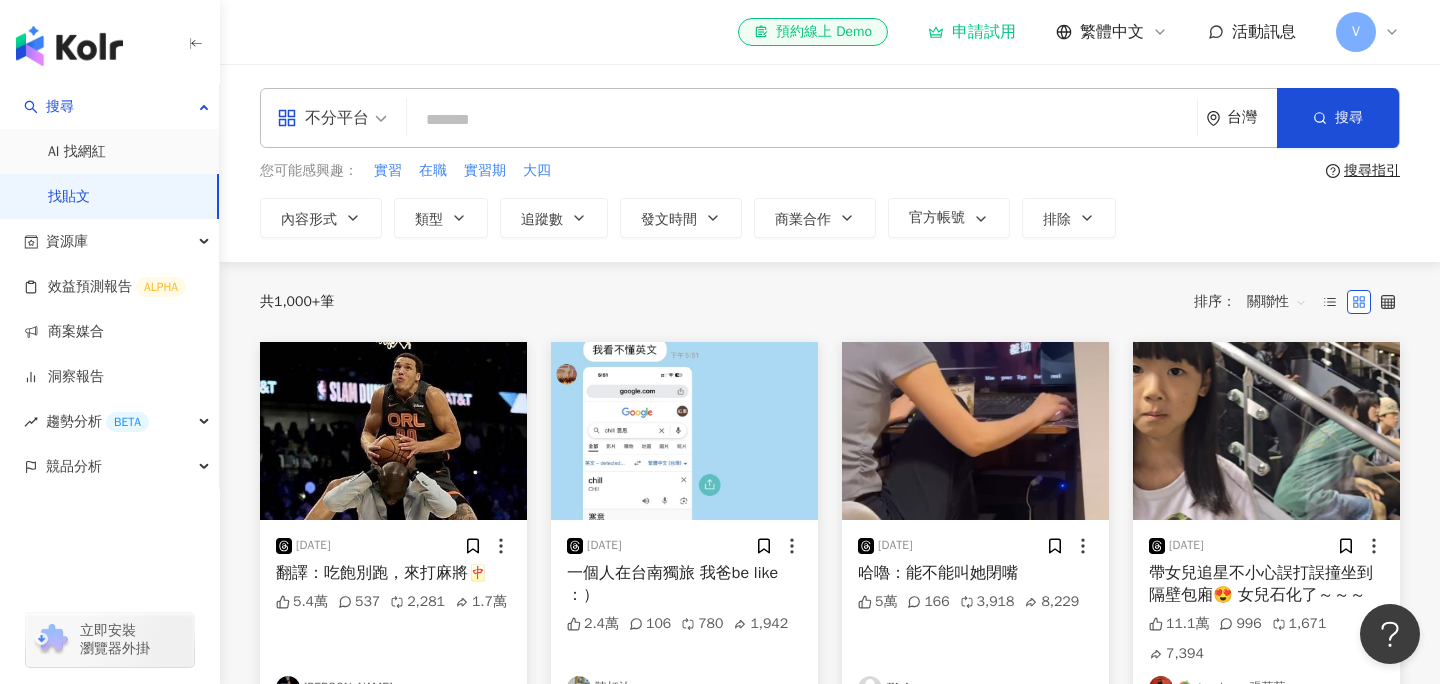 click on "V" at bounding box center [1356, 32] 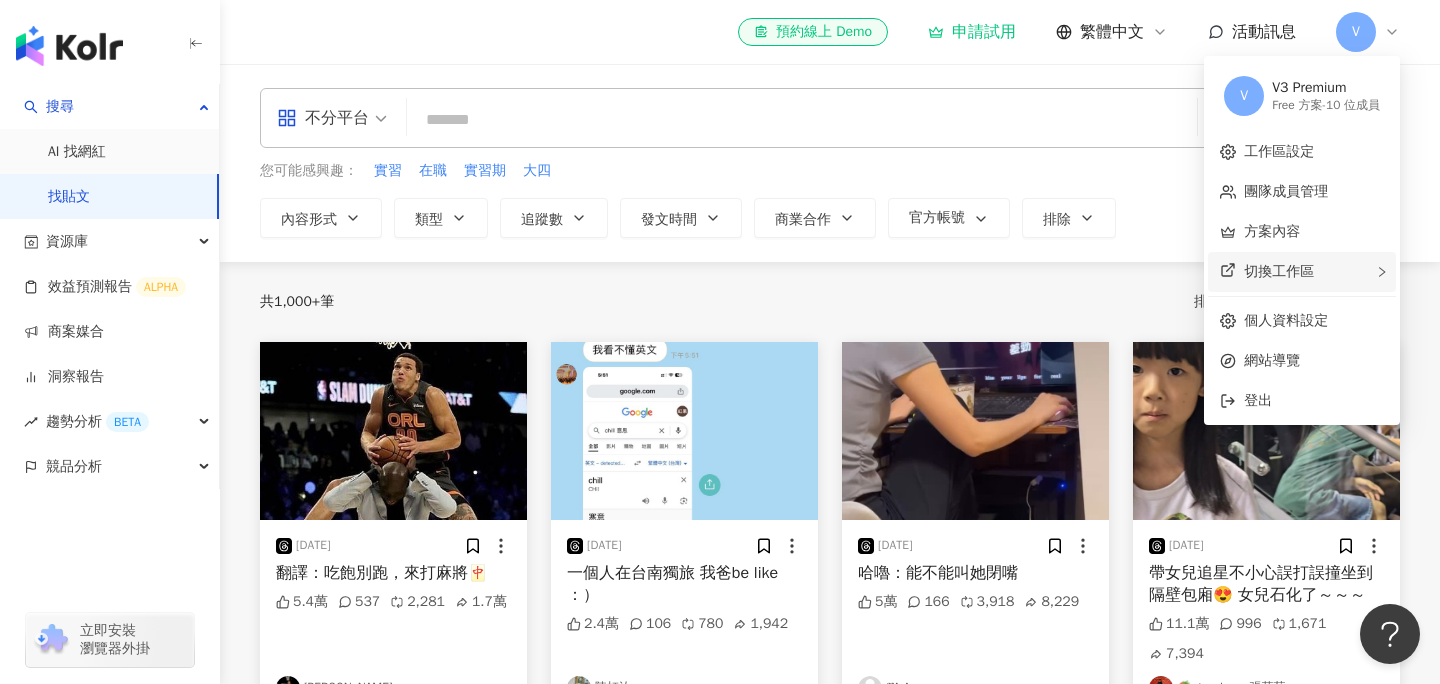 click on "切換工作區" at bounding box center [1302, 272] 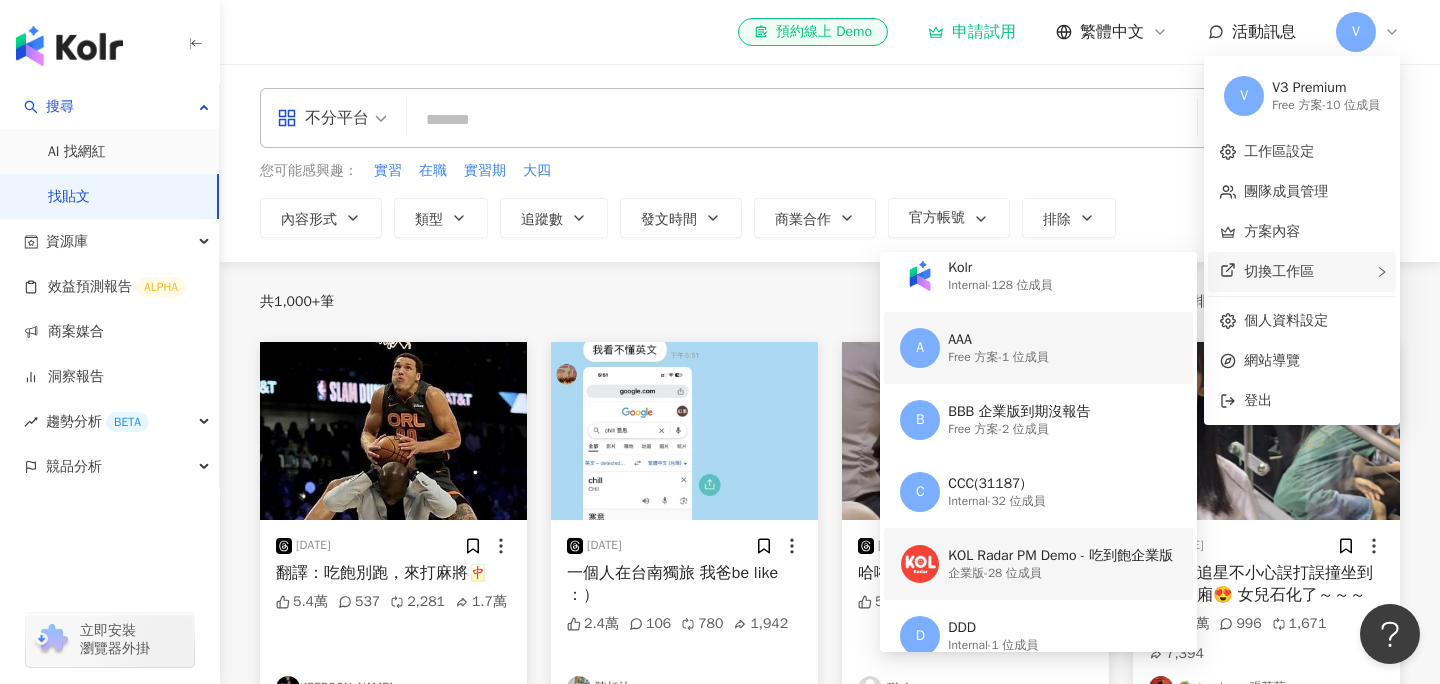 scroll, scrollTop: 93, scrollLeft: 0, axis: vertical 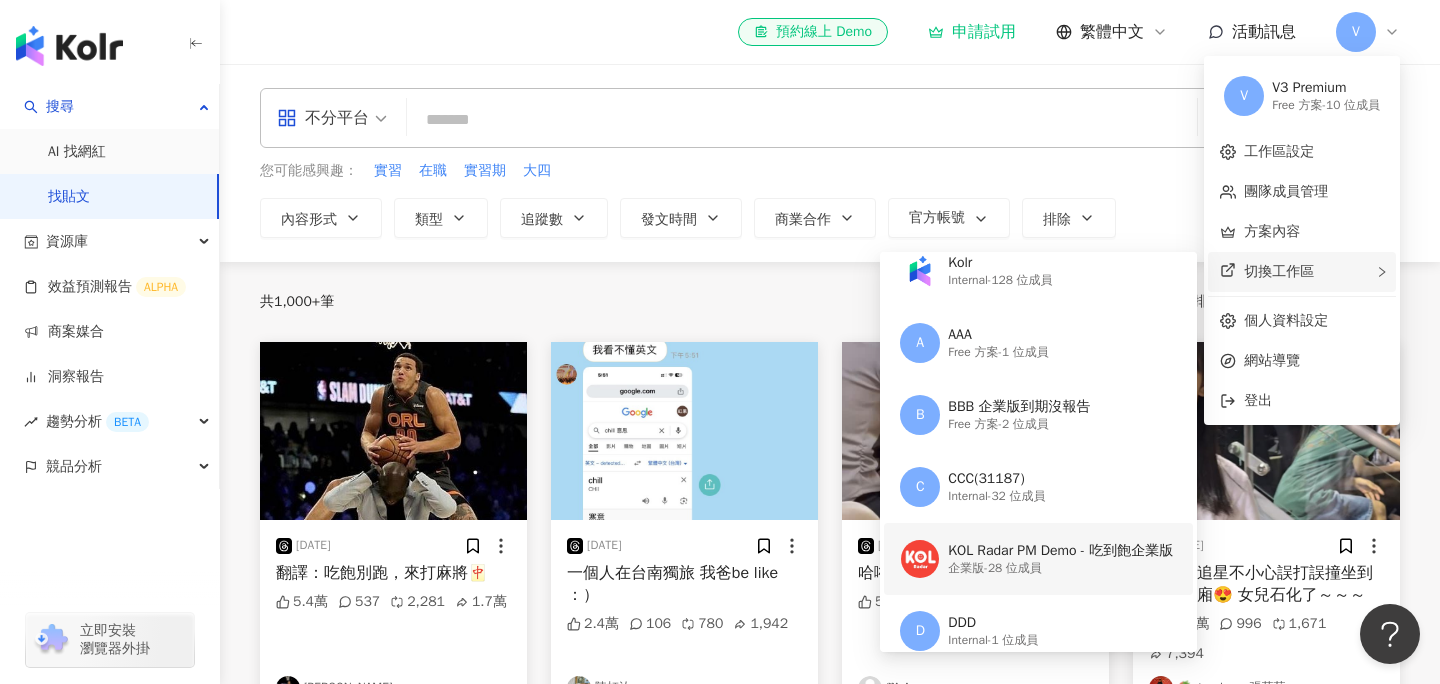 click on "KOL Radar PM Demo - 吃到飽企業版   企業版  -  28 位成員" at bounding box center (1036, 559) 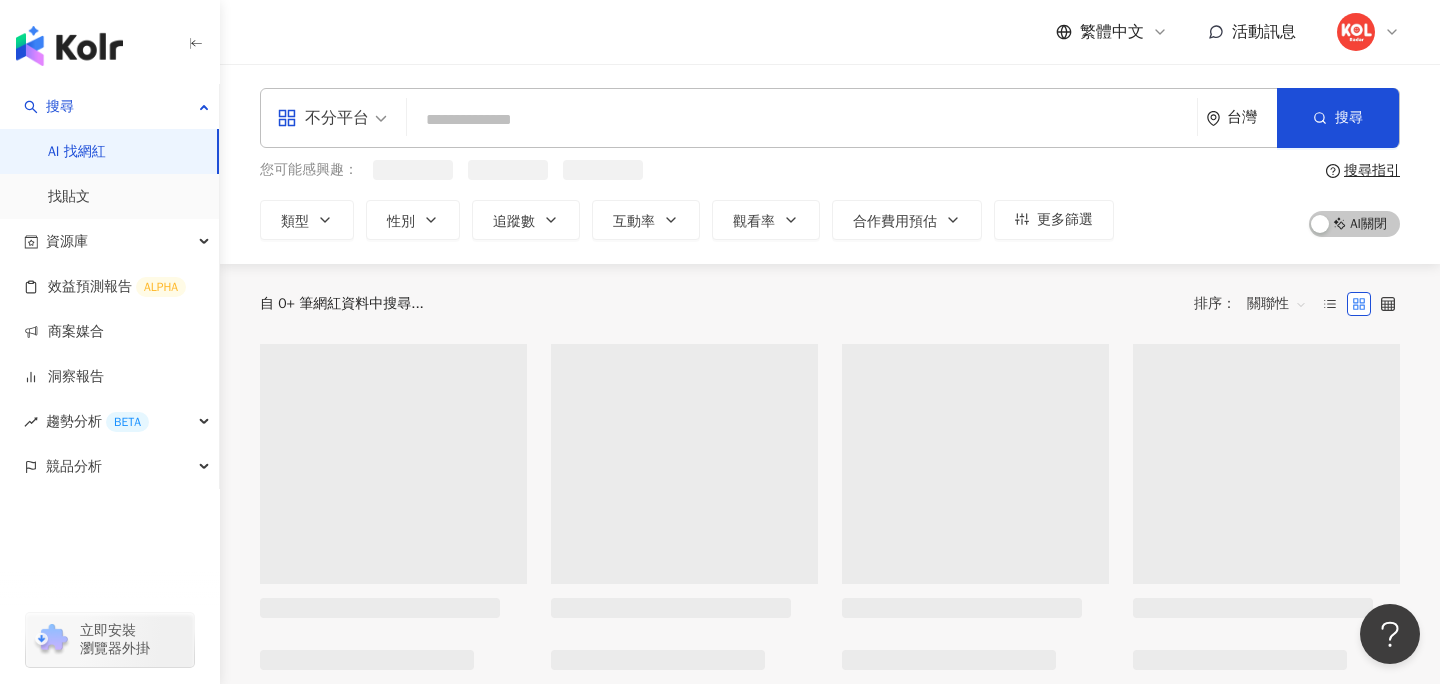 click at bounding box center [1356, 32] 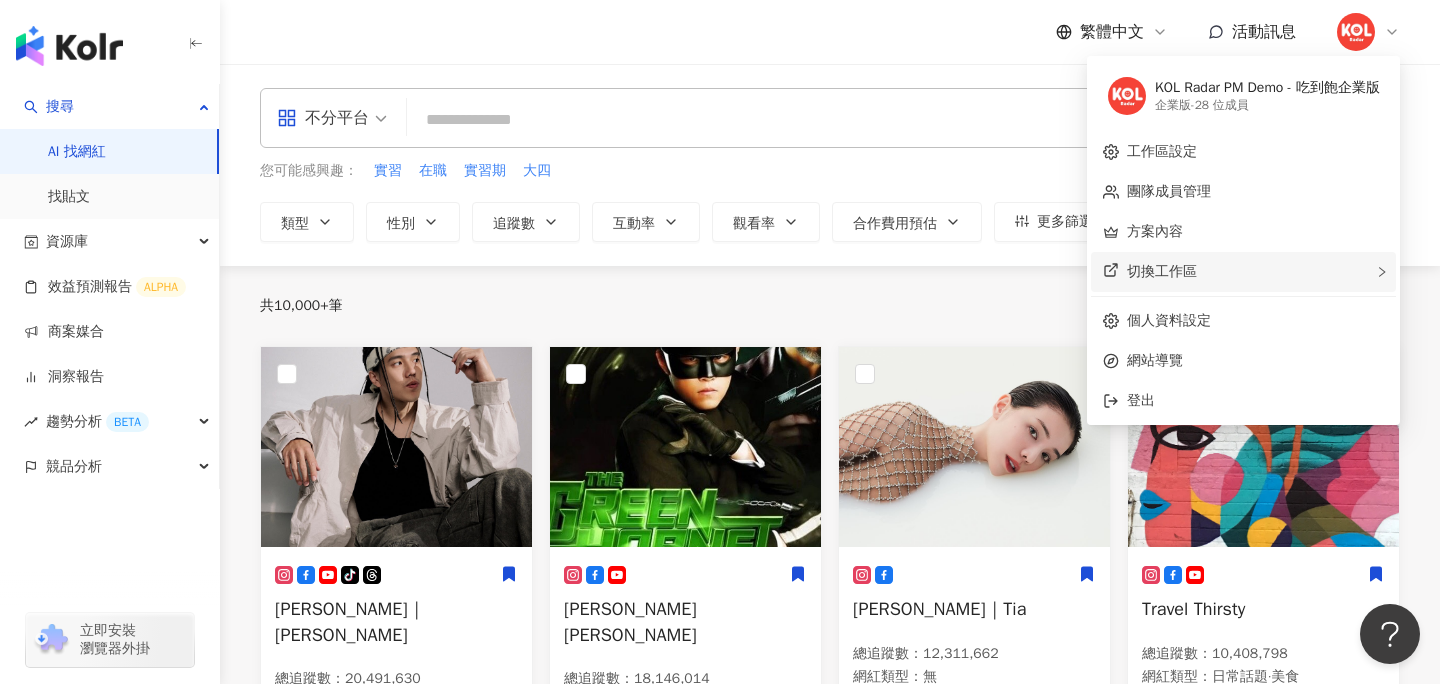 click on "切換工作區" at bounding box center (1243, 272) 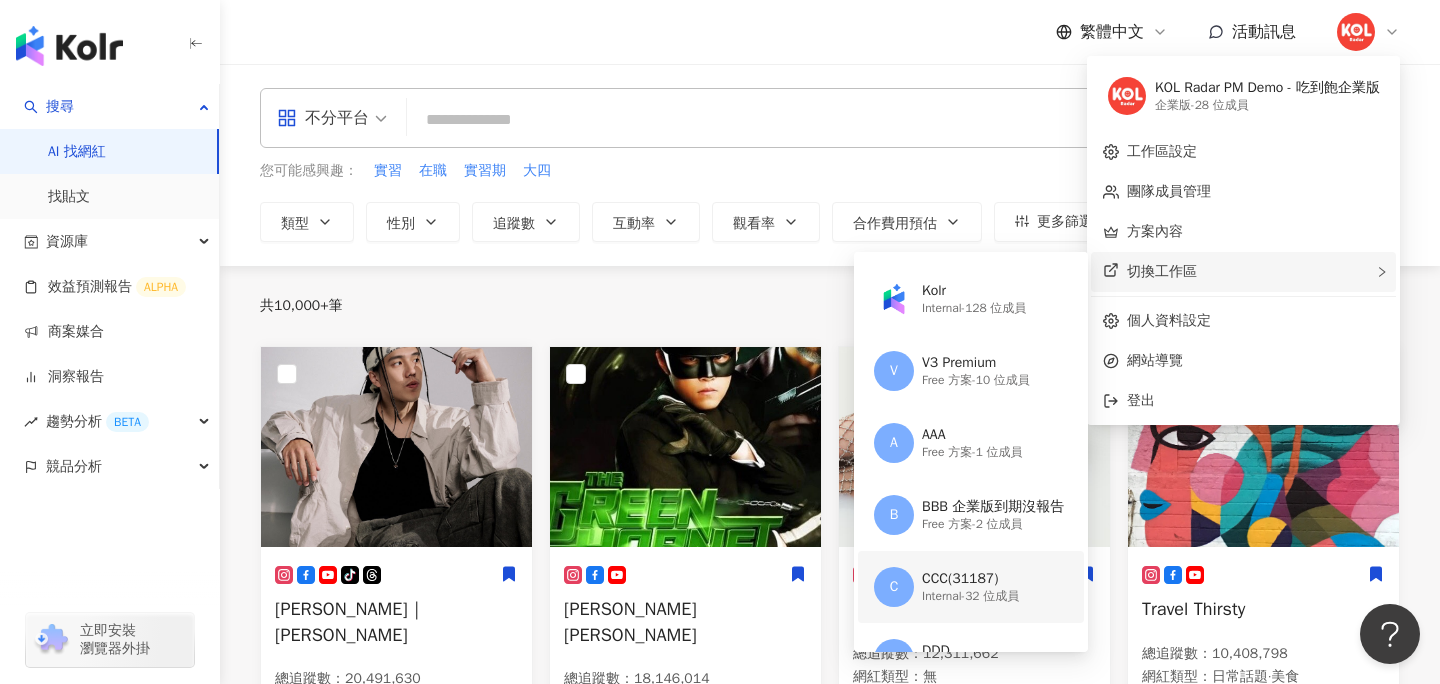 scroll, scrollTop: 69, scrollLeft: 0, axis: vertical 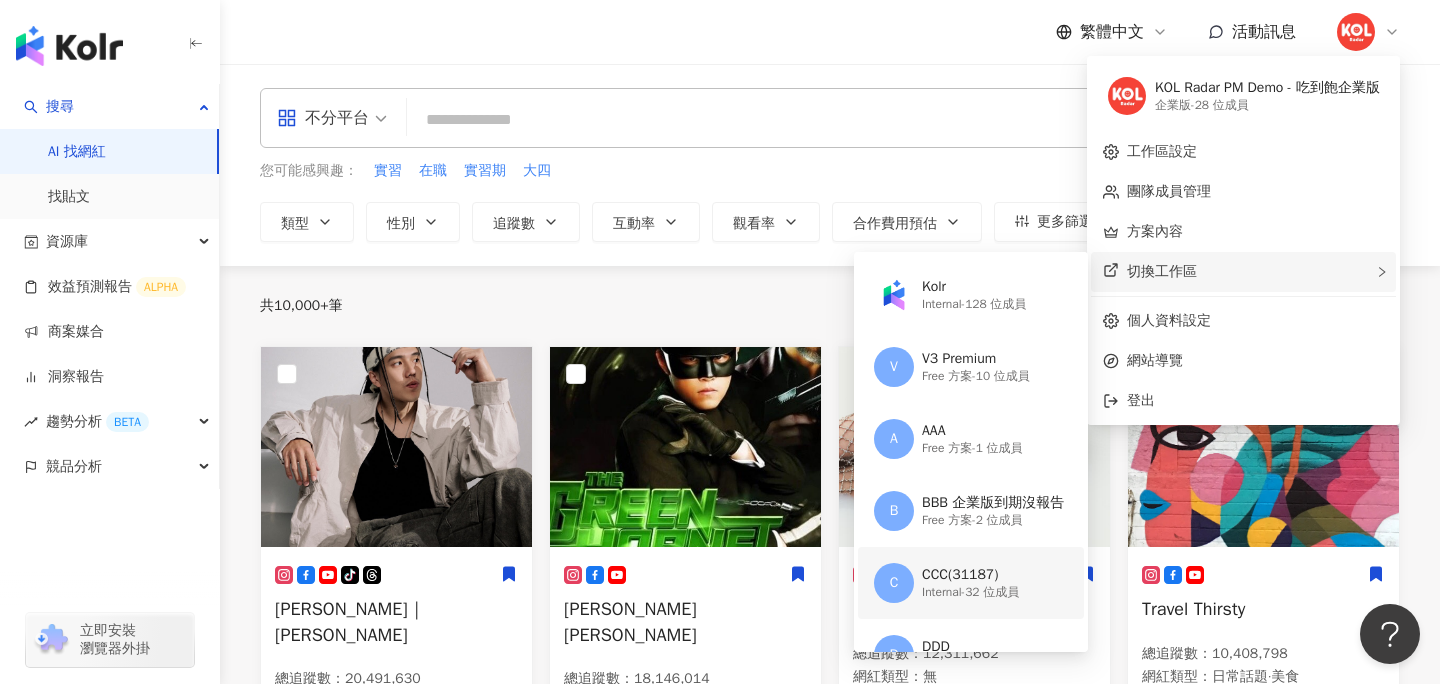 click on "CCC(31187)" at bounding box center [970, 575] 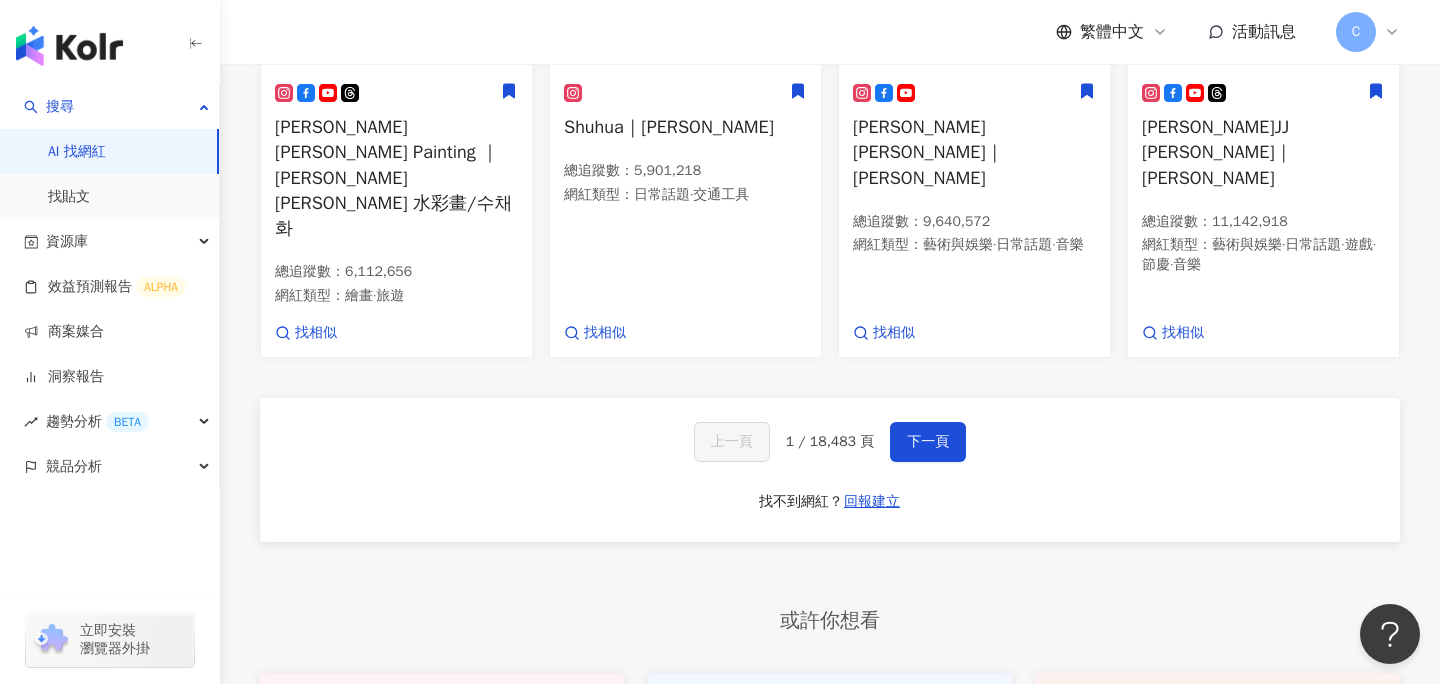 scroll, scrollTop: 1437, scrollLeft: 0, axis: vertical 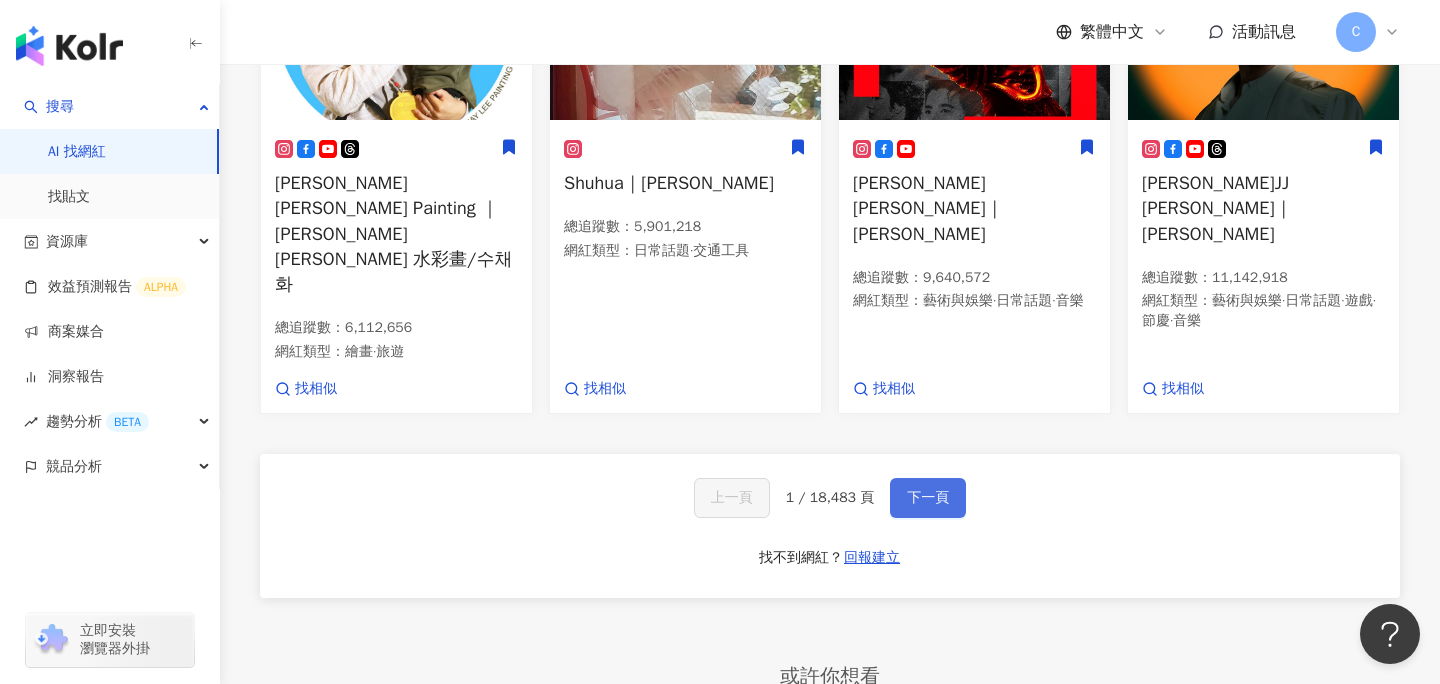 click on "下一頁" at bounding box center [928, 498] 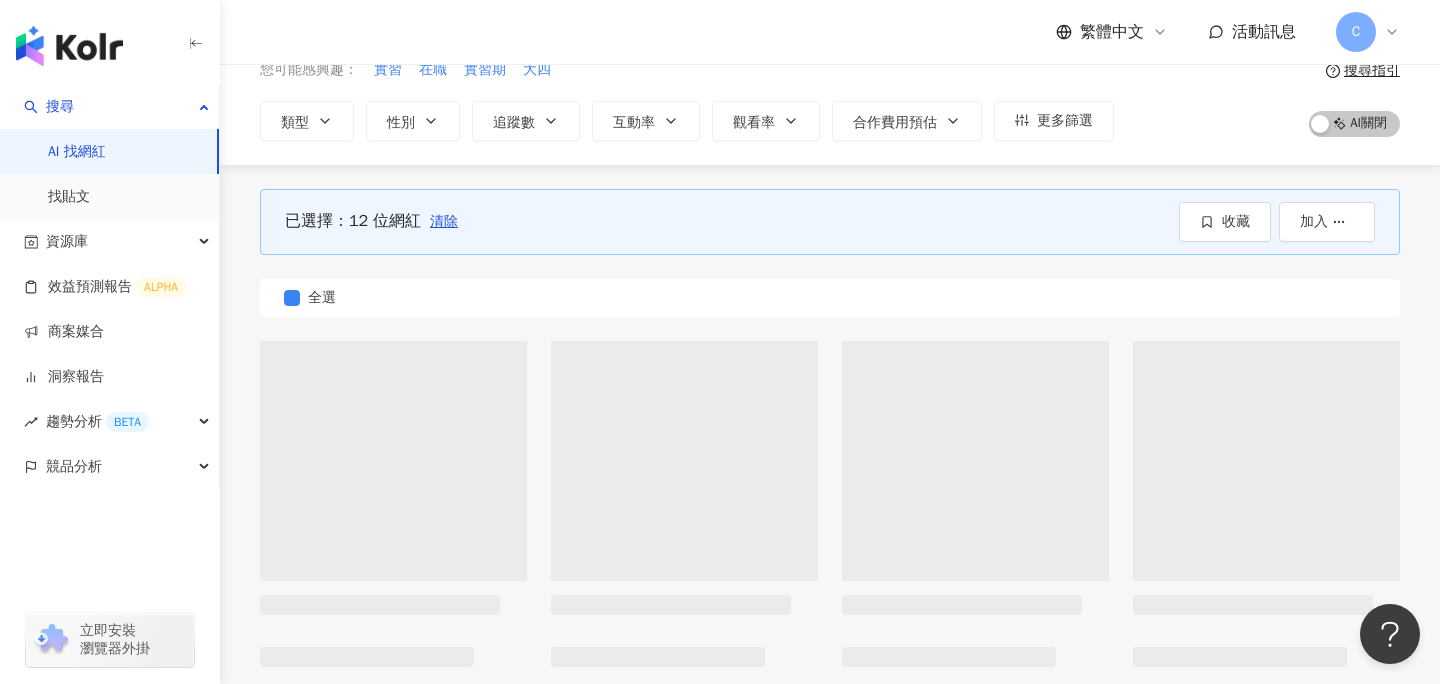 scroll, scrollTop: 102, scrollLeft: 0, axis: vertical 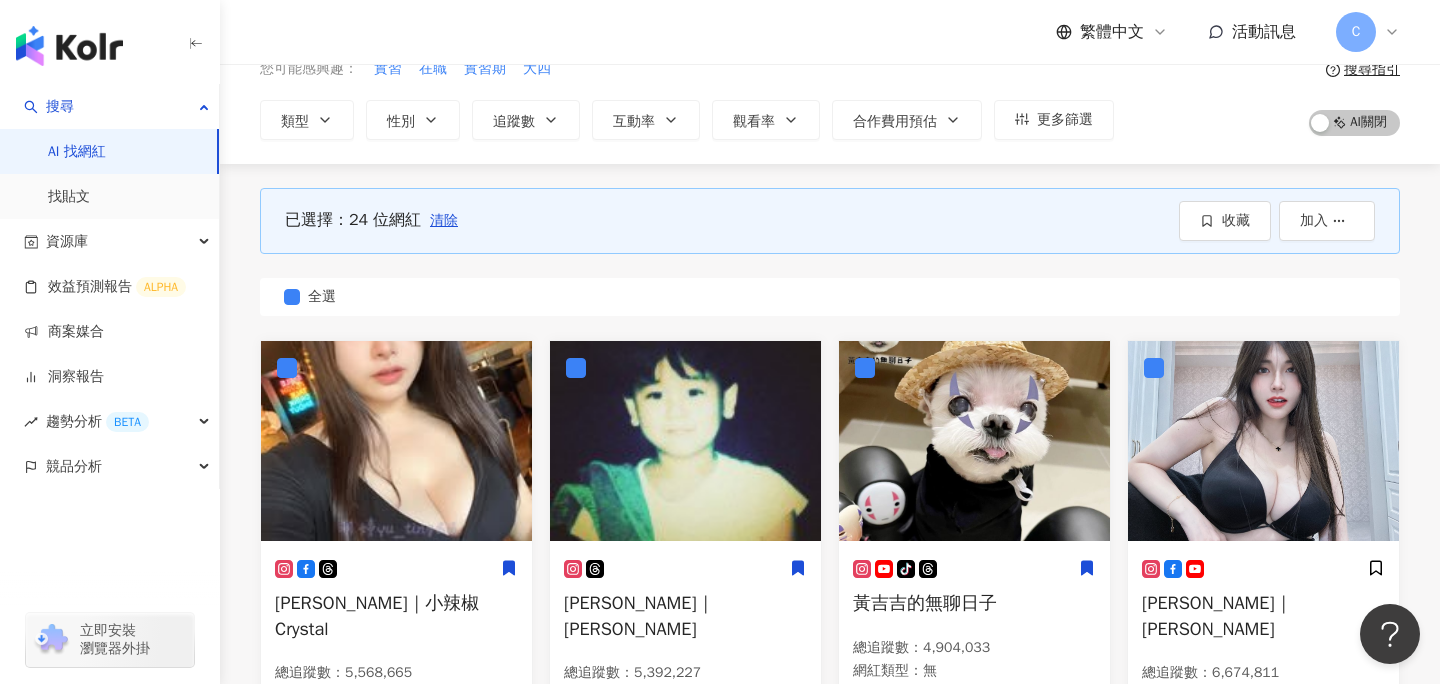 click on "C" at bounding box center [1356, 32] 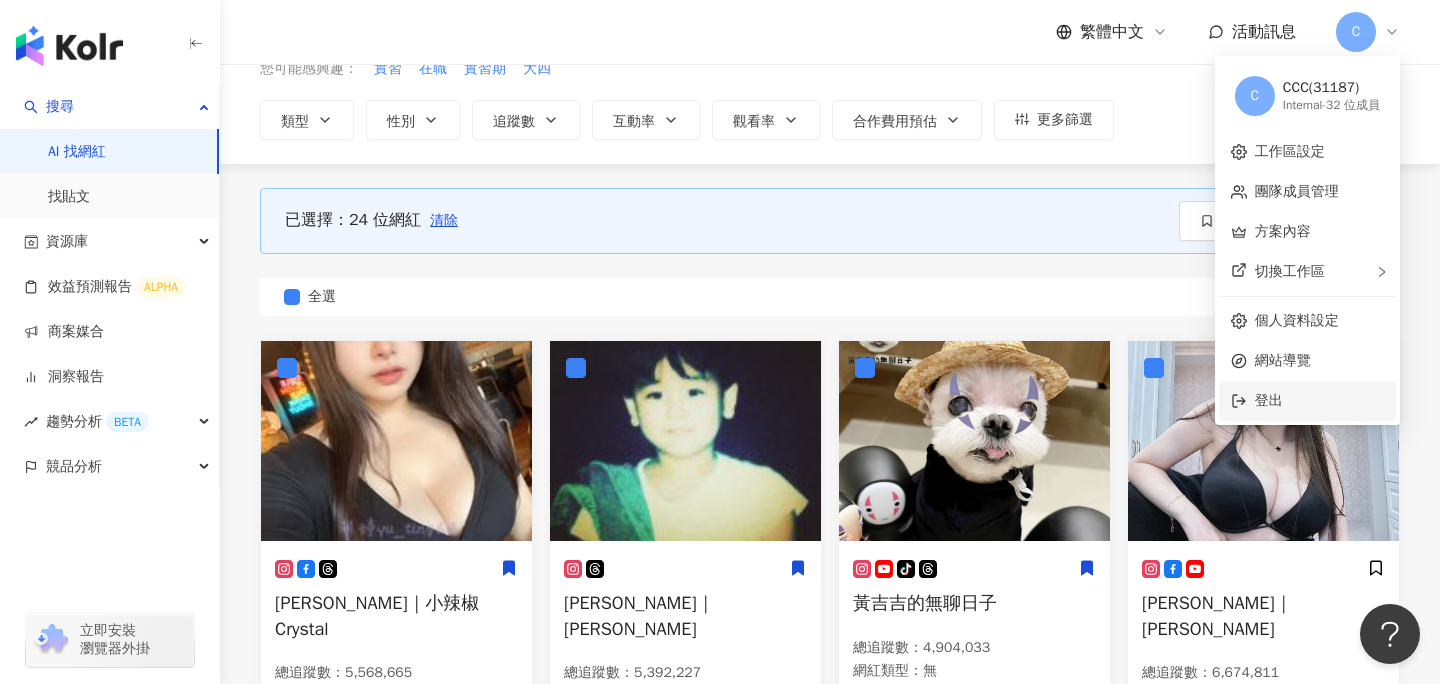 click on "登出" at bounding box center (1269, 400) 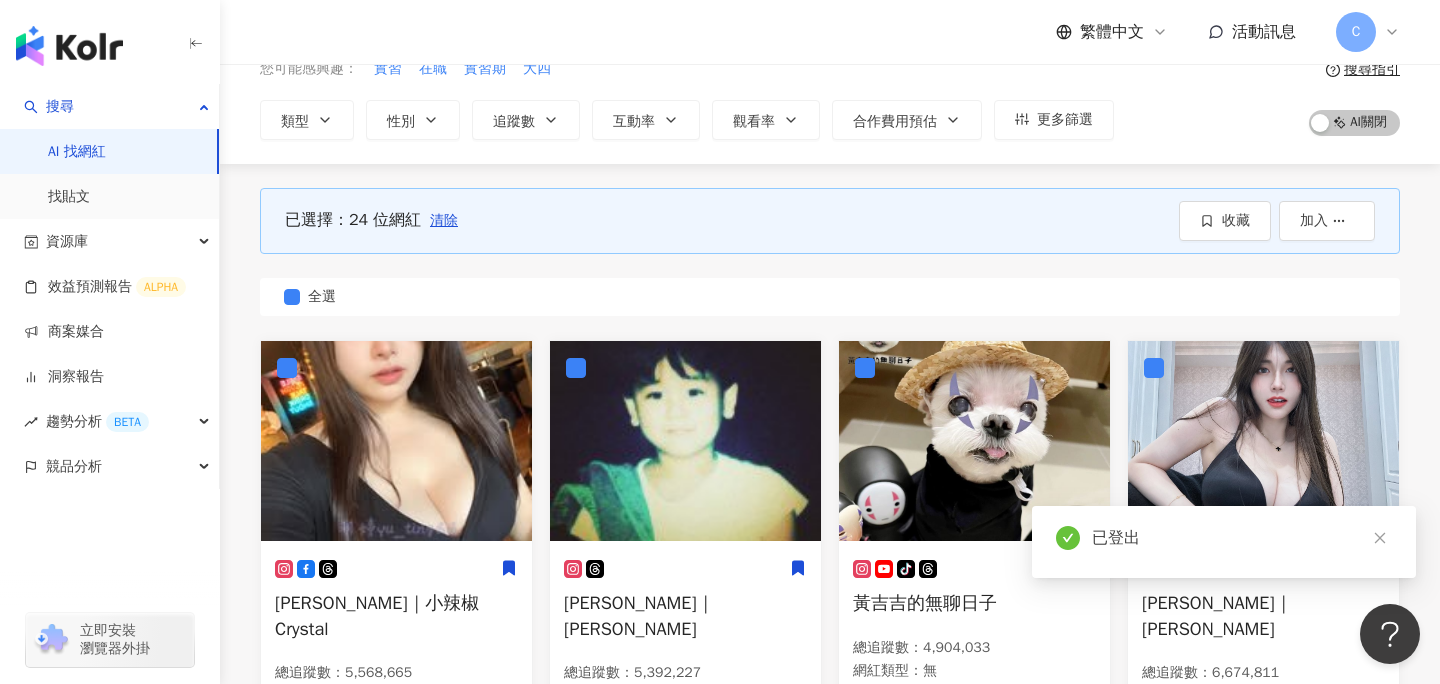 scroll, scrollTop: 0, scrollLeft: 0, axis: both 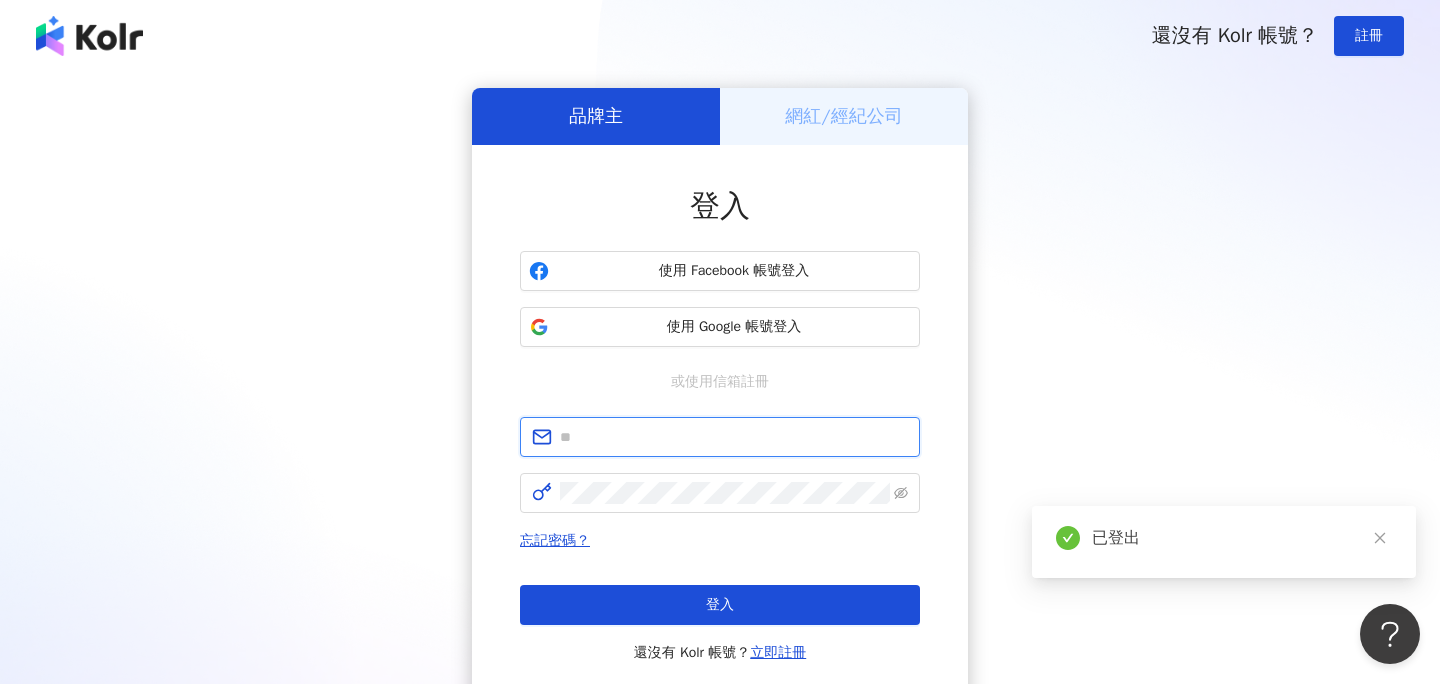 click at bounding box center [734, 437] 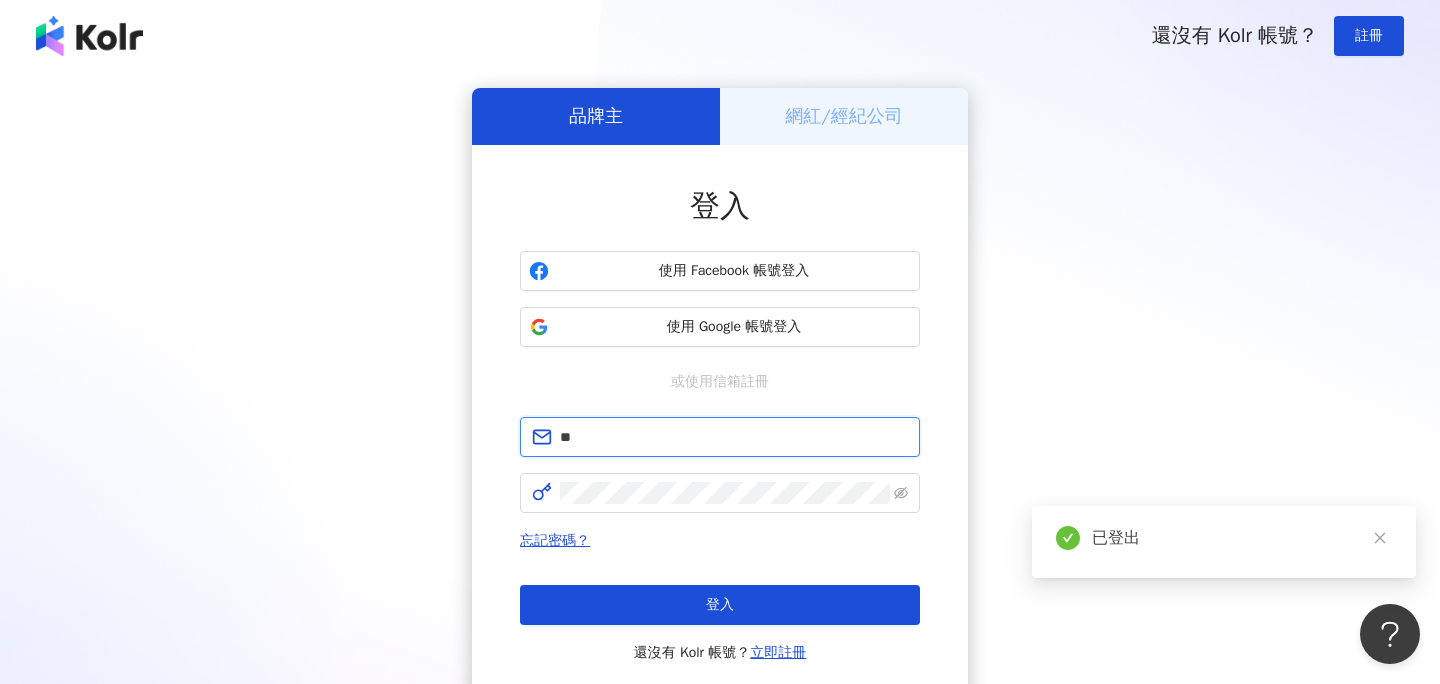 type on "*" 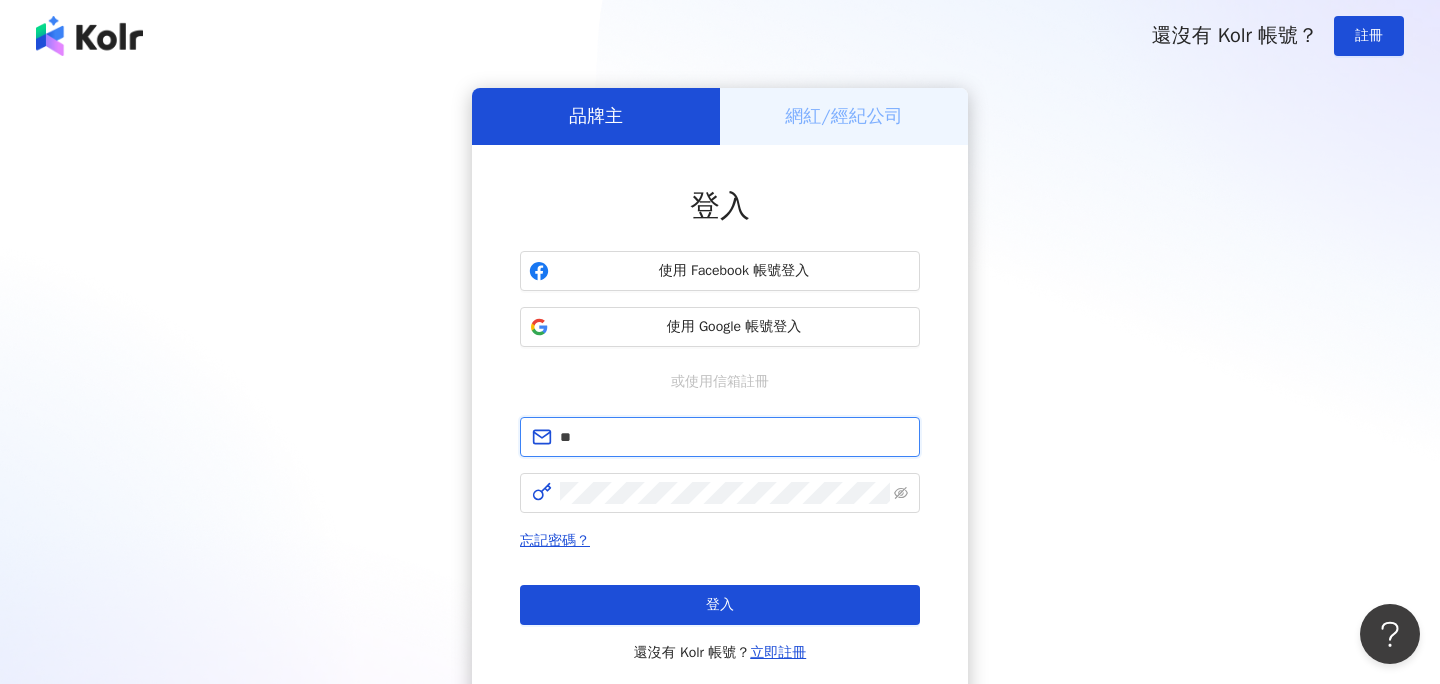 type on "*" 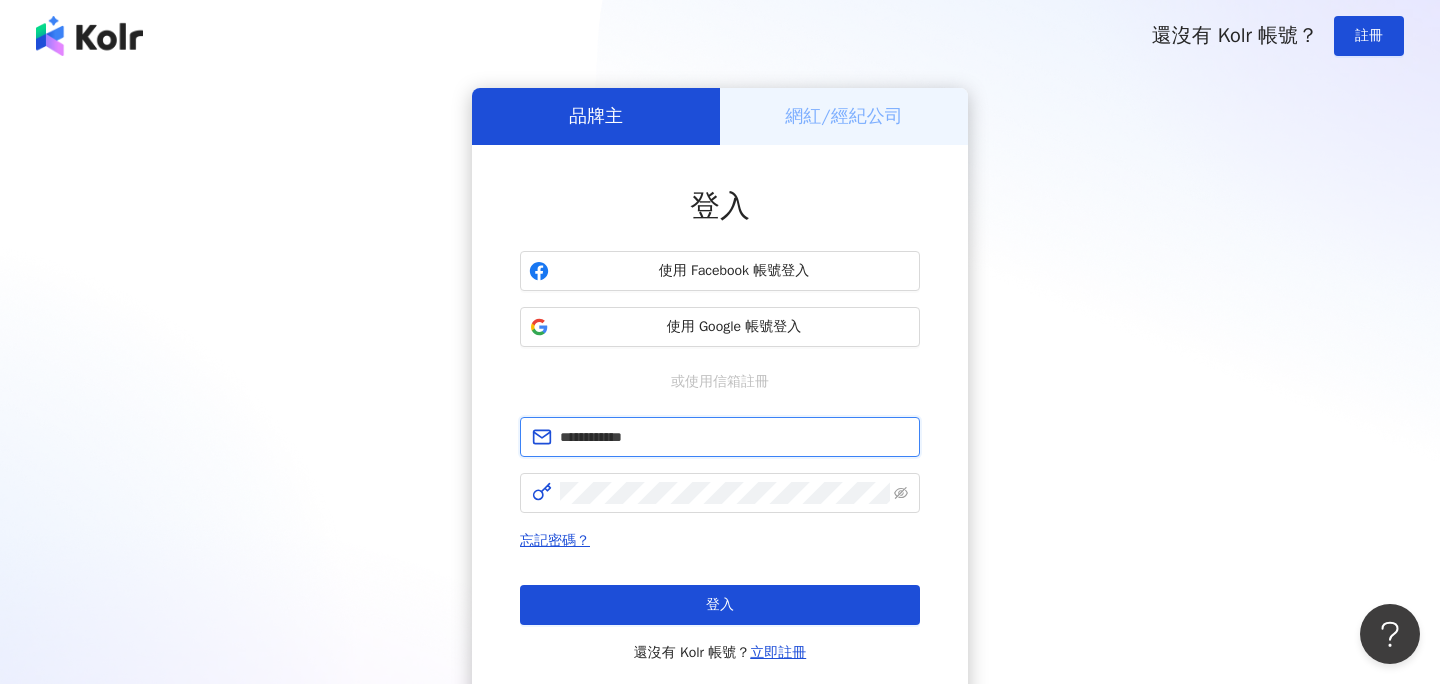type on "**********" 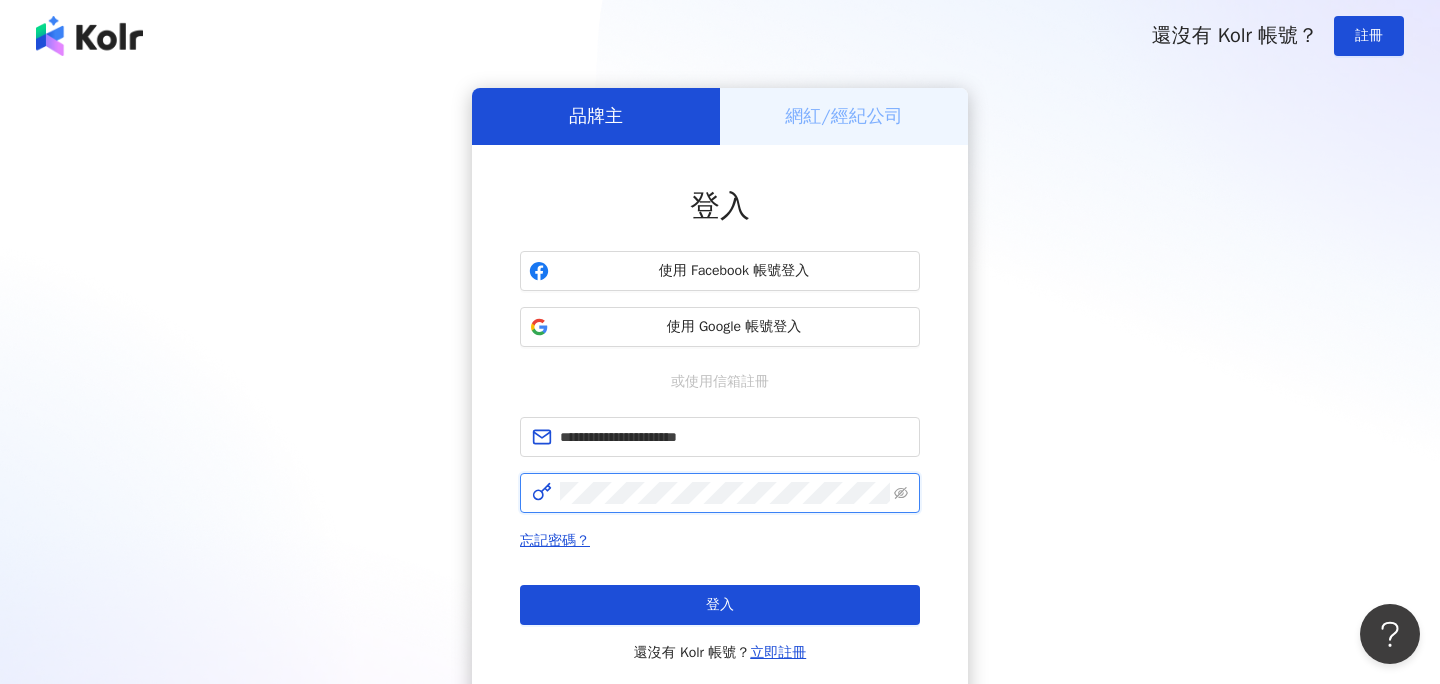 click on "登入" at bounding box center [720, 605] 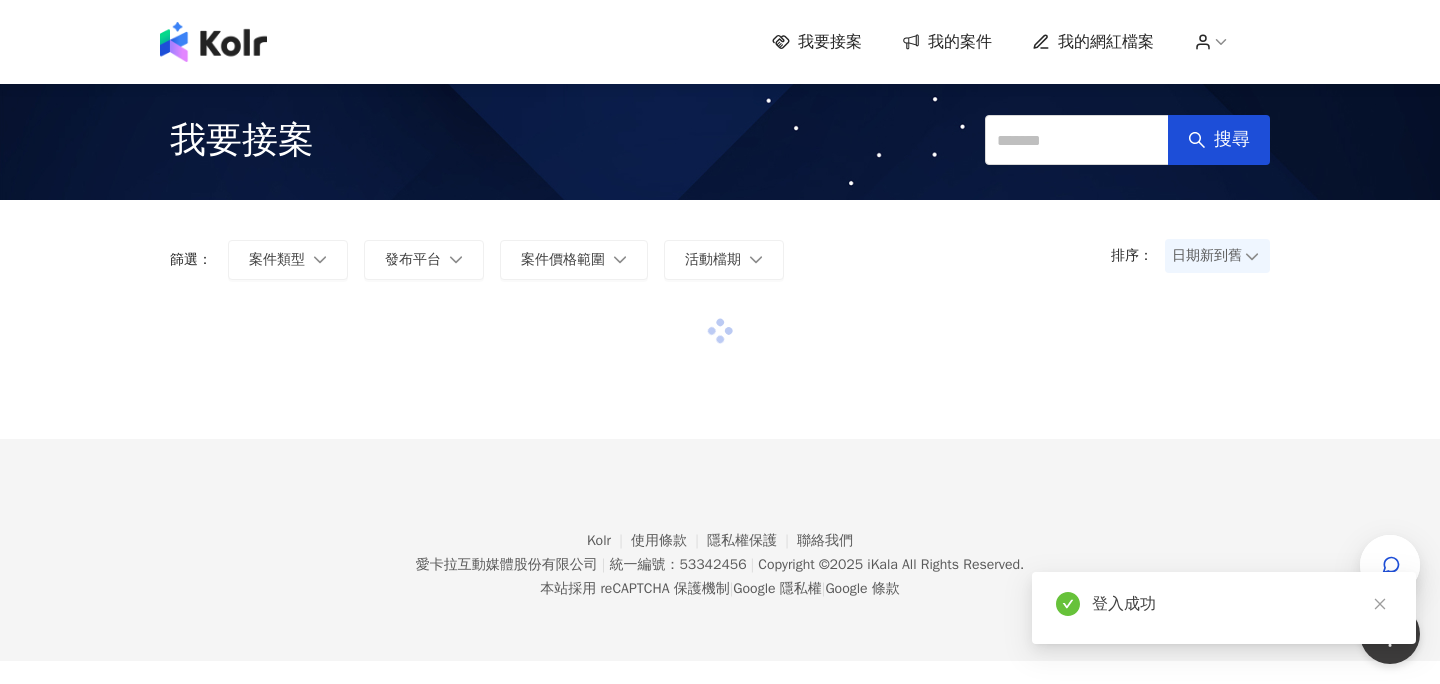 click on "我的網紅檔案" at bounding box center [1106, 42] 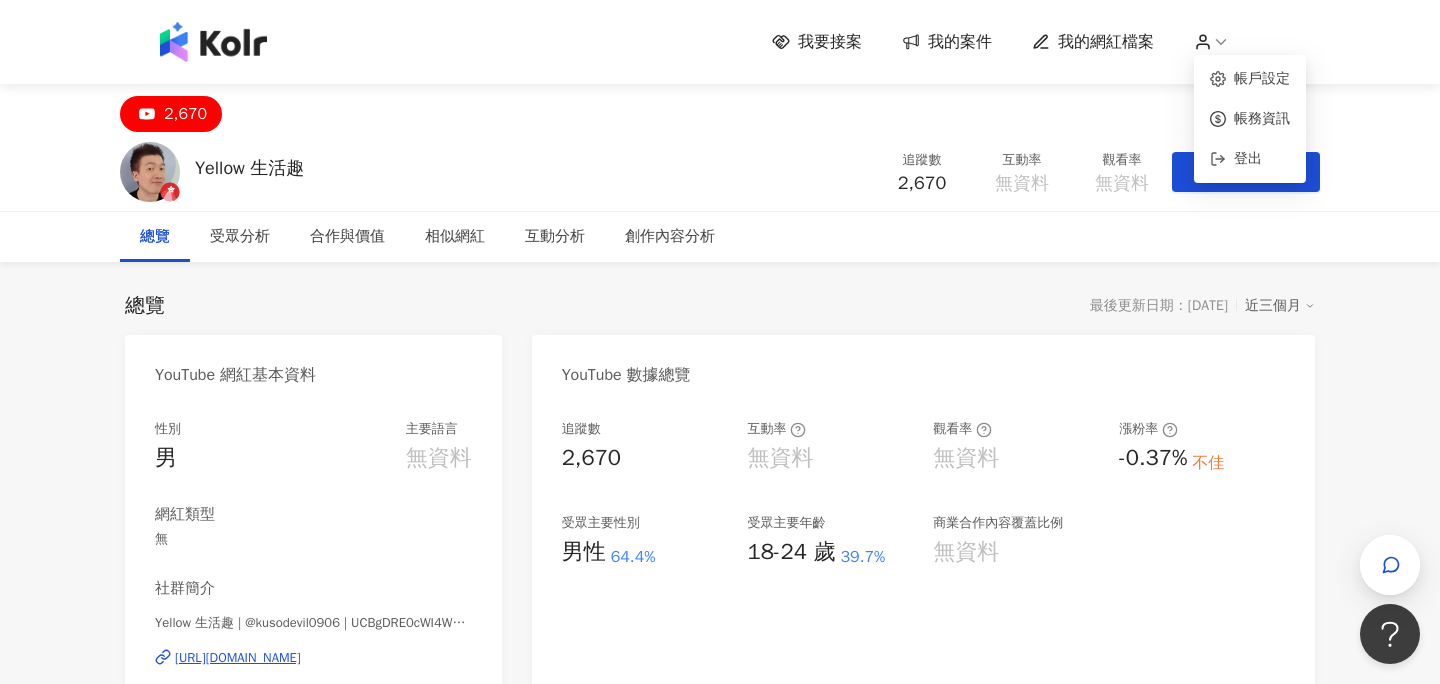 click 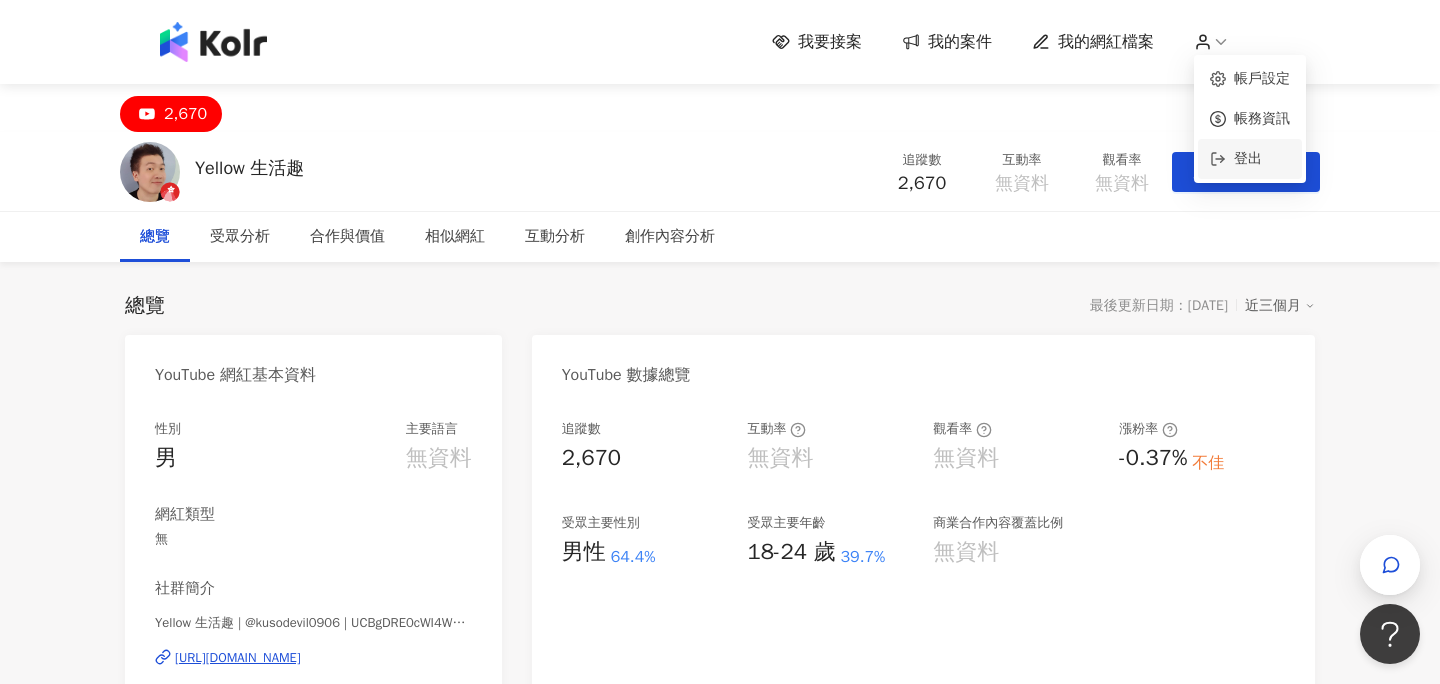 click on "登出" at bounding box center (1248, 158) 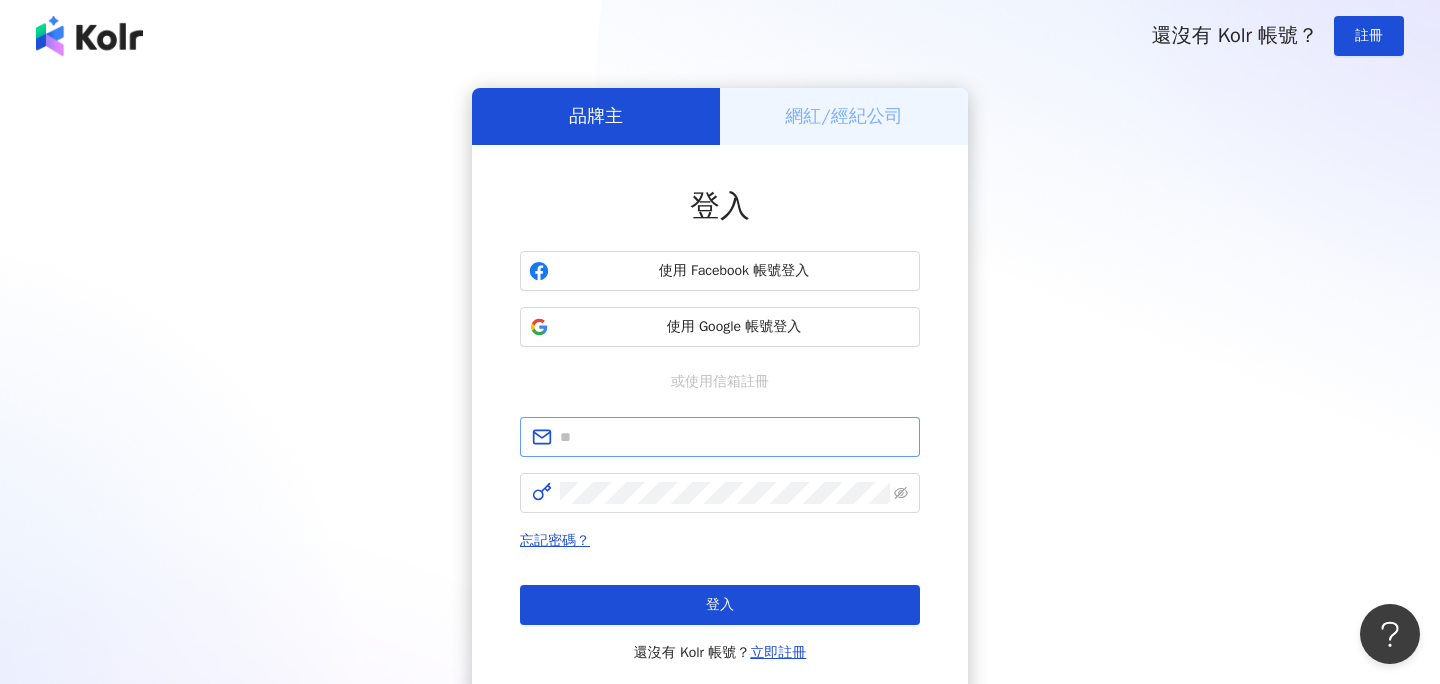click at bounding box center (720, 437) 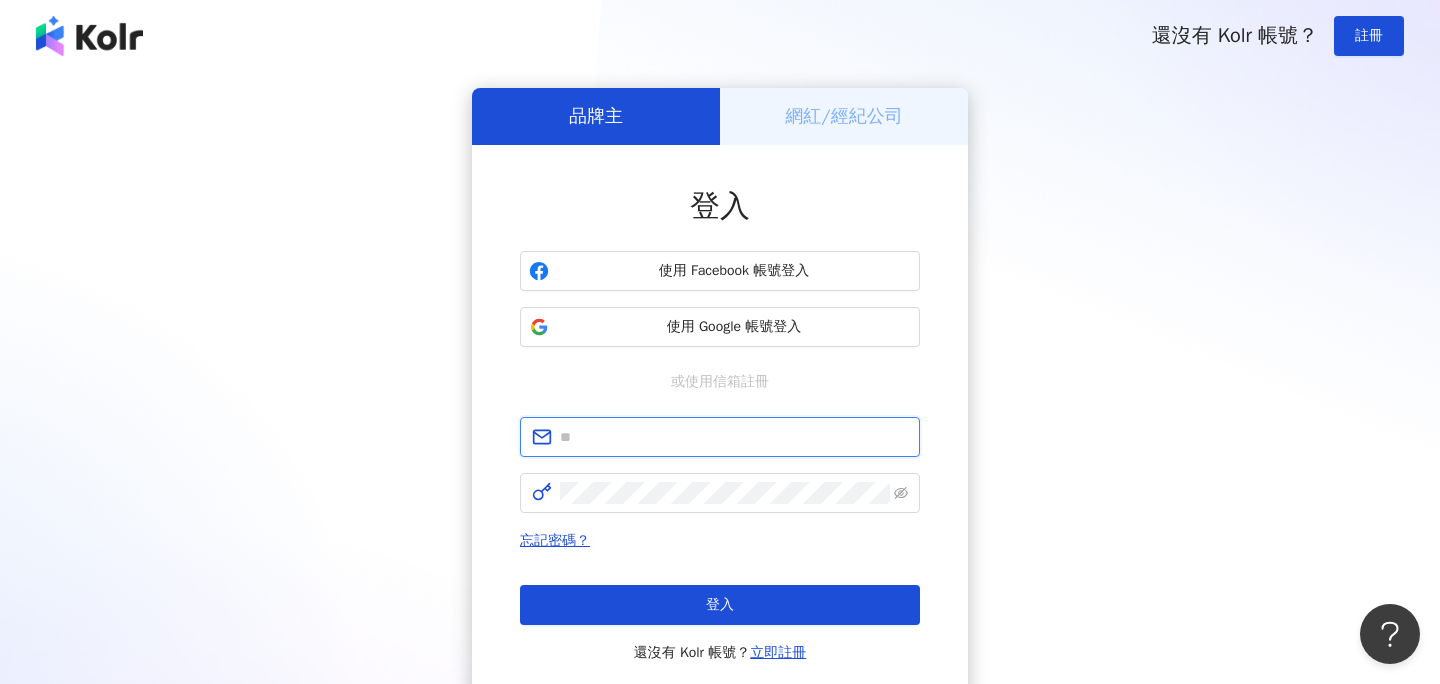 paste on "**********" 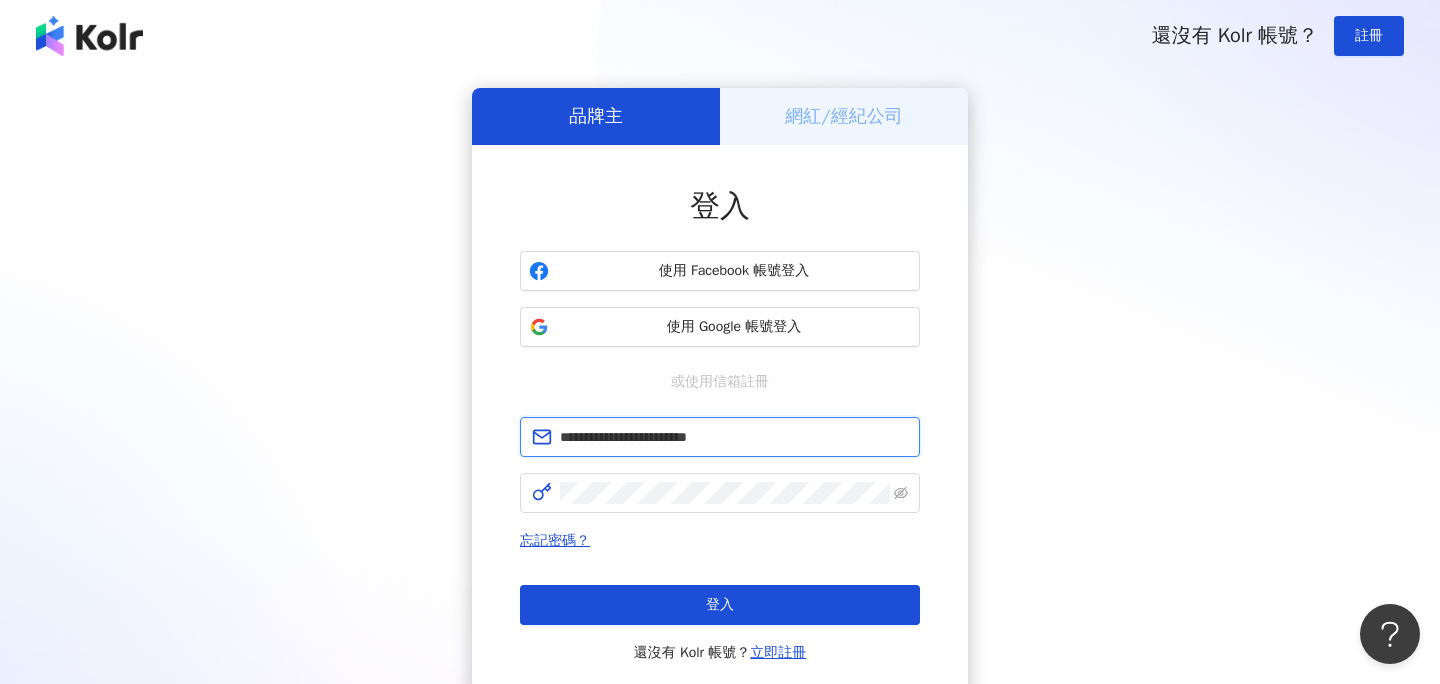 type on "**********" 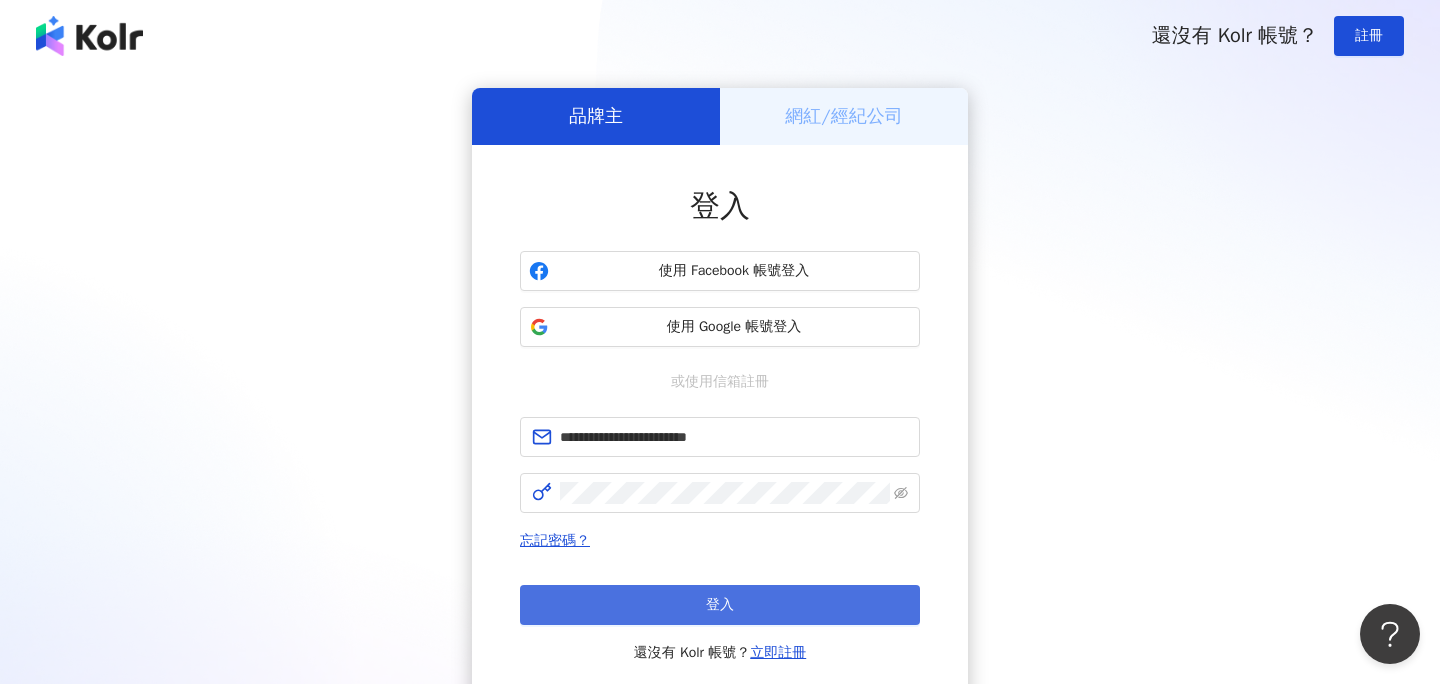 click on "登入" at bounding box center (720, 605) 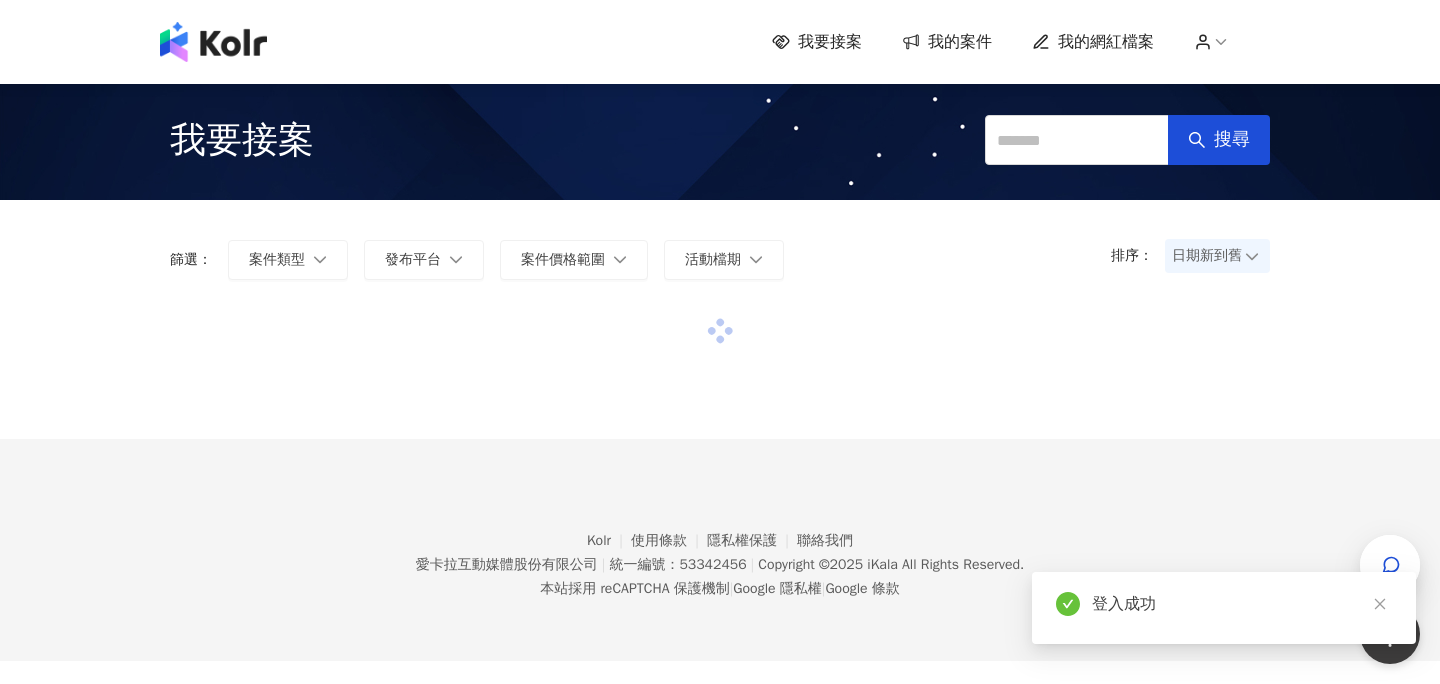 click on "我的網紅檔案" at bounding box center (1106, 42) 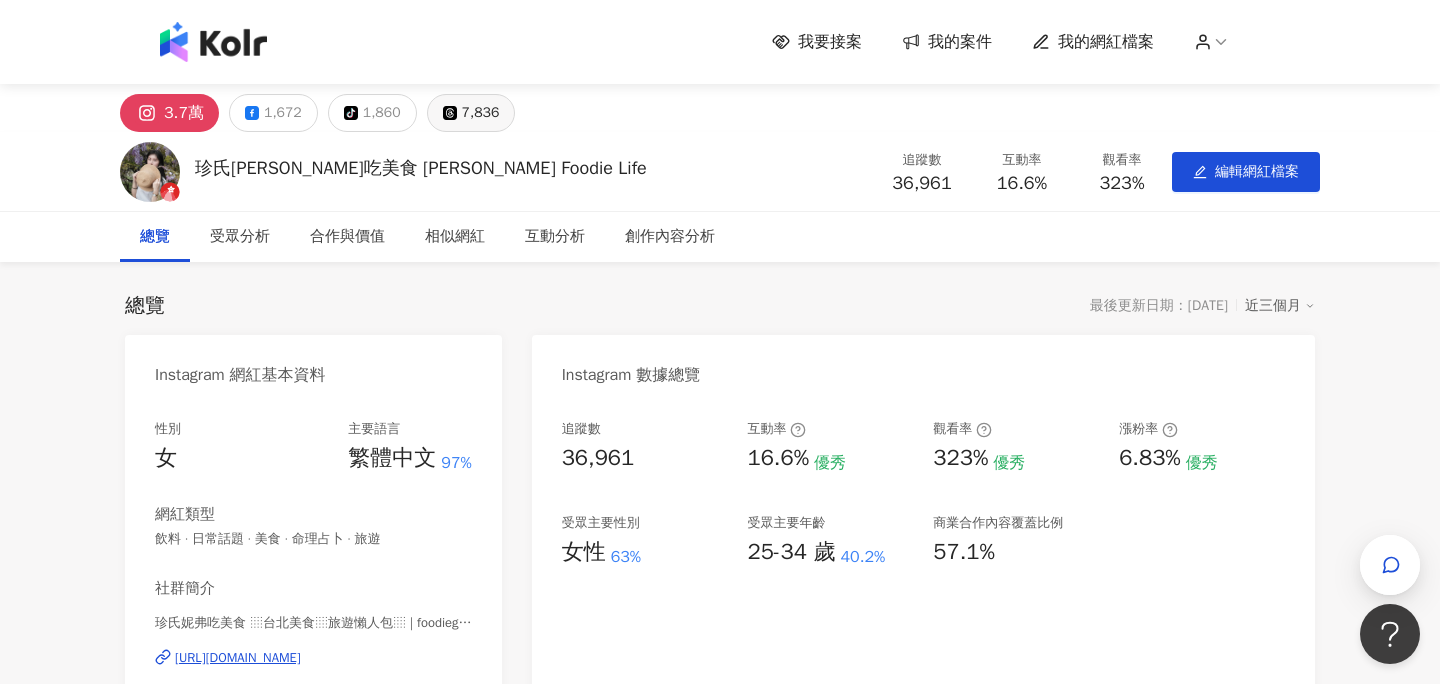 click on "7,836" at bounding box center [481, 113] 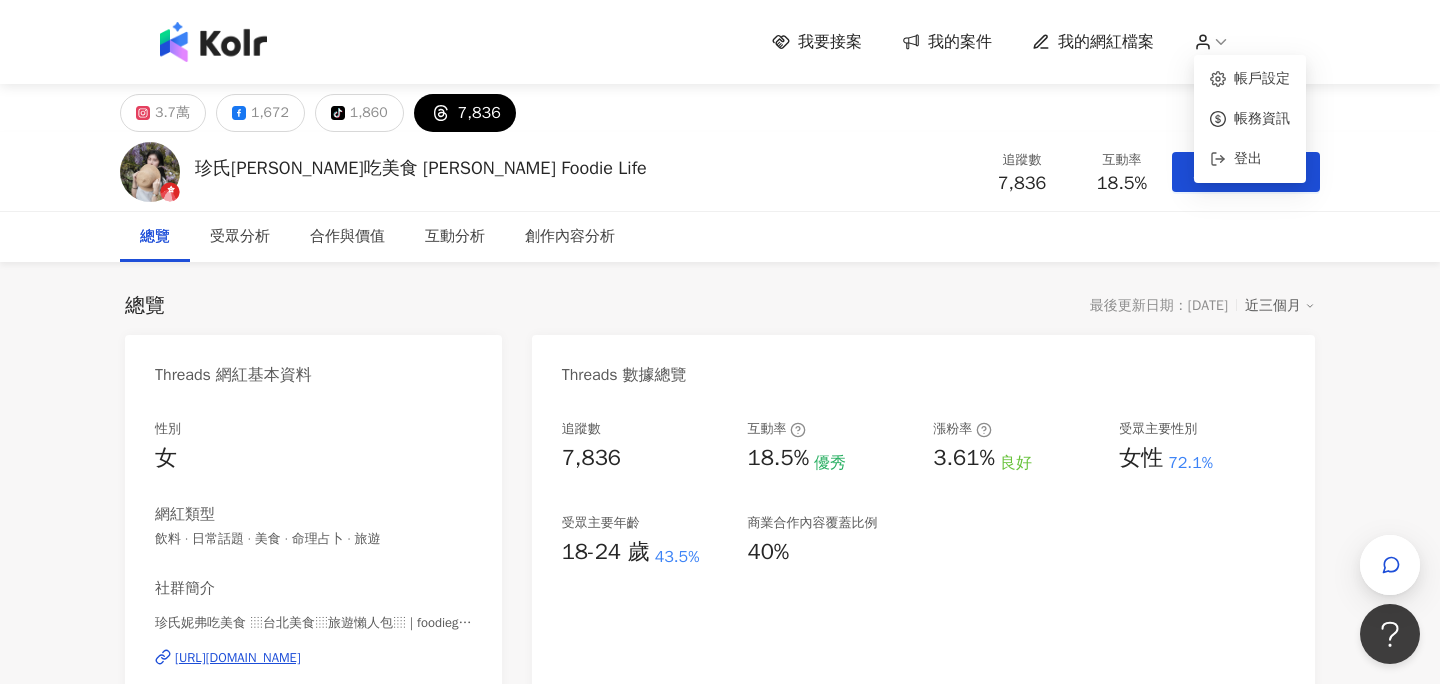 click 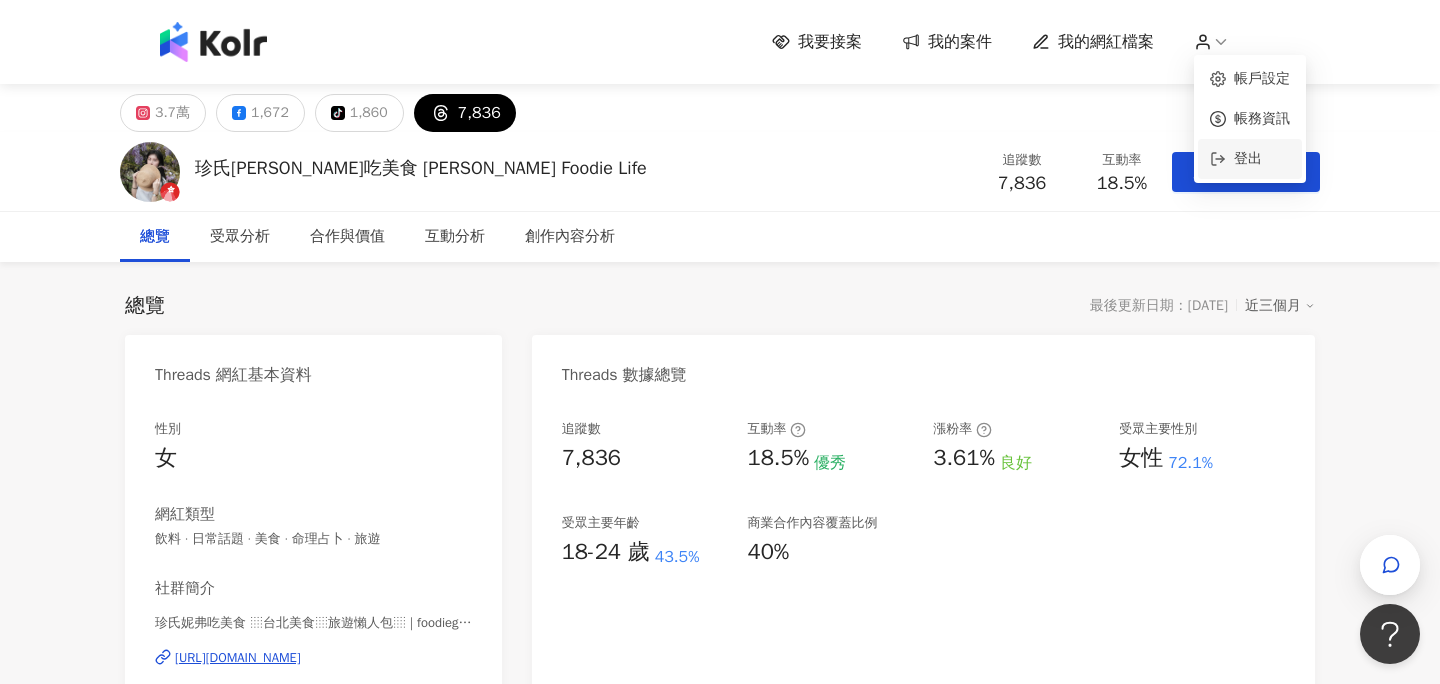 click on "登出" at bounding box center [1258, 159] 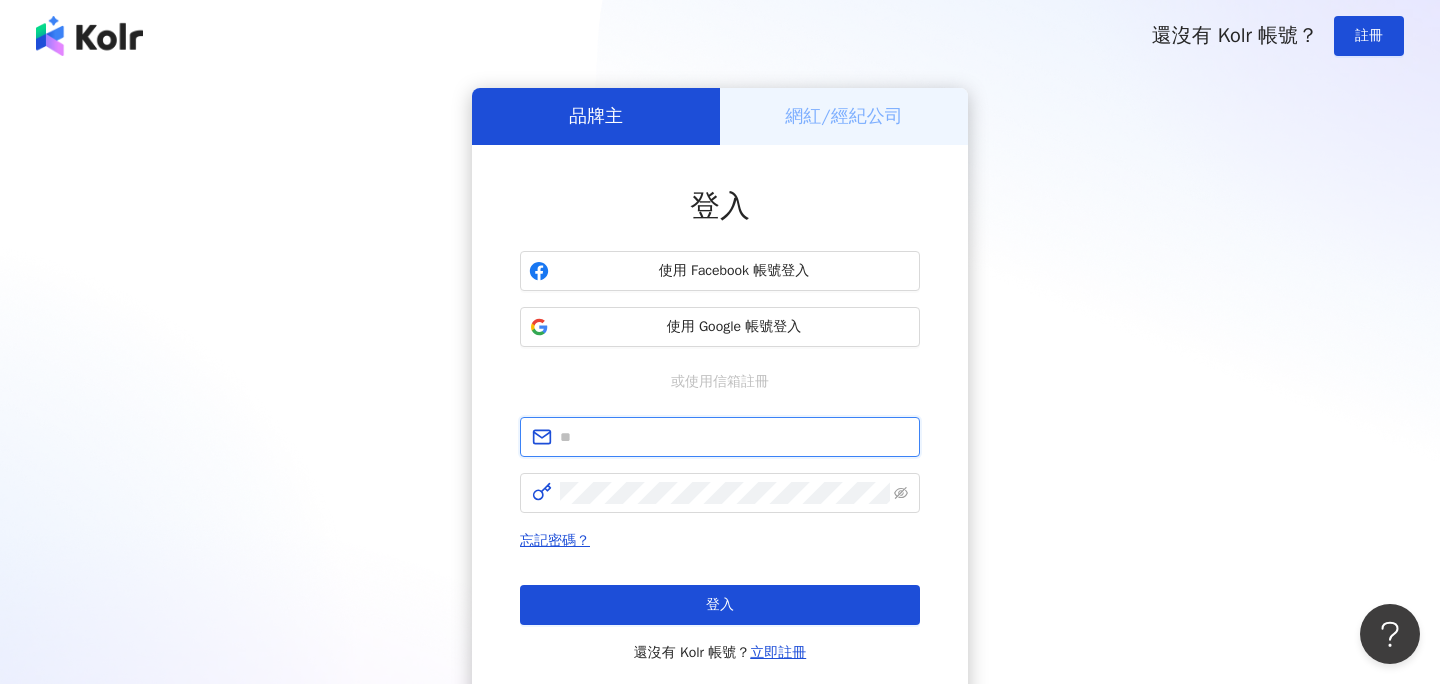 click at bounding box center (734, 437) 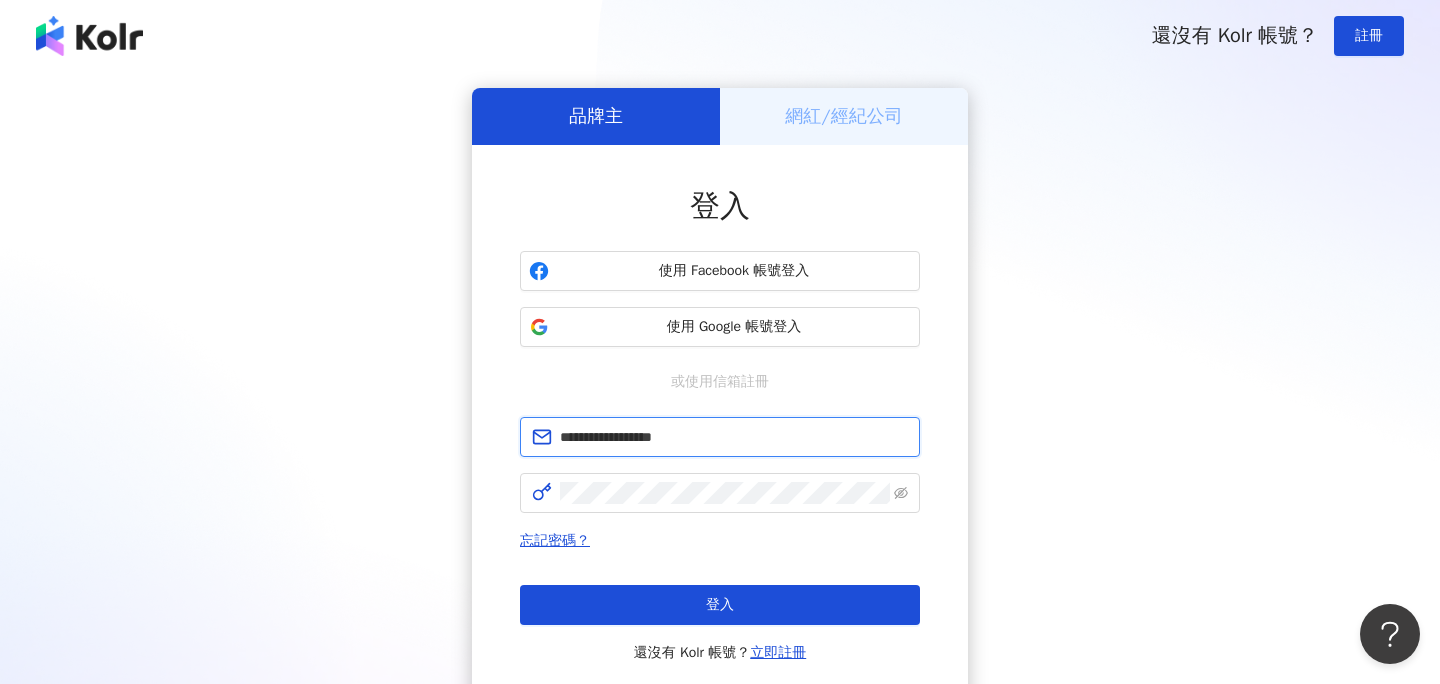 click on "**********" at bounding box center (734, 437) 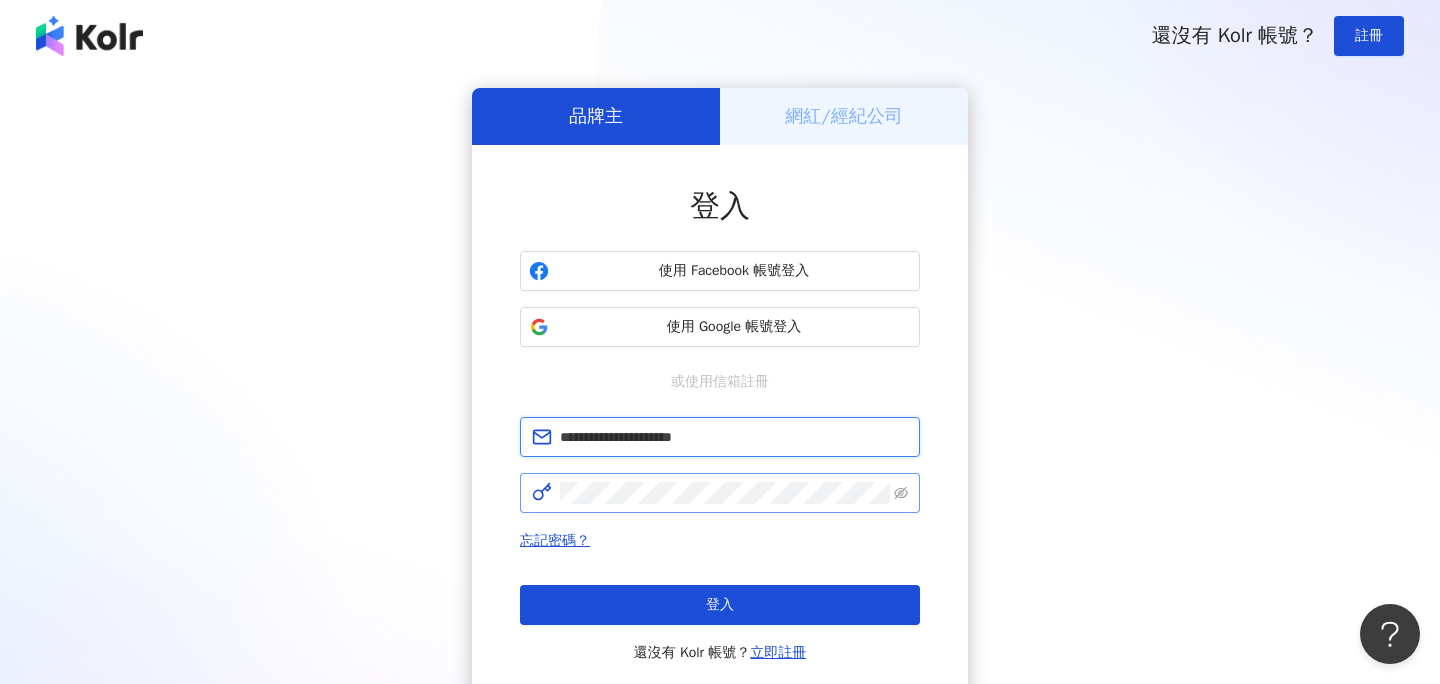 type on "**********" 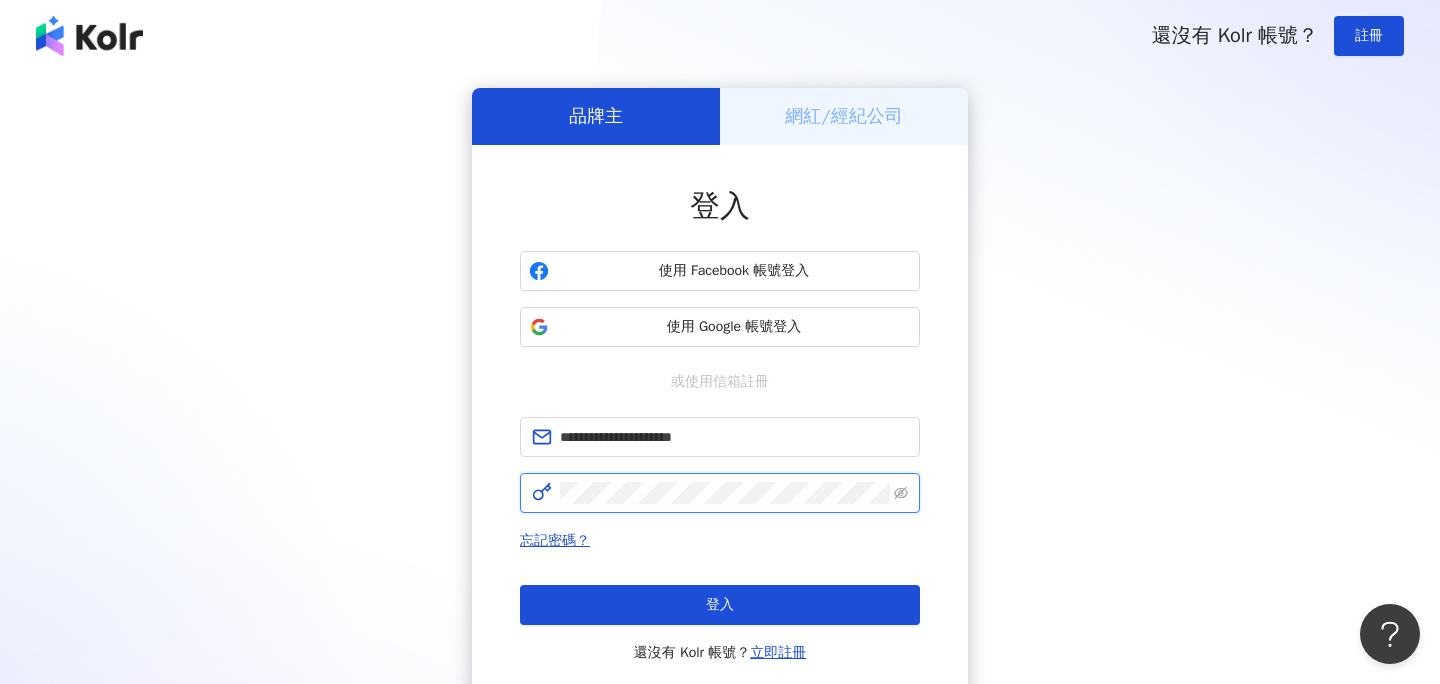 click on "登入" at bounding box center (720, 605) 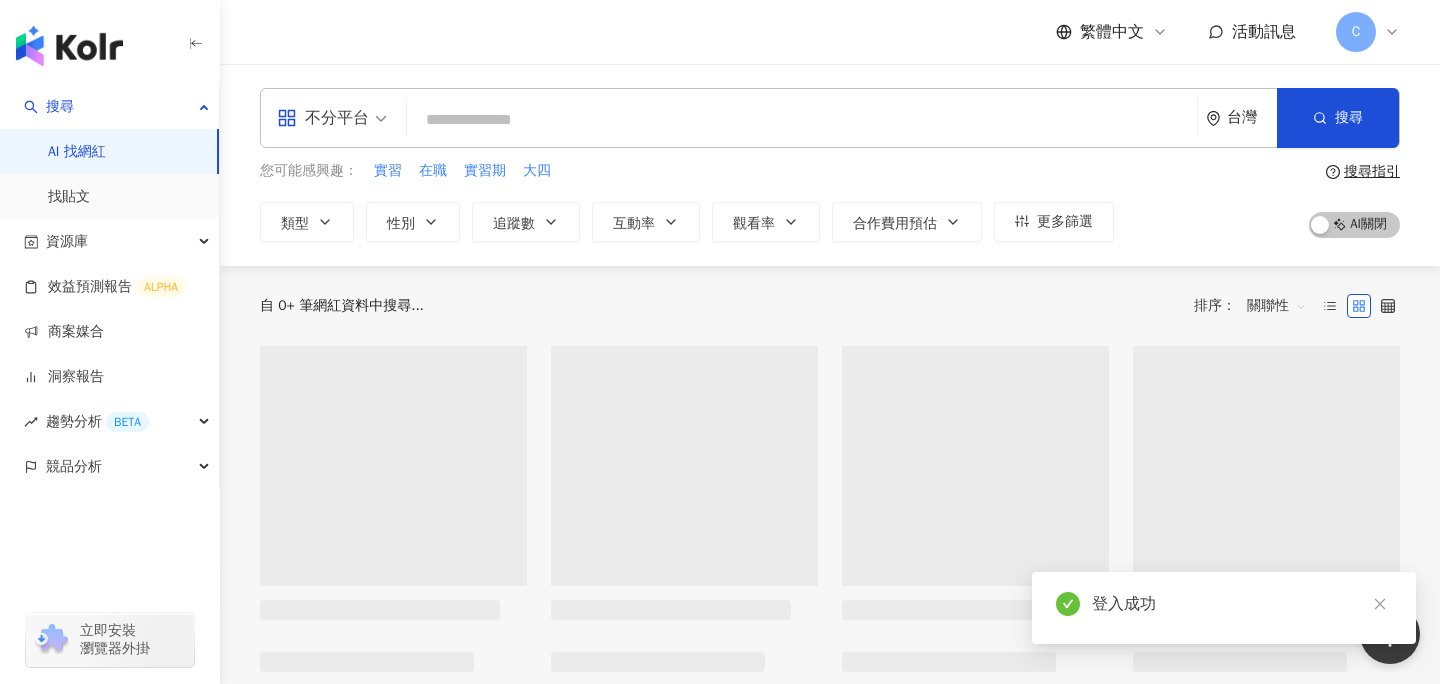 click at bounding box center [802, 120] 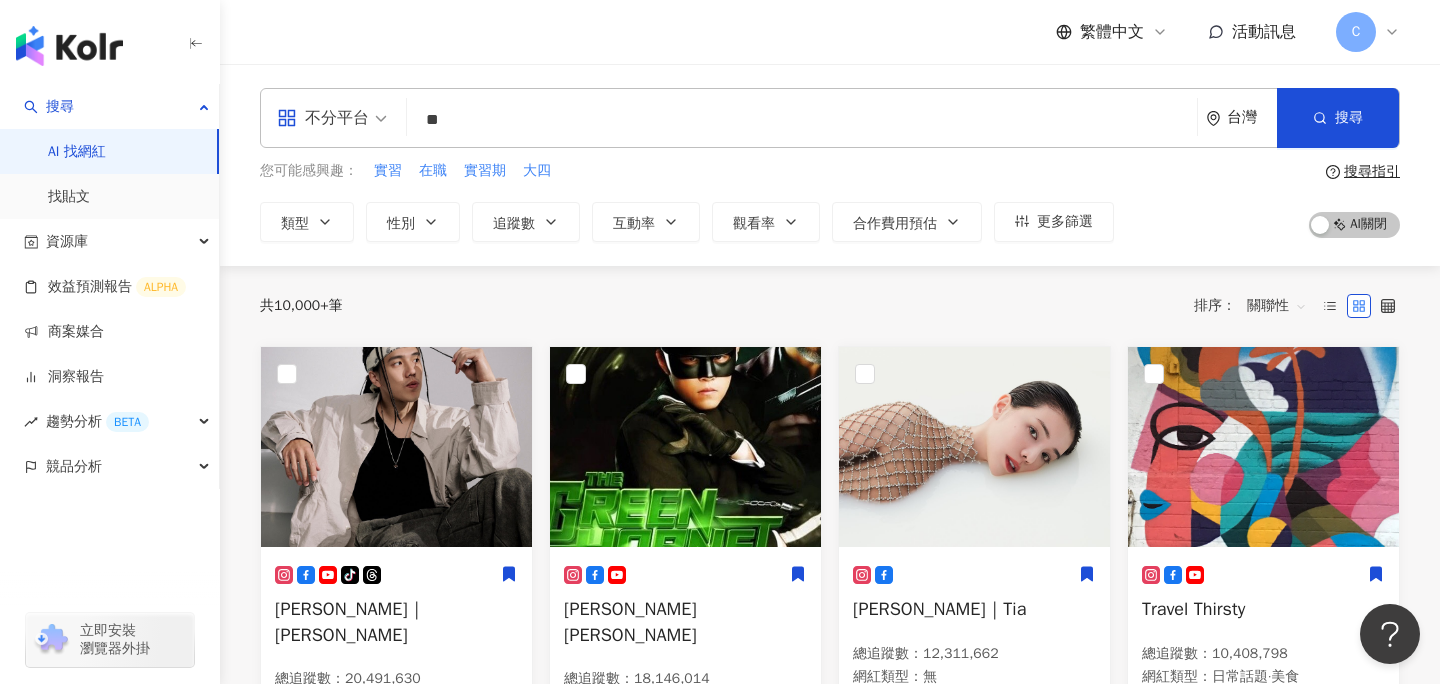 type on "*" 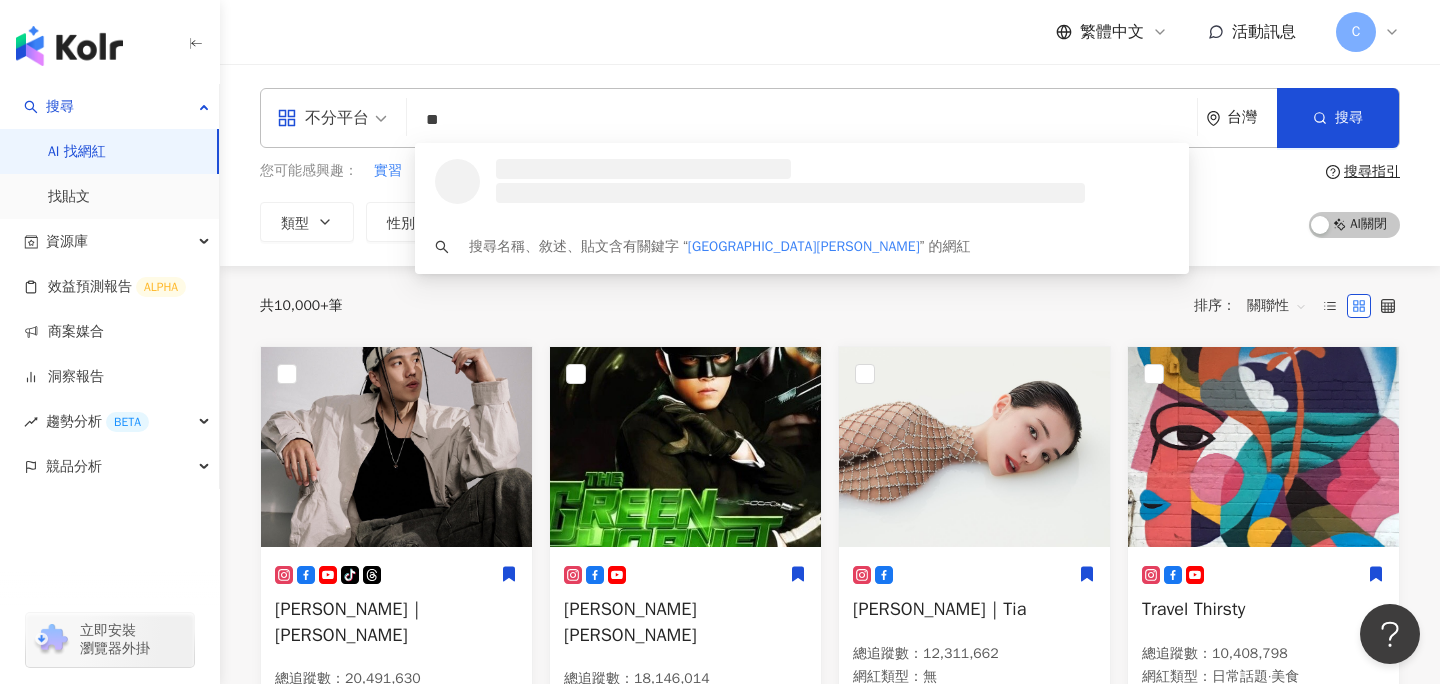 type on "*" 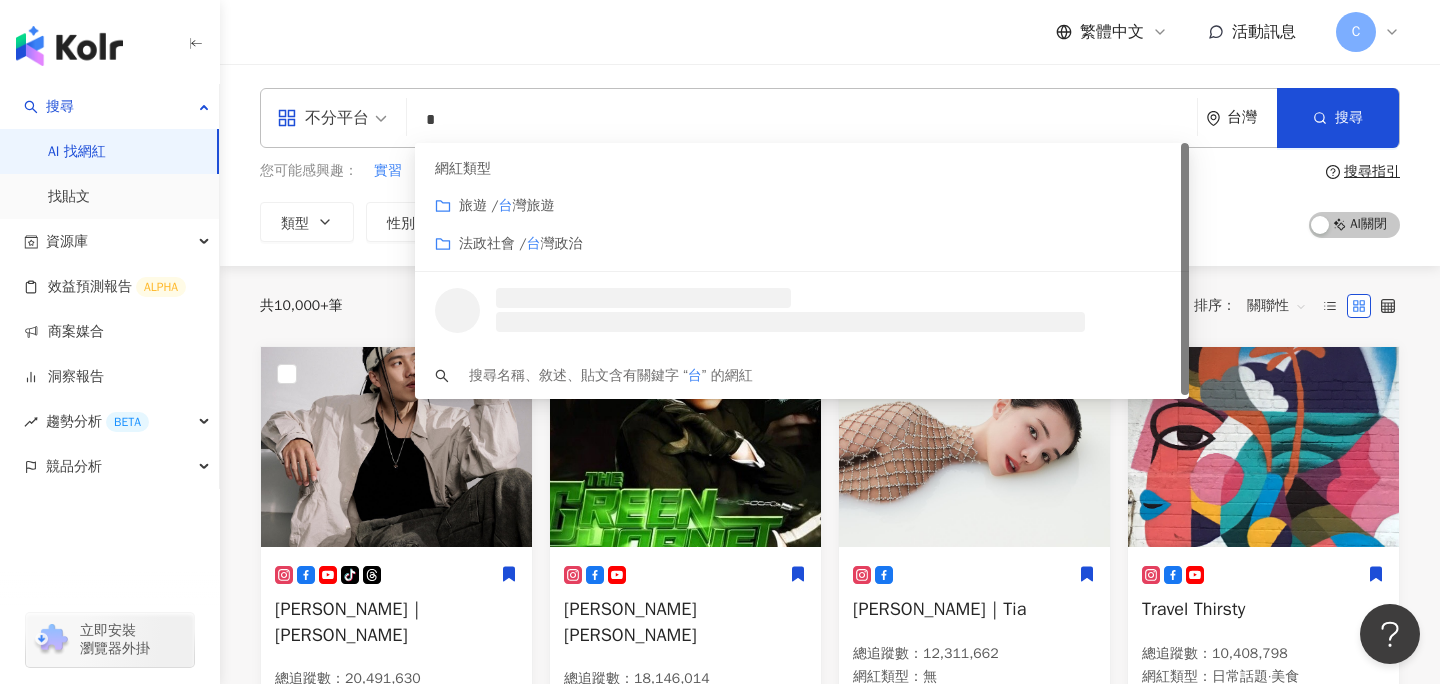 type 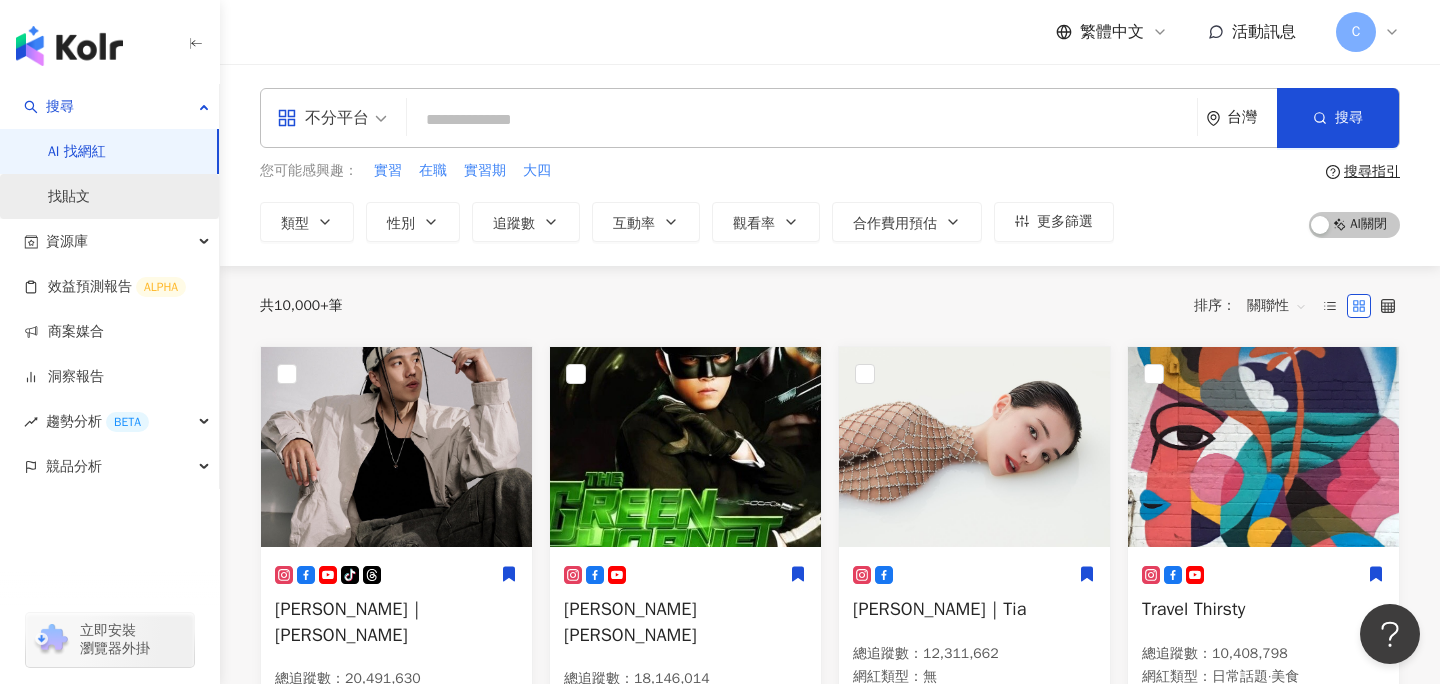 click on "找貼文" at bounding box center (69, 197) 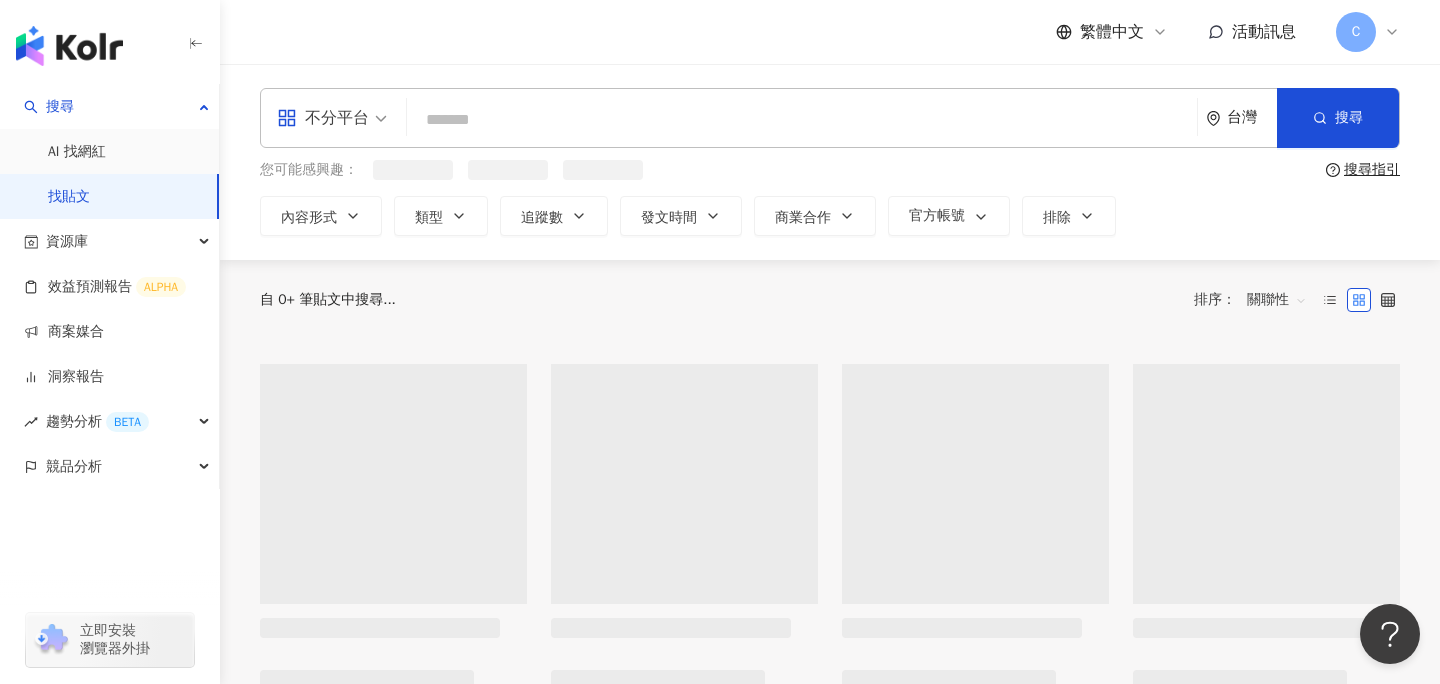 click at bounding box center (332, 118) 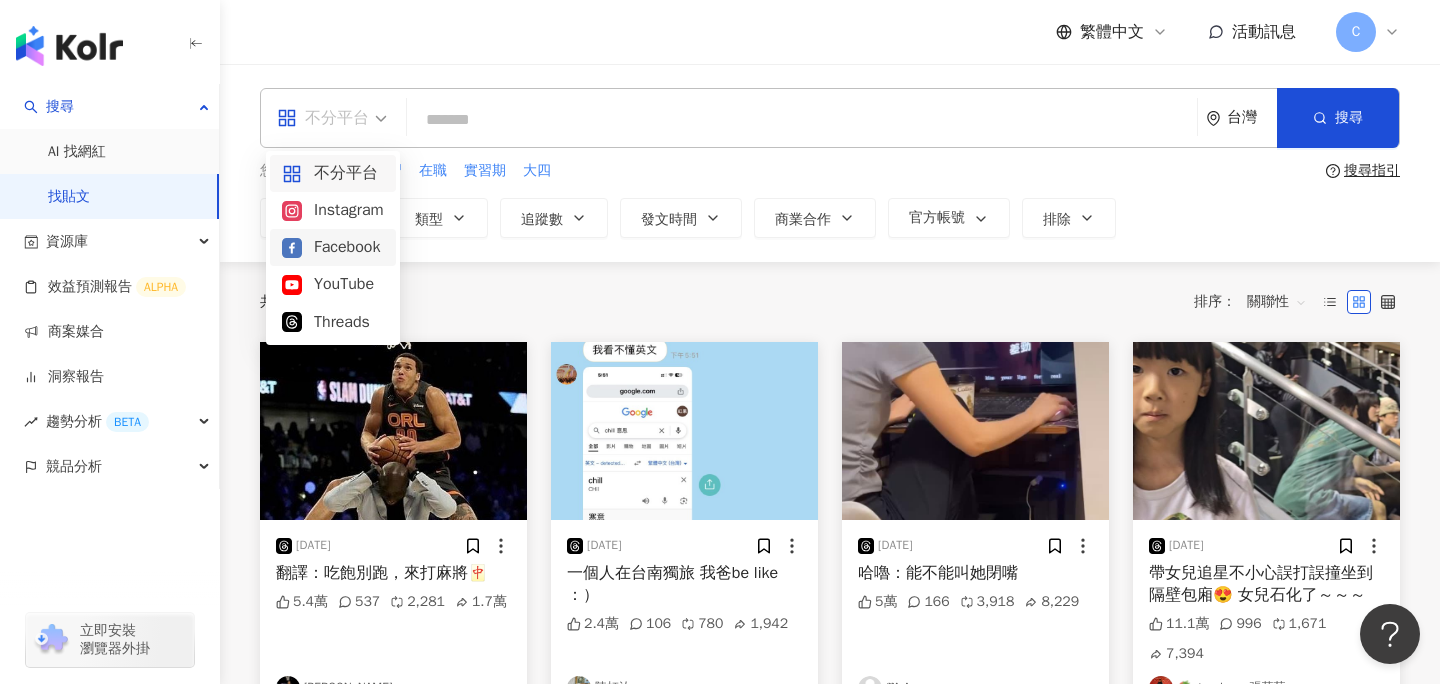 click on "Facebook" at bounding box center (333, 247) 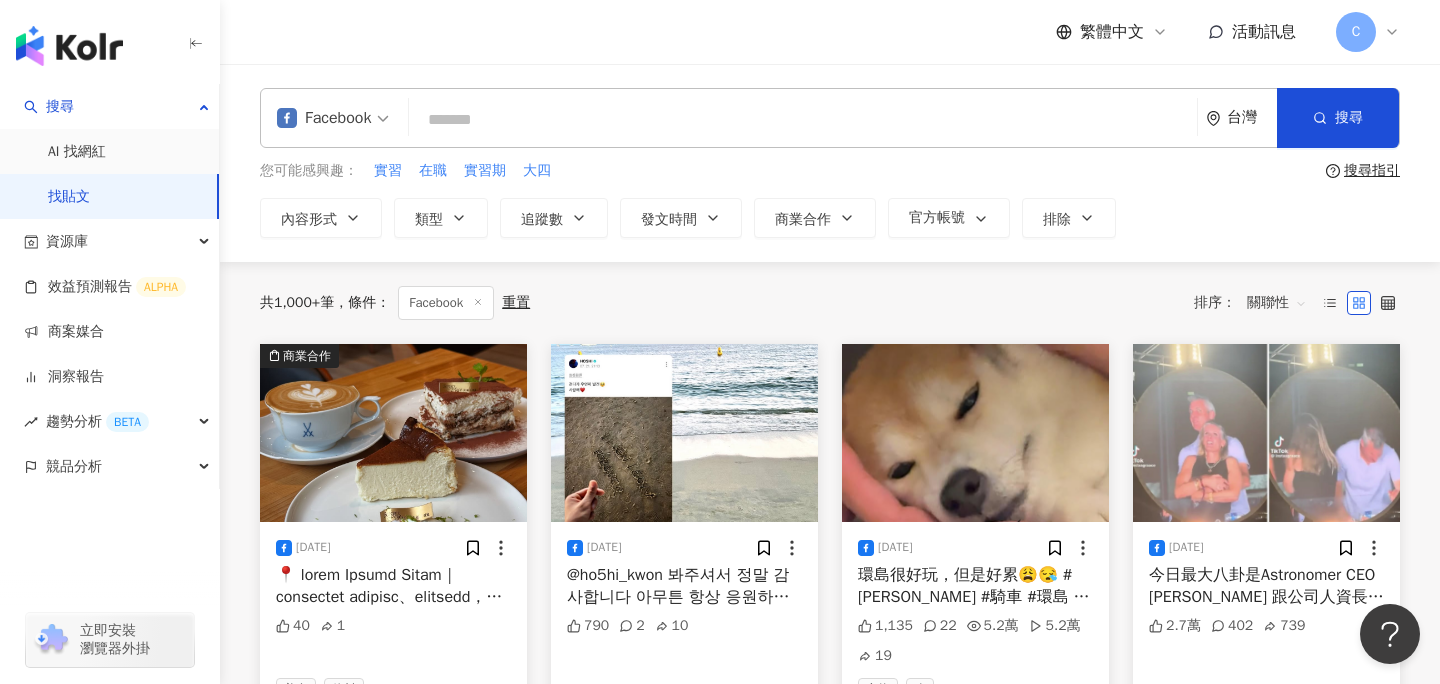 click at bounding box center [803, 119] 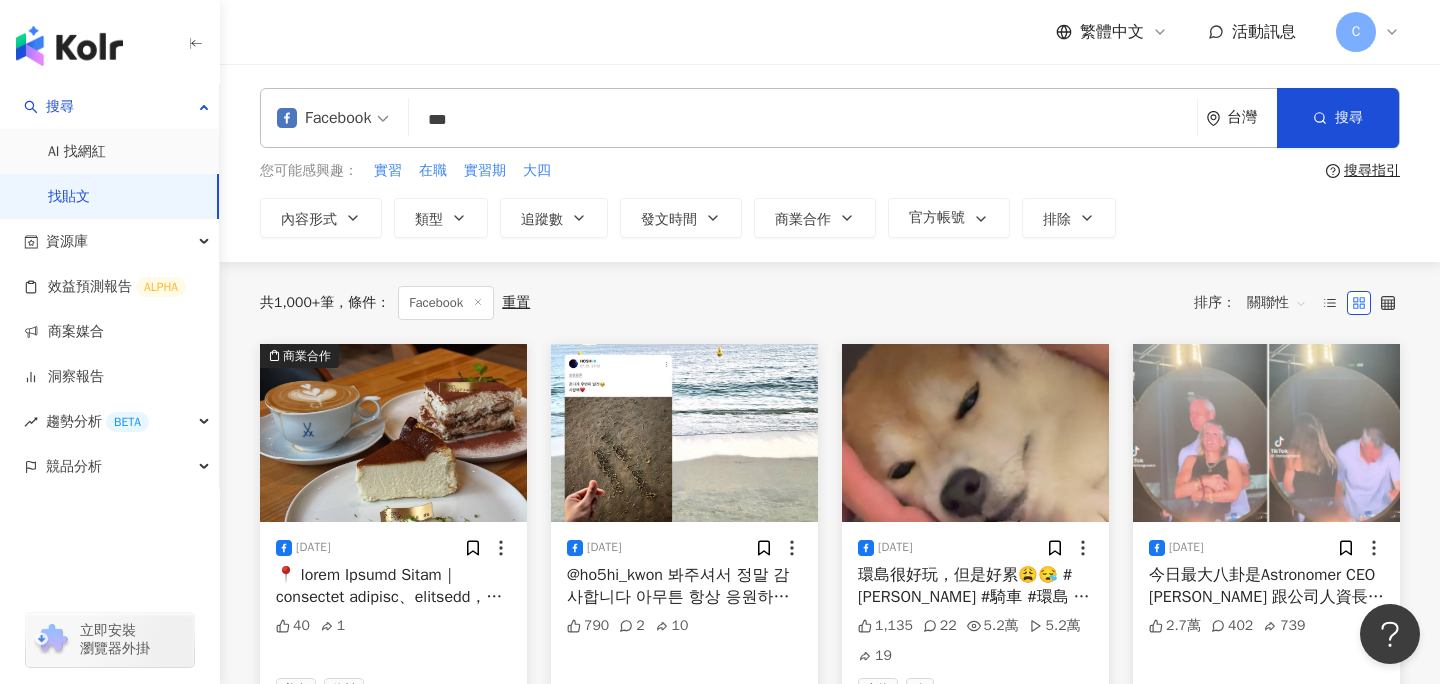 type on "***" 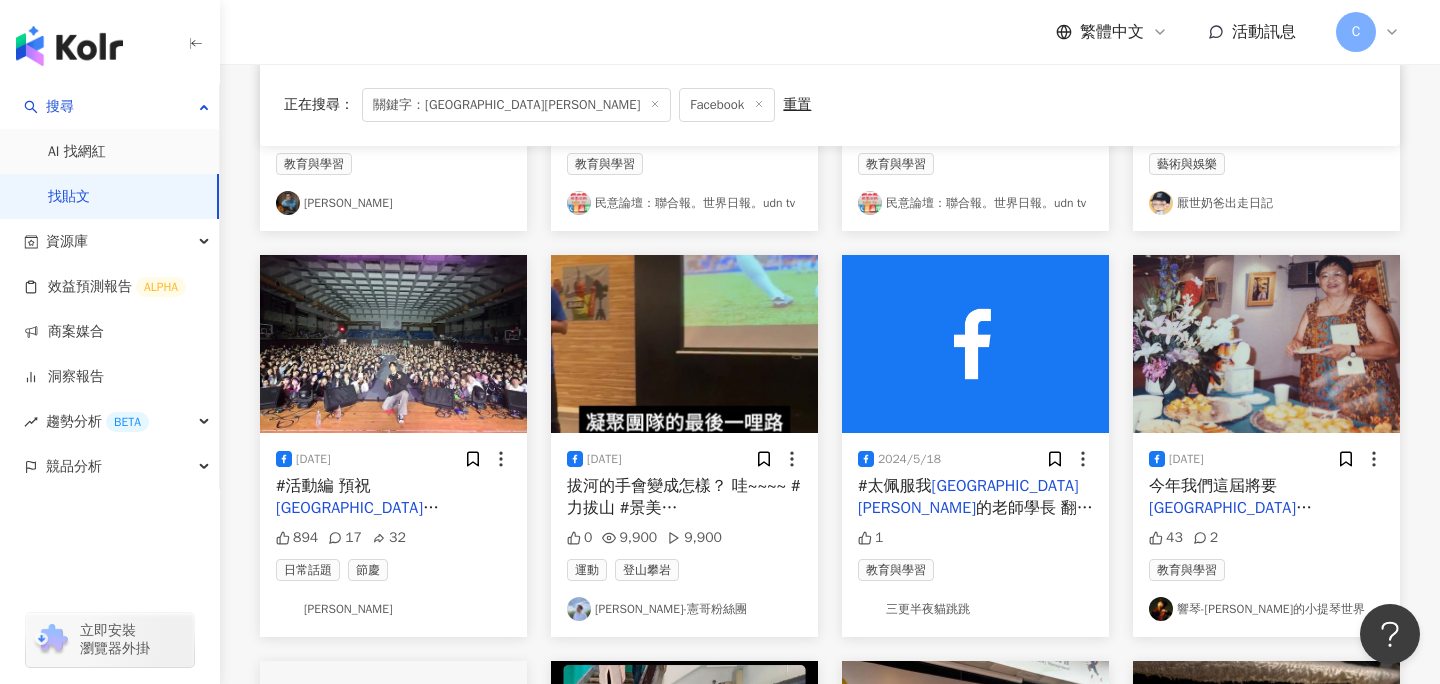 scroll, scrollTop: 494, scrollLeft: 0, axis: vertical 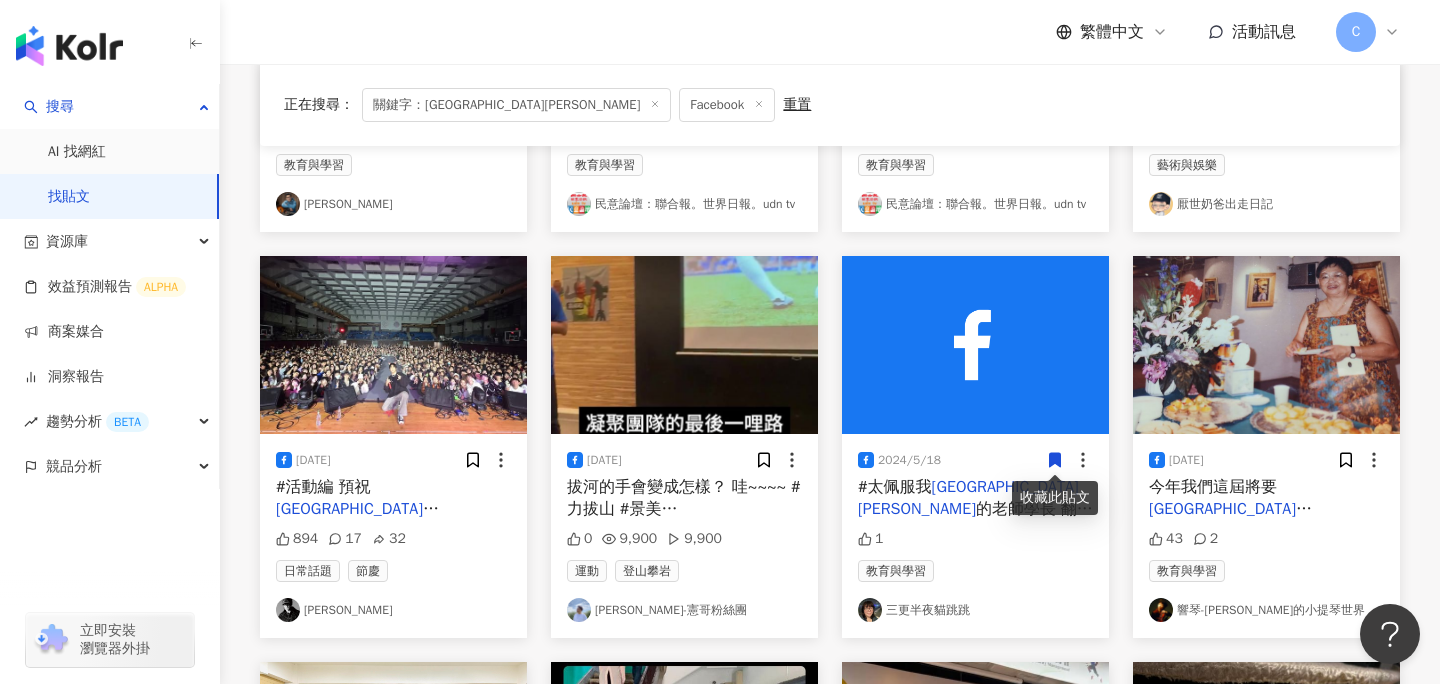 click 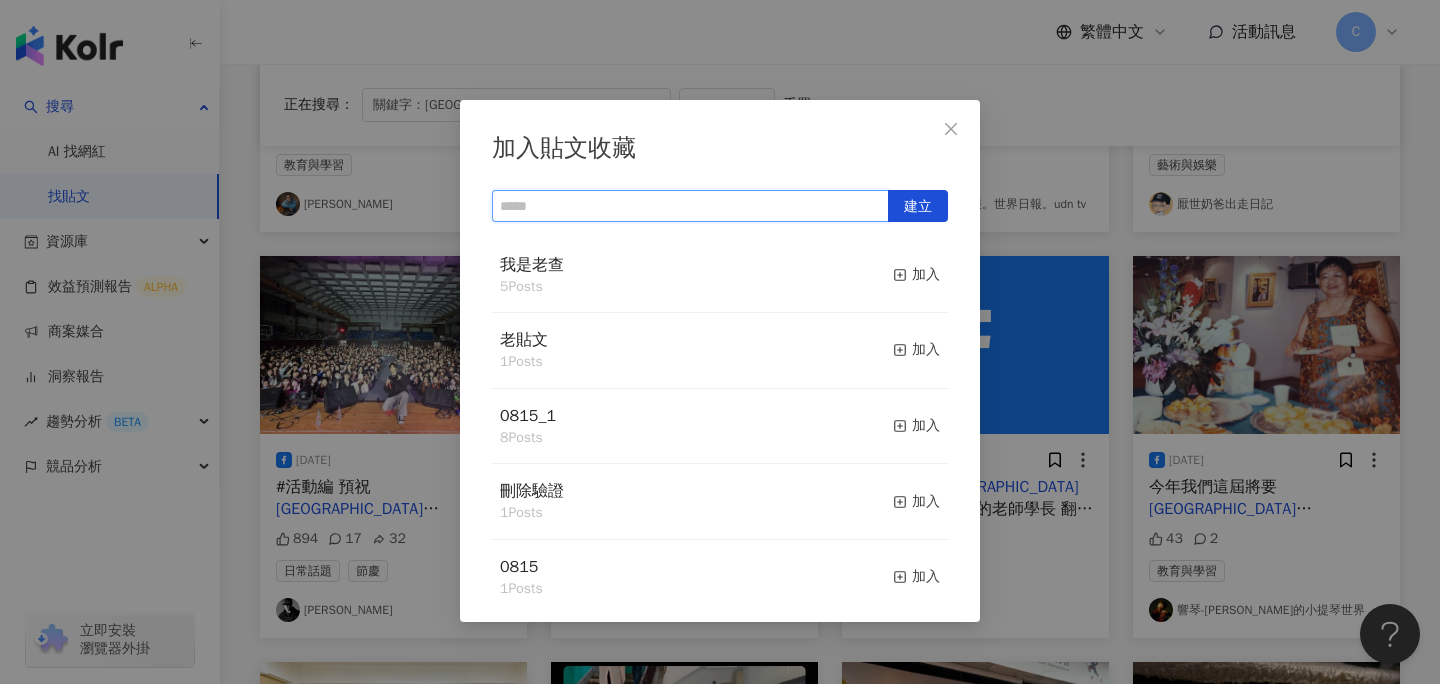 click at bounding box center (690, 206) 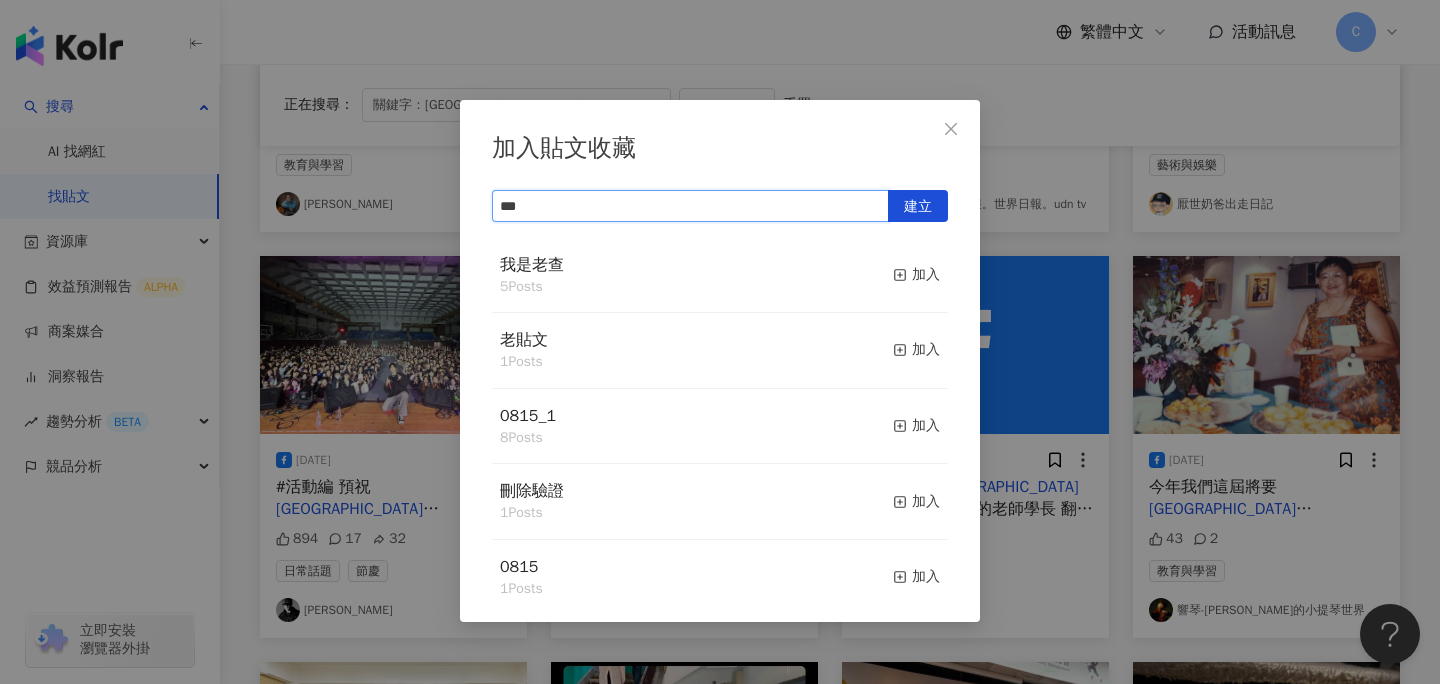 type on "****" 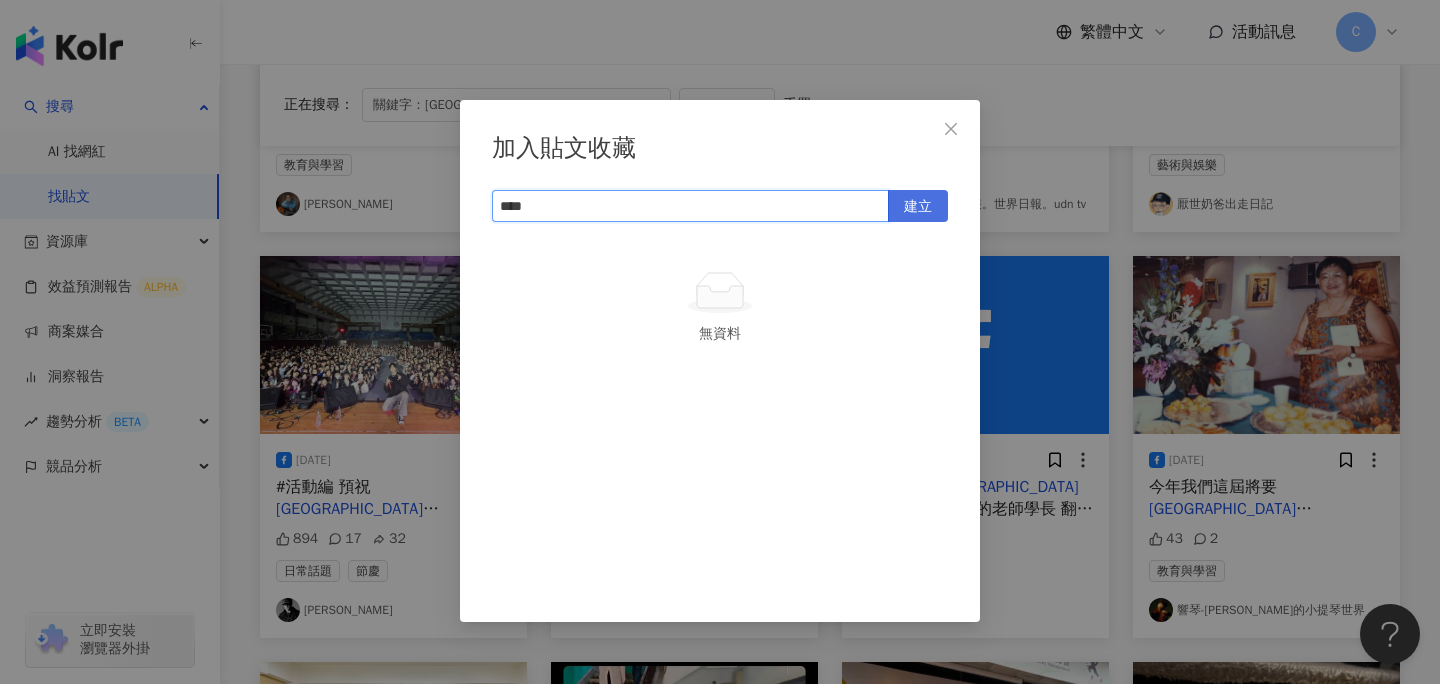 click on "建立" at bounding box center [918, 207] 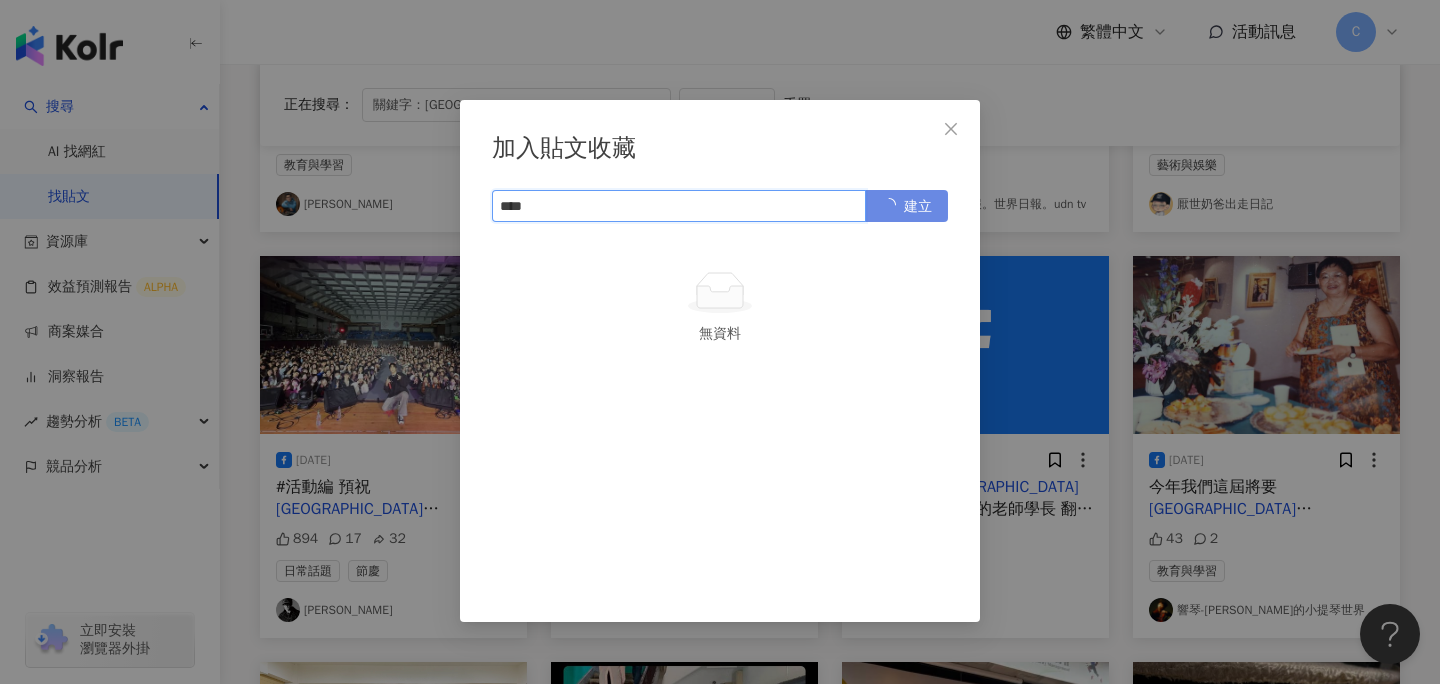 type 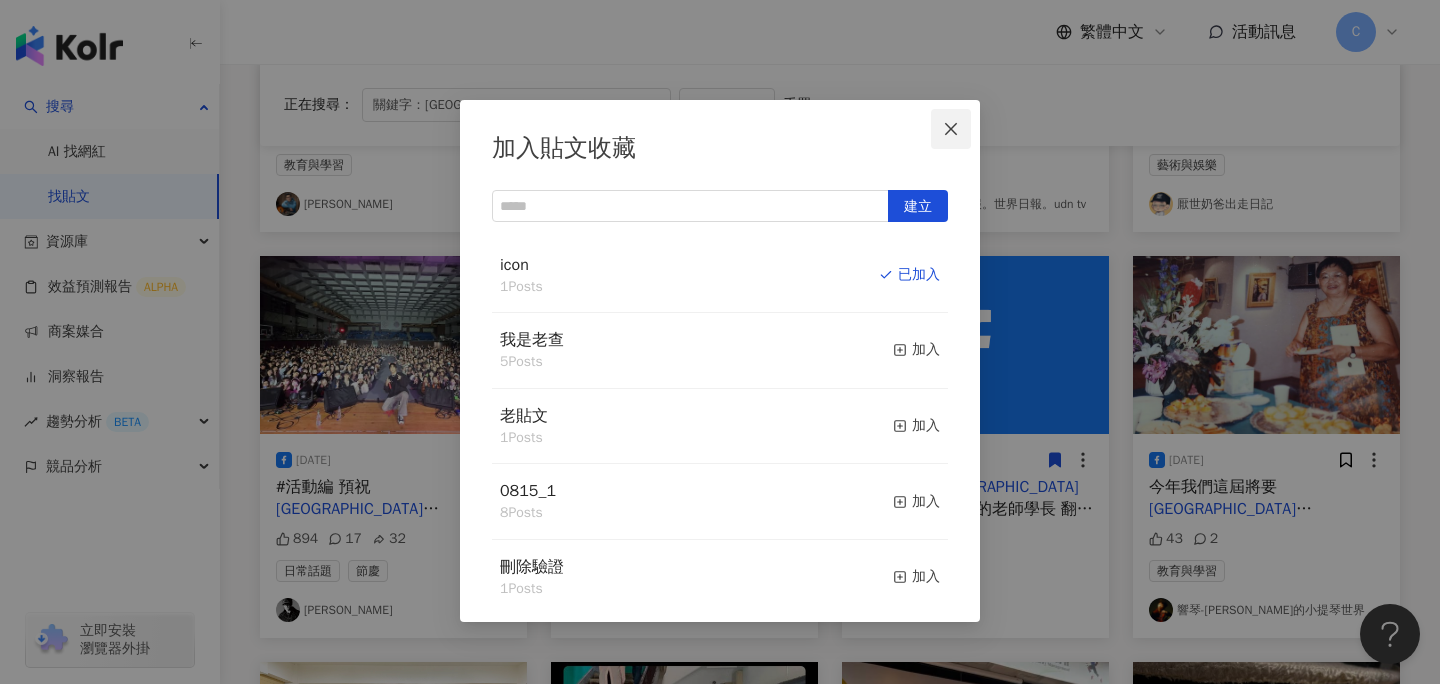 click at bounding box center (951, 129) 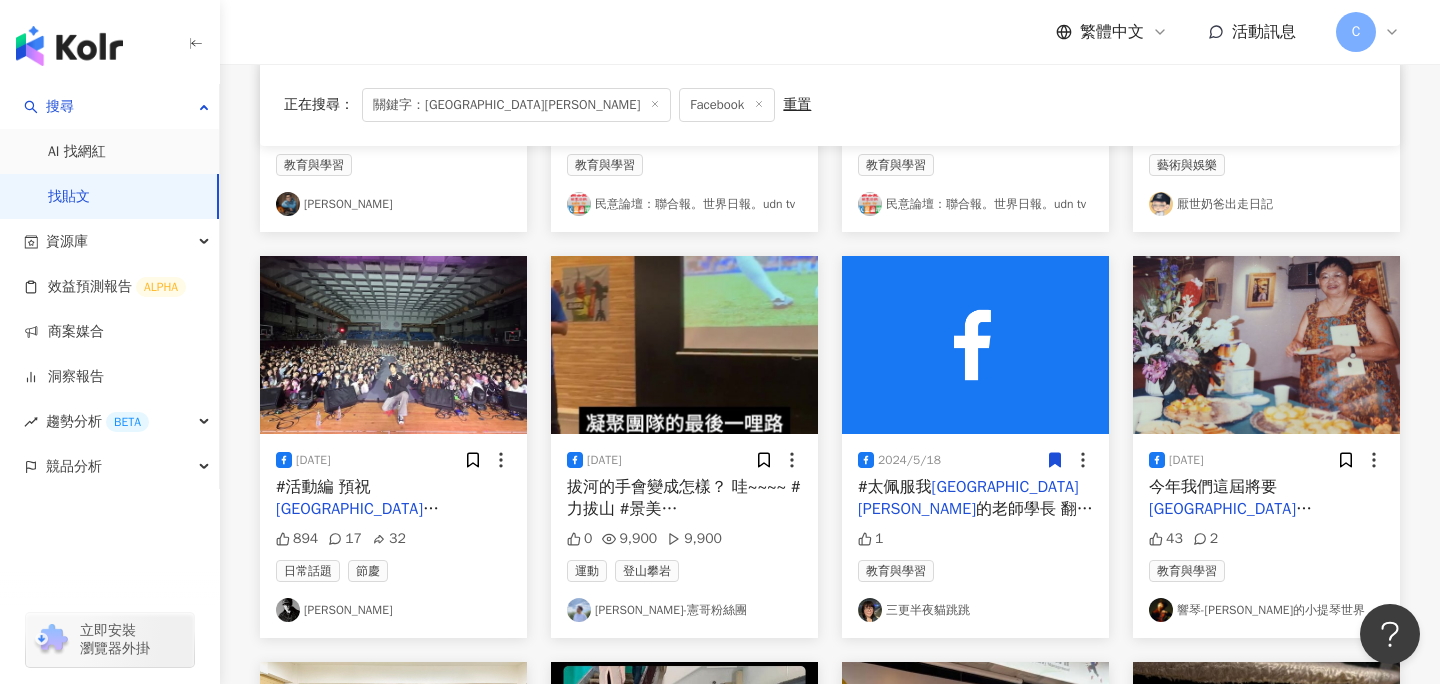 scroll, scrollTop: 0, scrollLeft: 0, axis: both 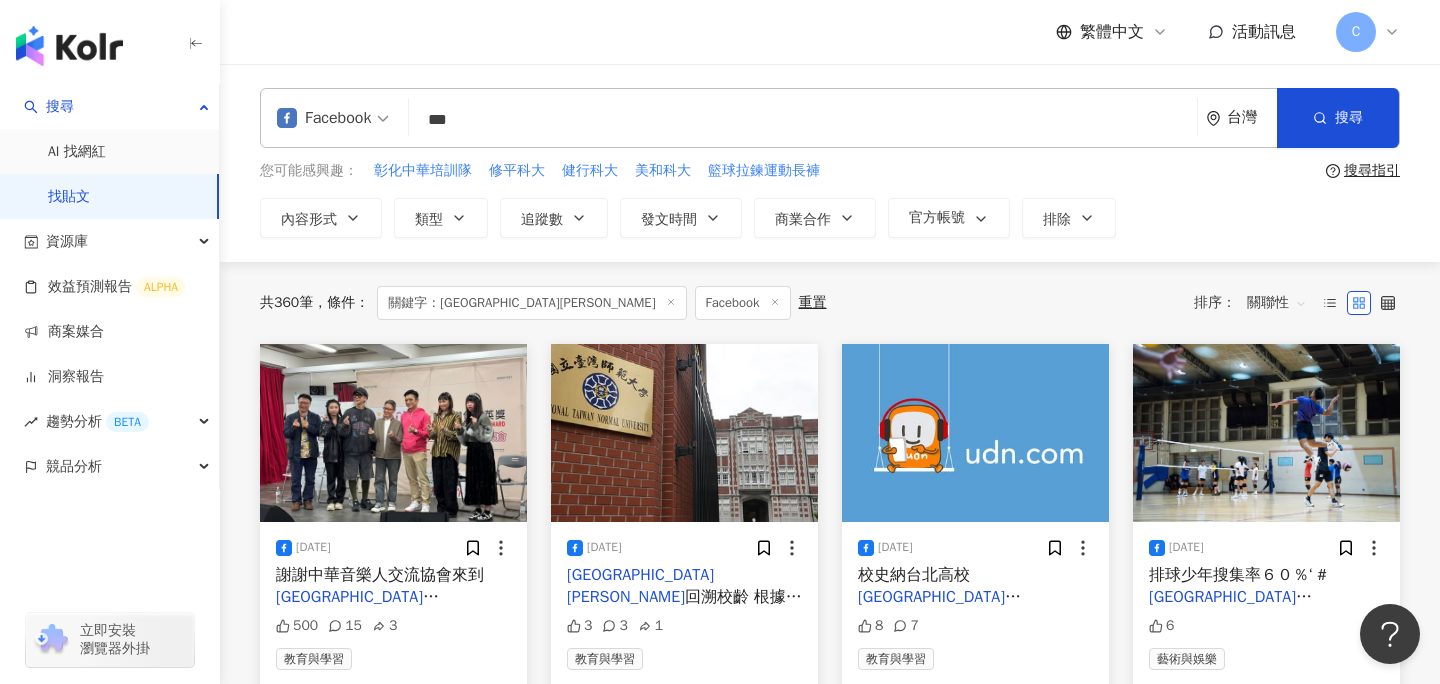 click on "Facebook" at bounding box center [324, 118] 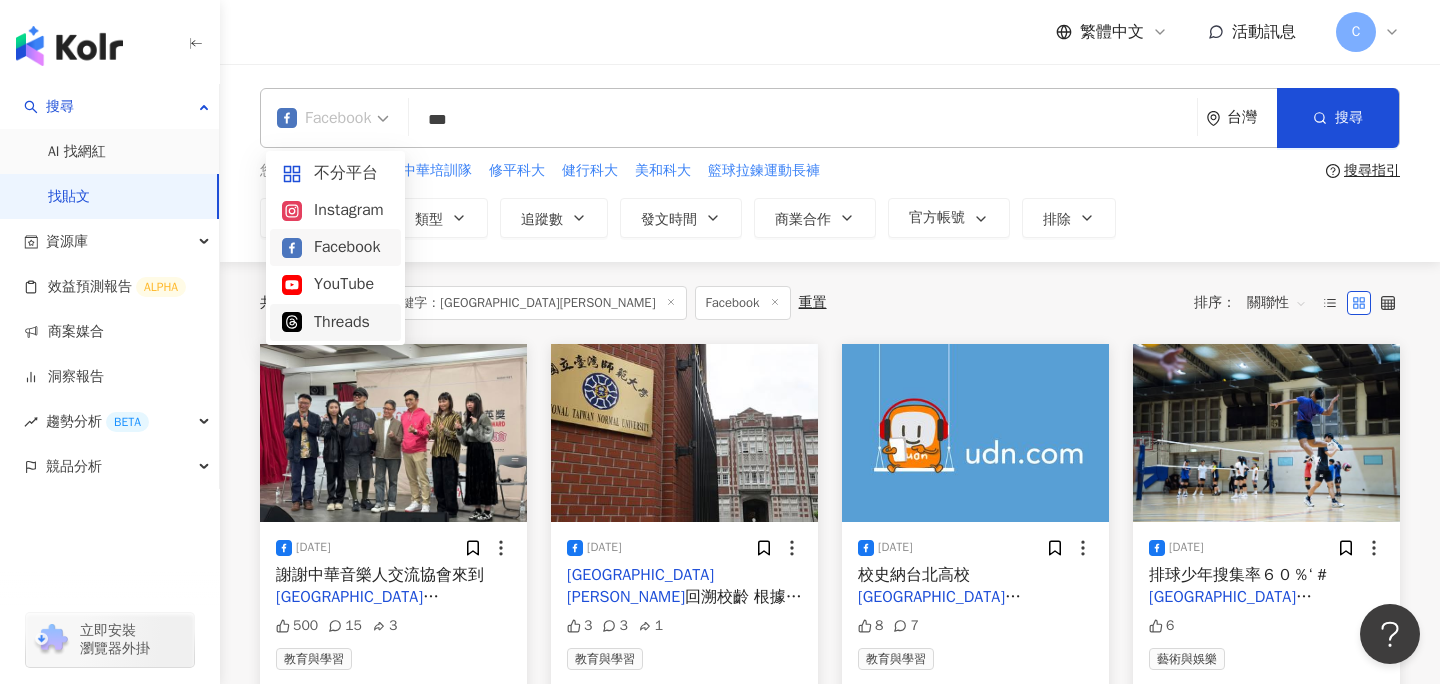 click on "Threads" at bounding box center [335, 322] 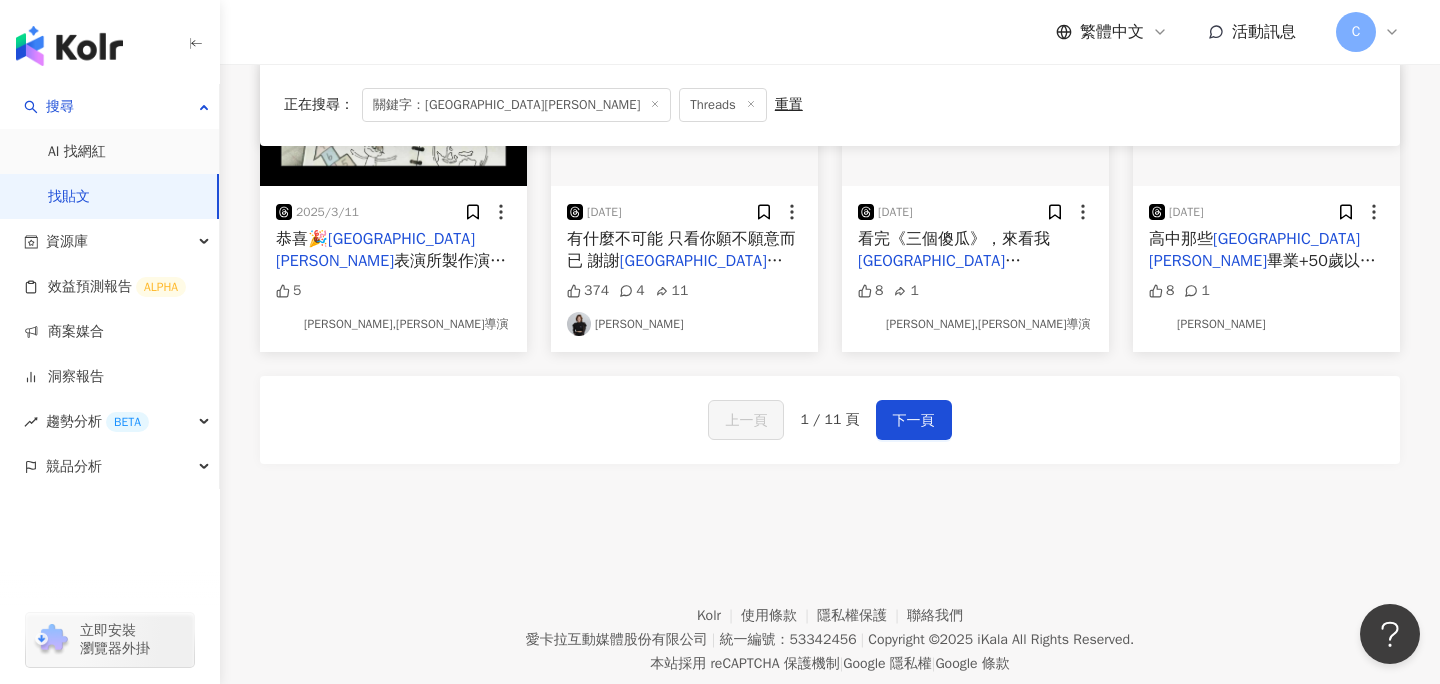 scroll, scrollTop: 1080, scrollLeft: 0, axis: vertical 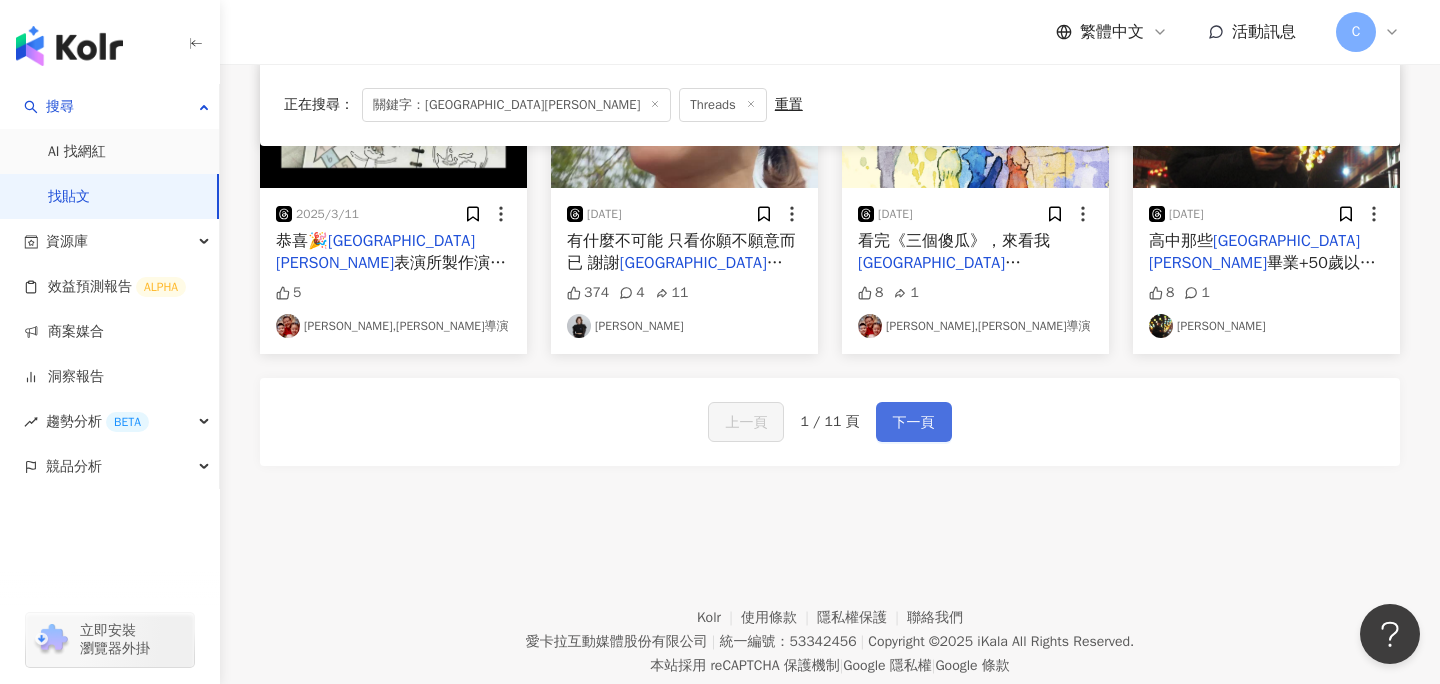 click on "下一頁" at bounding box center (914, 423) 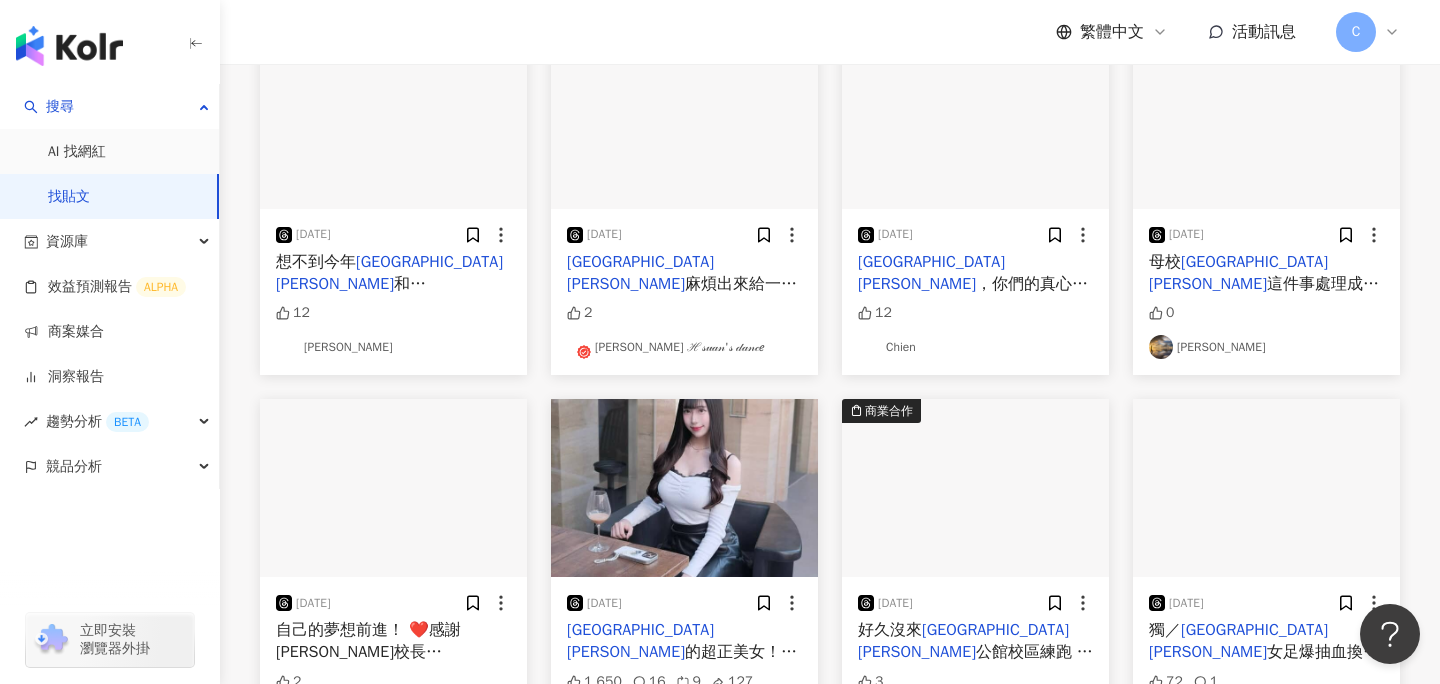 scroll, scrollTop: 0, scrollLeft: 0, axis: both 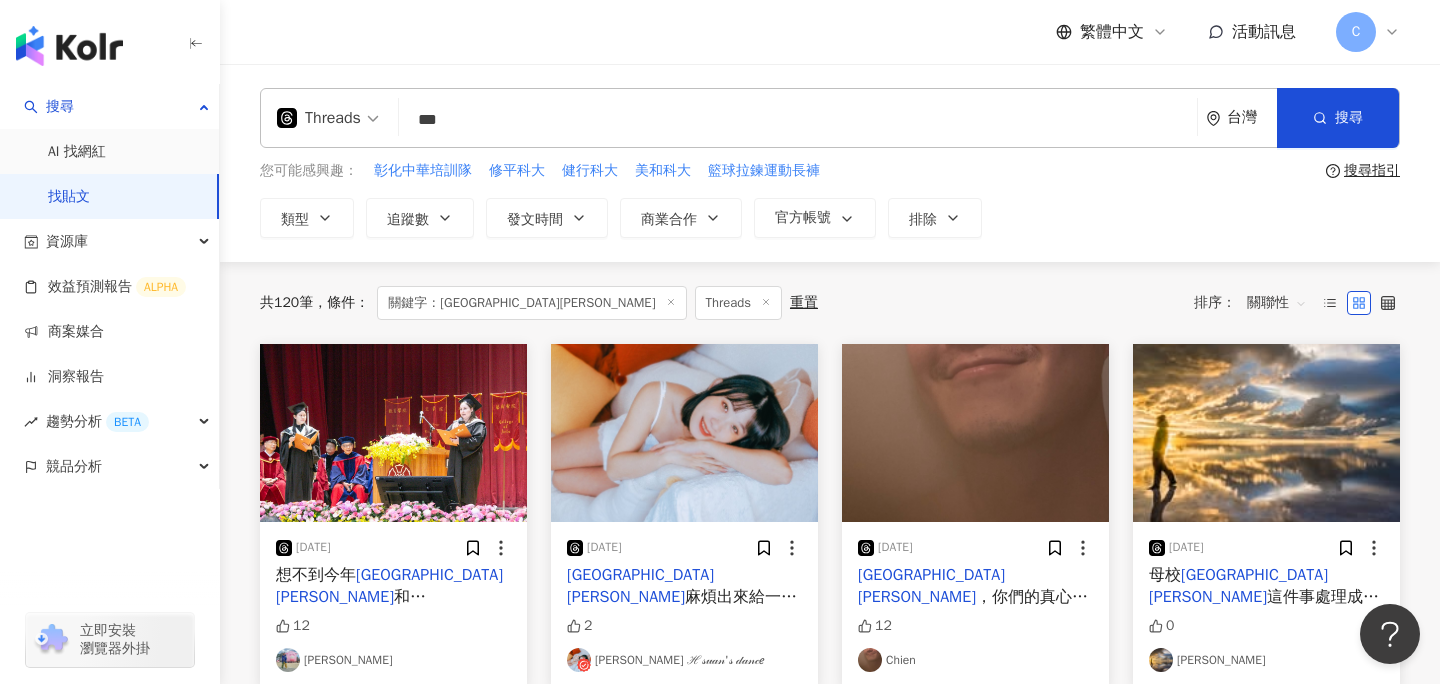 click on "***" at bounding box center [798, 119] 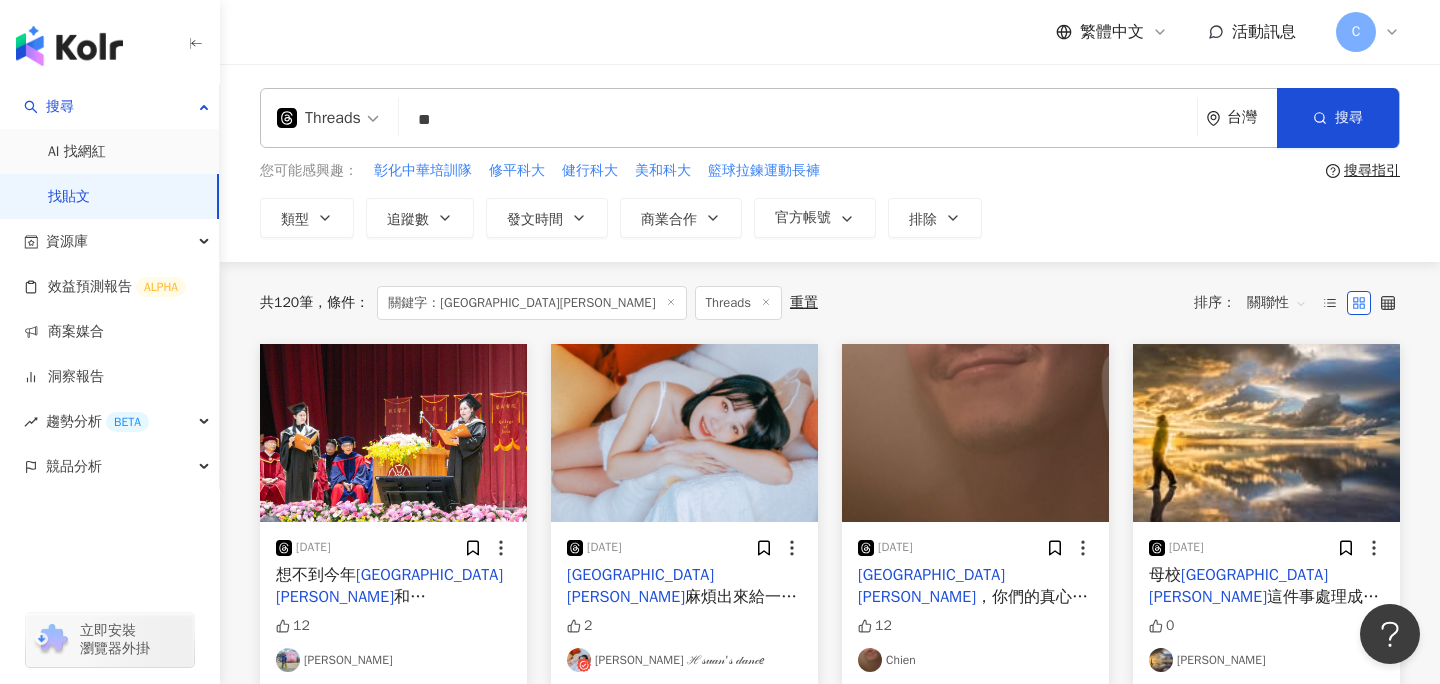 type on "*" 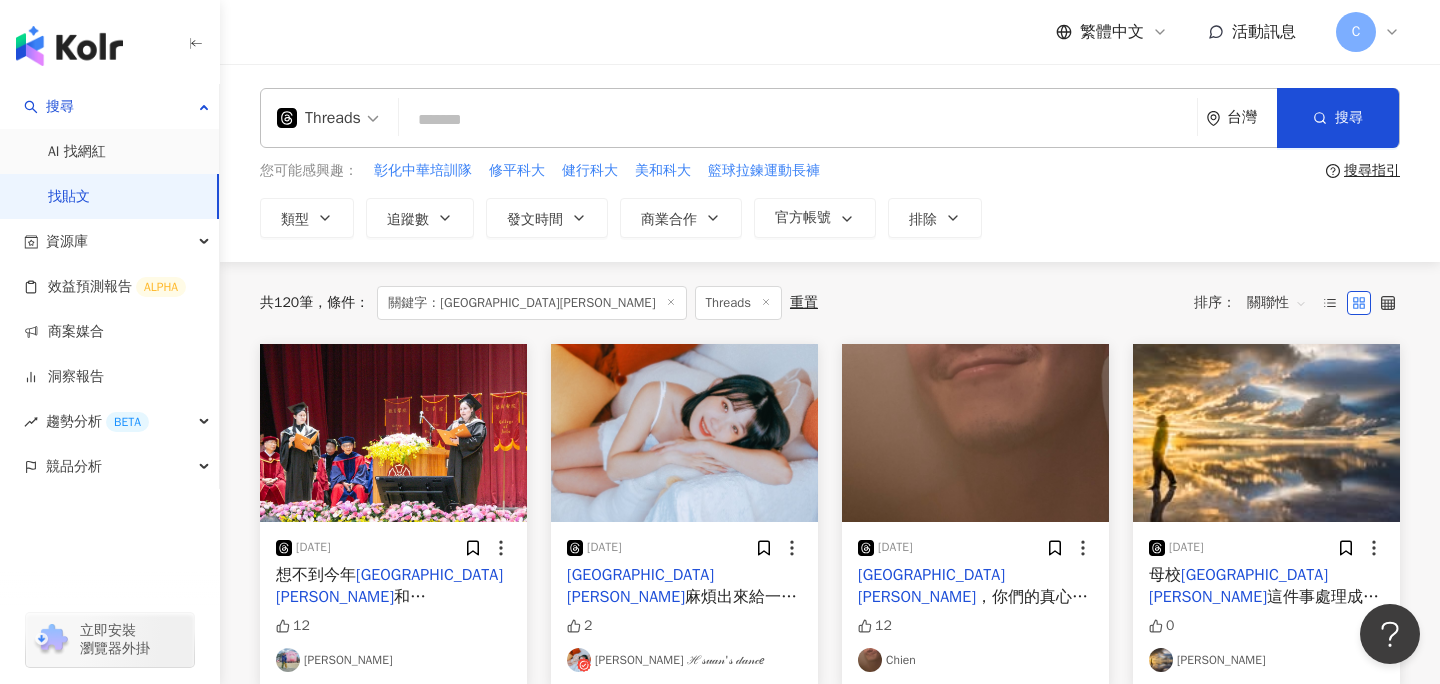 type 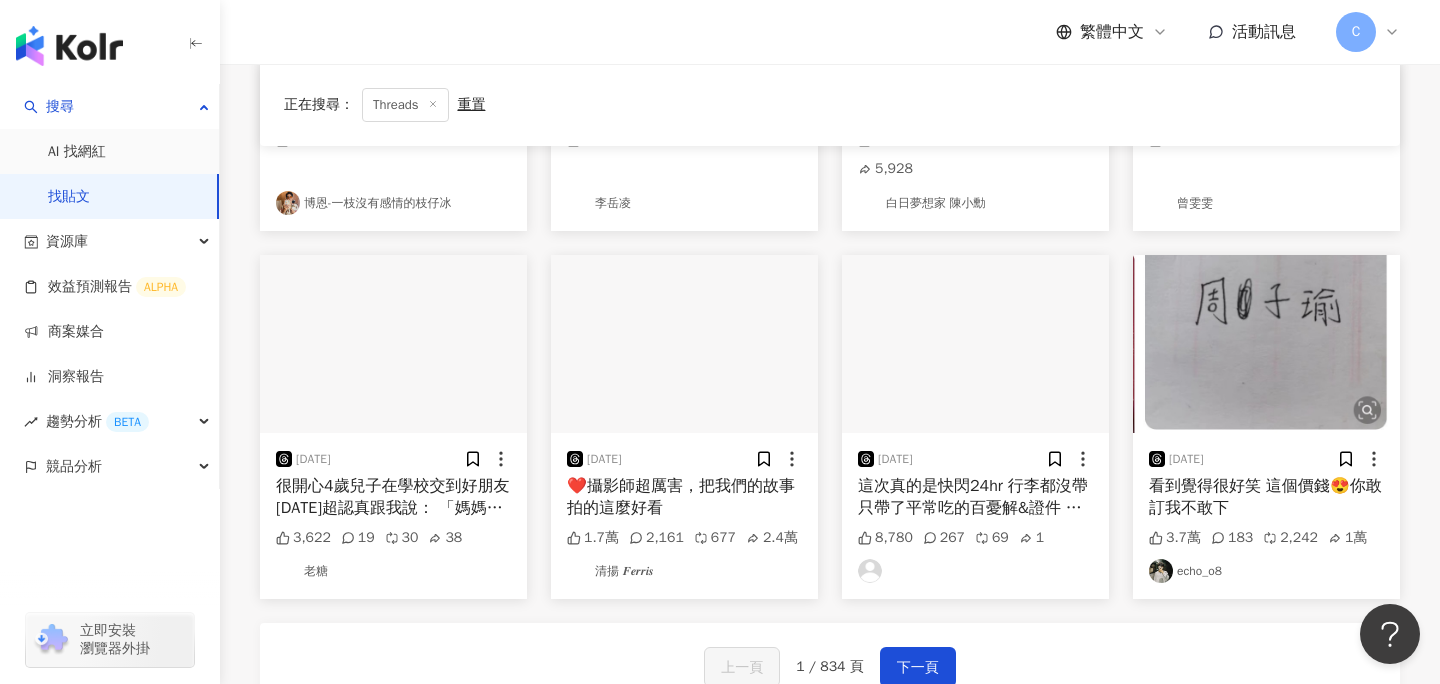 scroll, scrollTop: 880, scrollLeft: 0, axis: vertical 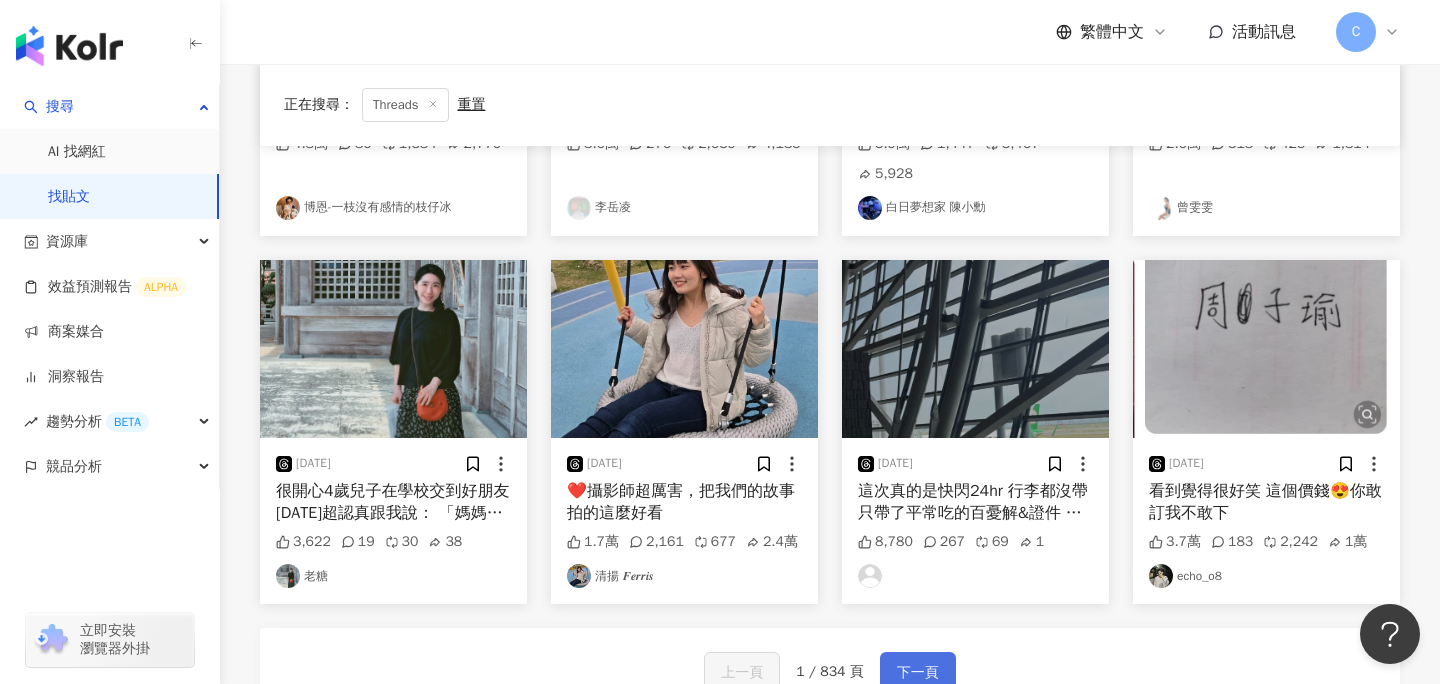 click on "下一頁" at bounding box center [918, 673] 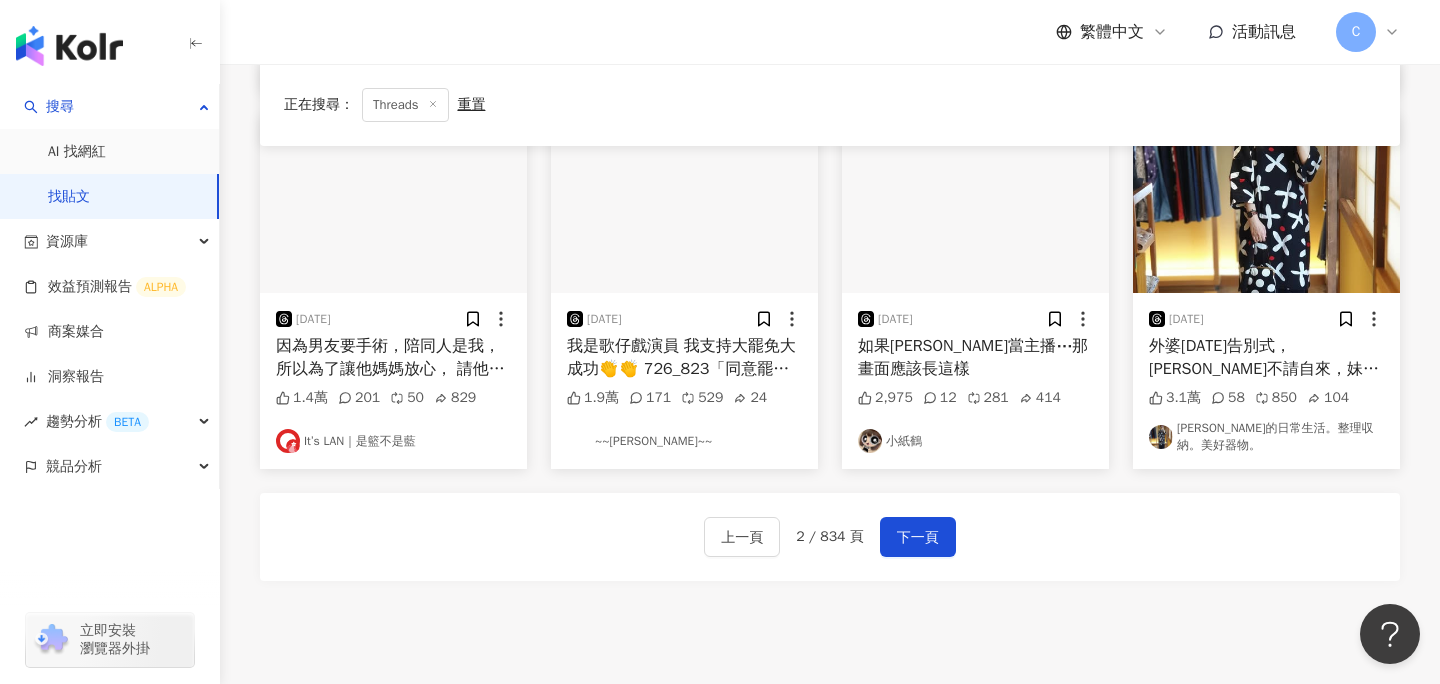 scroll, scrollTop: 981, scrollLeft: 0, axis: vertical 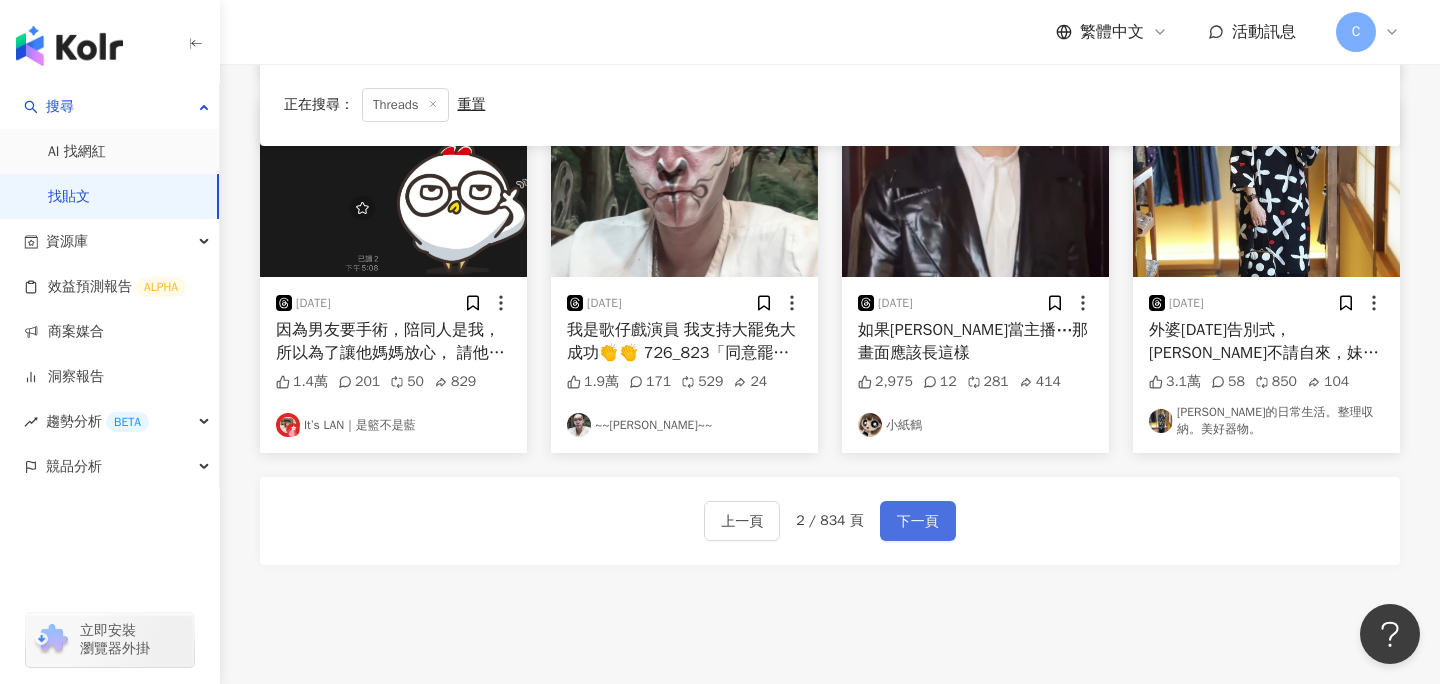 click on "下一頁" at bounding box center (918, 521) 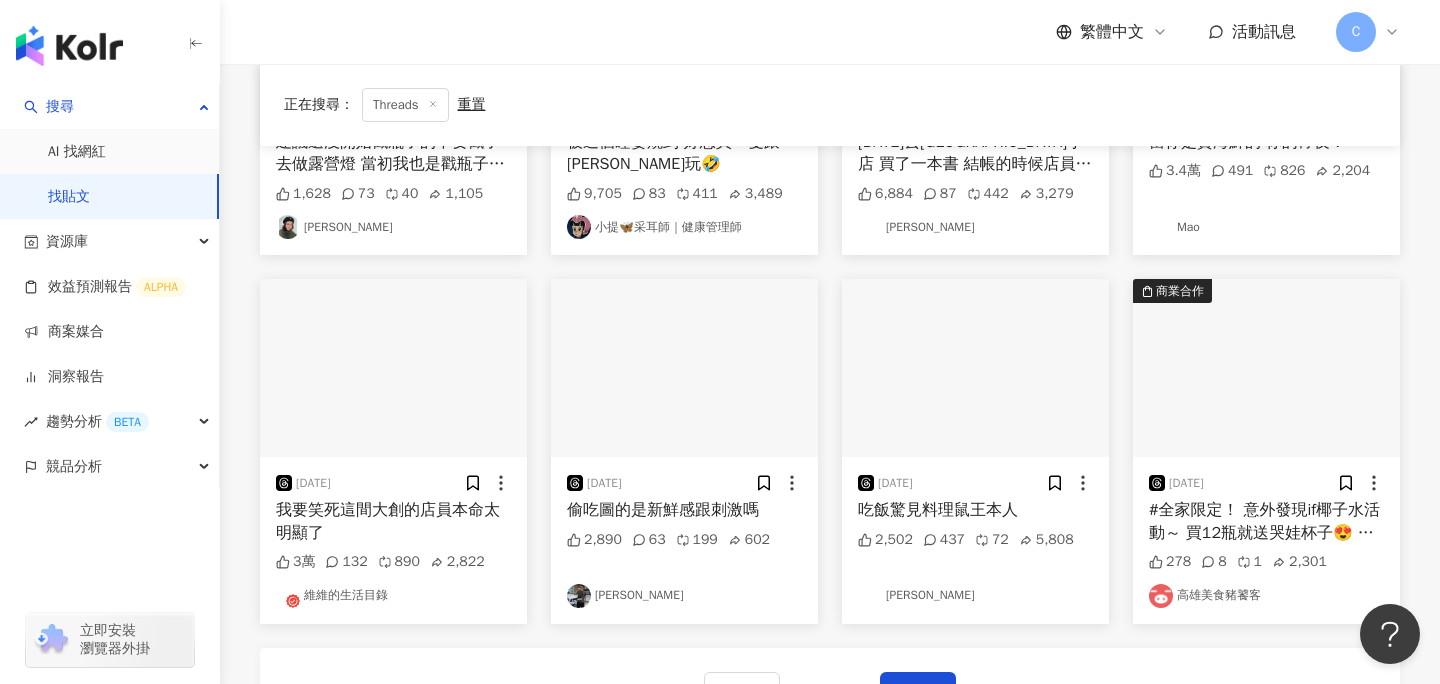 scroll, scrollTop: 843, scrollLeft: 0, axis: vertical 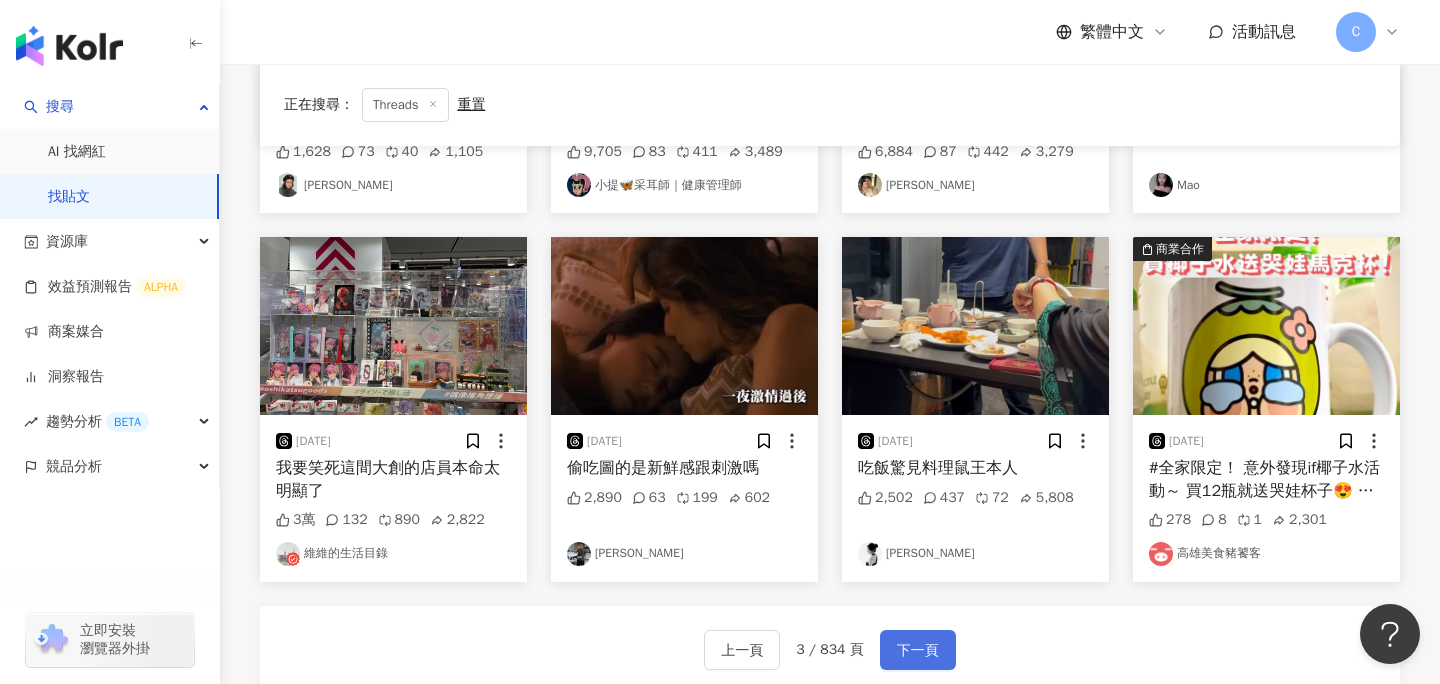 click on "下一頁" at bounding box center (918, 651) 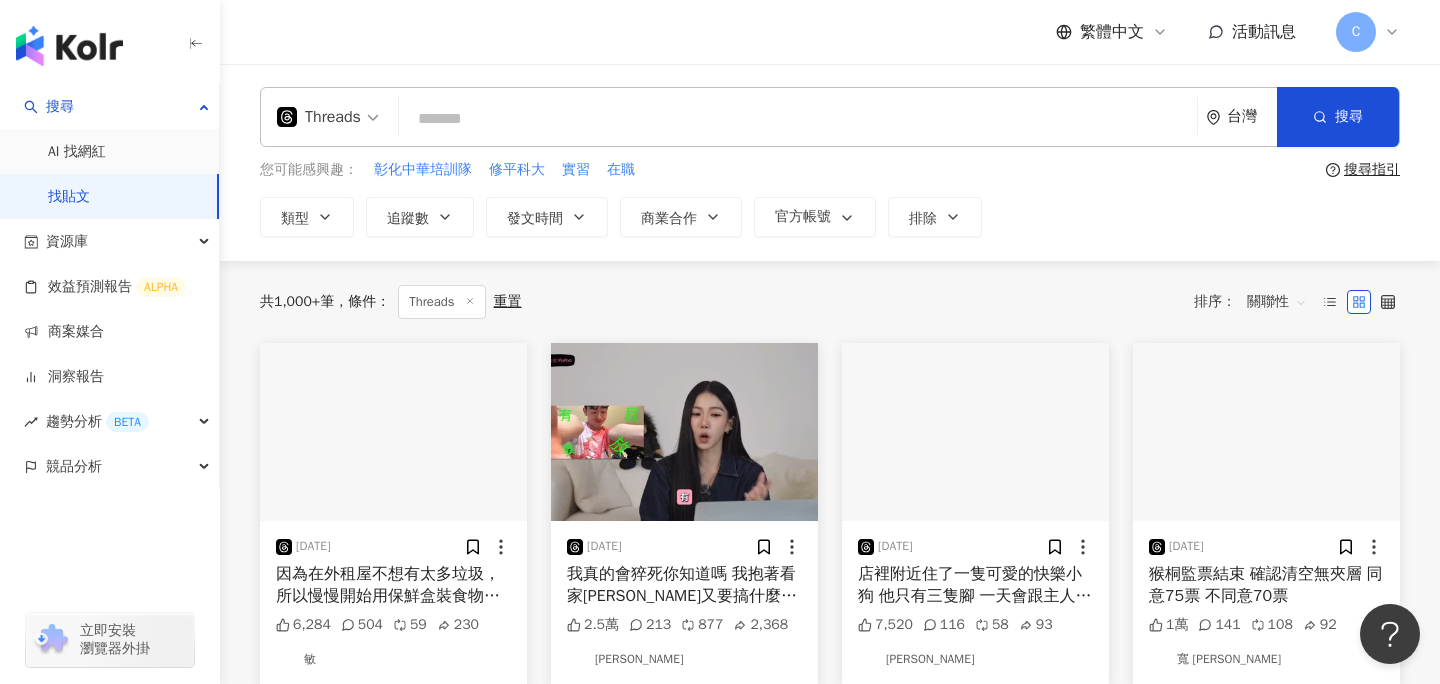 scroll, scrollTop: 0, scrollLeft: 0, axis: both 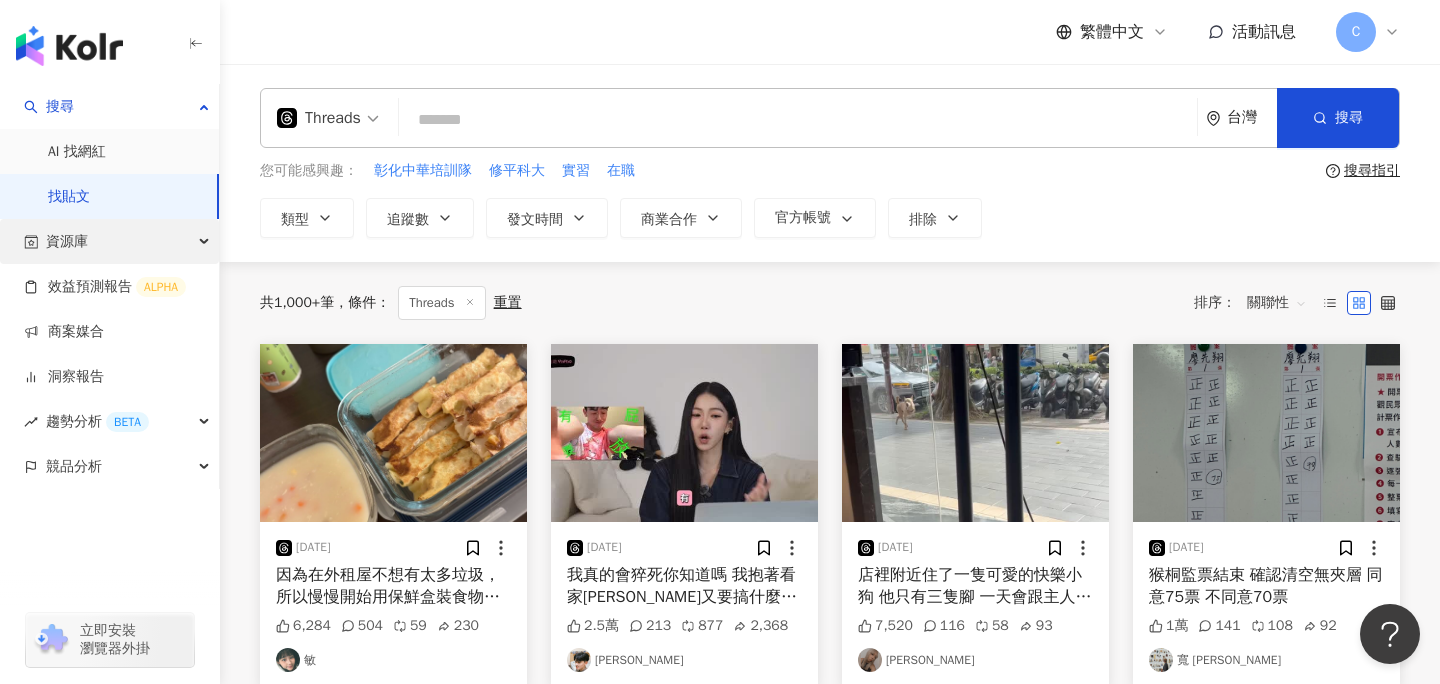 click on "資源庫" at bounding box center (109, 241) 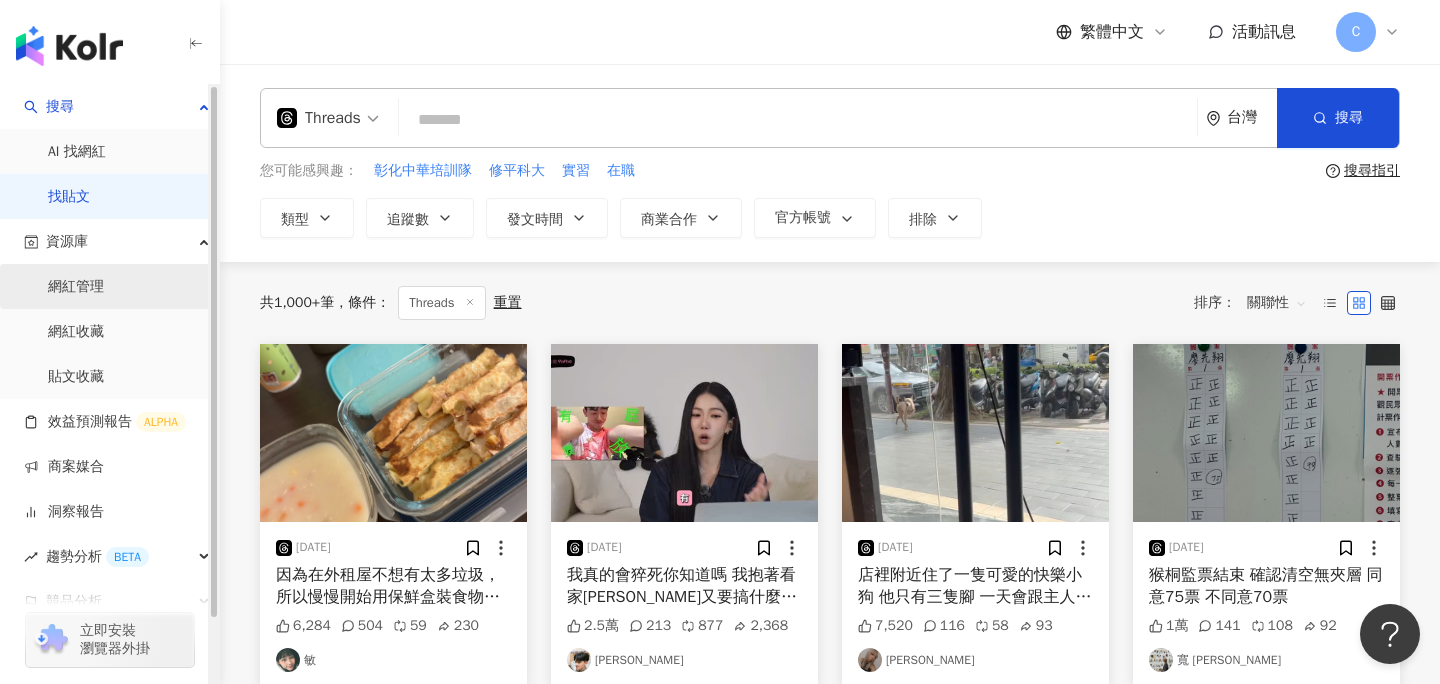 click on "網紅管理" at bounding box center [76, 287] 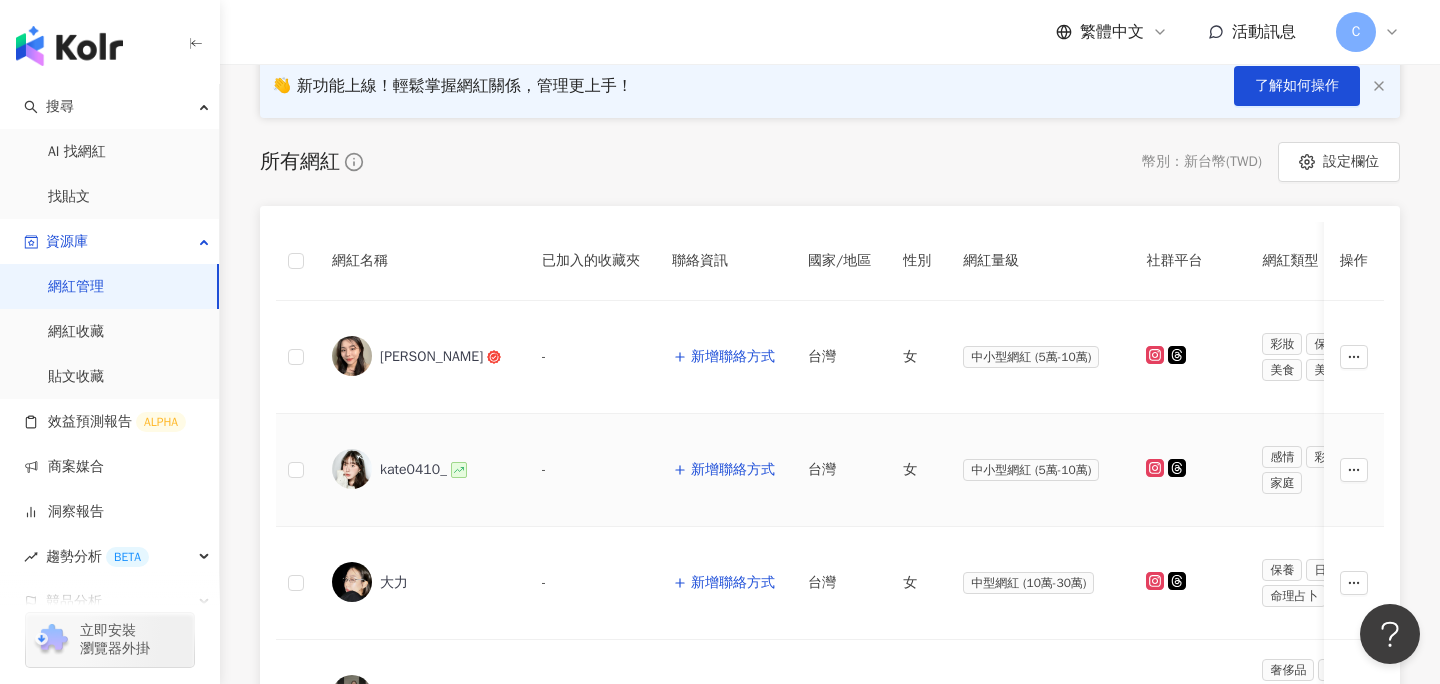 scroll, scrollTop: 240, scrollLeft: 0, axis: vertical 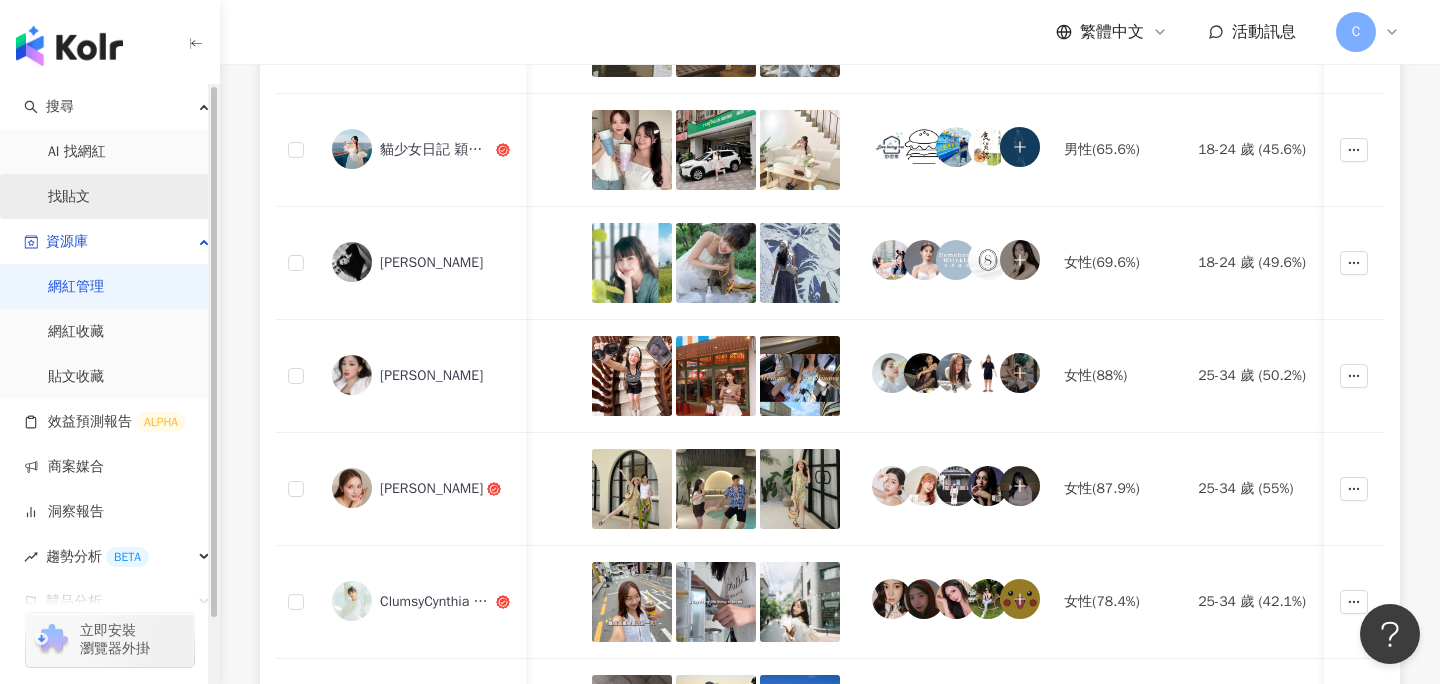 click on "找貼文" at bounding box center [69, 197] 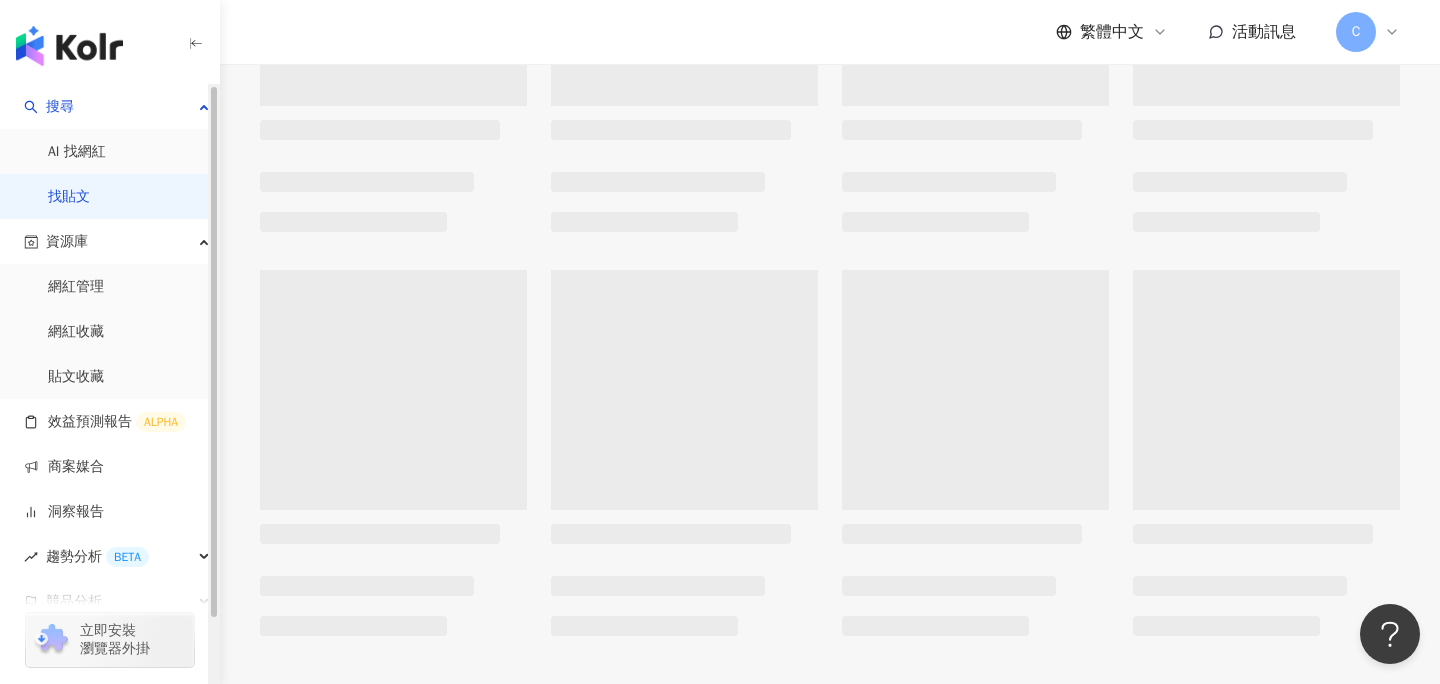 scroll, scrollTop: 0, scrollLeft: 0, axis: both 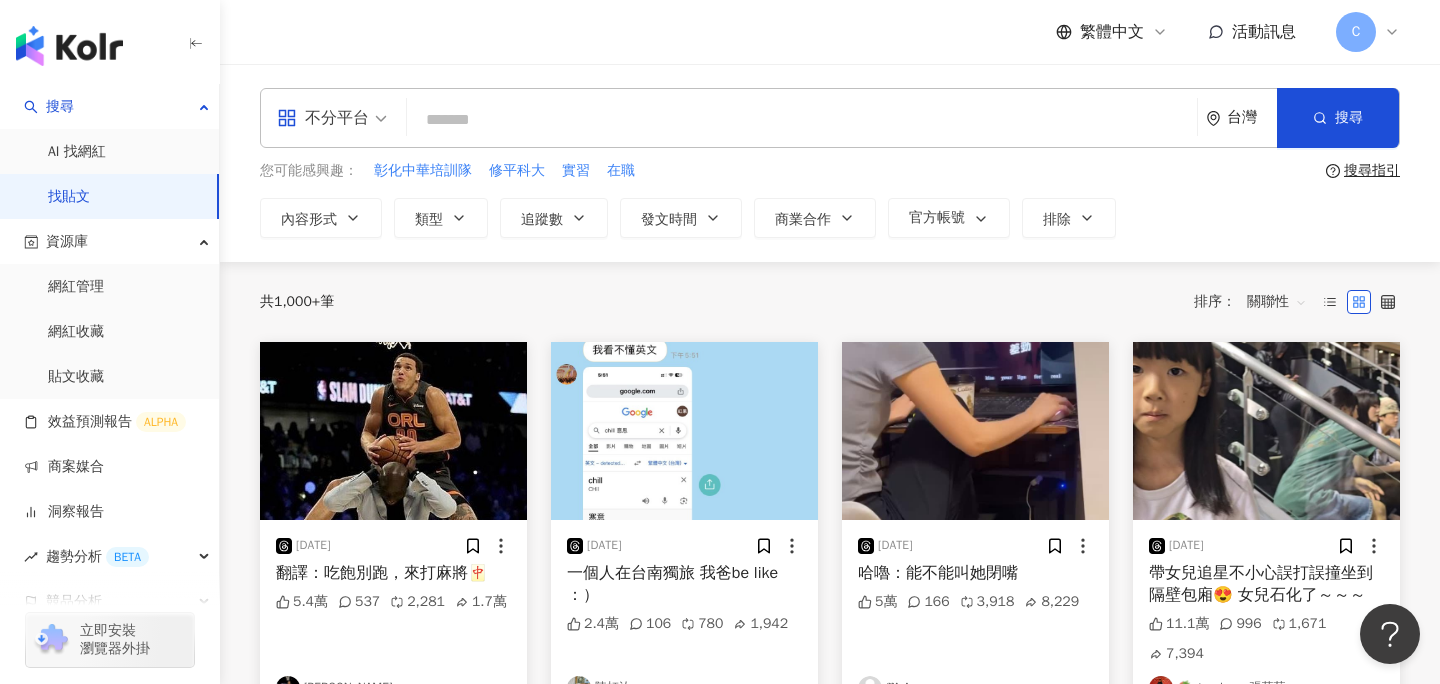 click on "不分平台" at bounding box center [323, 118] 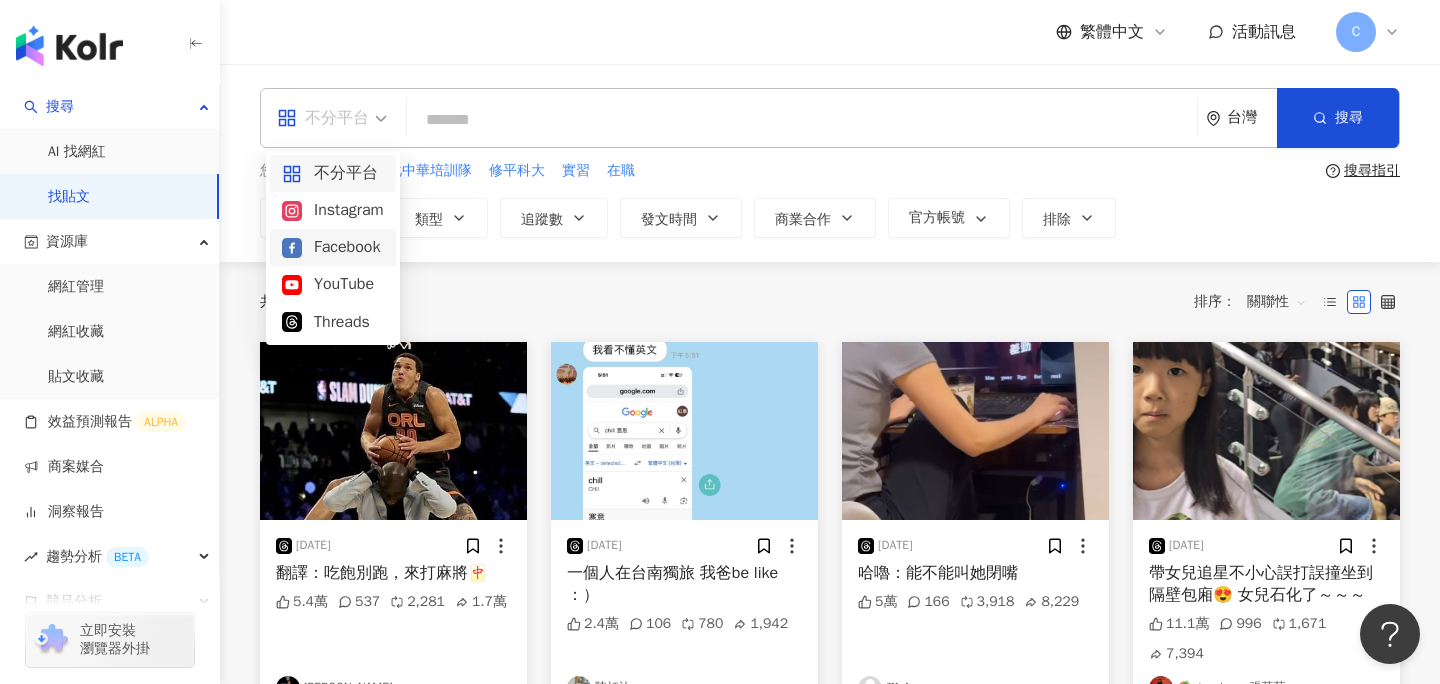 click on "Facebook" at bounding box center (333, 247) 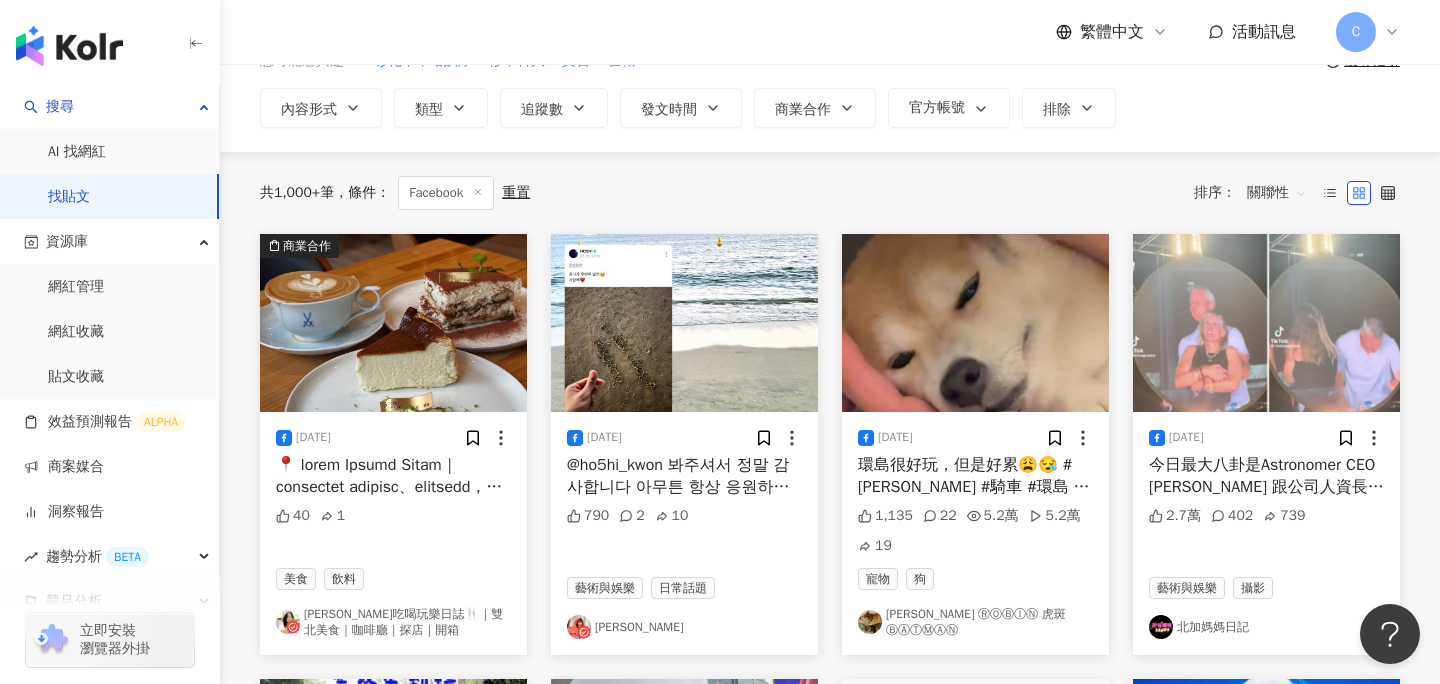 scroll, scrollTop: 0, scrollLeft: 0, axis: both 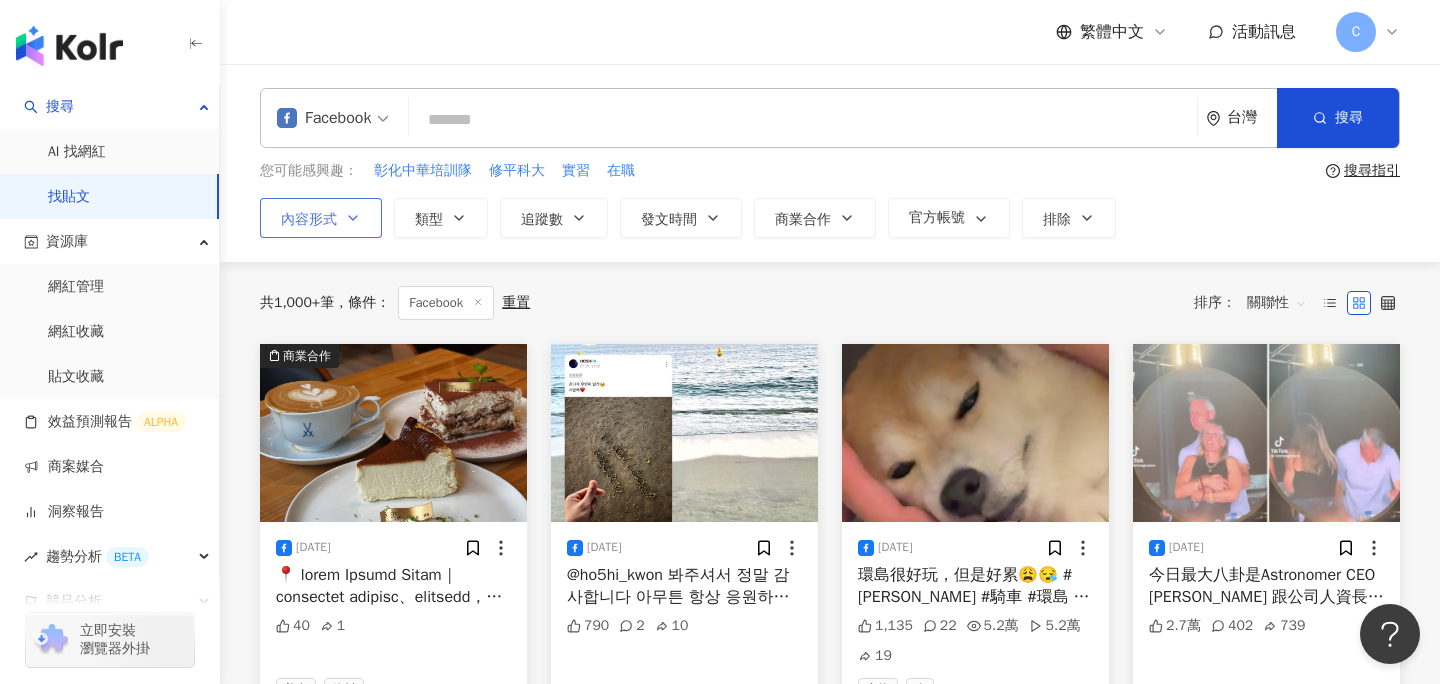 click on "內容形式" at bounding box center [309, 220] 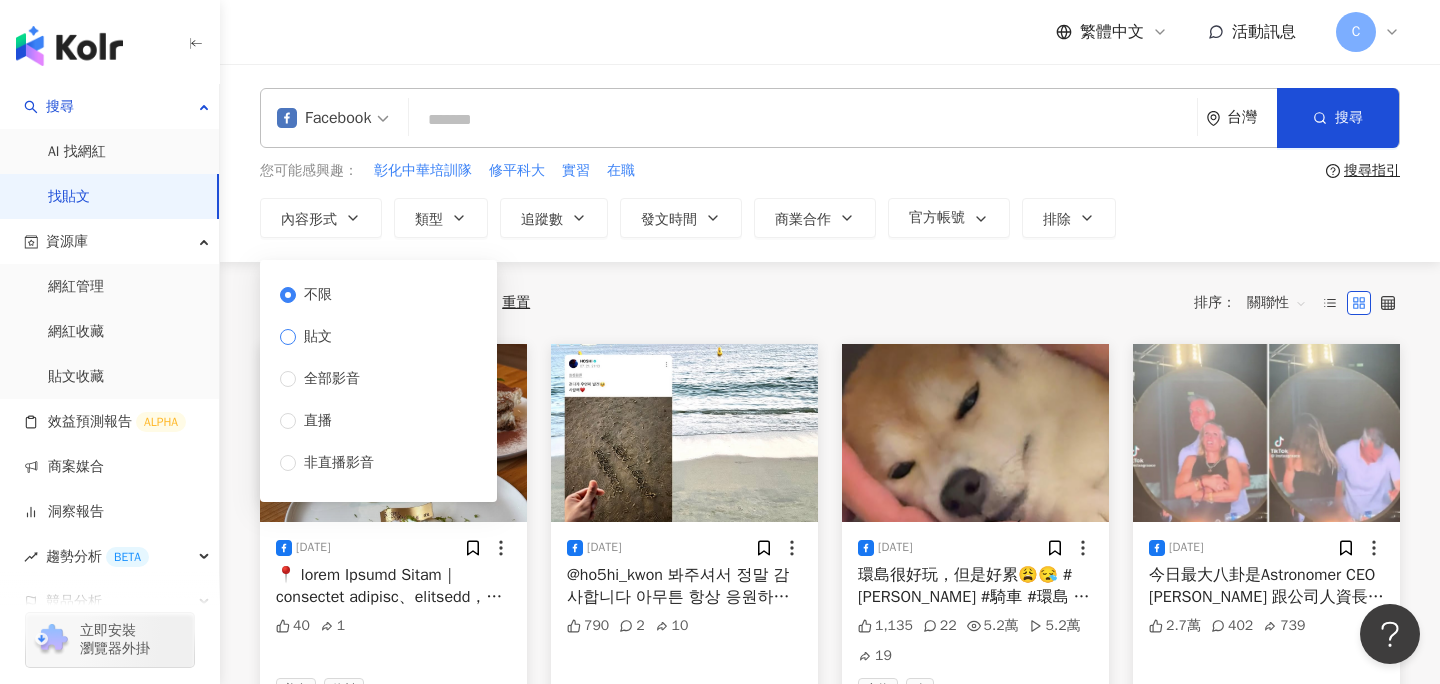 click on "貼文" at bounding box center [318, 337] 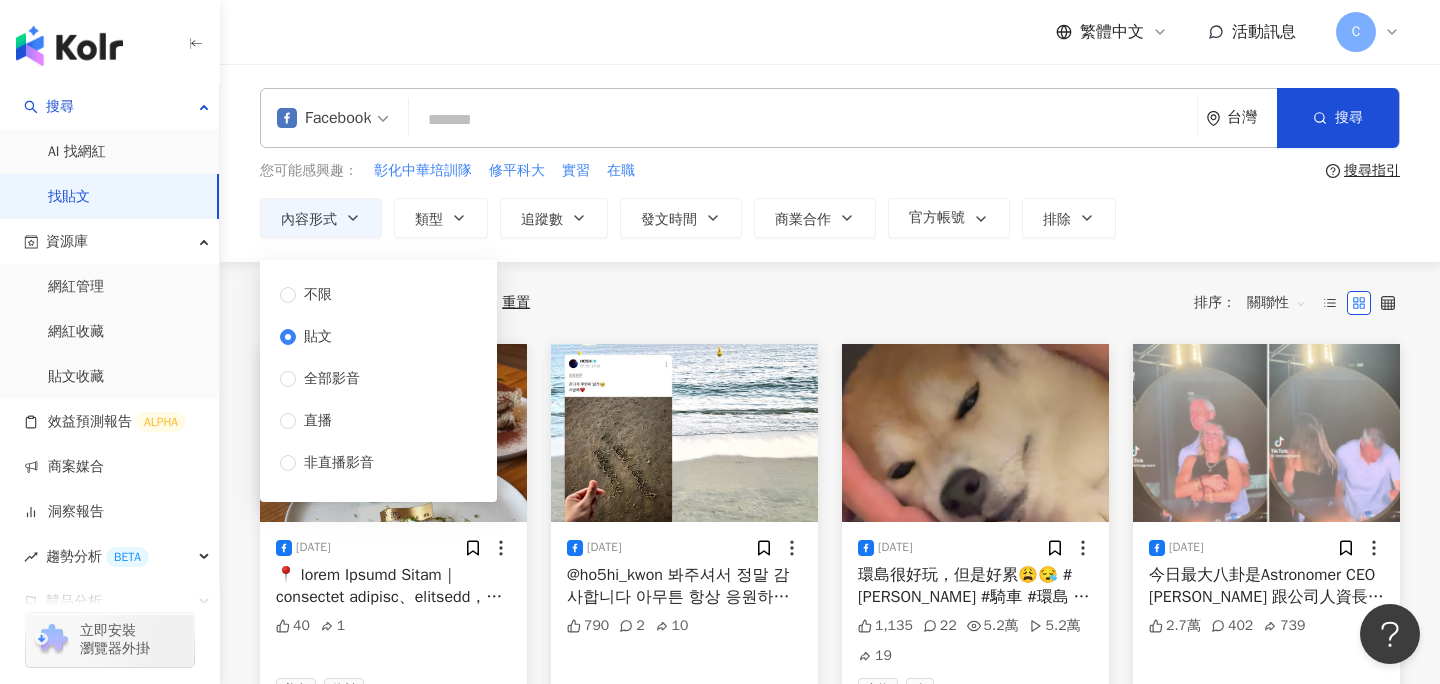 click on "共  1,000+  筆 條件 ： Facebook 重置 排序： 關聯性" at bounding box center (830, 303) 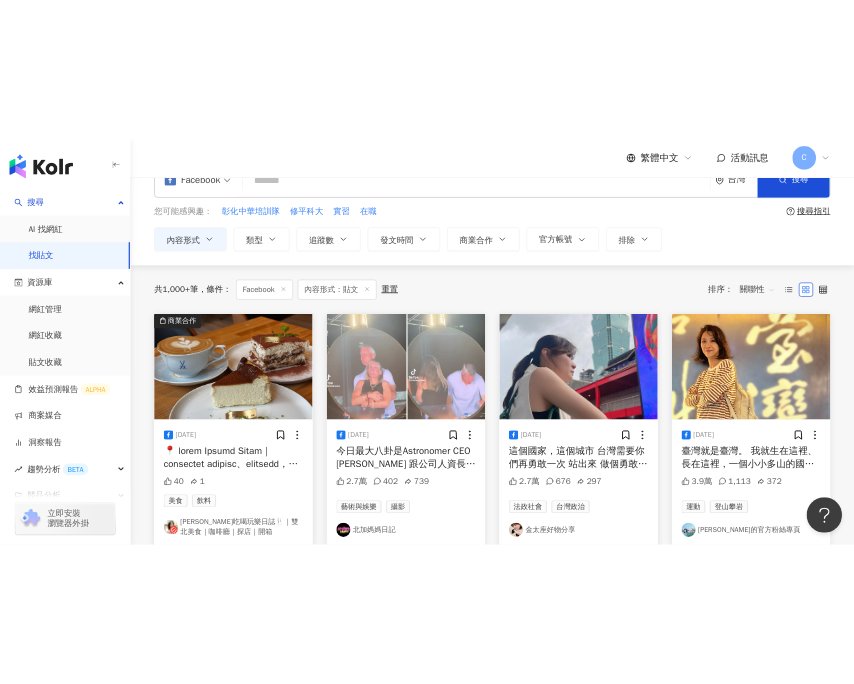 scroll, scrollTop: 0, scrollLeft: 0, axis: both 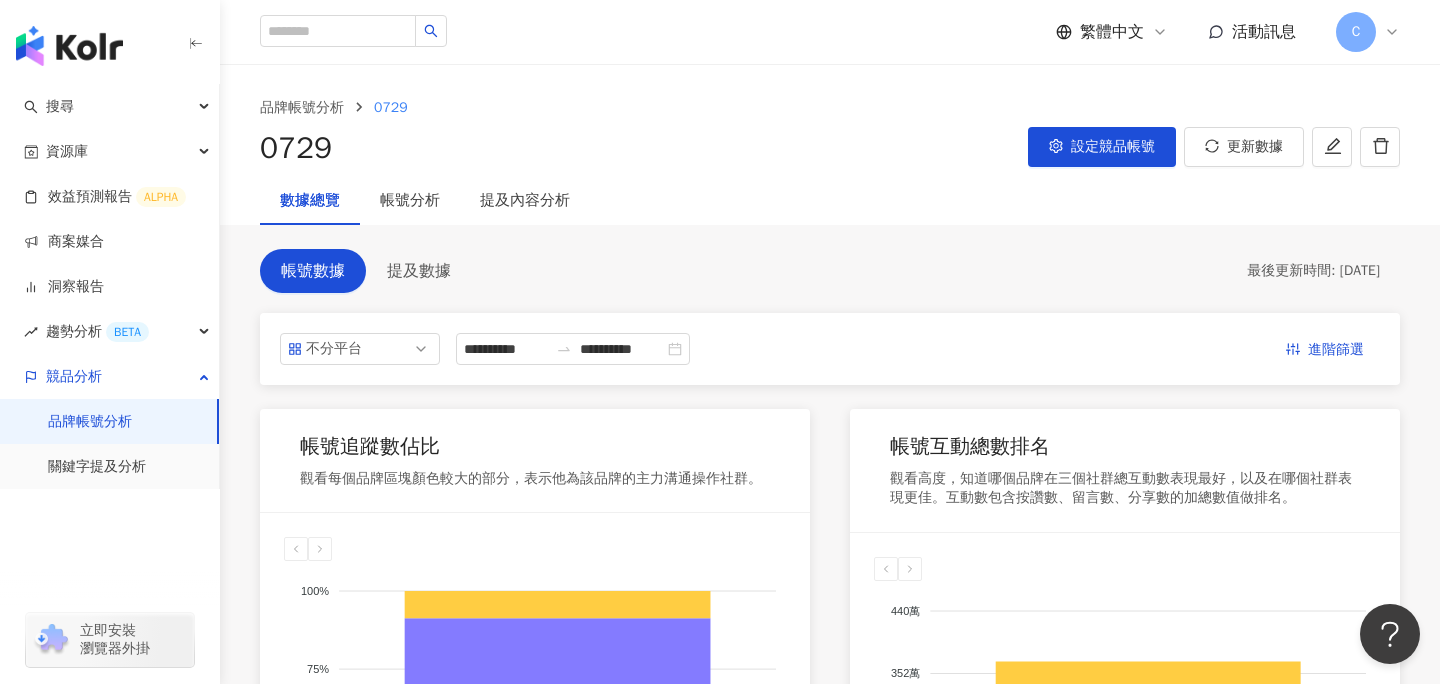 click at bounding box center (69, 46) 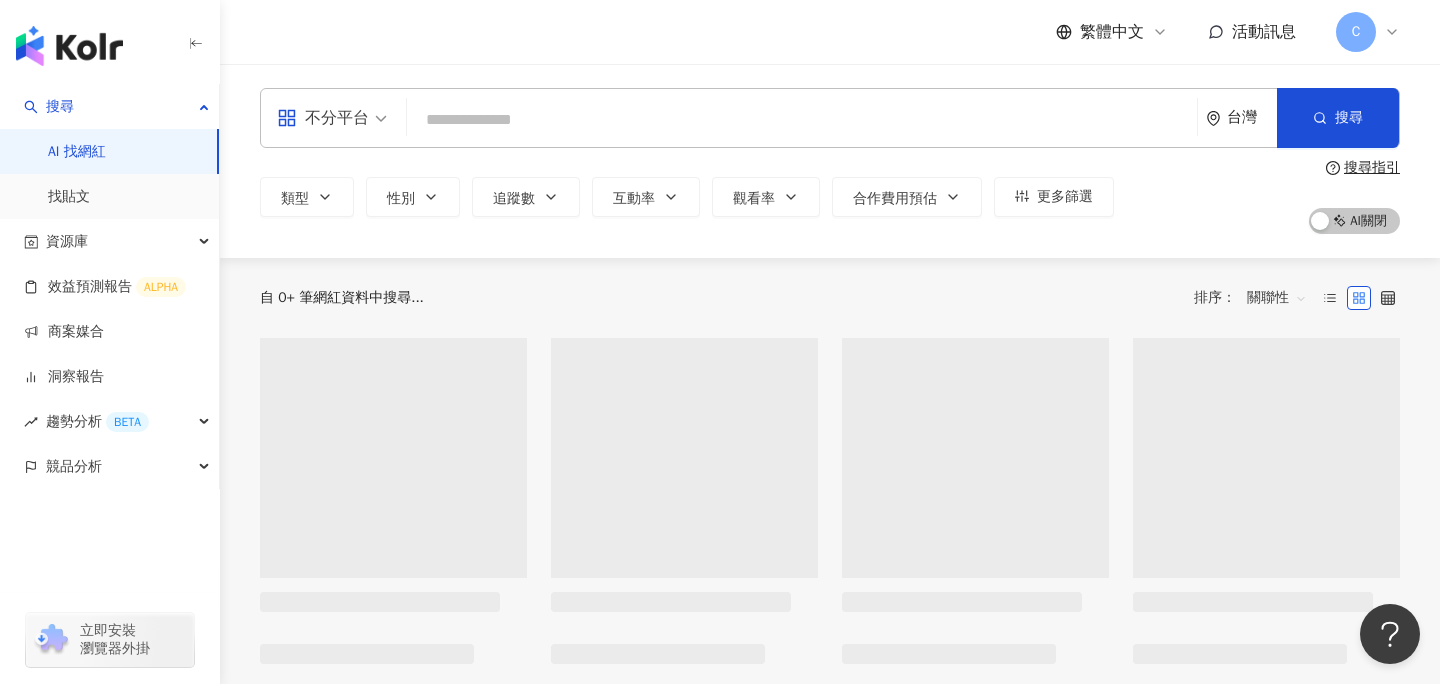 click on "不分平台 台灣 搜尋" at bounding box center [830, 118] 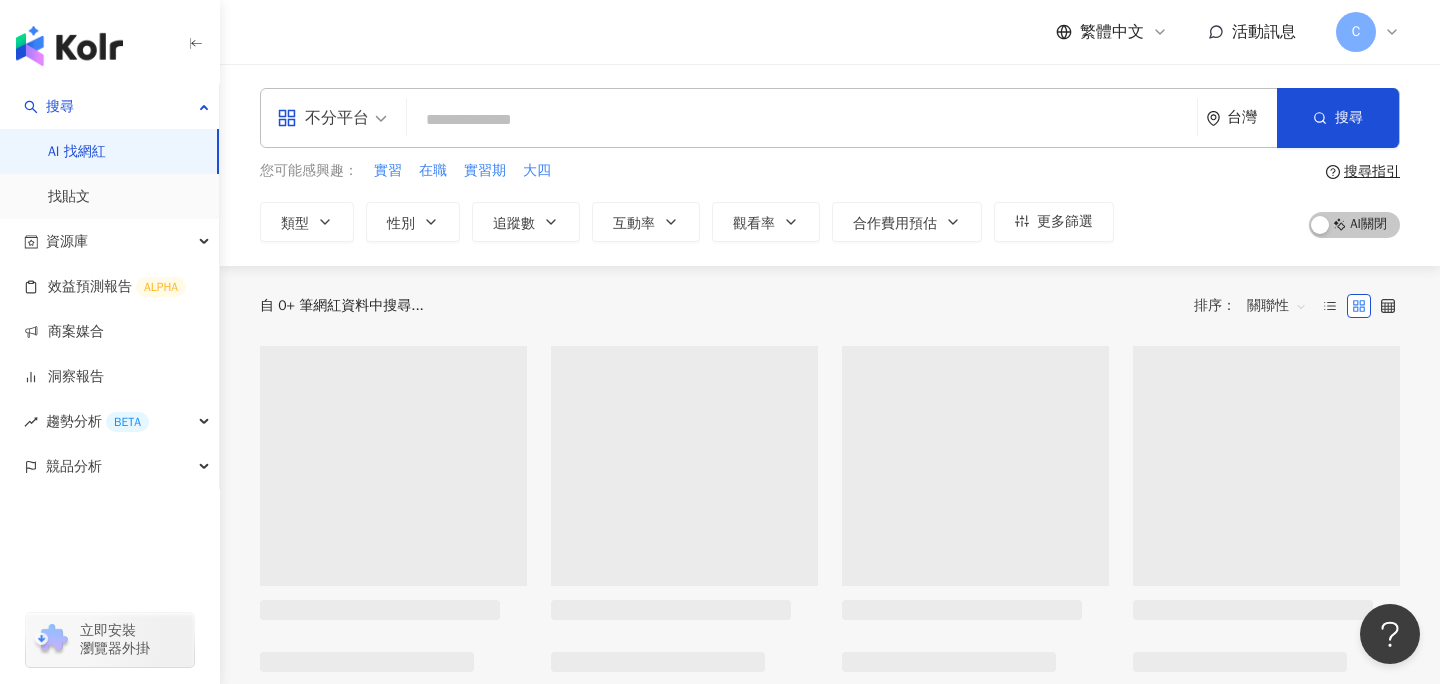 click at bounding box center [802, 120] 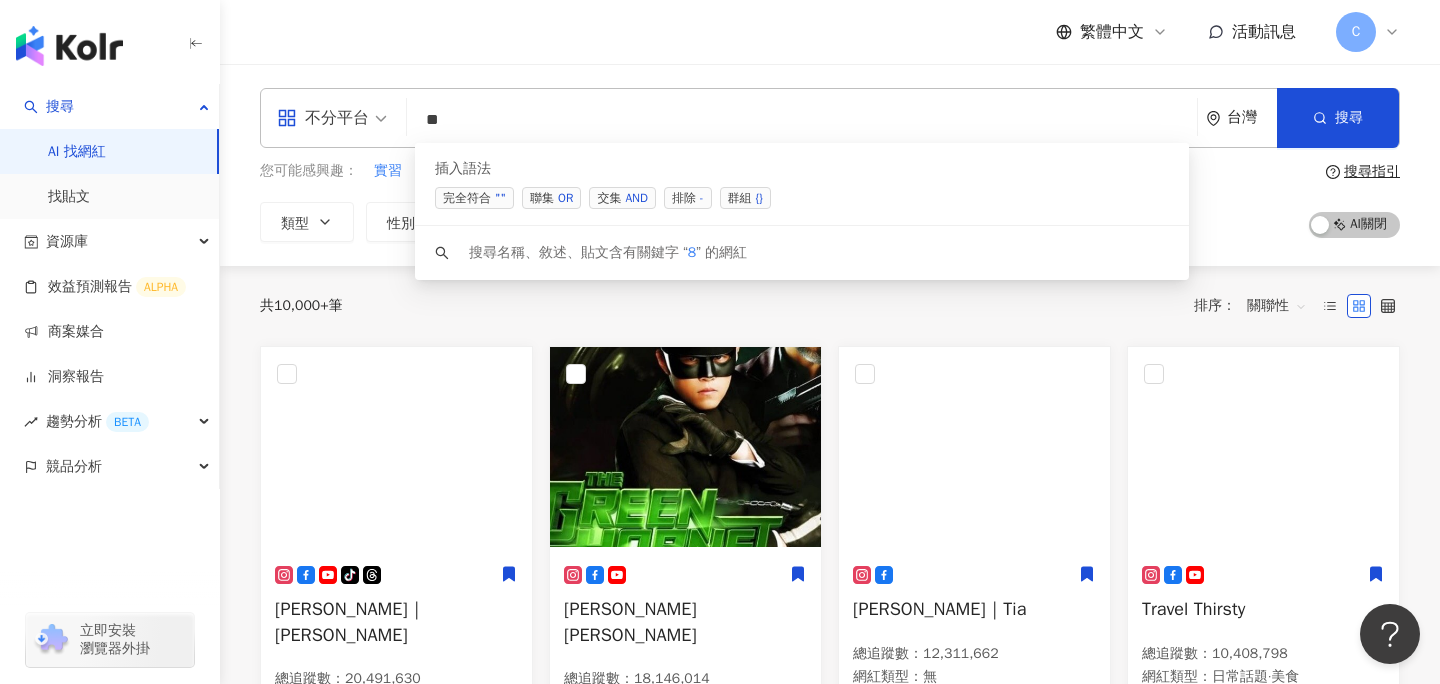 type on "*" 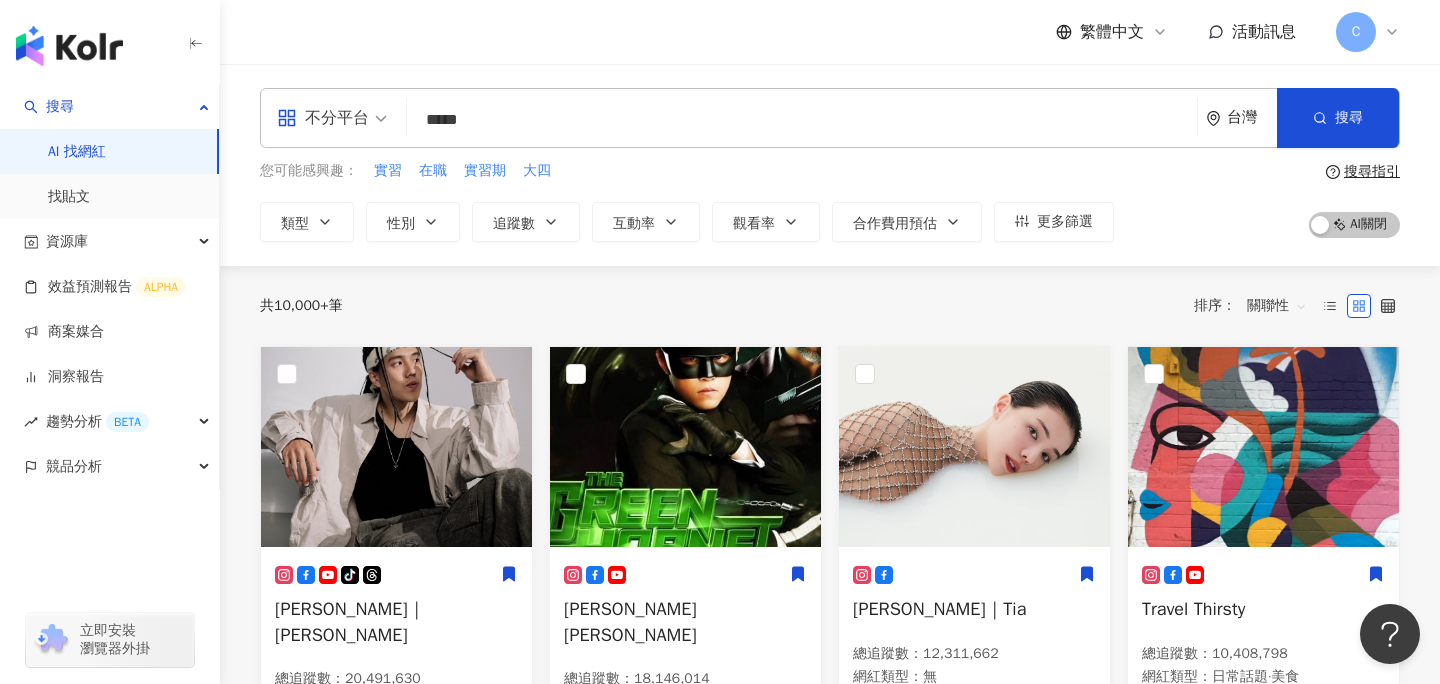 type on "****" 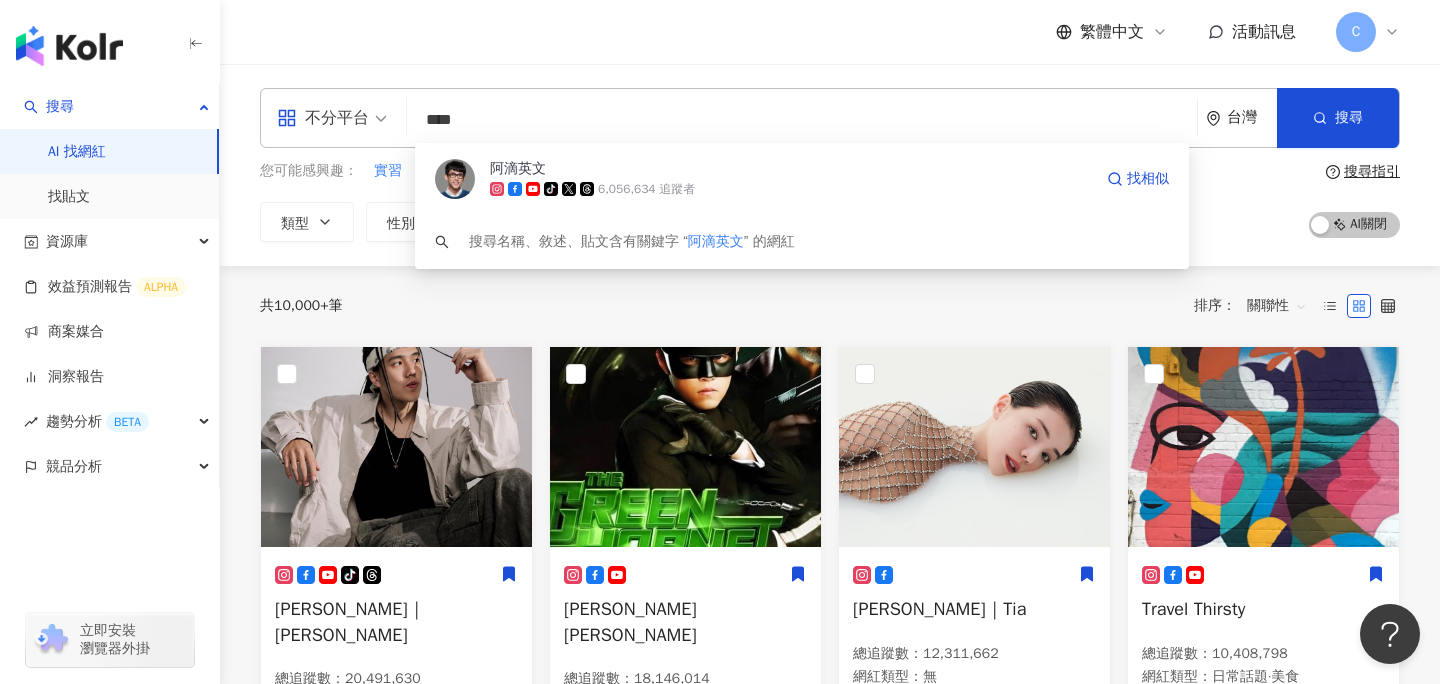 click on "6,056,634   追蹤者" at bounding box center (646, 189) 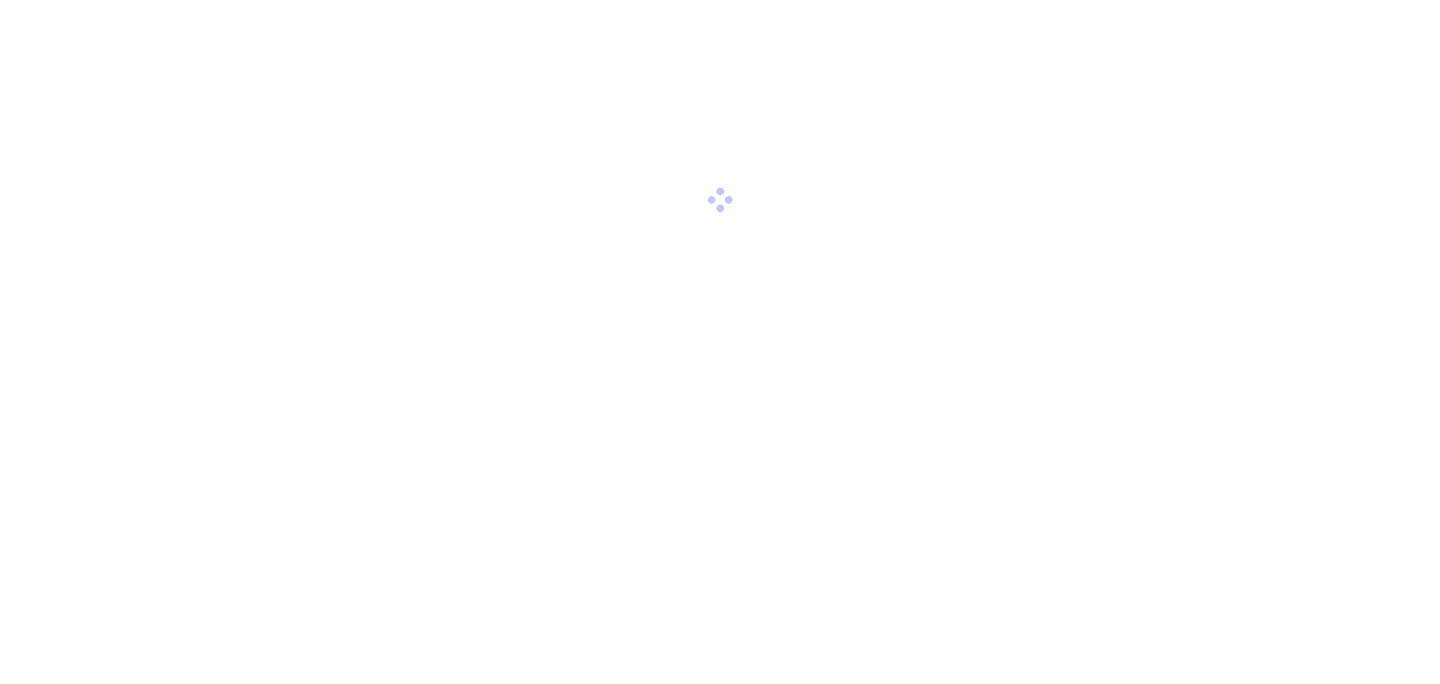 scroll, scrollTop: 0, scrollLeft: 0, axis: both 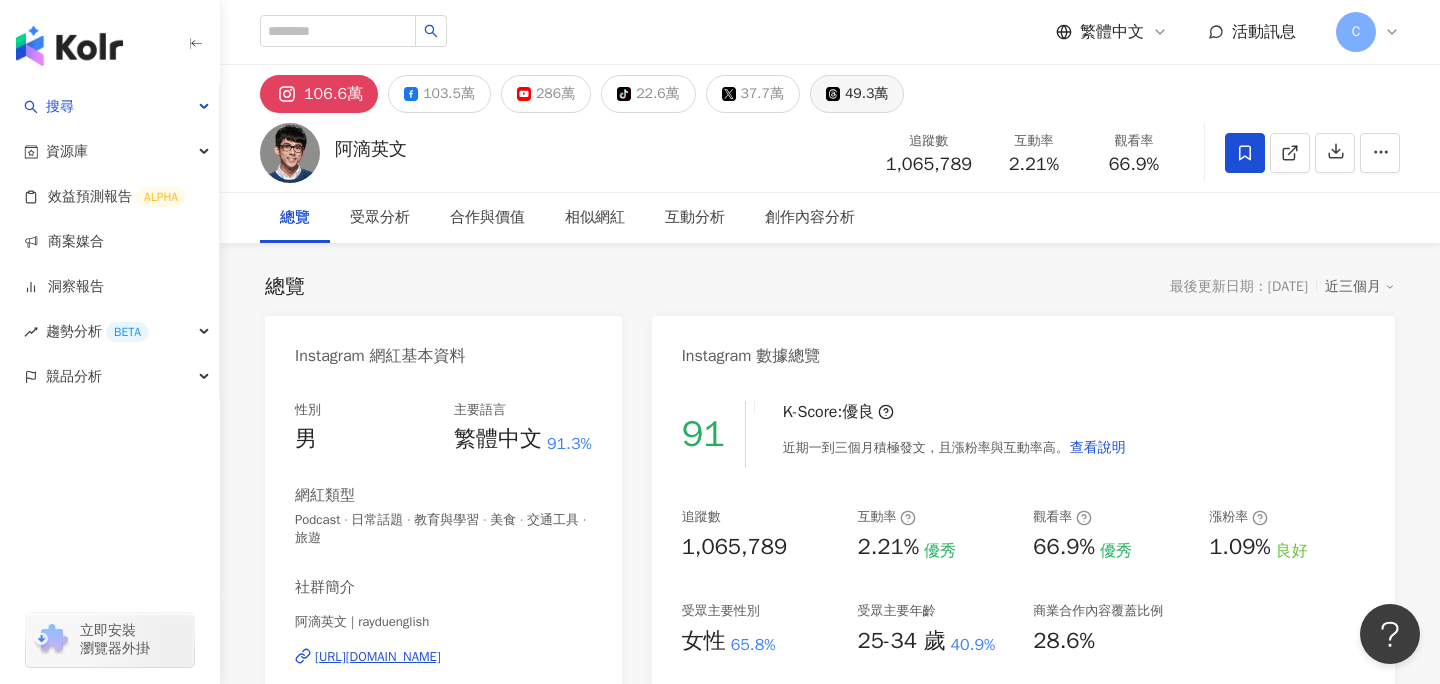 click on "49.3萬" at bounding box center [857, 94] 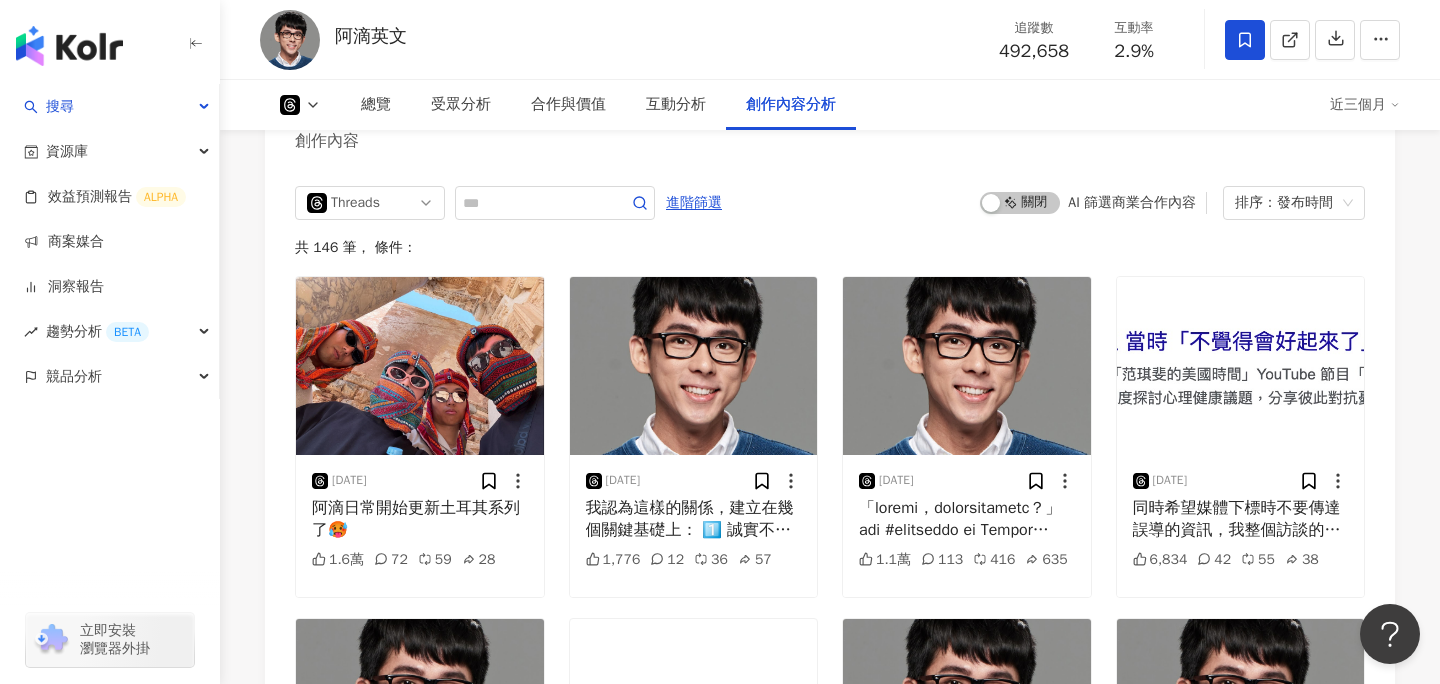 scroll, scrollTop: 3930, scrollLeft: 0, axis: vertical 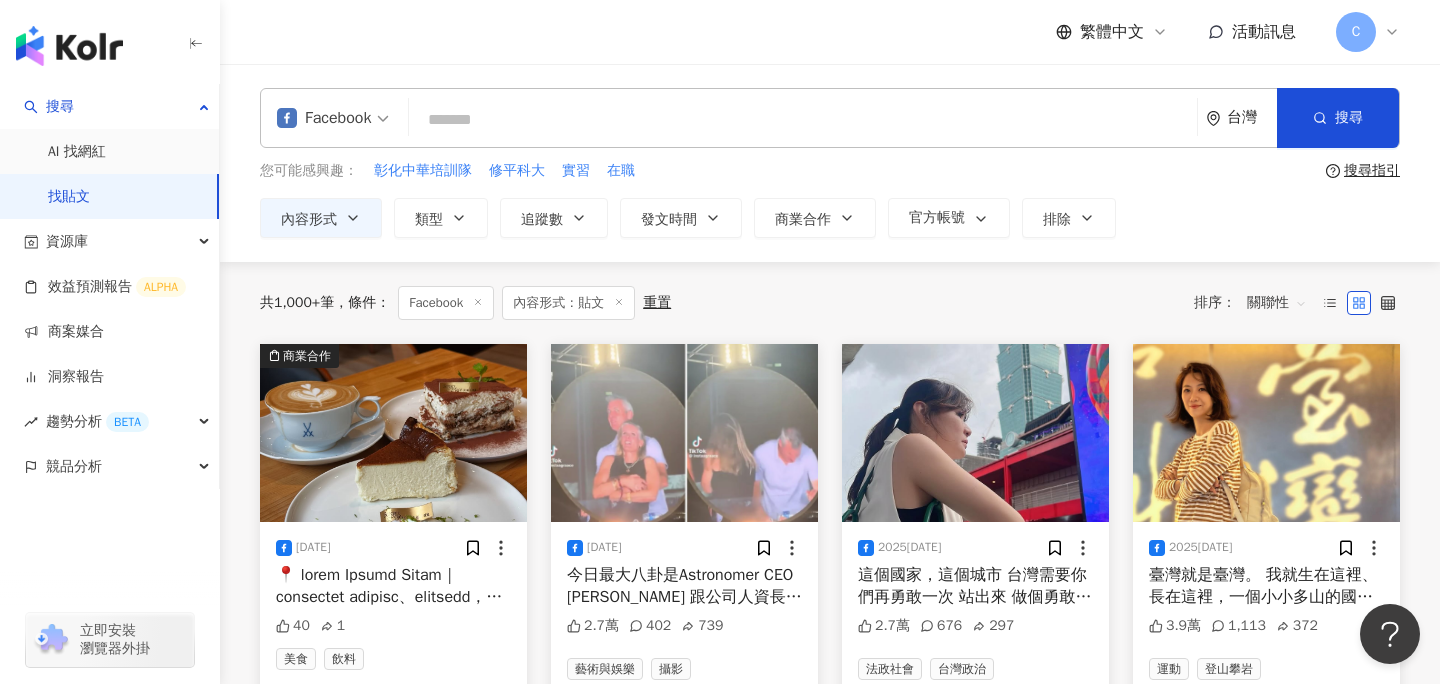 click on "Facebook" at bounding box center (324, 118) 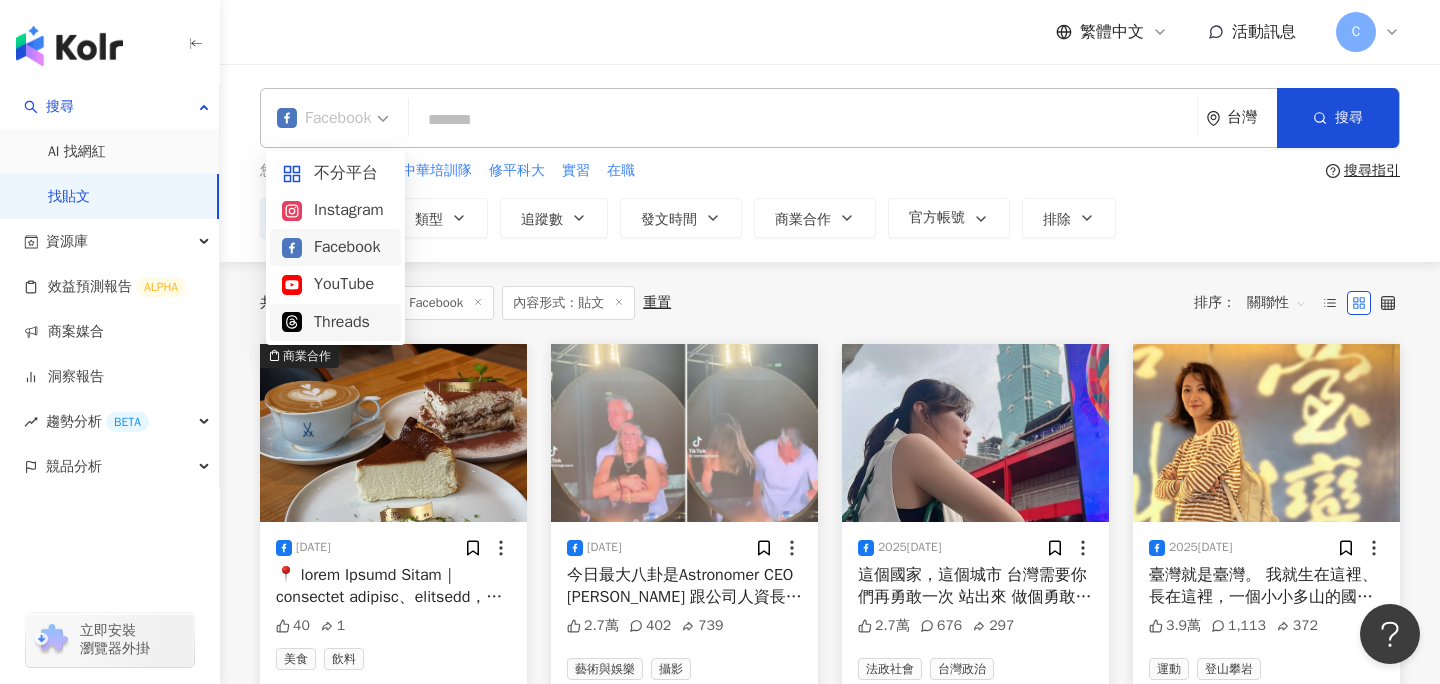 click on "Threads" at bounding box center (335, 322) 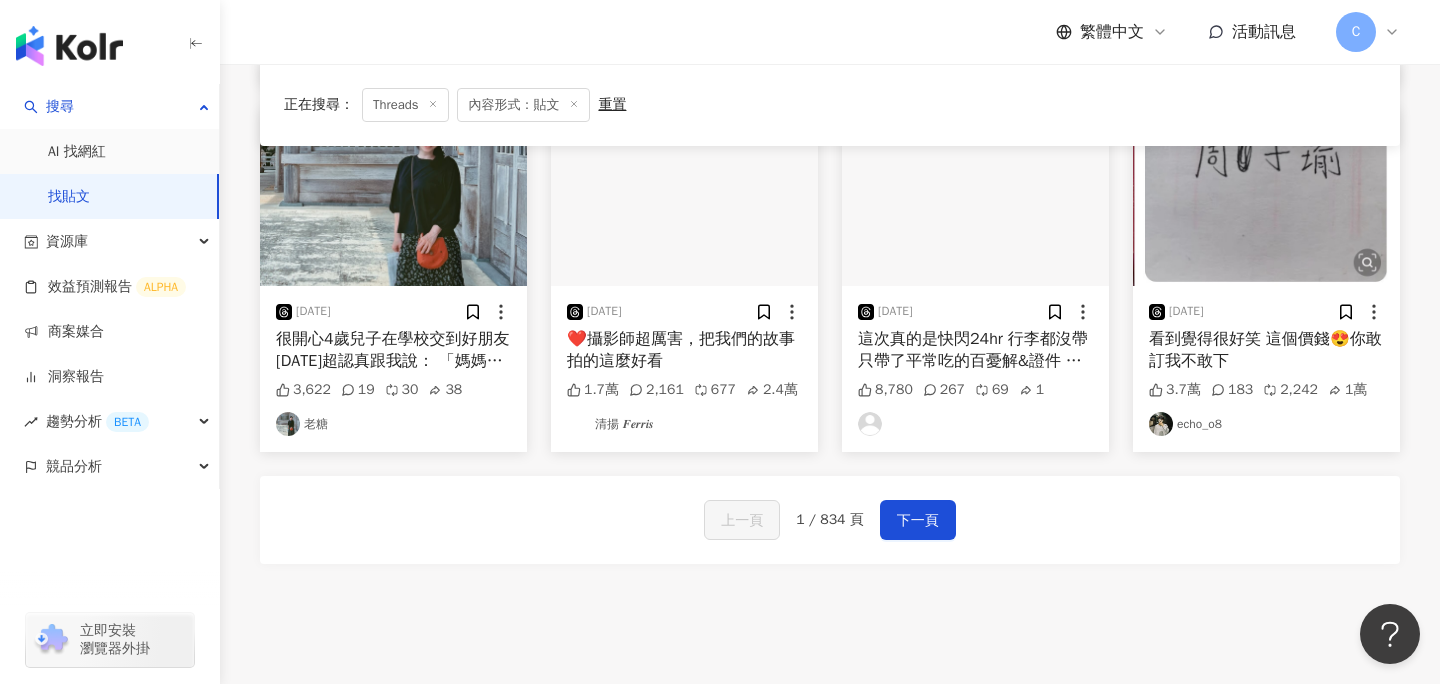 scroll, scrollTop: 1070, scrollLeft: 0, axis: vertical 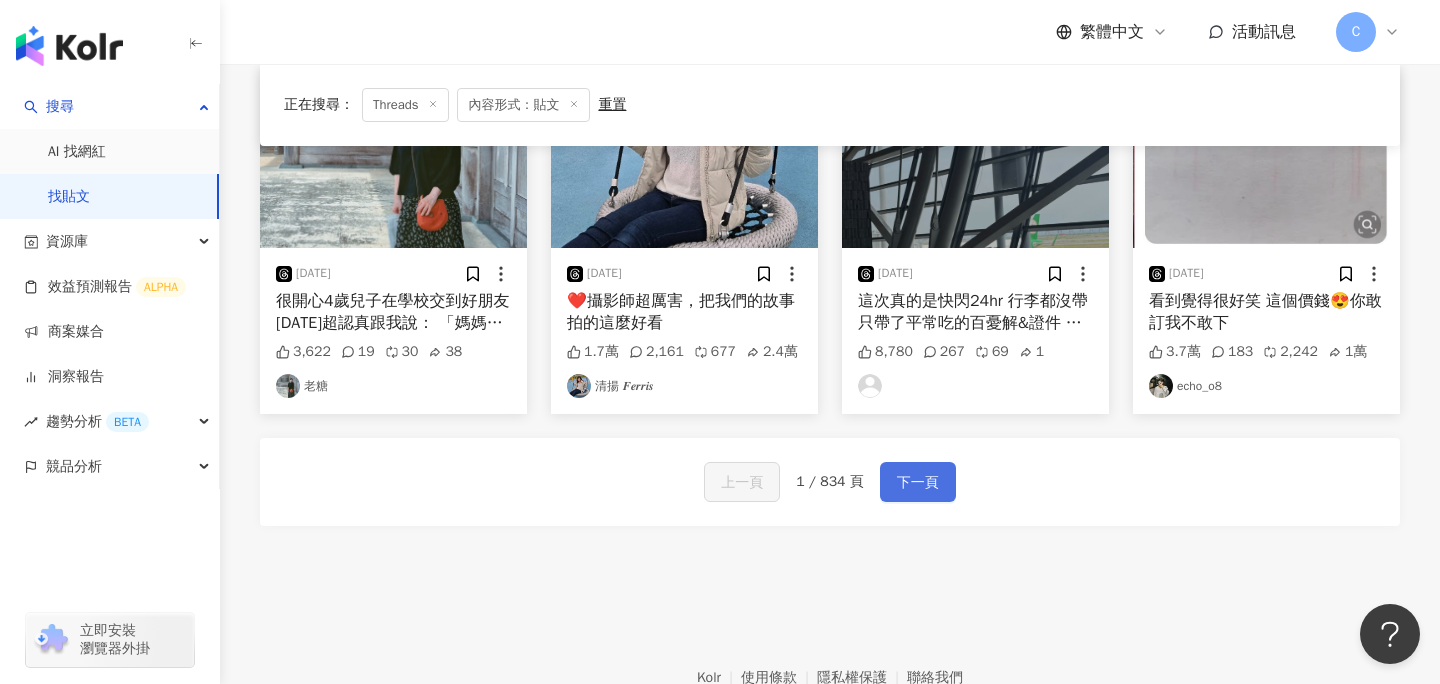 click on "下一頁" at bounding box center [918, 483] 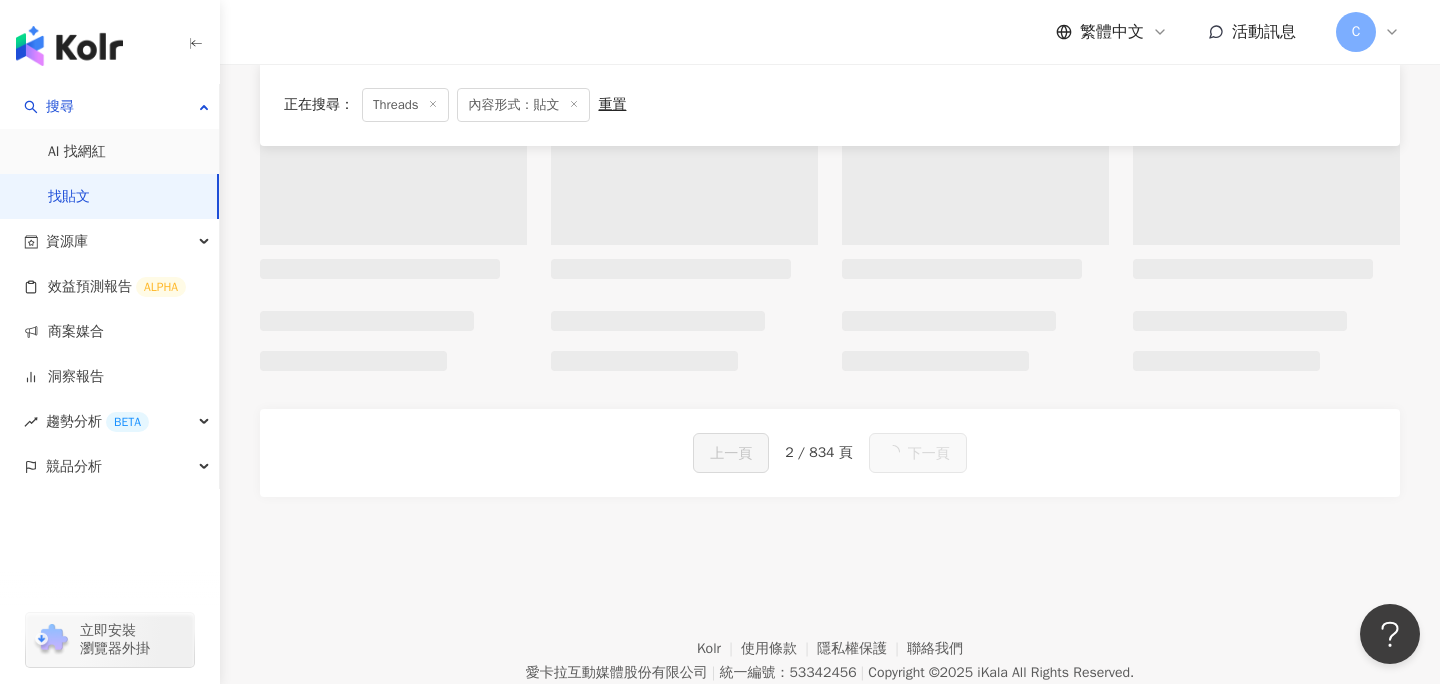 scroll, scrollTop: 1050, scrollLeft: 0, axis: vertical 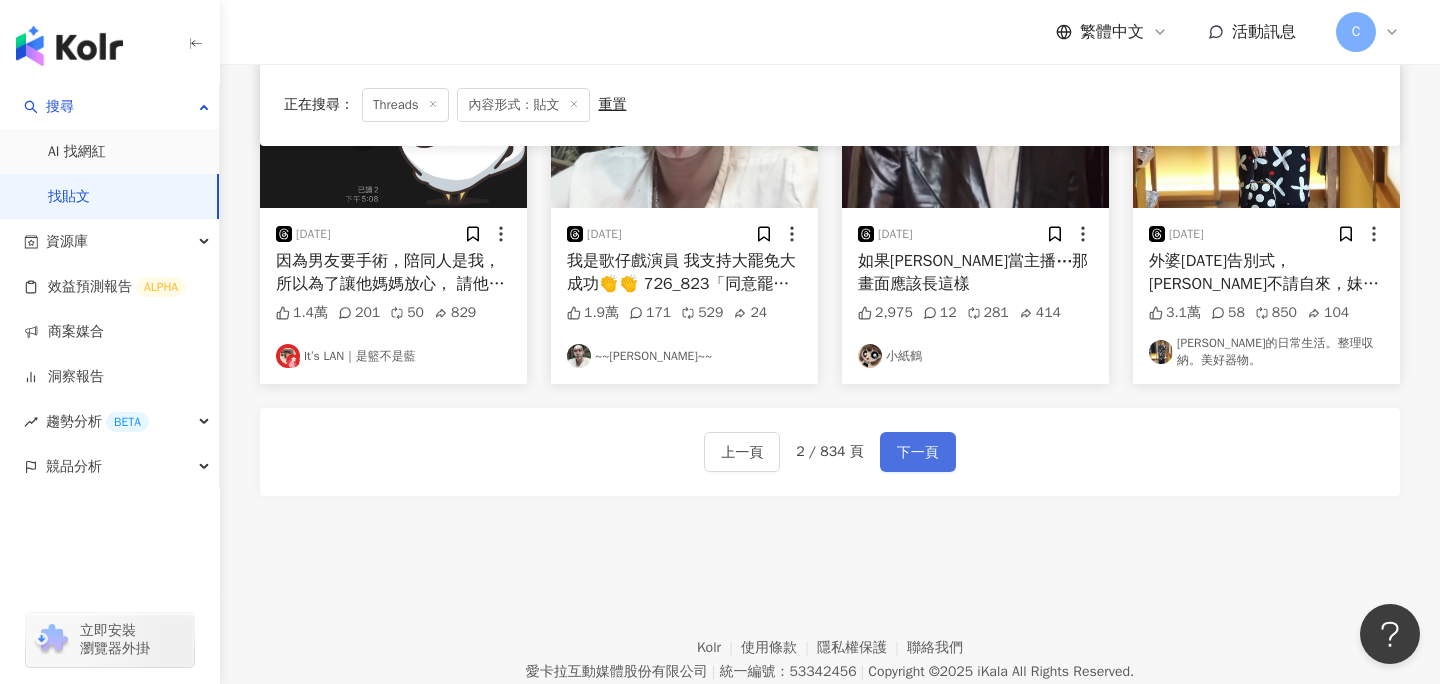 click on "下一頁" at bounding box center [918, 453] 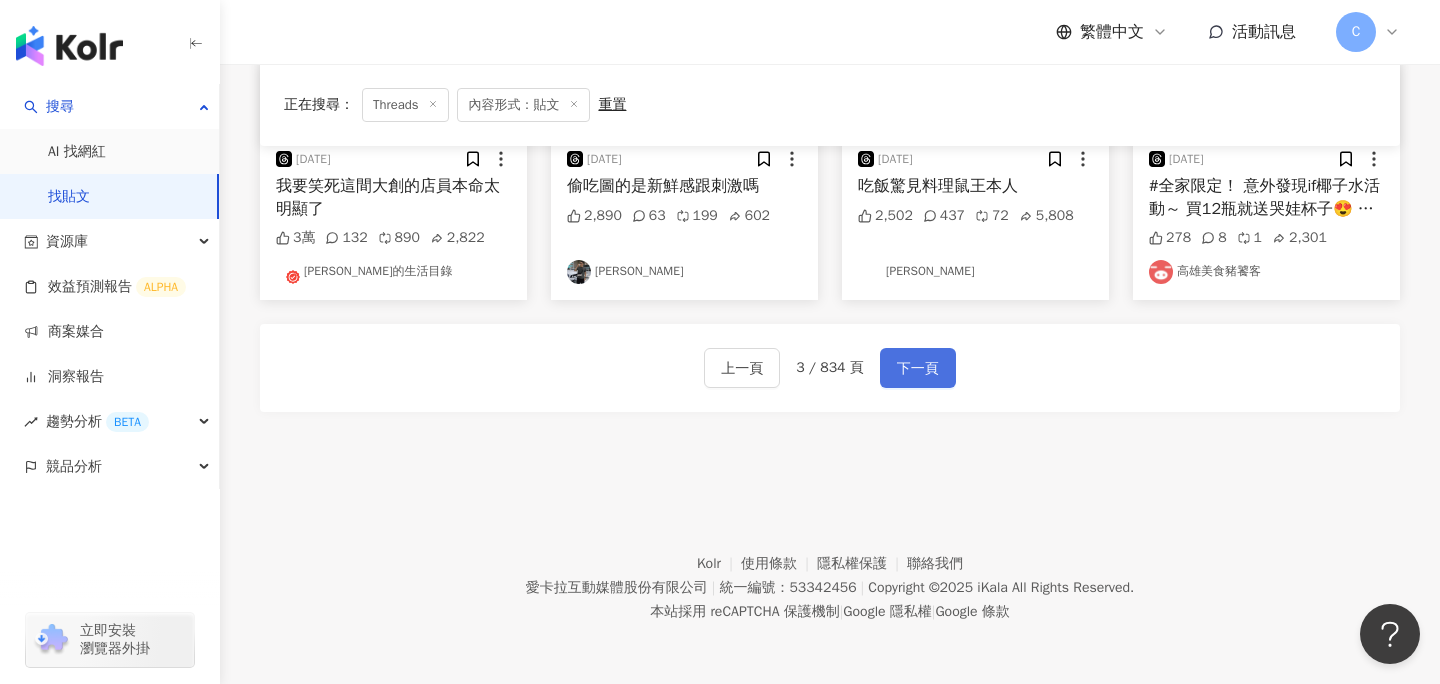scroll, scrollTop: 1040, scrollLeft: 0, axis: vertical 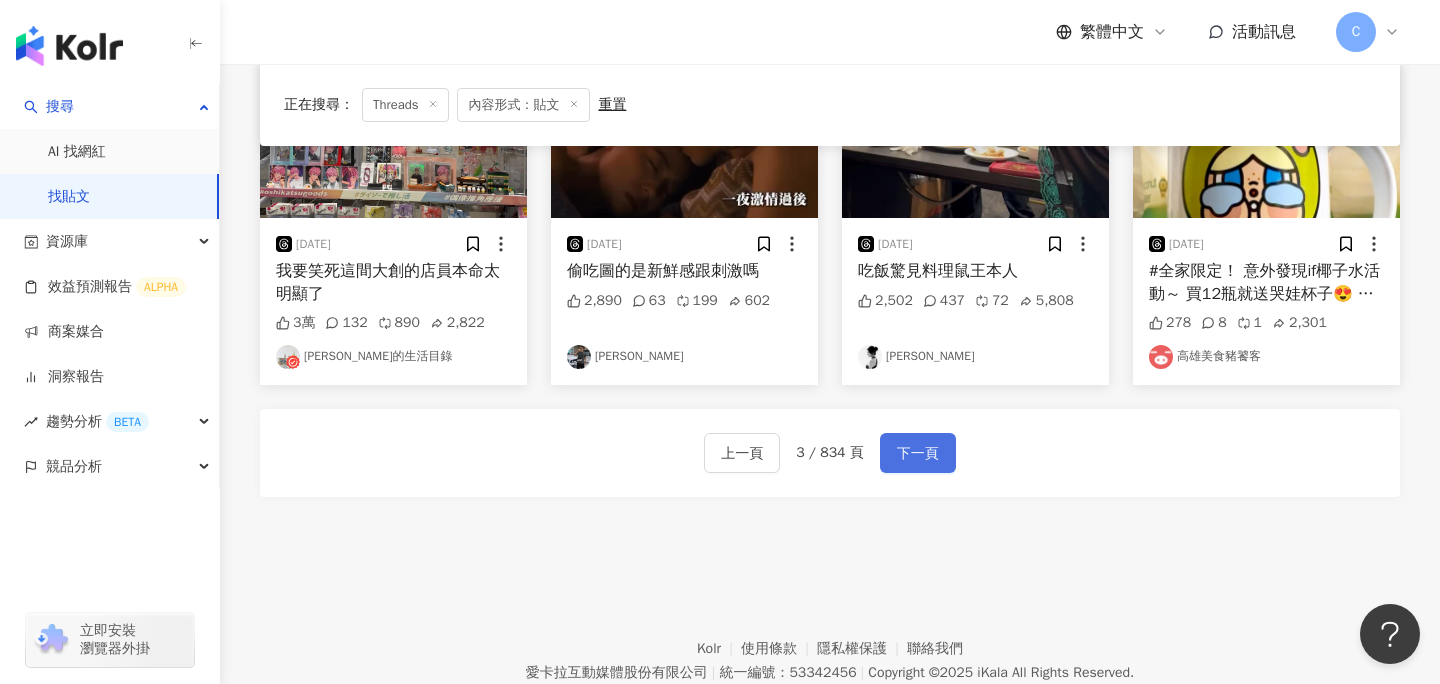 click on "下一頁" at bounding box center (918, 454) 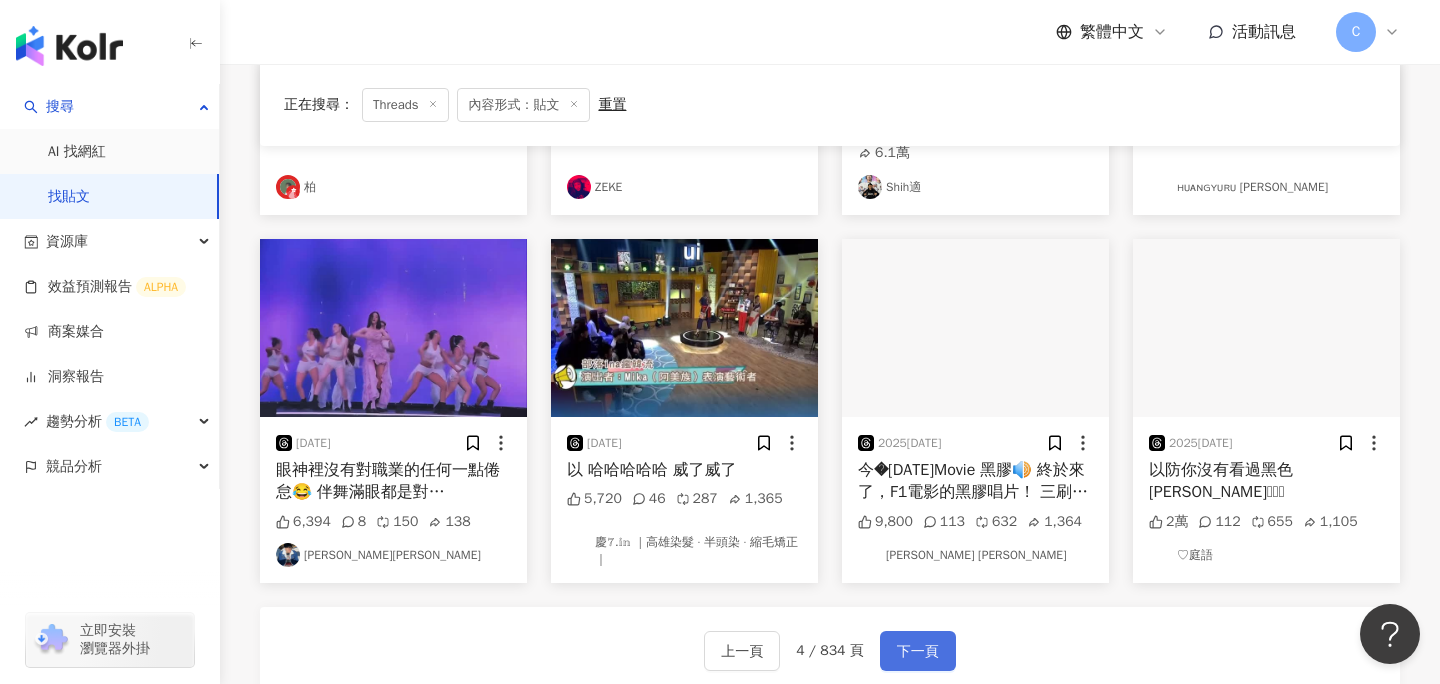 scroll, scrollTop: 1125, scrollLeft: 0, axis: vertical 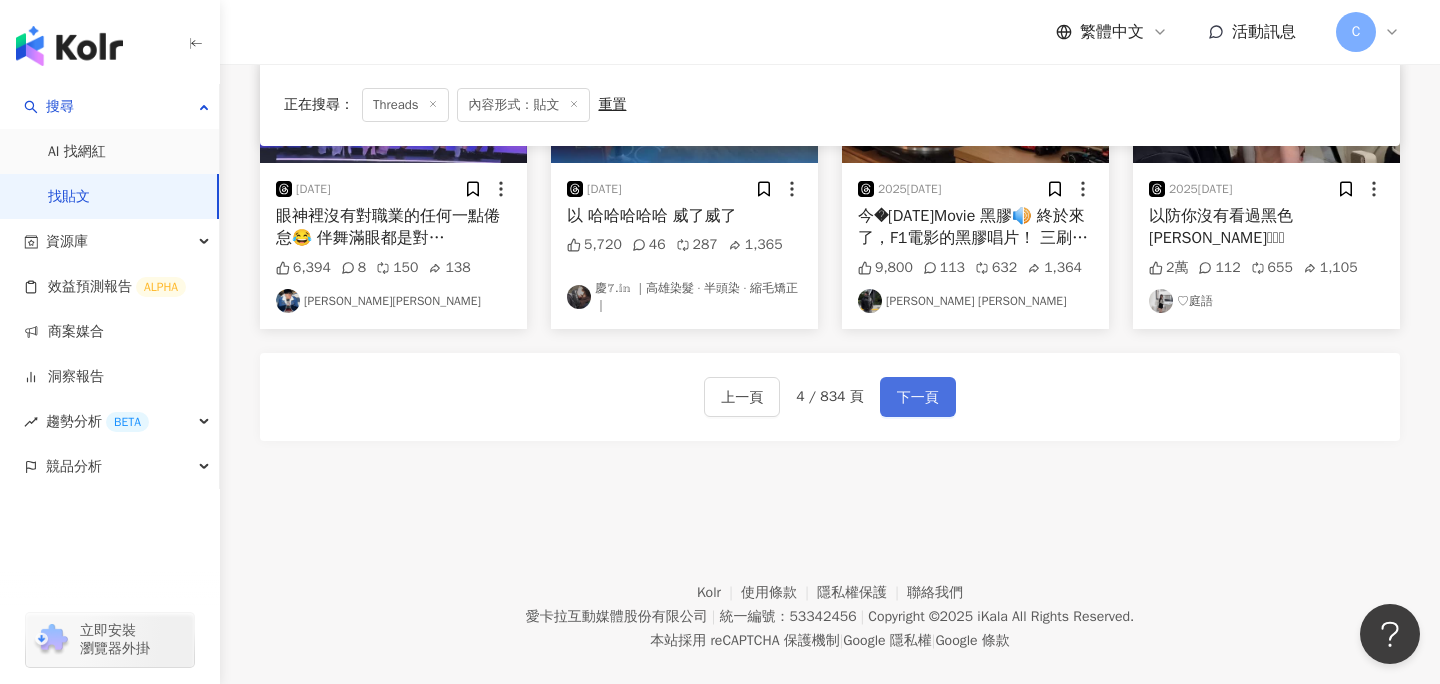 click on "下一頁" at bounding box center (918, 398) 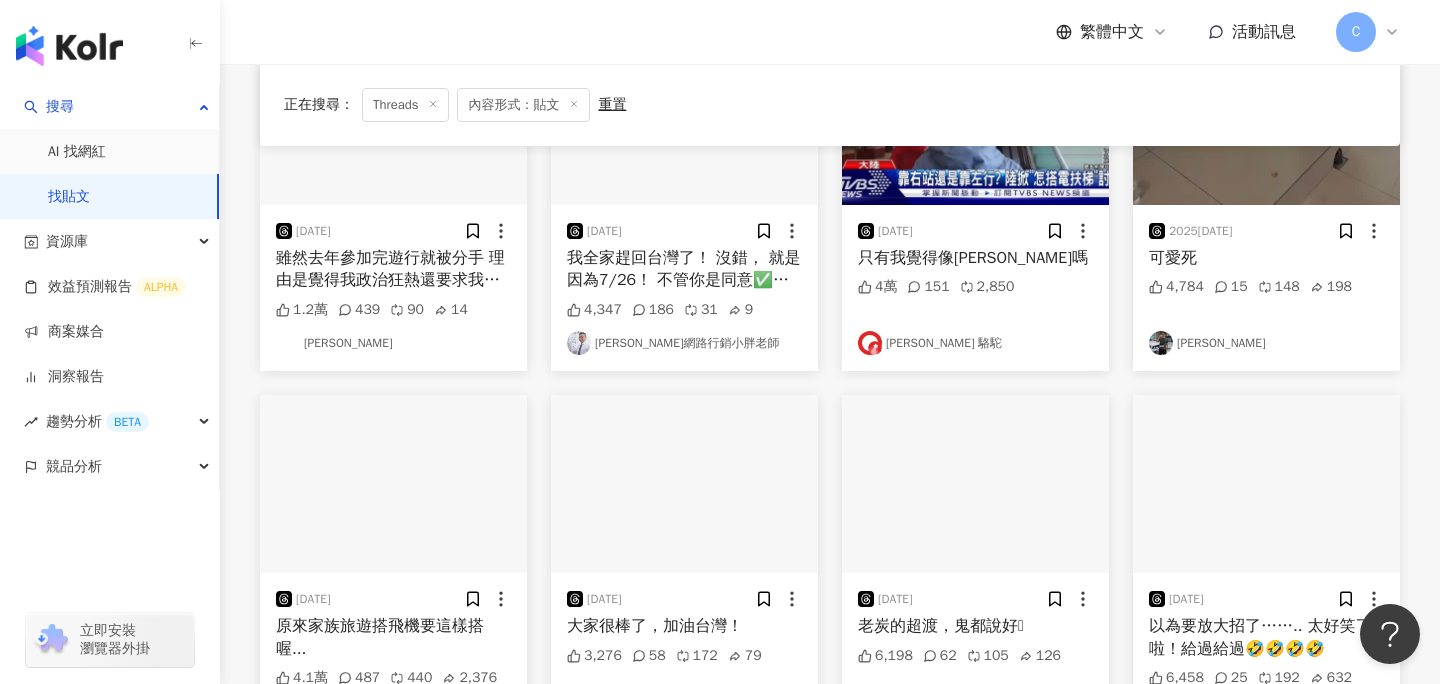 scroll, scrollTop: 1125, scrollLeft: 0, axis: vertical 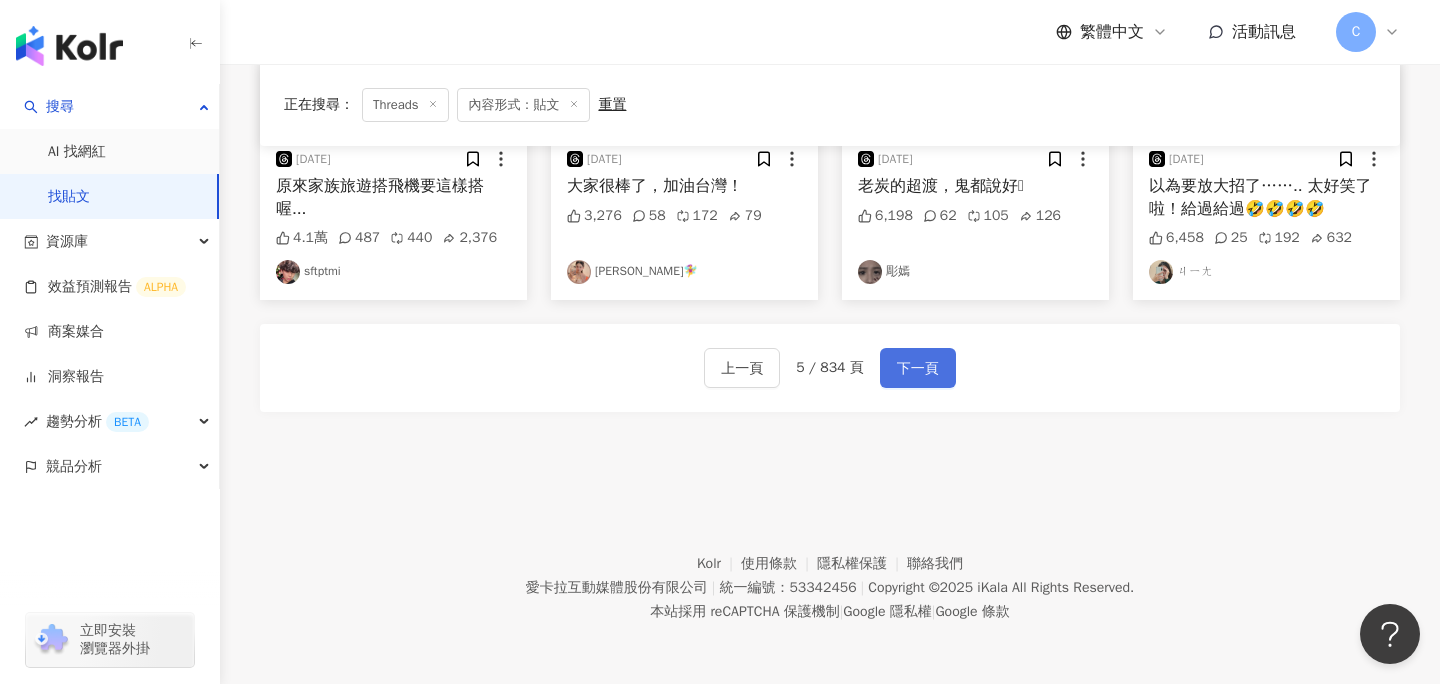 click on "下一頁" at bounding box center (918, 369) 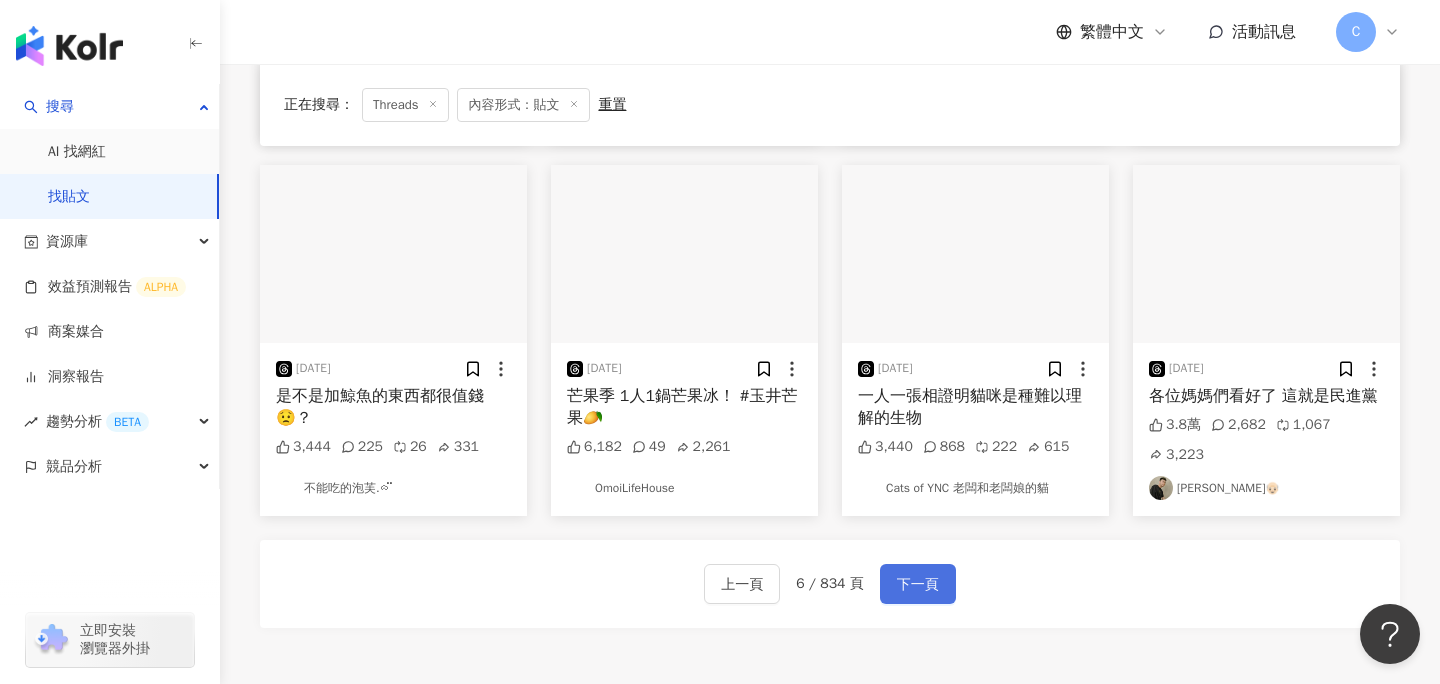 scroll, scrollTop: 1132, scrollLeft: 0, axis: vertical 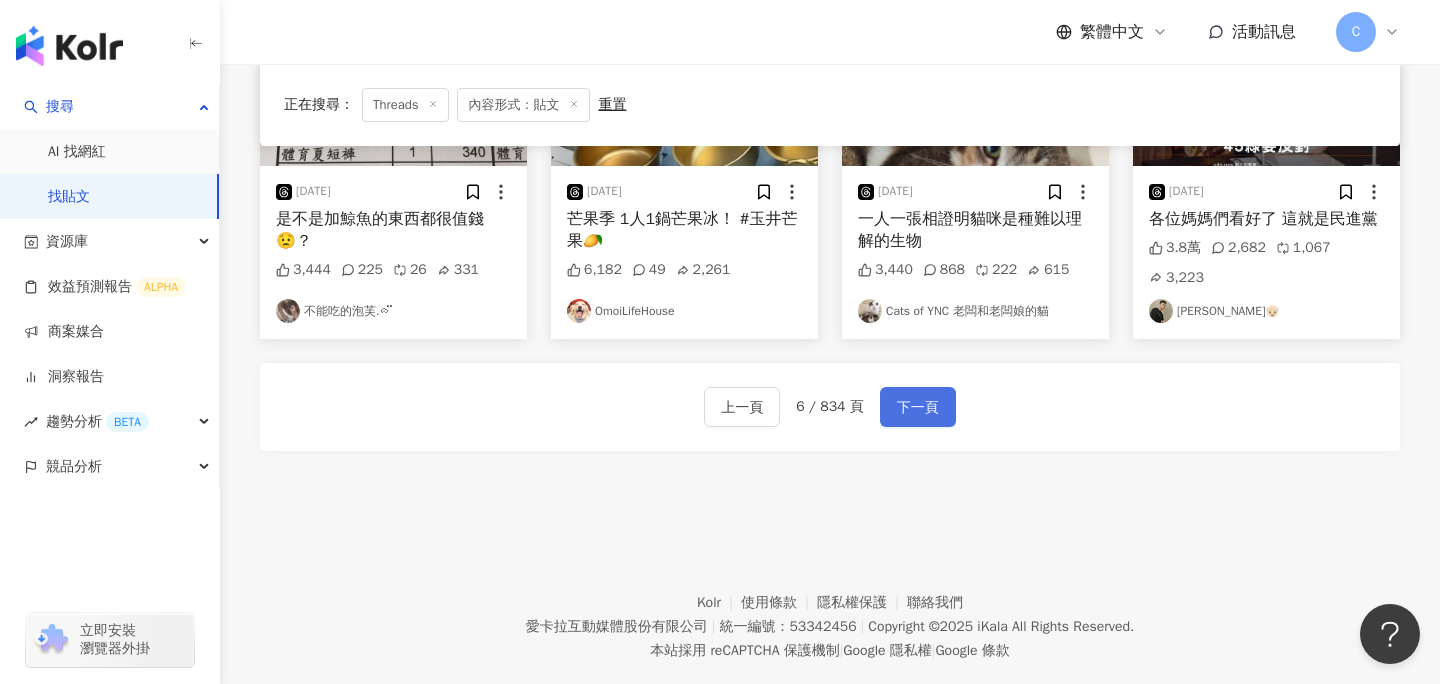 click on "下一頁" at bounding box center (918, 408) 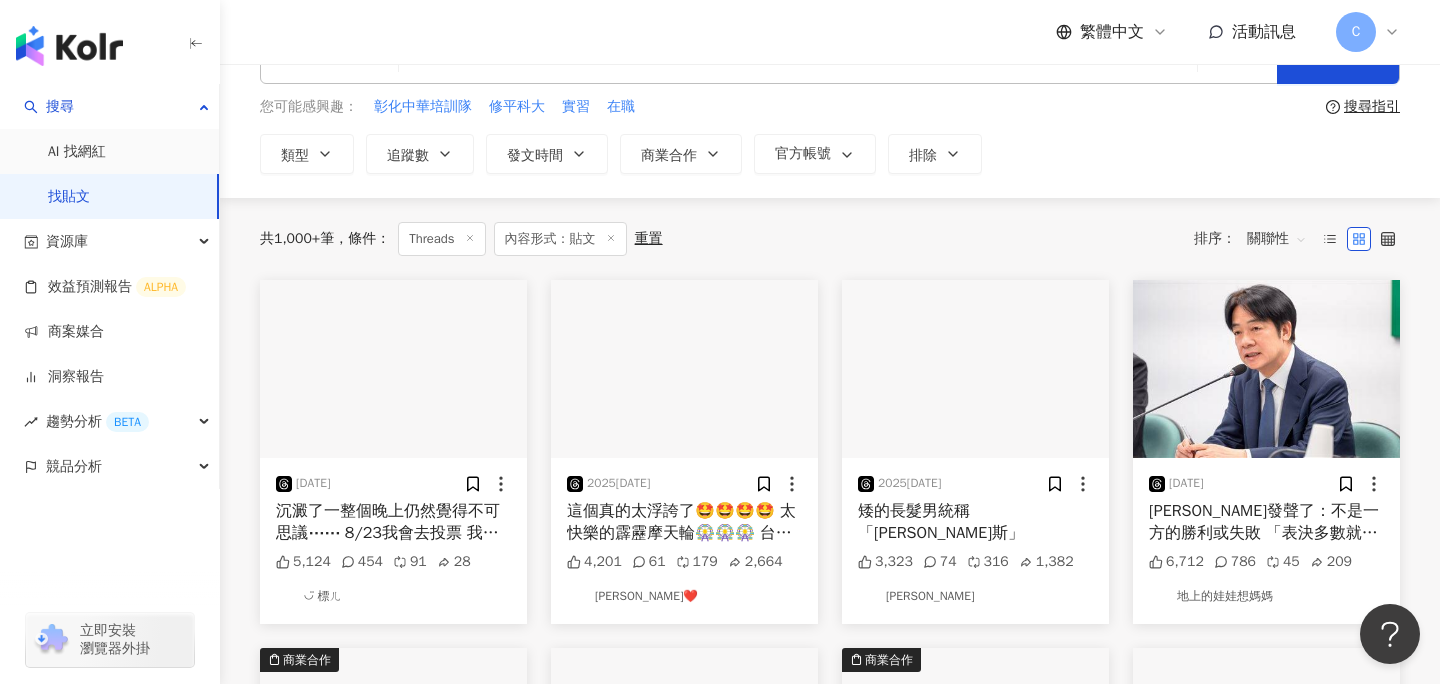 scroll, scrollTop: 0, scrollLeft: 0, axis: both 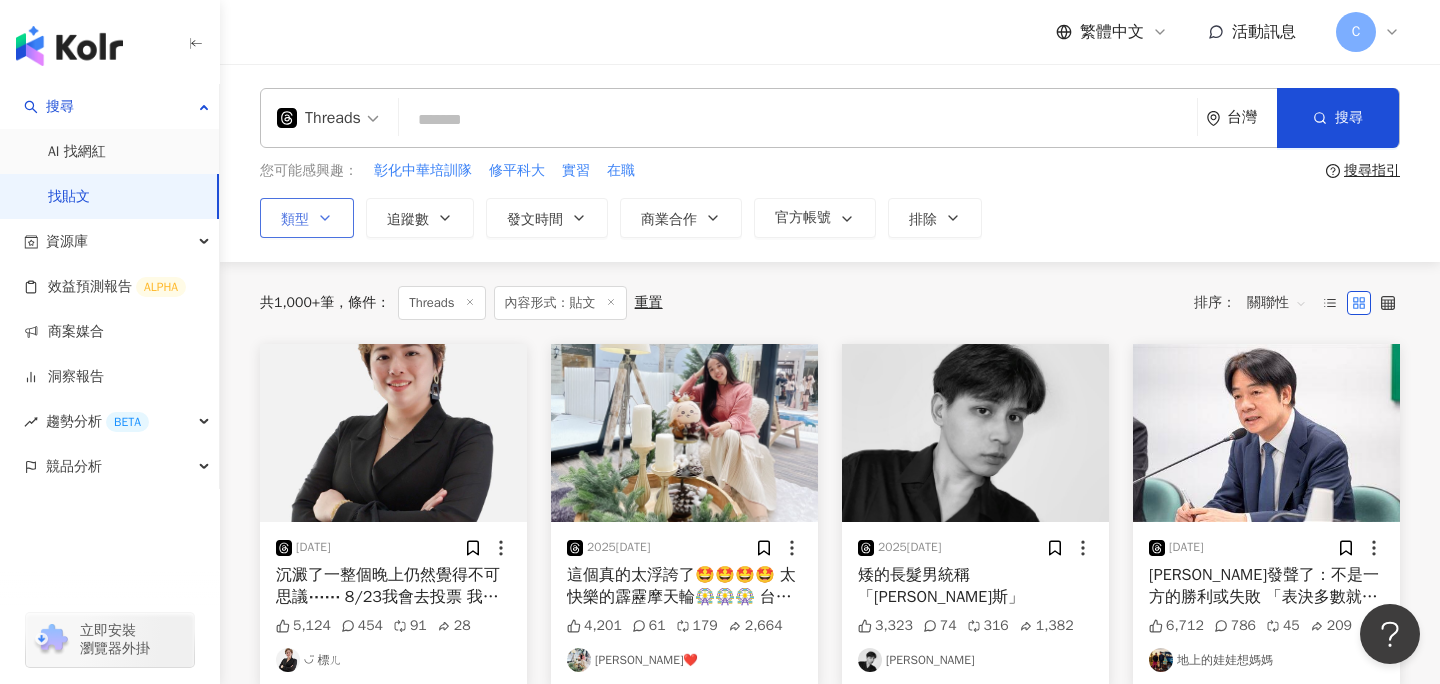 click 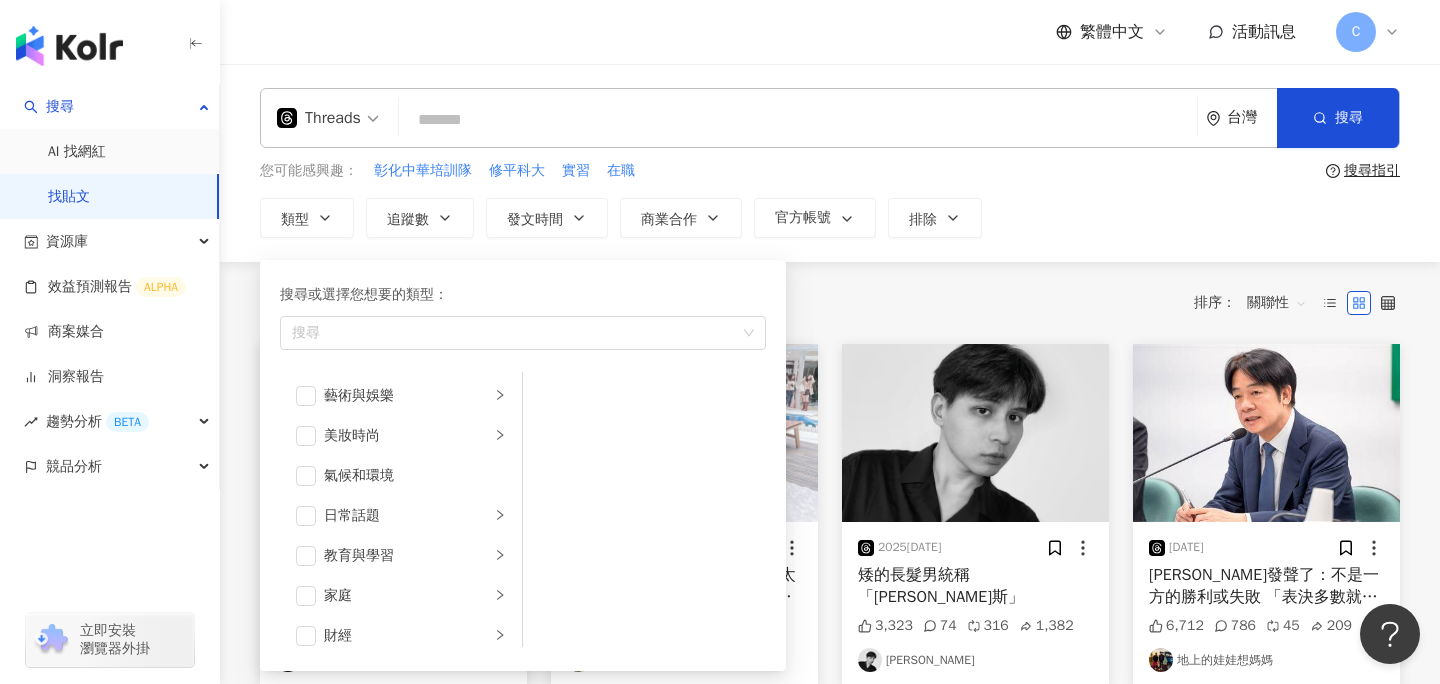 click on "類型 搜尋或選擇您想要的類型：   搜尋 藝術與娛樂 美妝時尚 氣候和環境 日常話題 教育與學習 家庭 財經 美食 命理占卜 遊戲 法政社會 生活風格 影視娛樂 醫療與健康 寵物 攝影 感情 宗教 促購導購 運動 科技 交通工具 旅遊 成人 追蹤數 發文時間 商業合作 官方帳號  排除" at bounding box center (830, 218) 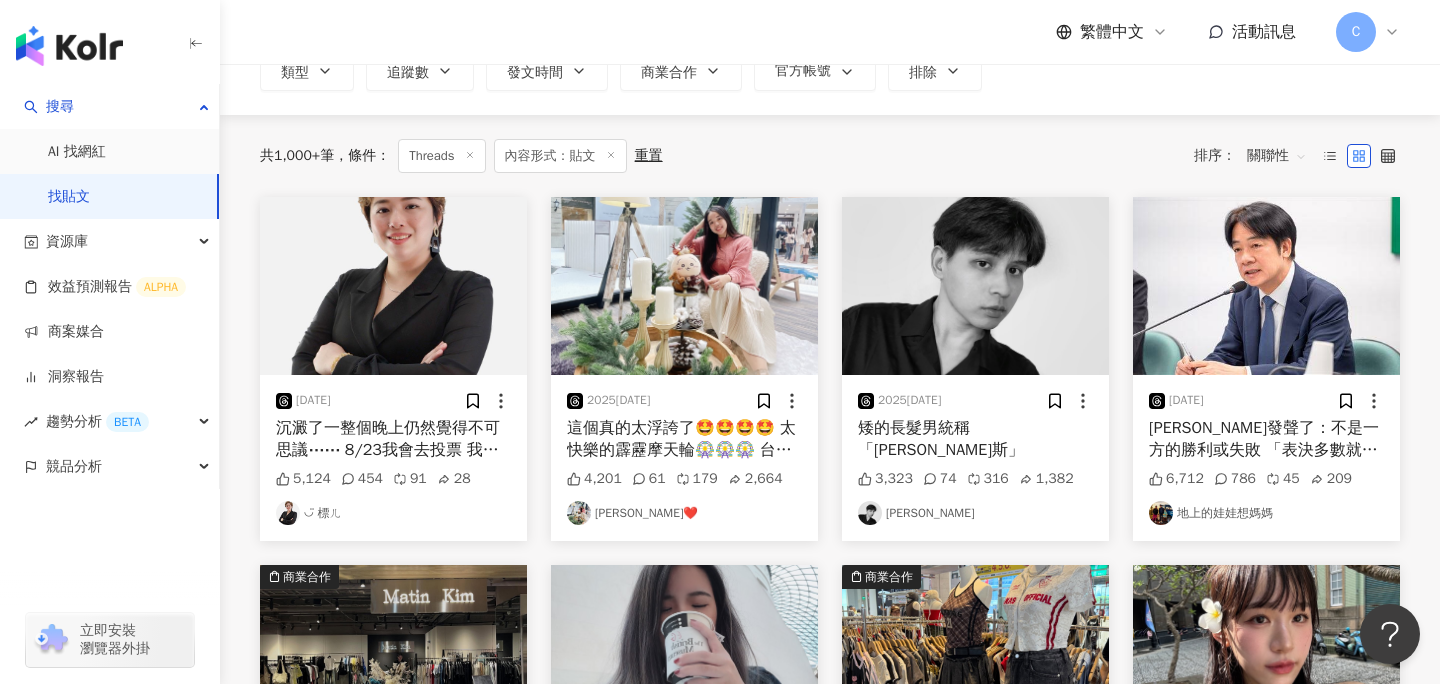 scroll, scrollTop: 136, scrollLeft: 0, axis: vertical 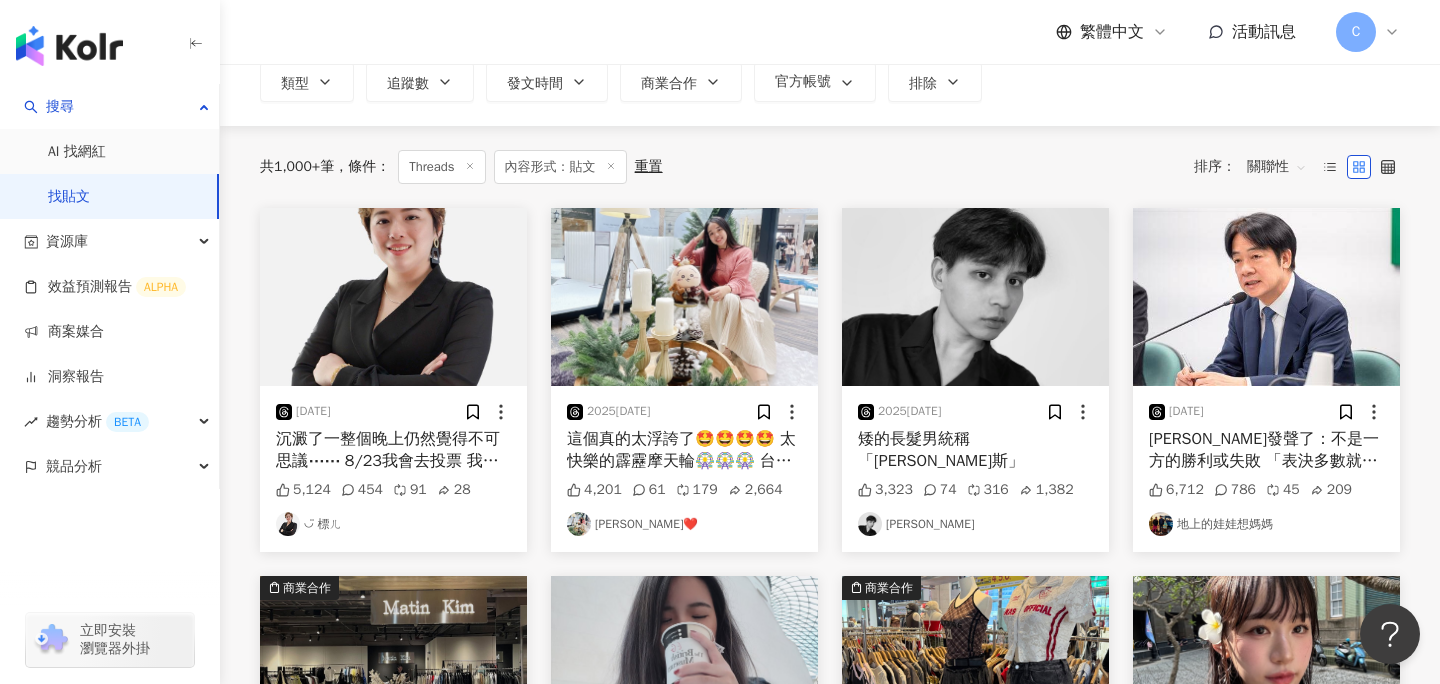 click on "矮的長髮男統稱「馬爾濟斯」" at bounding box center [975, 450] 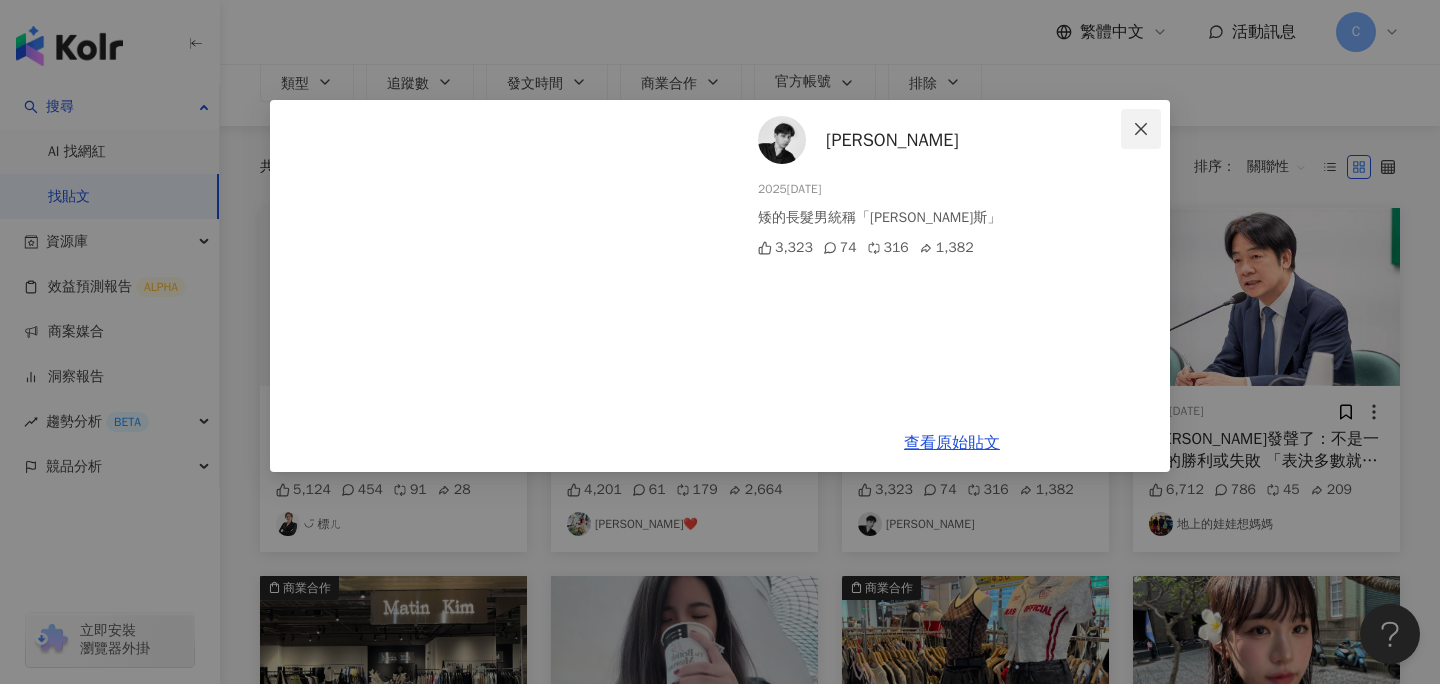 click 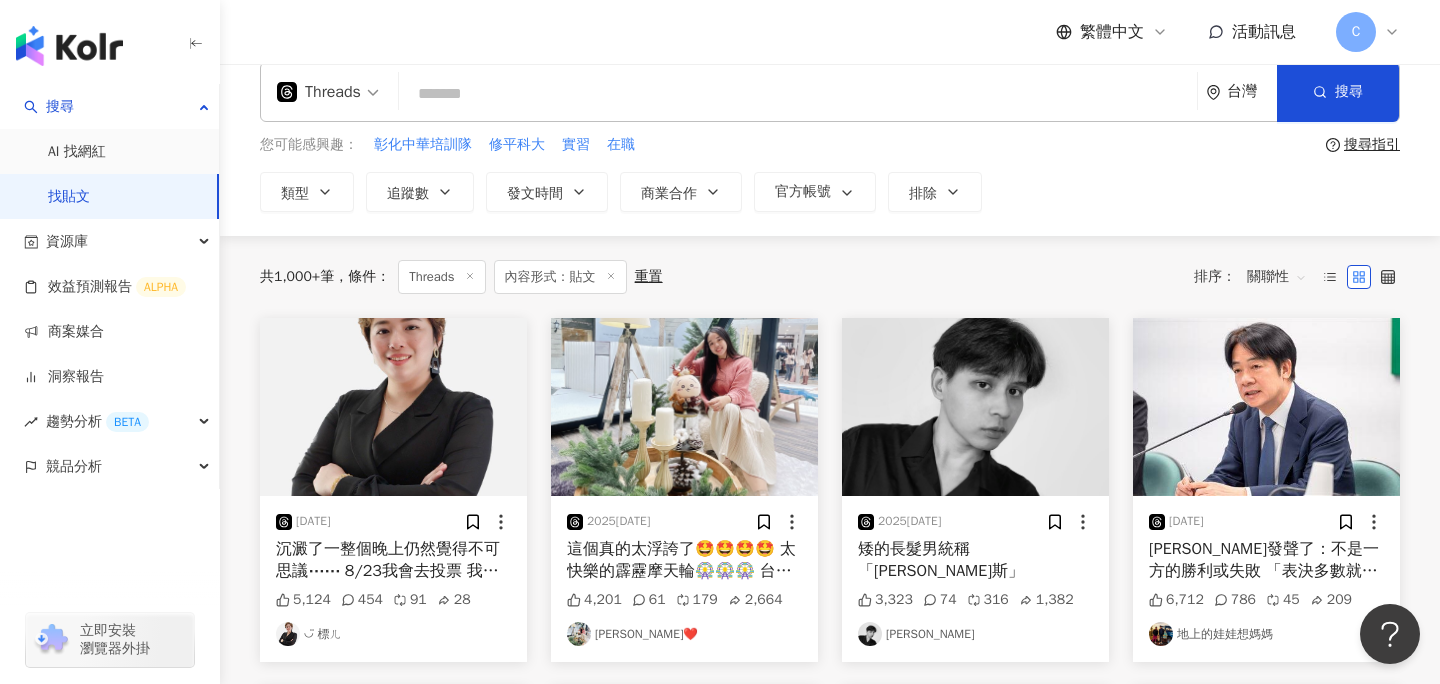 scroll, scrollTop: 0, scrollLeft: 0, axis: both 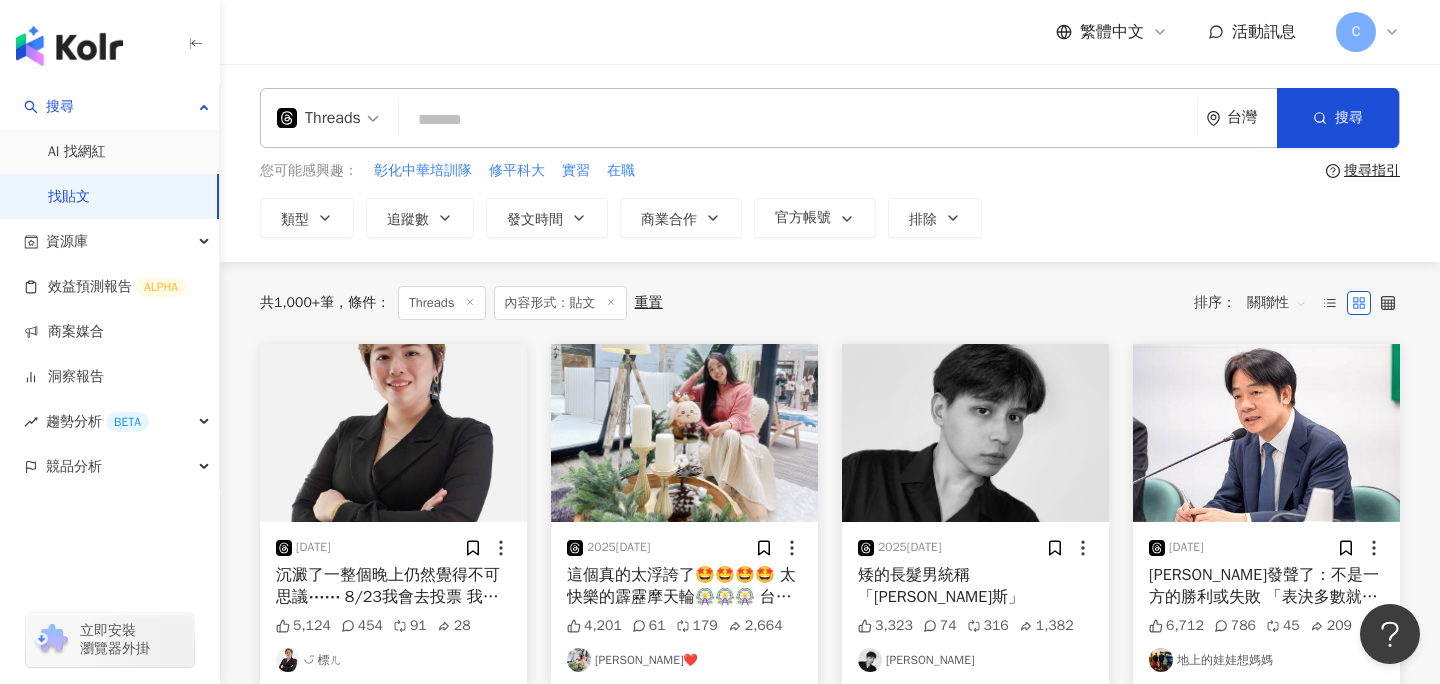 click at bounding box center [798, 119] 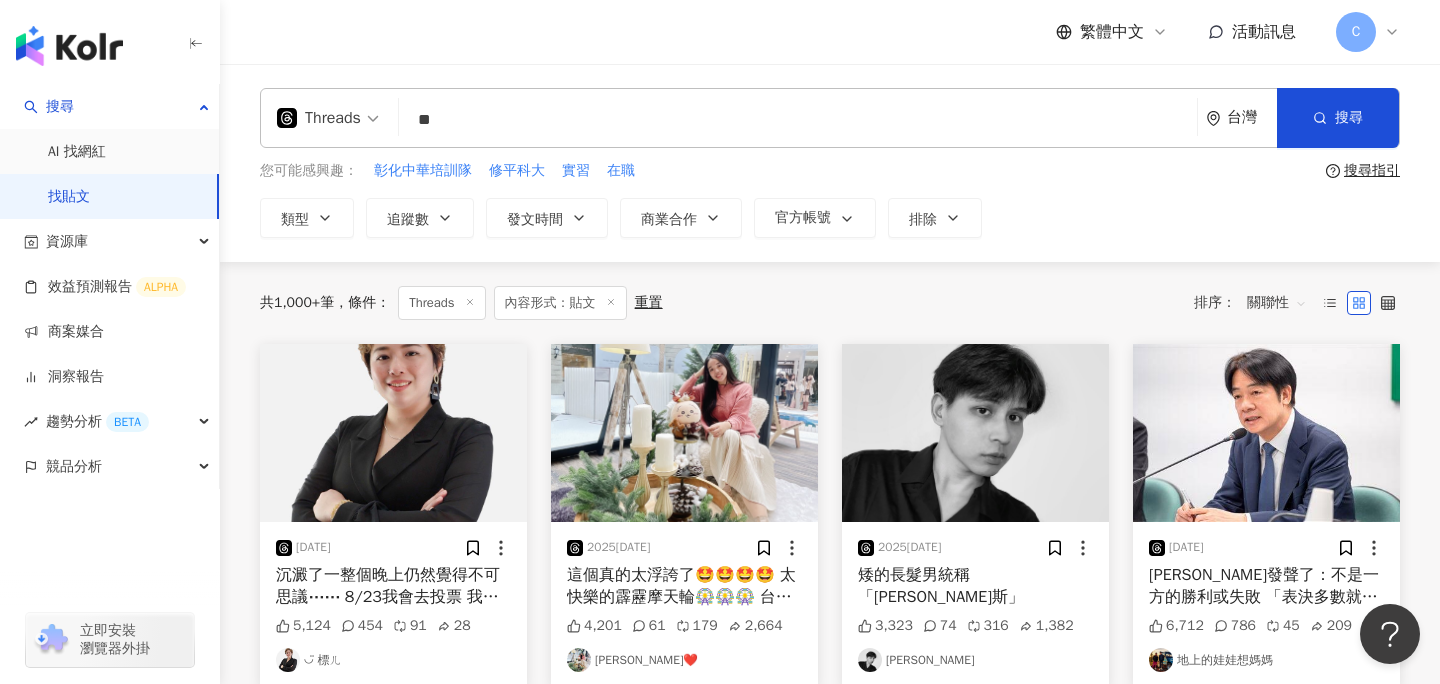 type on "*" 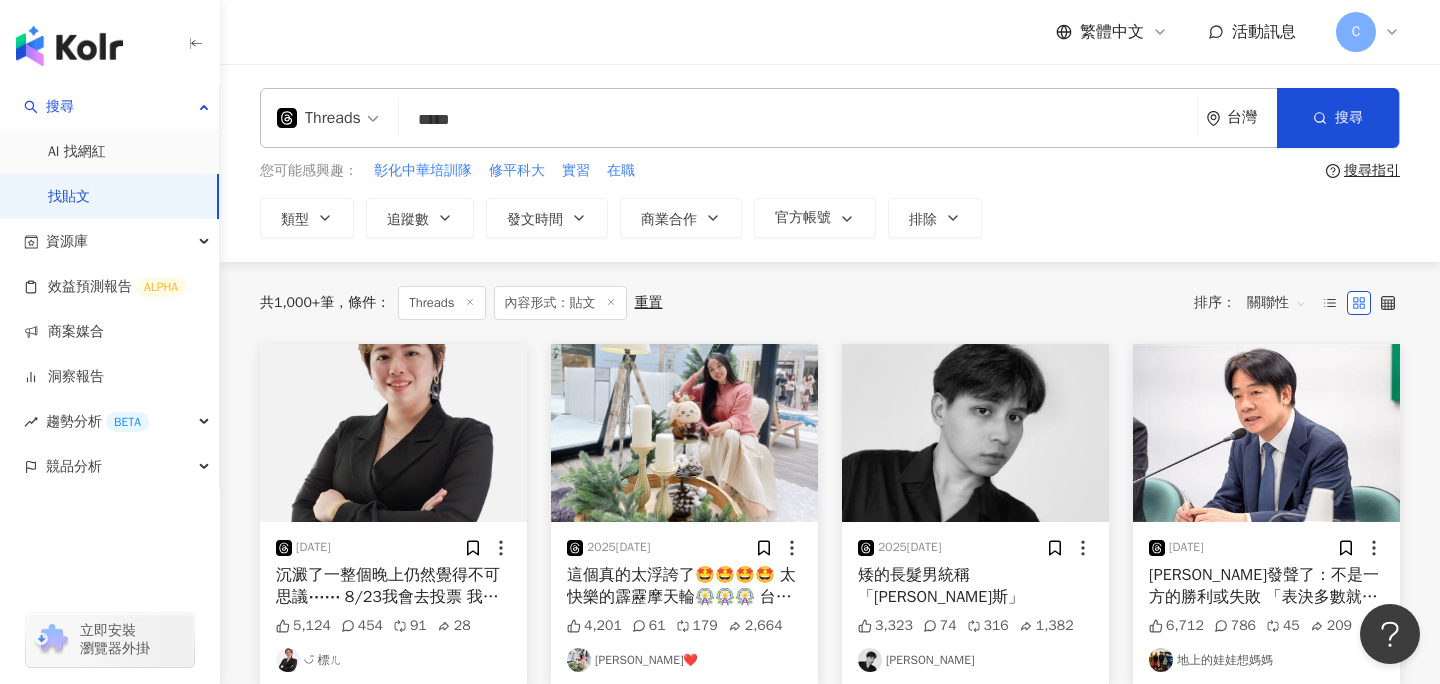 type on "*****" 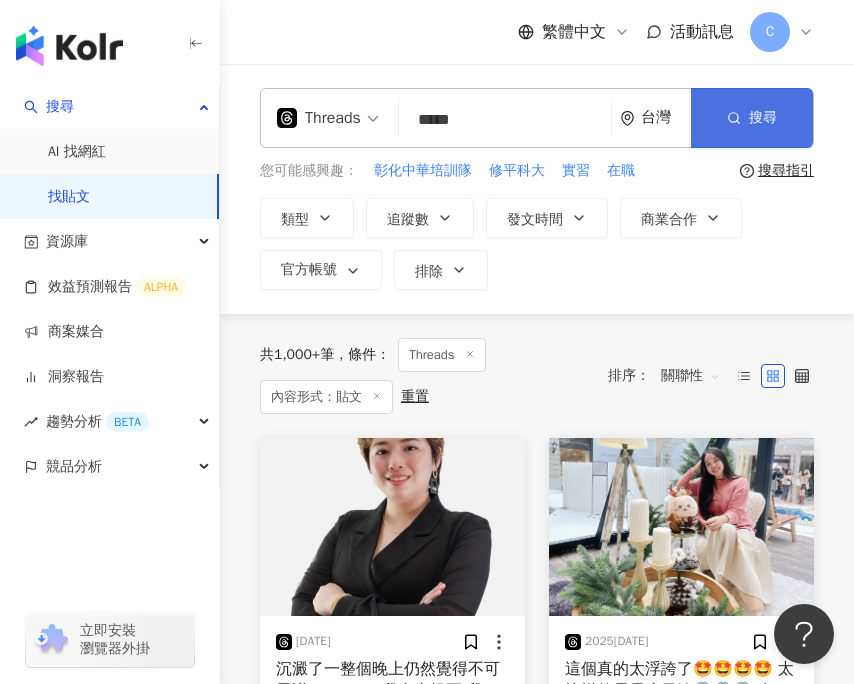 click on "搜尋" at bounding box center [752, 118] 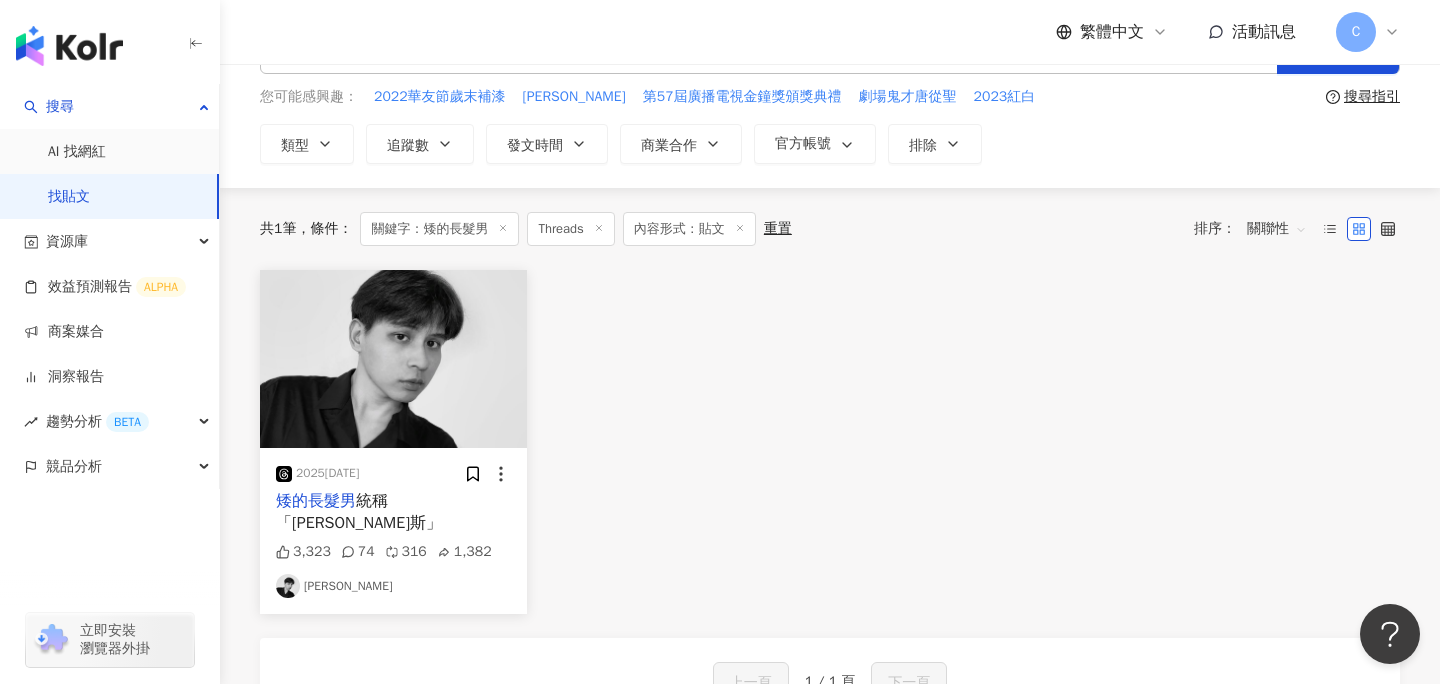 scroll, scrollTop: 0, scrollLeft: 0, axis: both 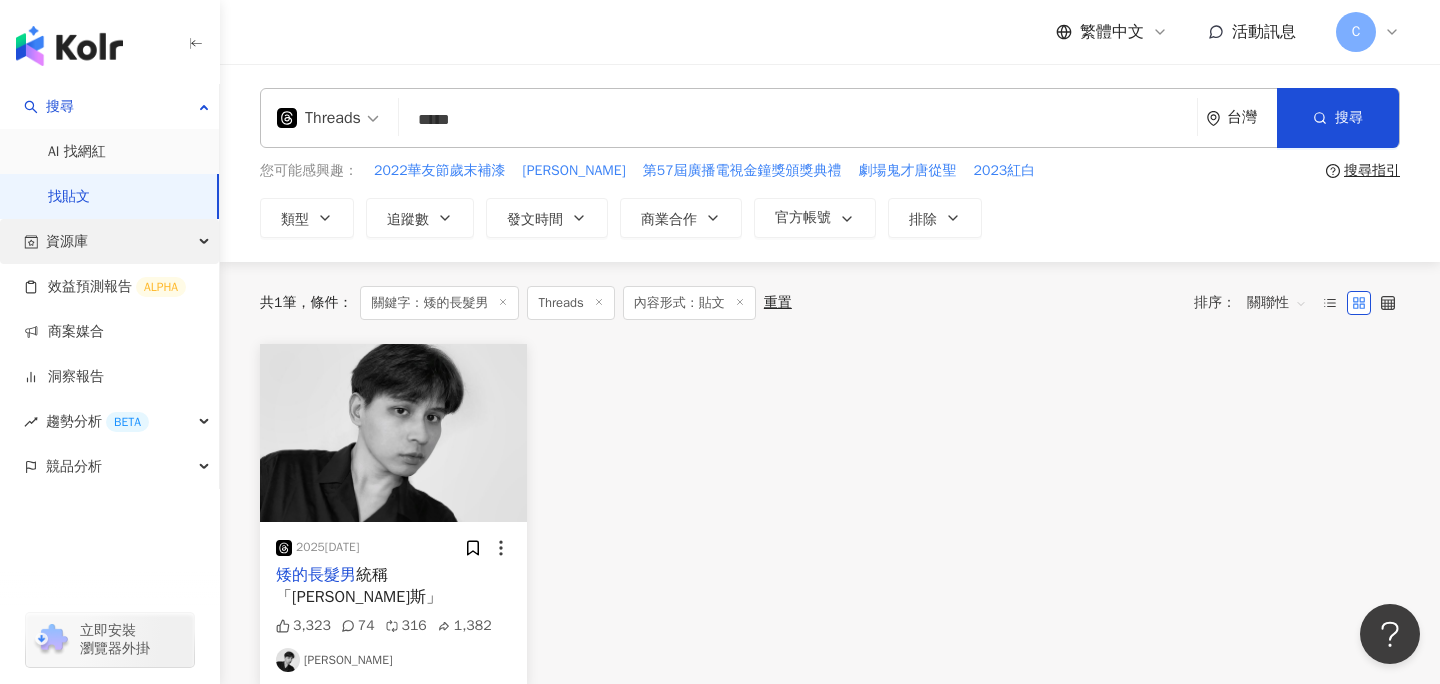 click on "資源庫" at bounding box center [109, 241] 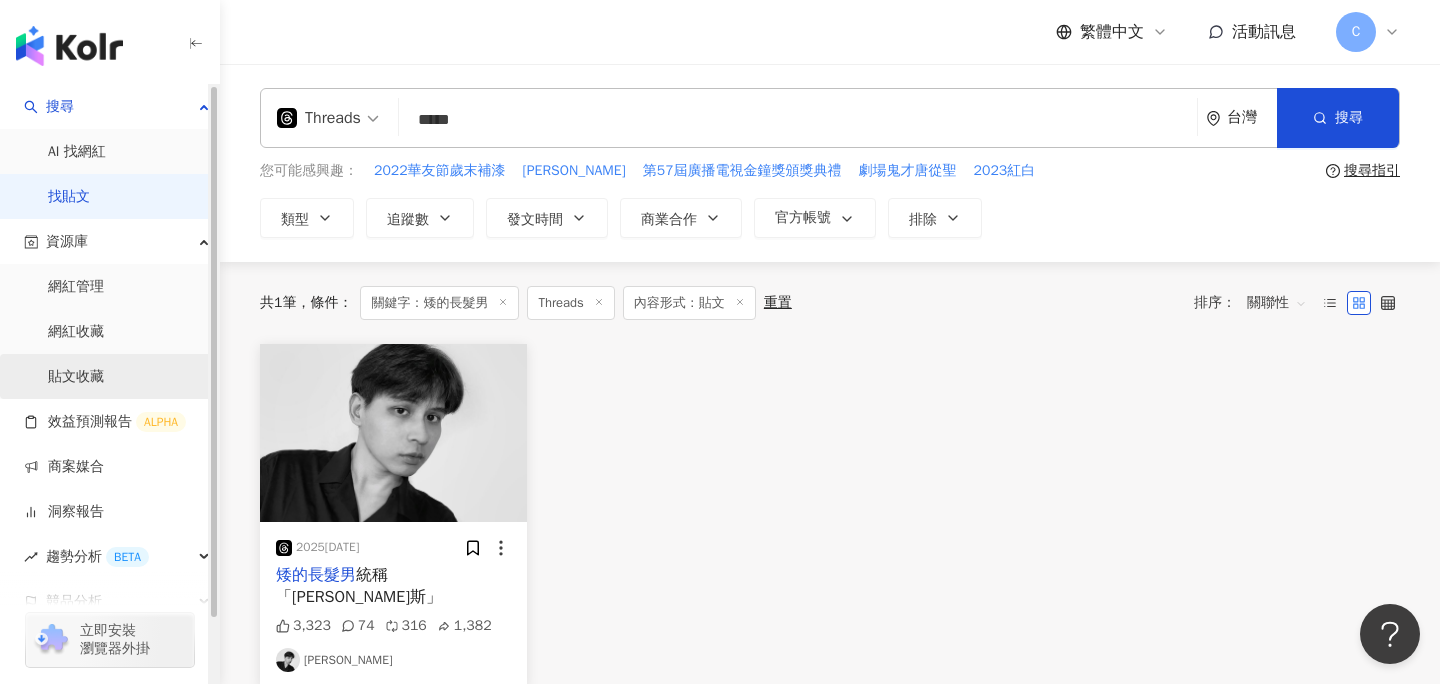 click on "貼文收藏" at bounding box center [76, 377] 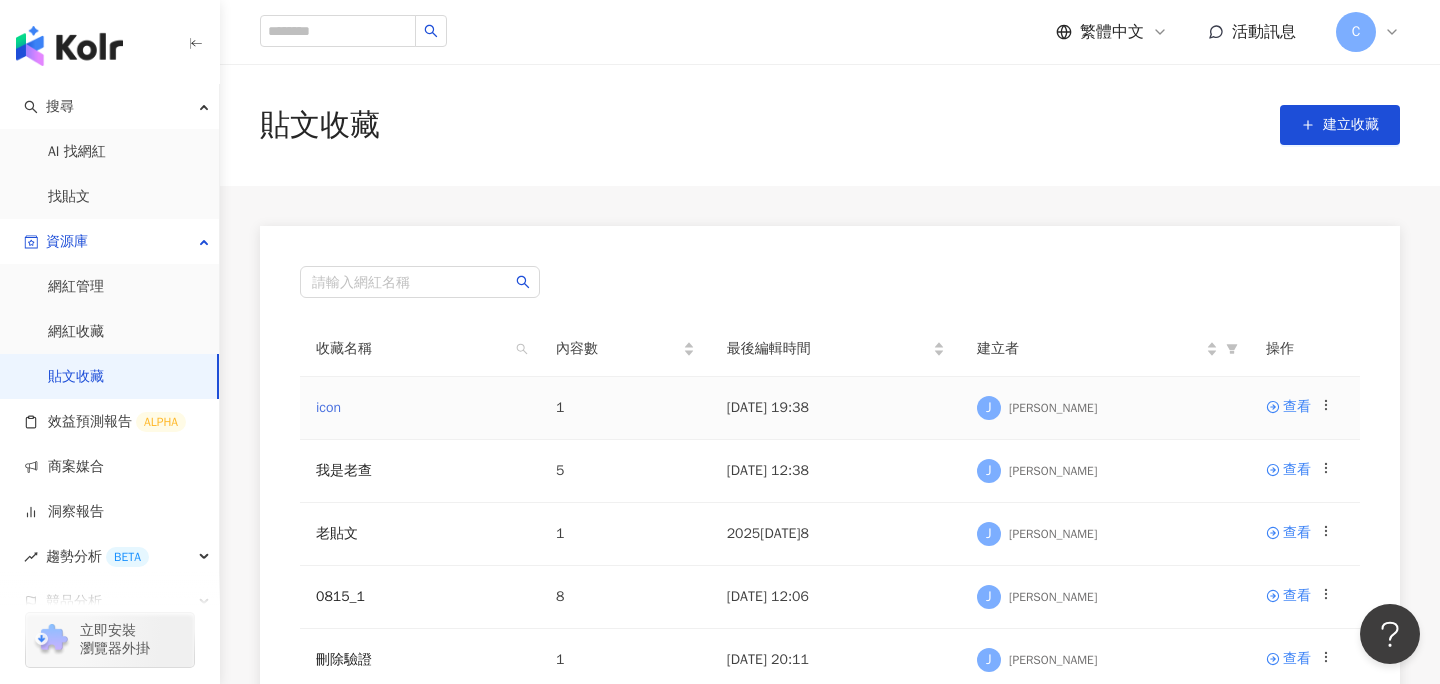 click on "icon" at bounding box center [328, 407] 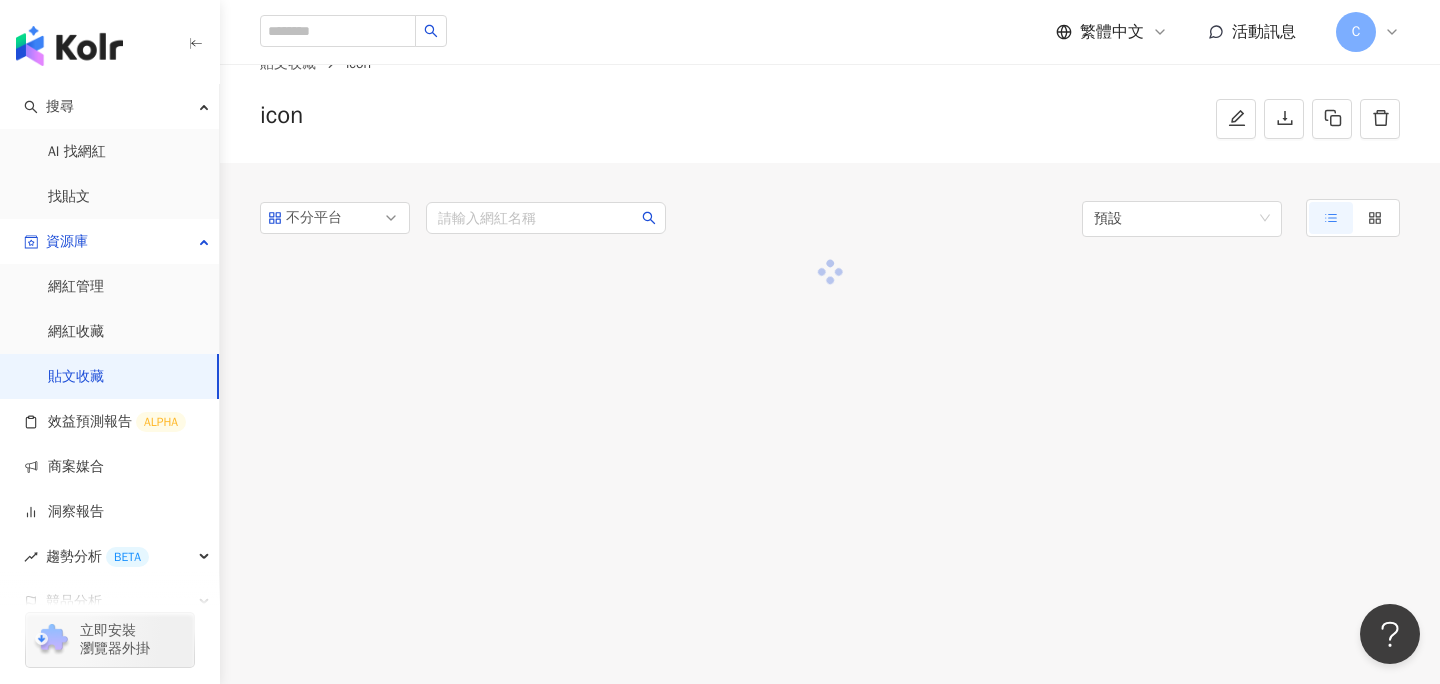 scroll, scrollTop: 54, scrollLeft: 0, axis: vertical 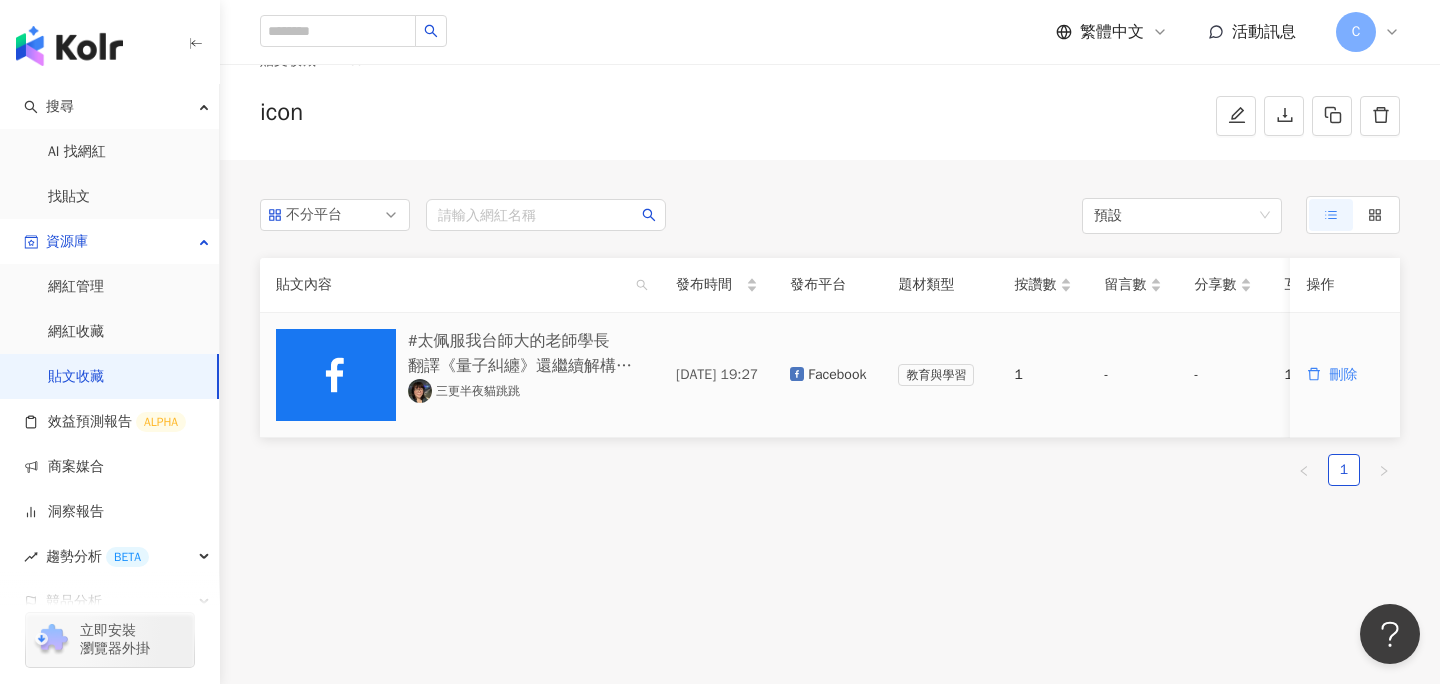 click on "三更半夜貓跳跳" at bounding box center (464, 391) 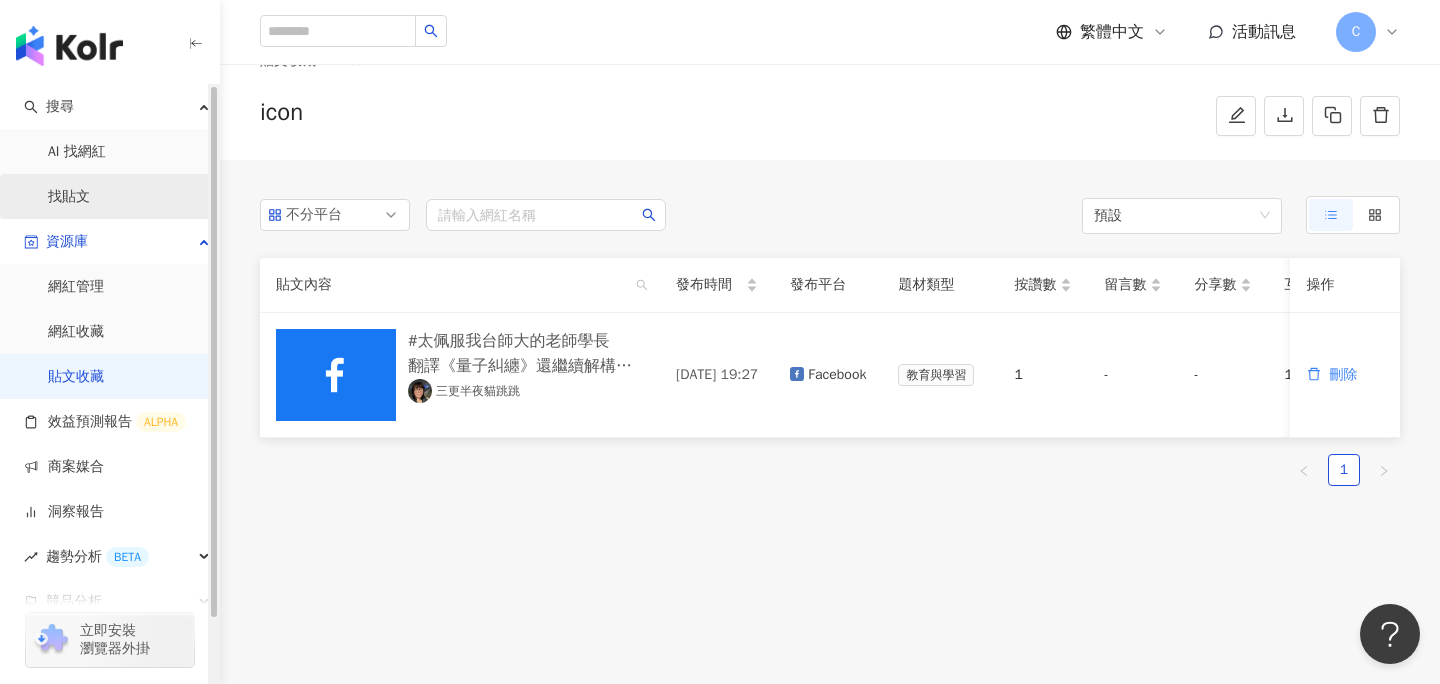 click on "找貼文" at bounding box center (69, 197) 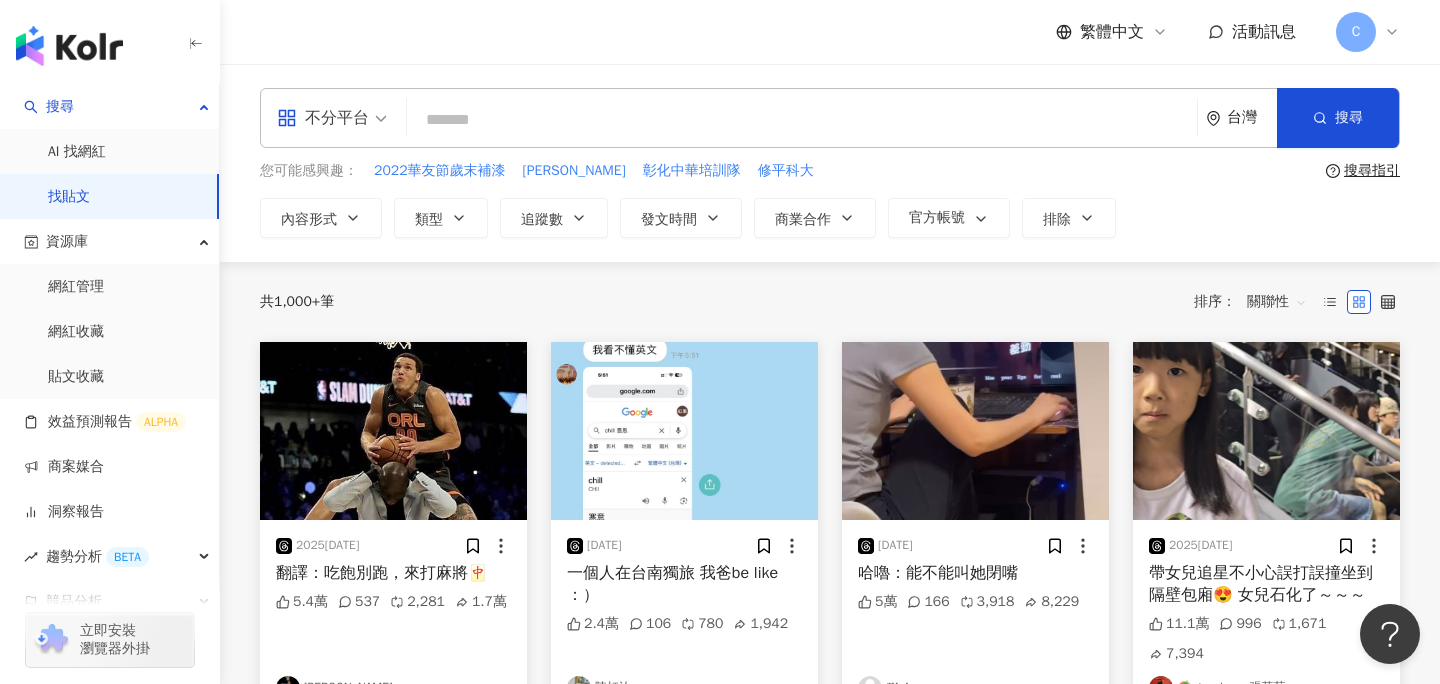 click on "不分平台" at bounding box center (323, 118) 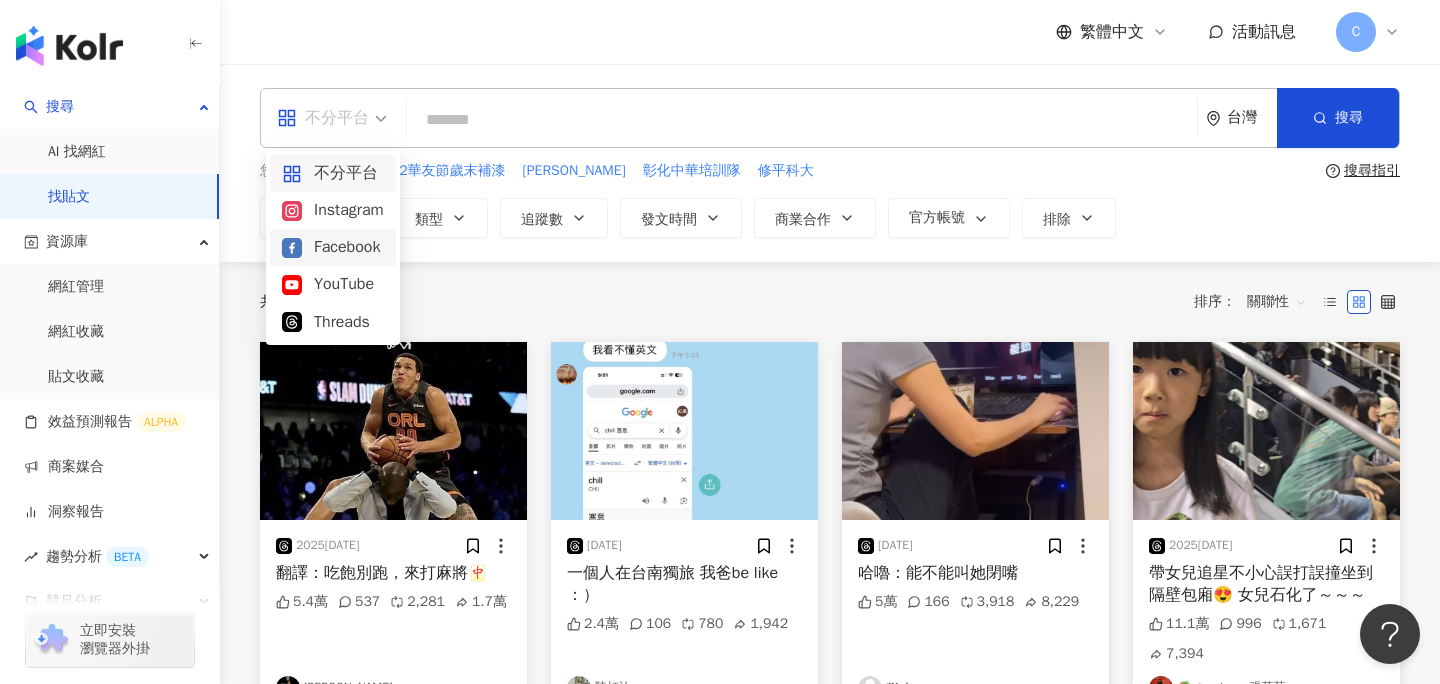 click on "Facebook" at bounding box center (333, 247) 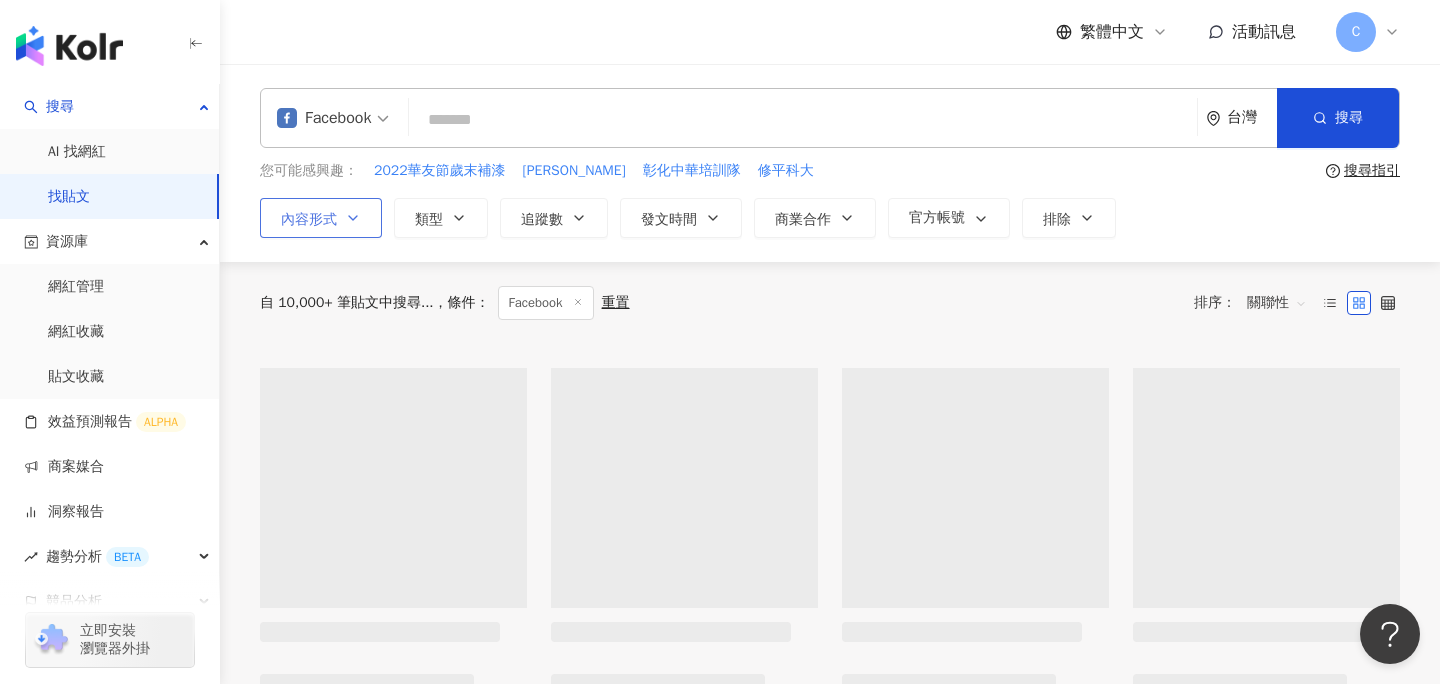 click on "內容形式" at bounding box center [321, 218] 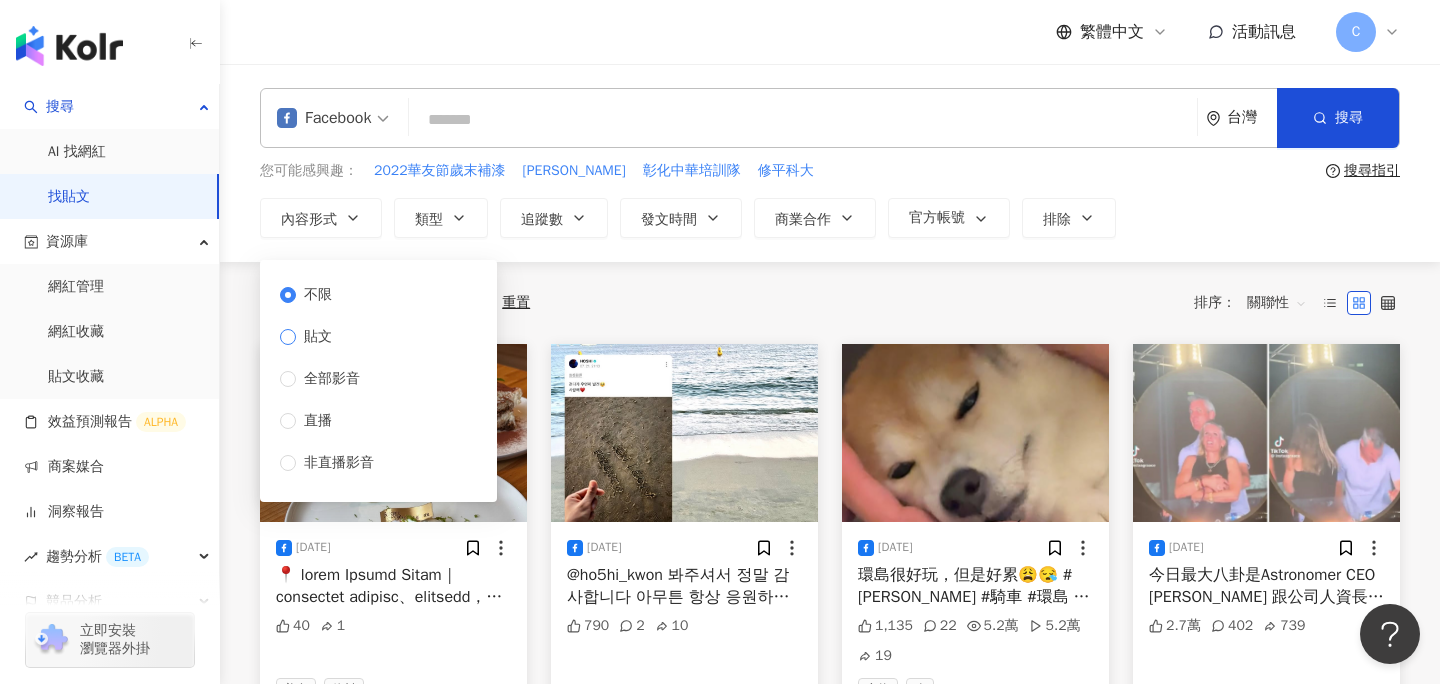 click on "貼文" at bounding box center [318, 337] 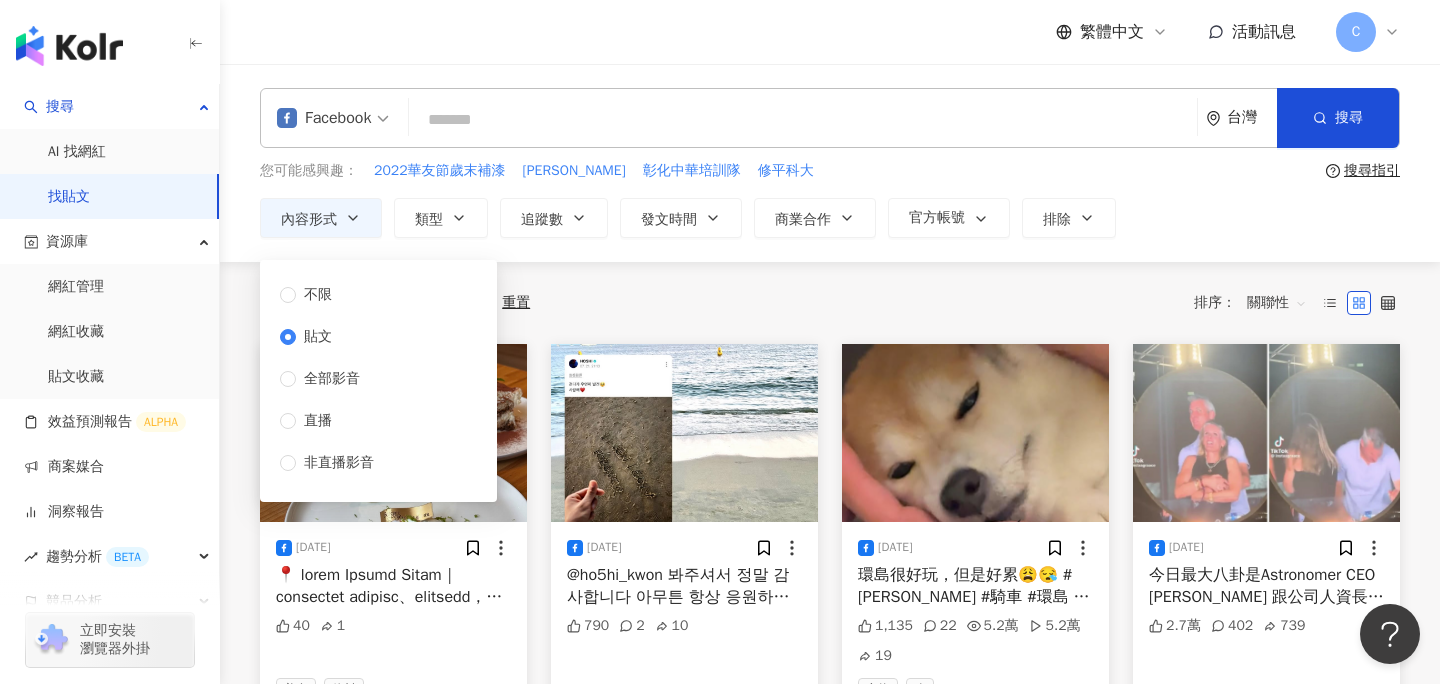 click on "共  1,000+  筆 條件 ： Facebook 重置 排序： 關聯性" at bounding box center (830, 303) 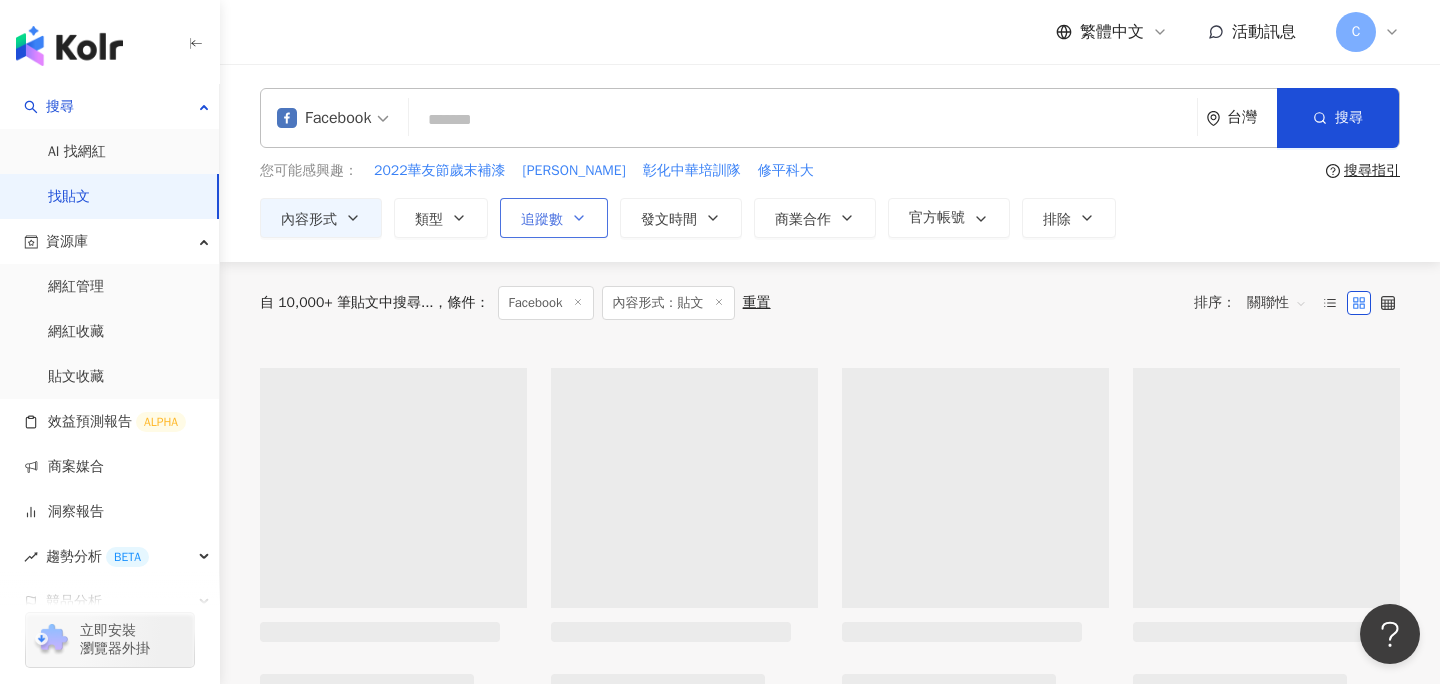 click on "追蹤數" at bounding box center (542, 220) 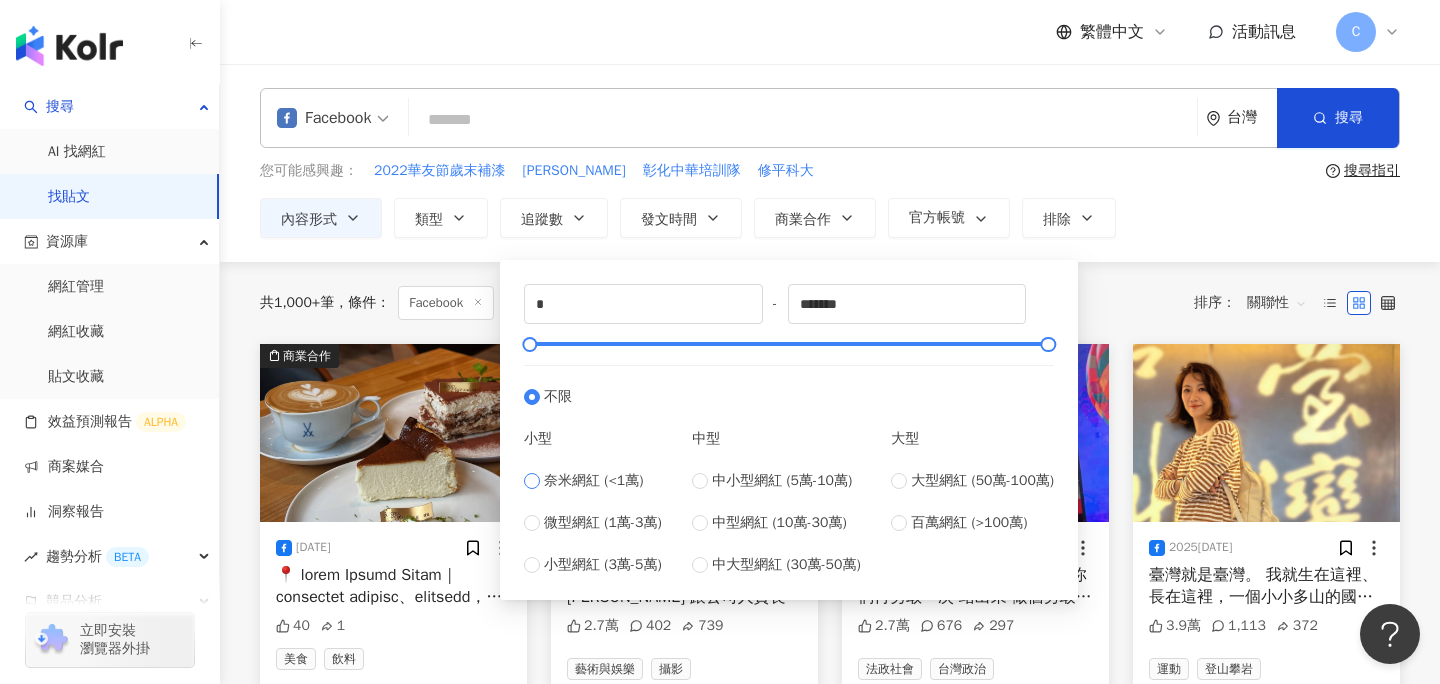 click on "奈米網紅 (<1萬)" at bounding box center (593, 481) 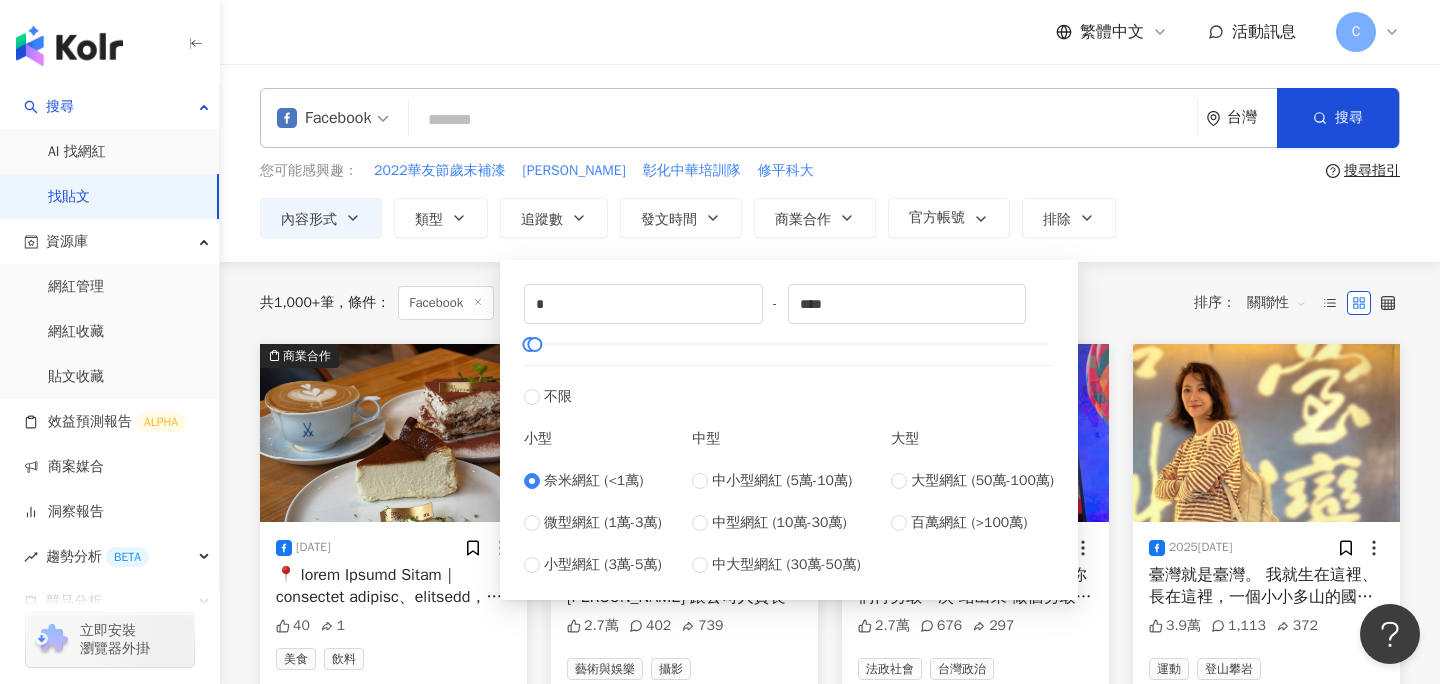 click on "共  1,000+  筆 條件 ： Facebook 內容形式：貼文 重置 排序： 關聯性" at bounding box center [830, 303] 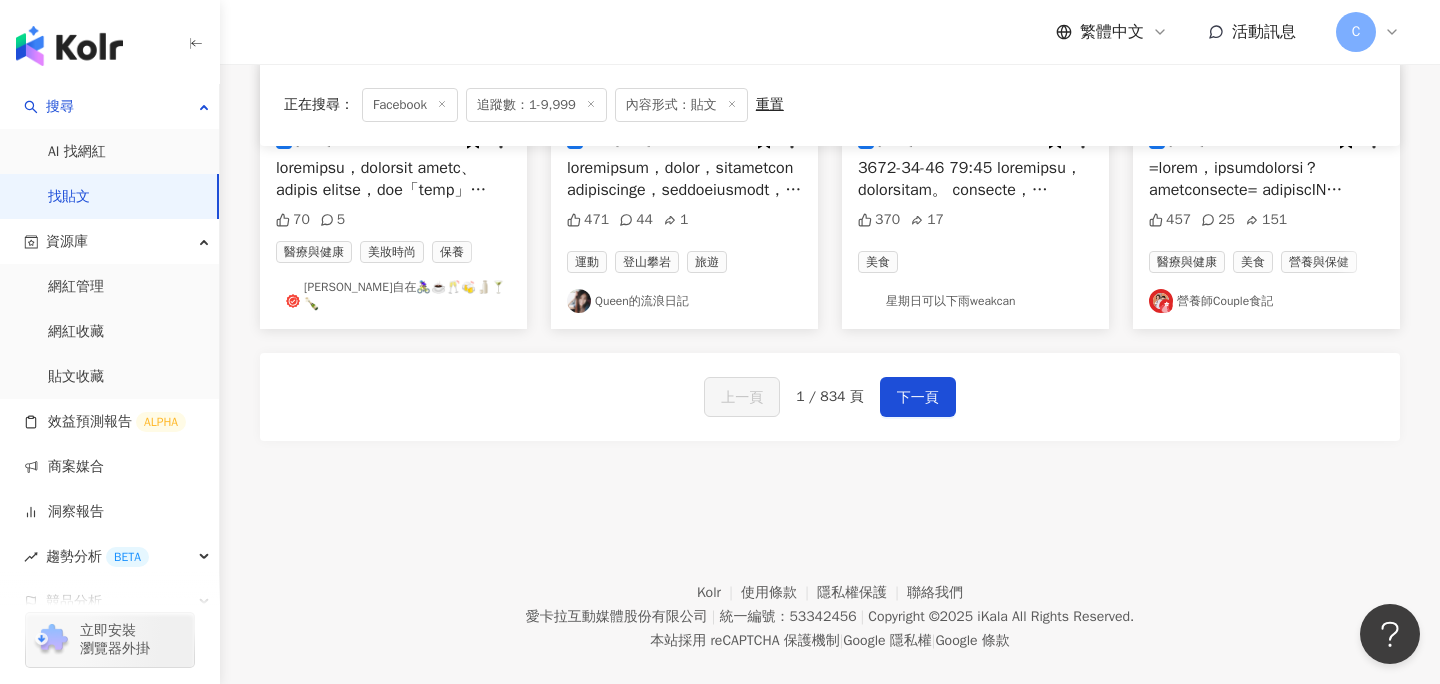 scroll, scrollTop: 1248, scrollLeft: 0, axis: vertical 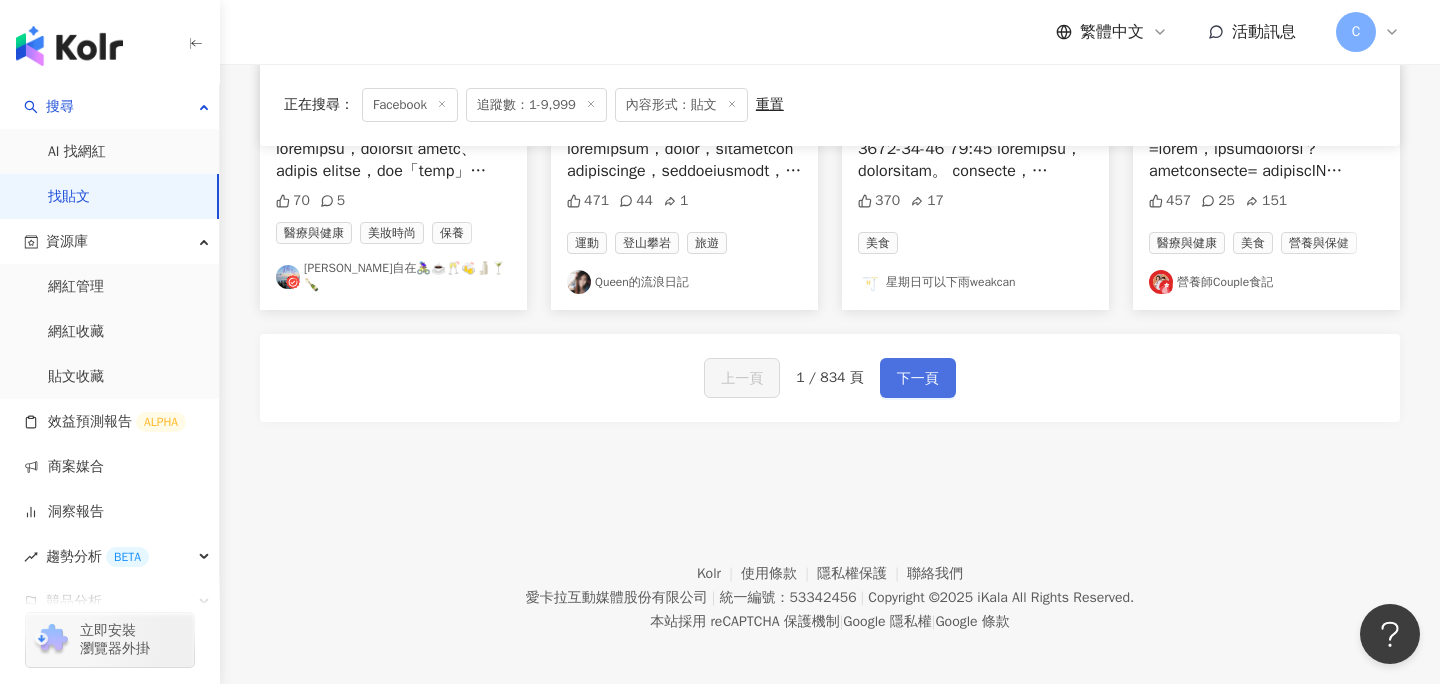 click on "下一頁" at bounding box center (918, 378) 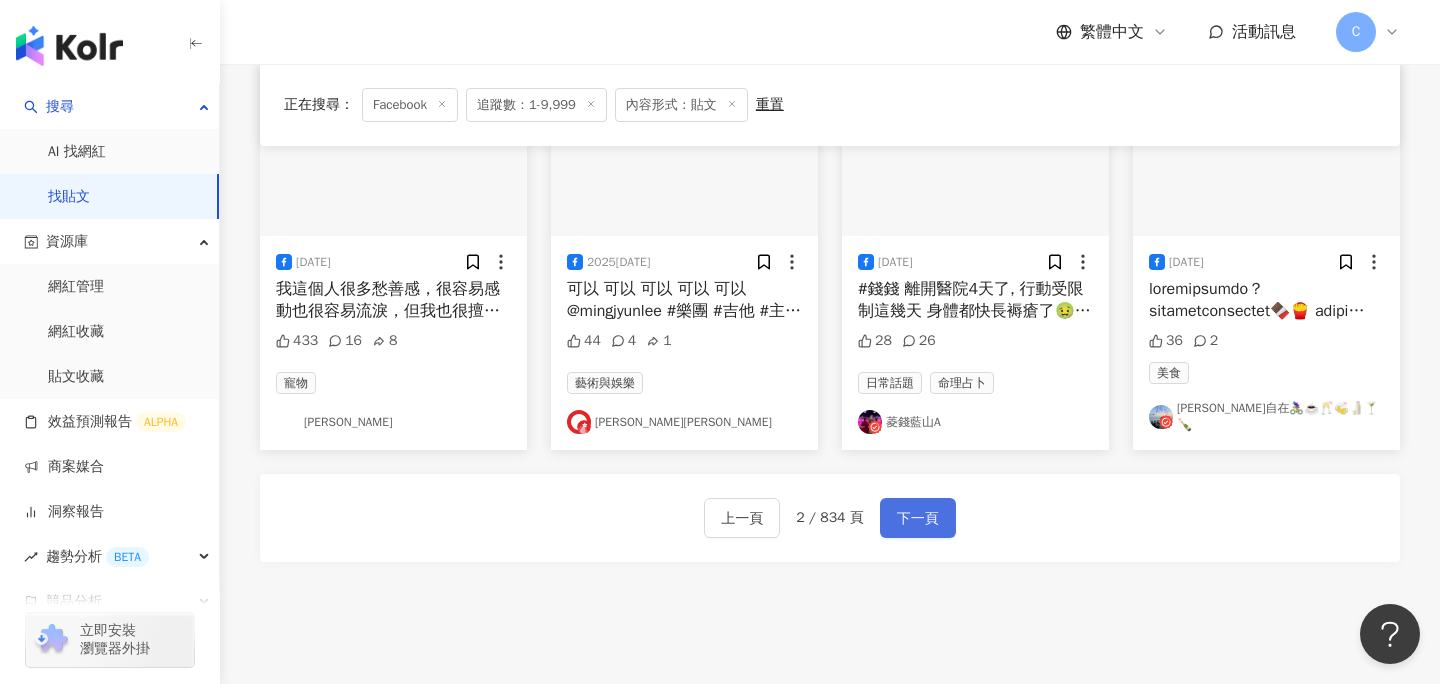 scroll, scrollTop: 1101, scrollLeft: 0, axis: vertical 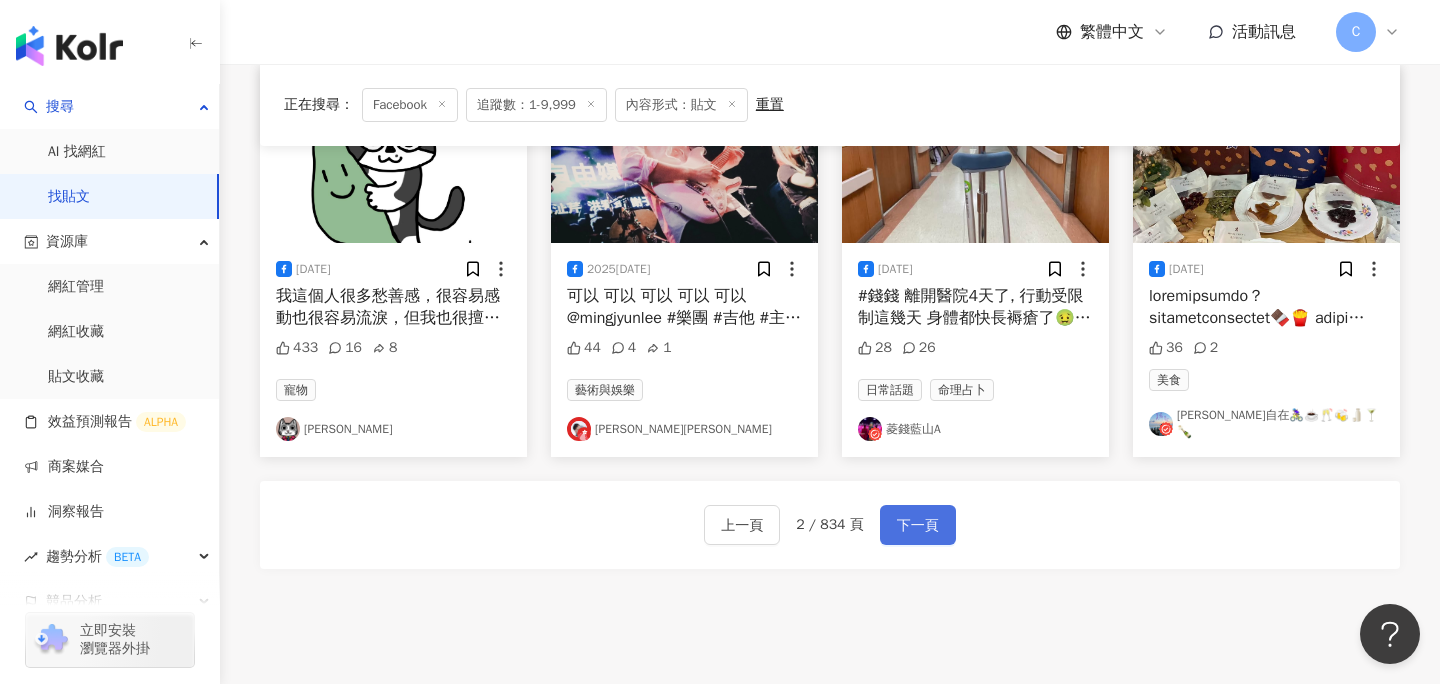click on "下一頁" at bounding box center (918, 525) 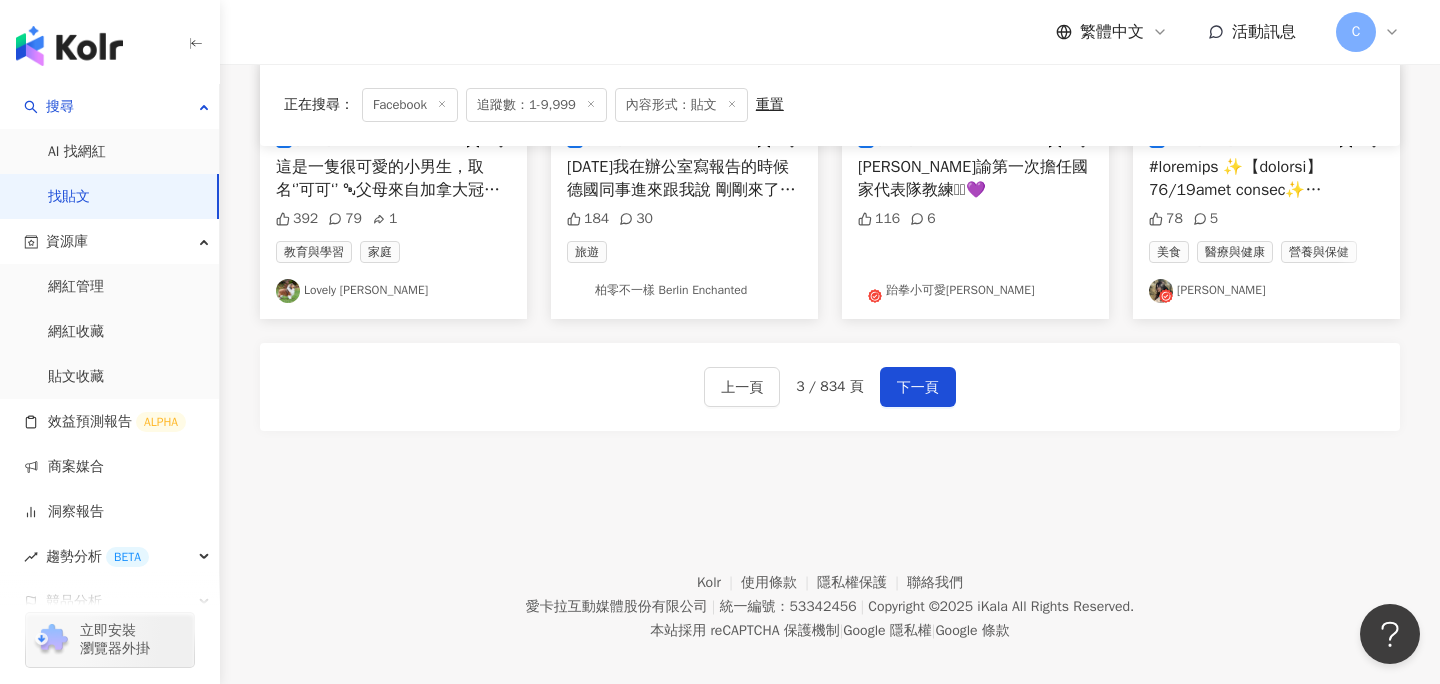 scroll, scrollTop: 1239, scrollLeft: 0, axis: vertical 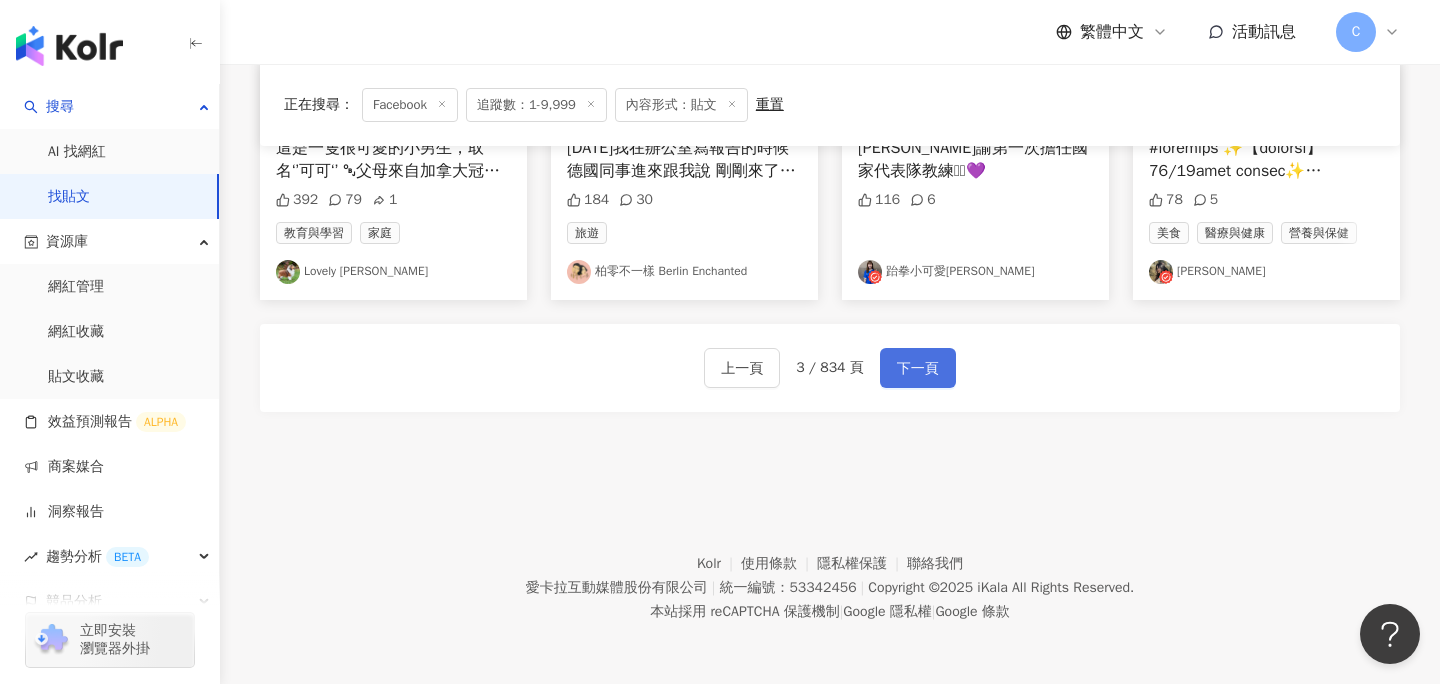 click on "下一頁" at bounding box center (918, 368) 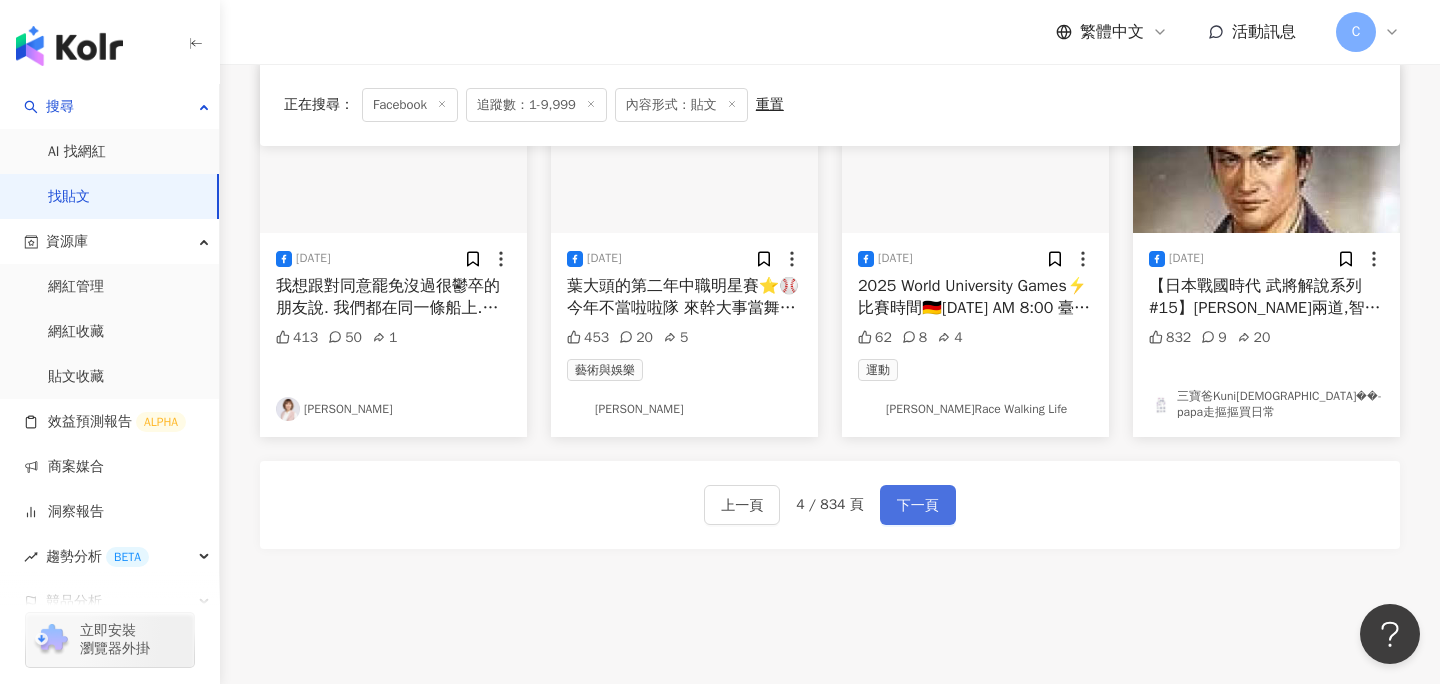 scroll, scrollTop: 1248, scrollLeft: 0, axis: vertical 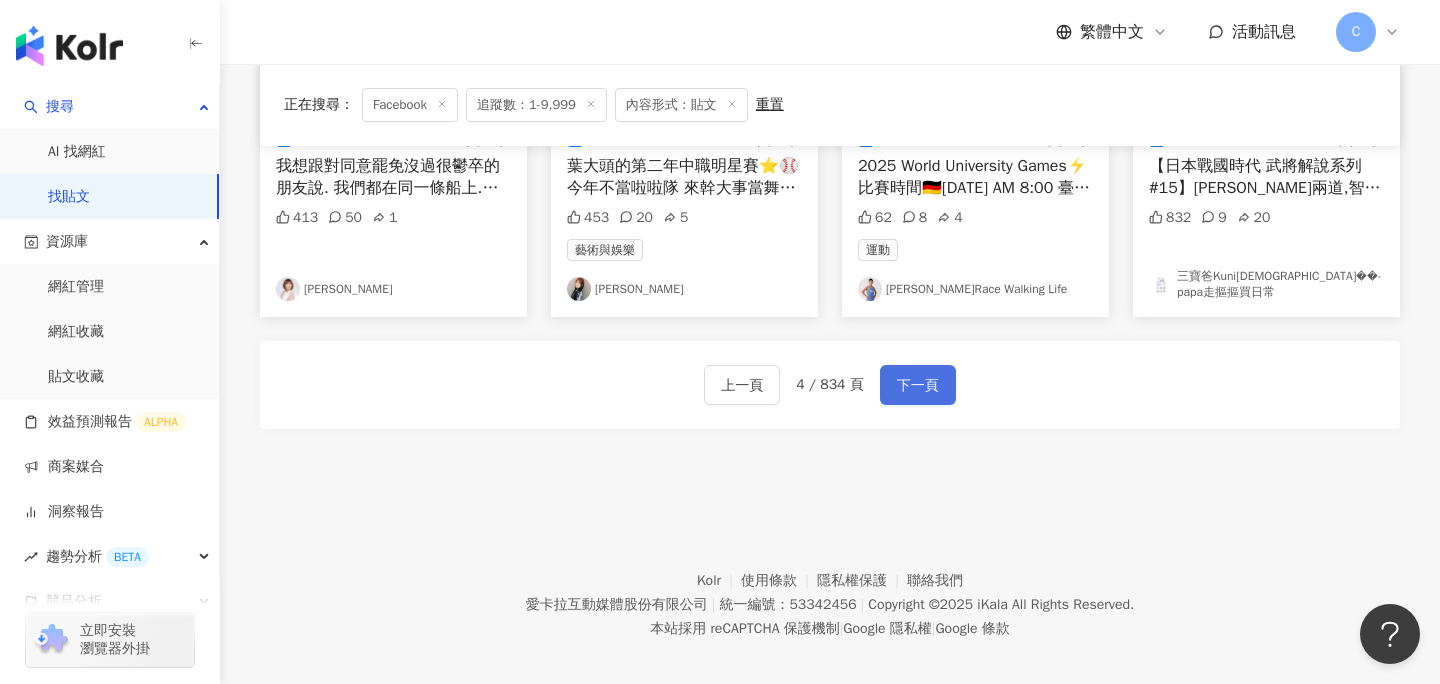 click on "下一頁" at bounding box center [918, 386] 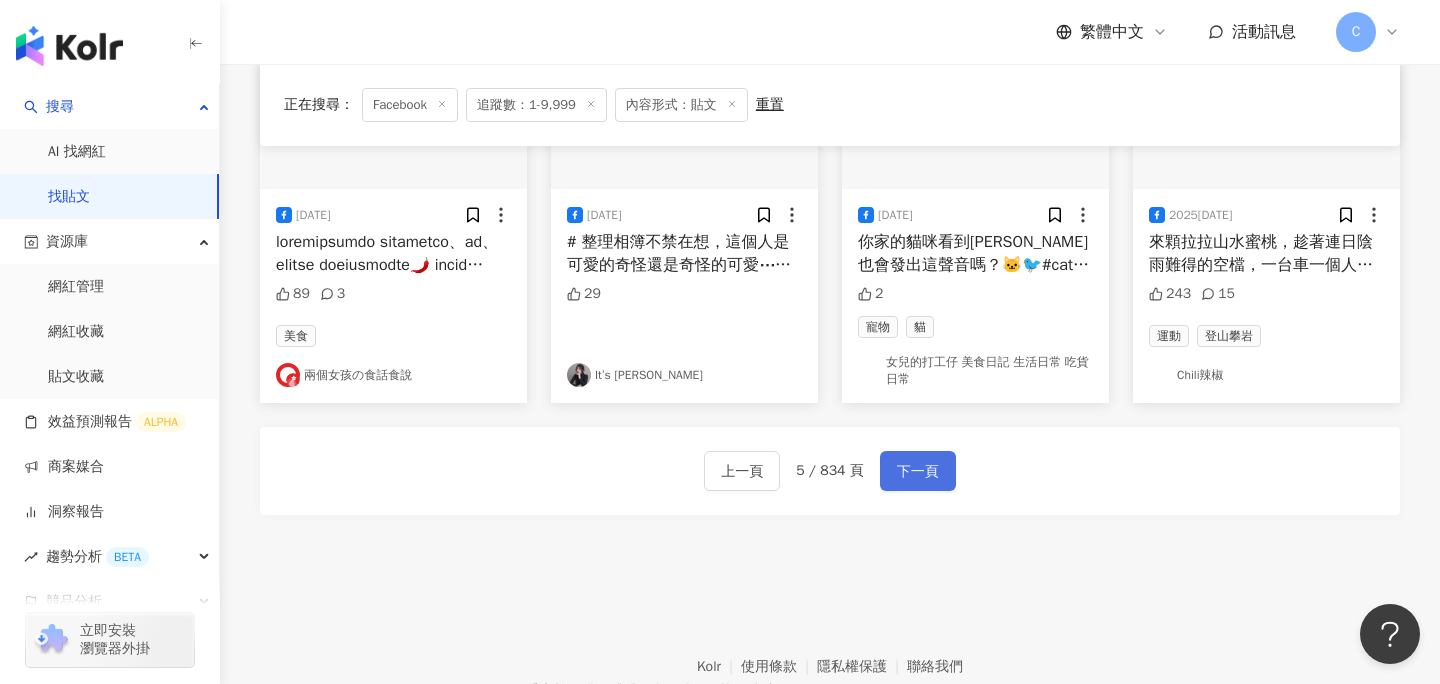 scroll, scrollTop: 1248, scrollLeft: 0, axis: vertical 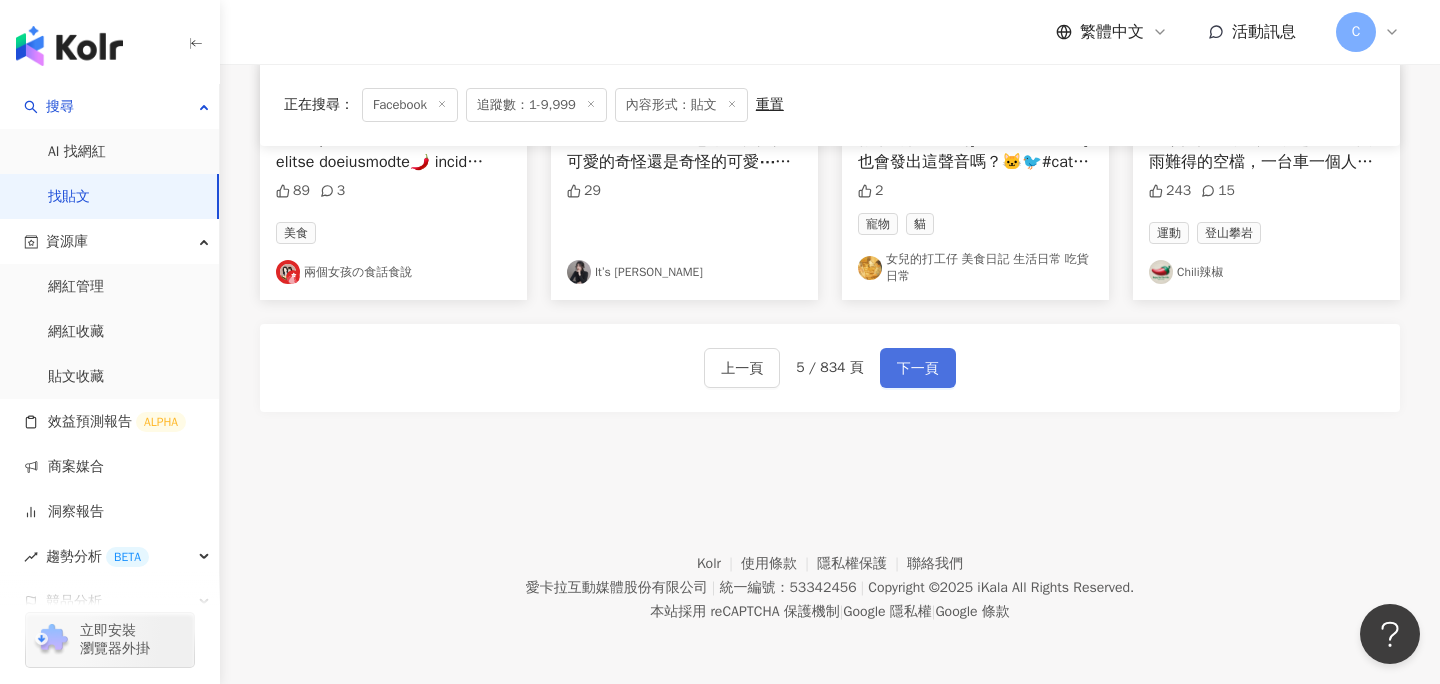 click on "下一頁" at bounding box center [918, 369] 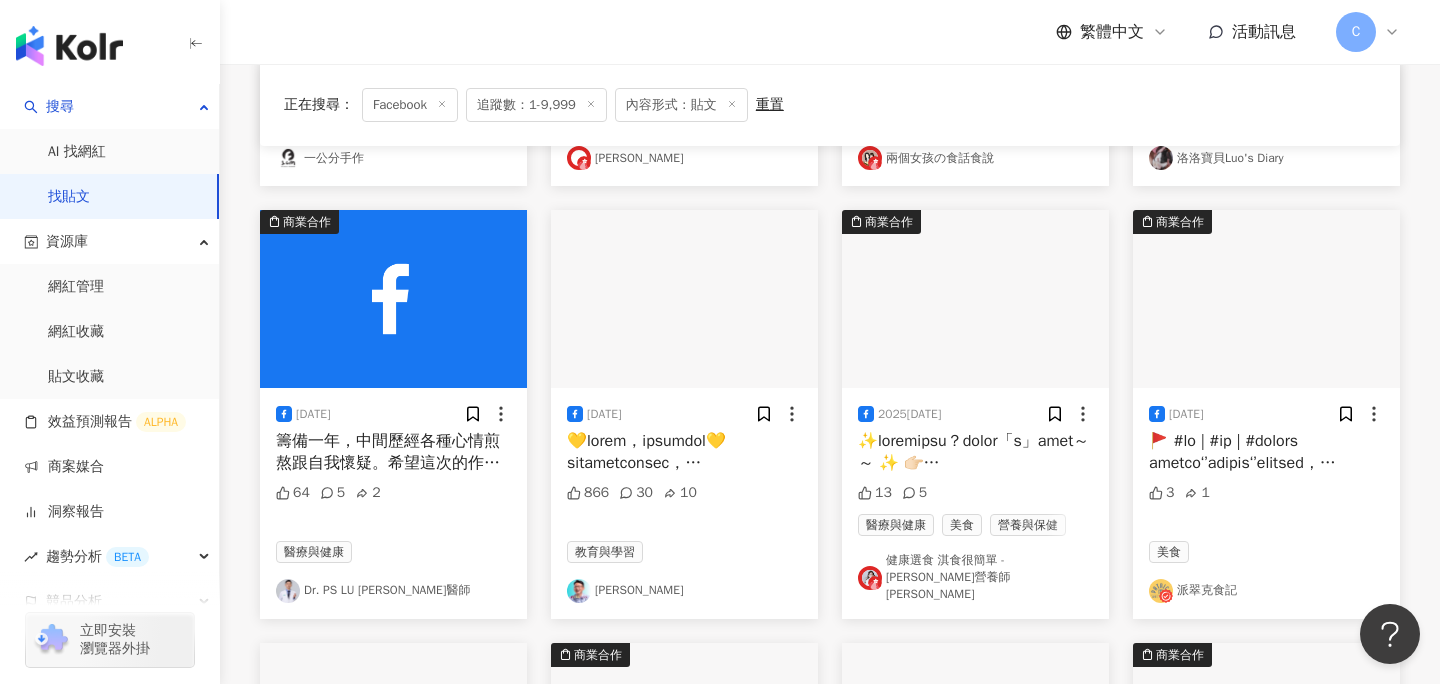 scroll, scrollTop: 542, scrollLeft: 0, axis: vertical 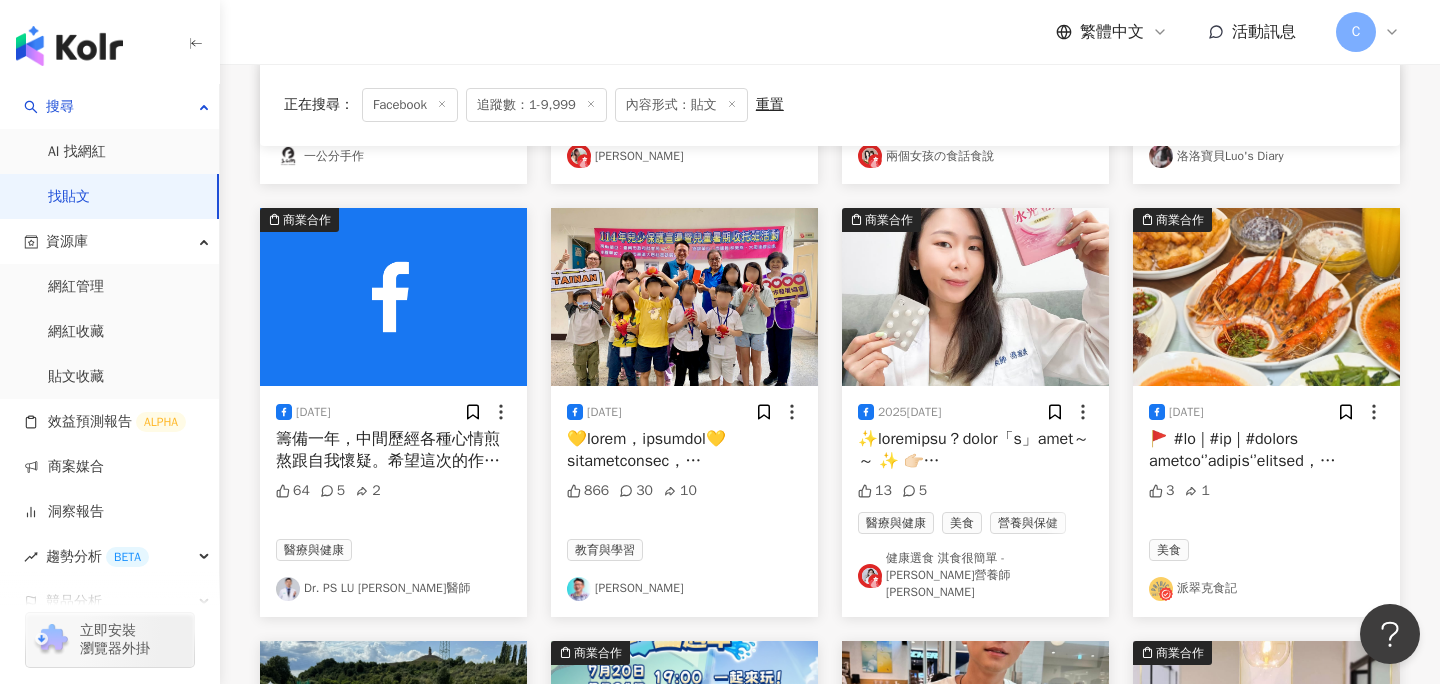 click on "Dr. PS LU 盧炳昇醫師" at bounding box center [393, 589] 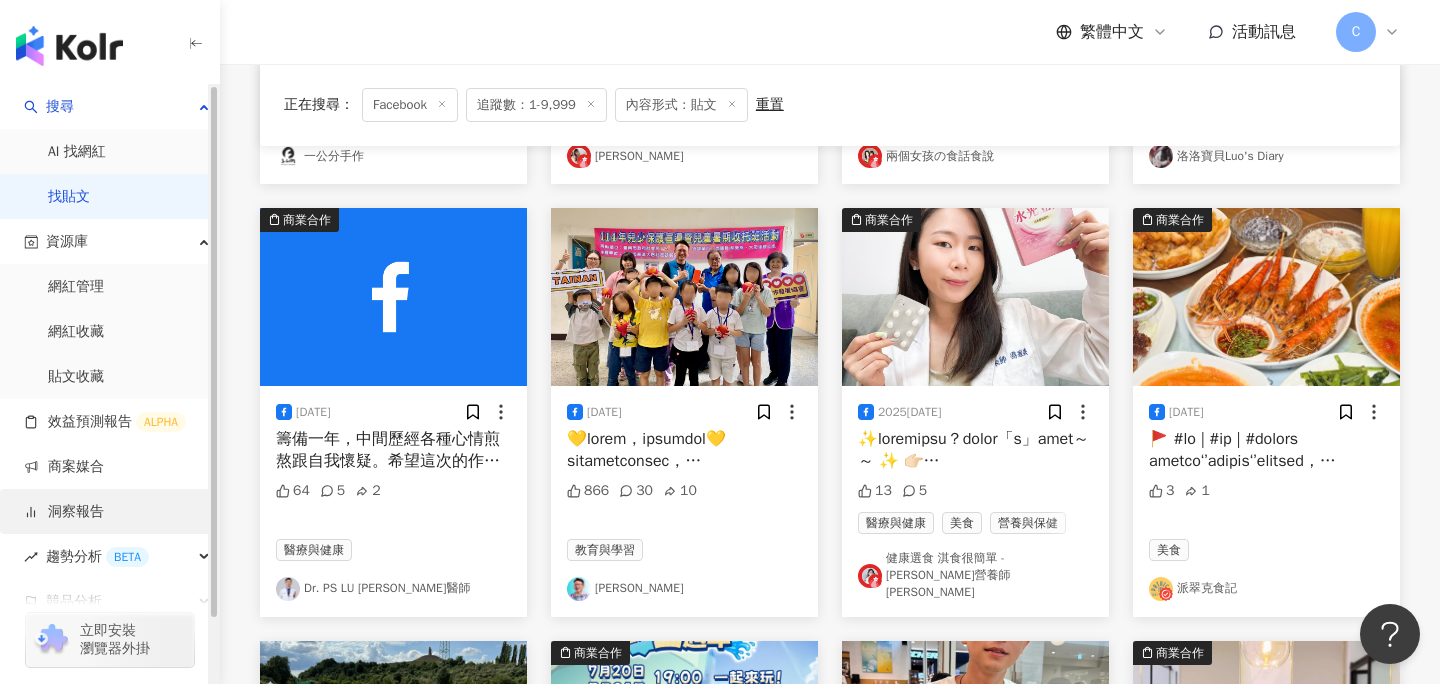 click on "洞察報告" at bounding box center [64, 512] 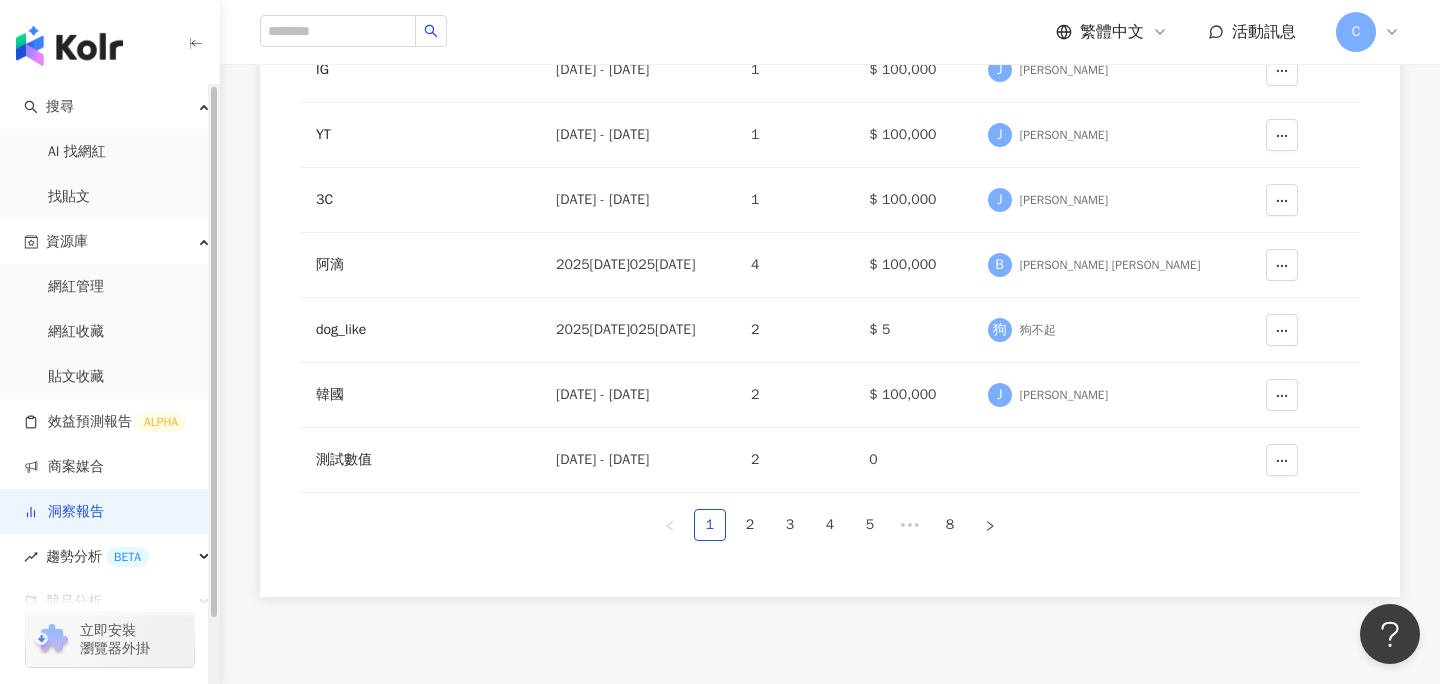 scroll, scrollTop: 0, scrollLeft: 0, axis: both 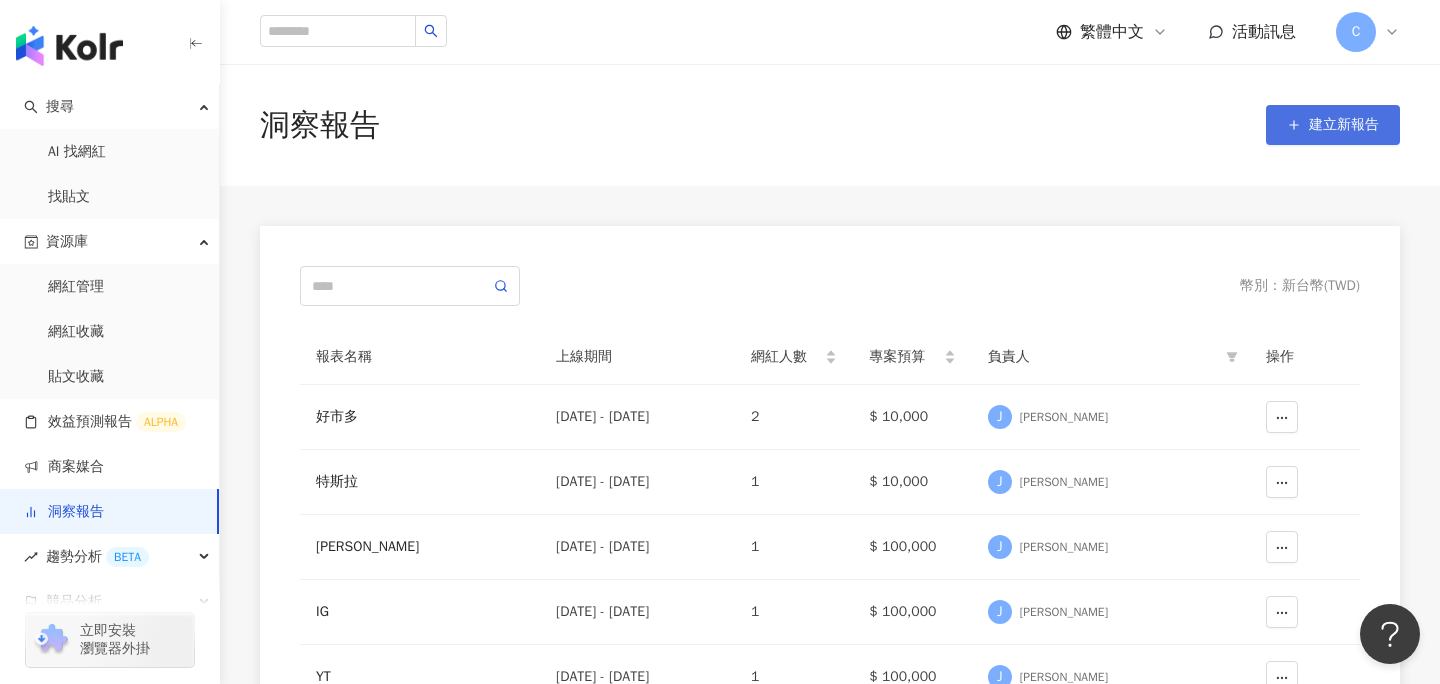 click on "建立新報告" at bounding box center [1333, 125] 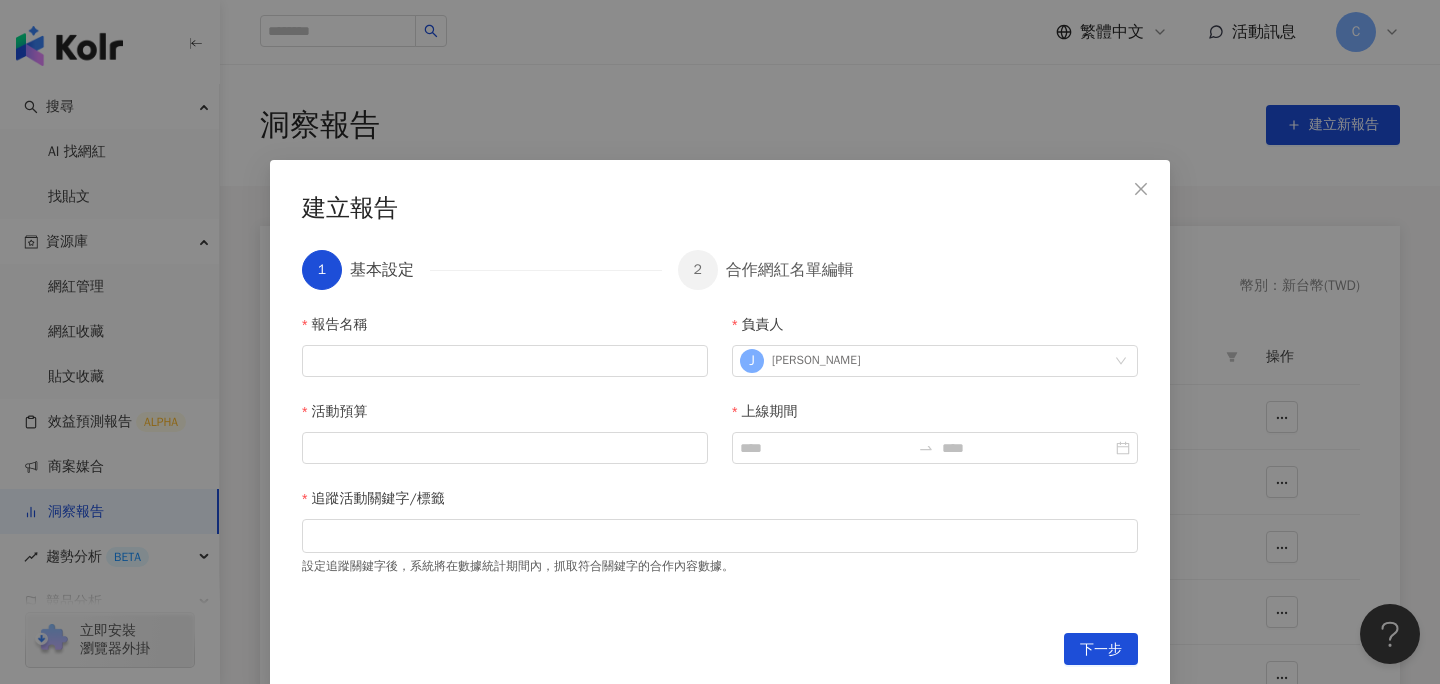 scroll, scrollTop: 3, scrollLeft: 0, axis: vertical 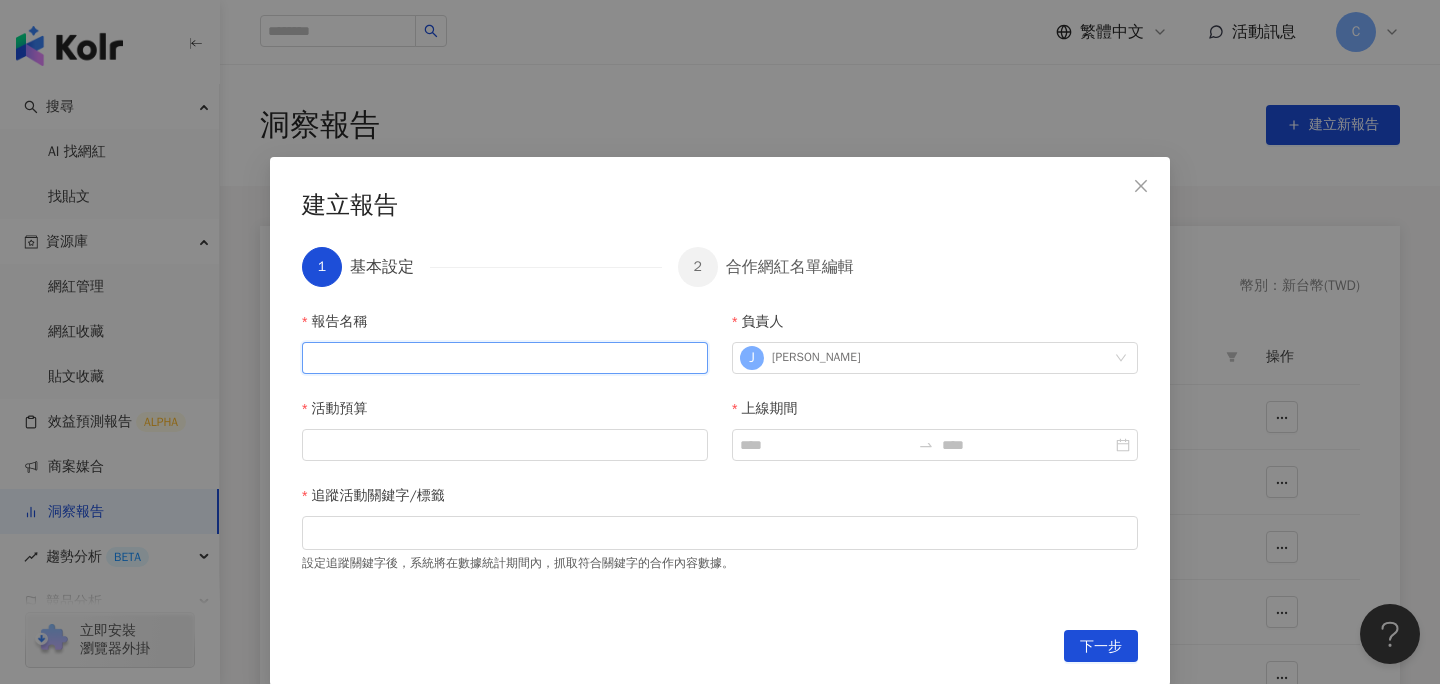 click on "報告名稱" at bounding box center (505, 358) 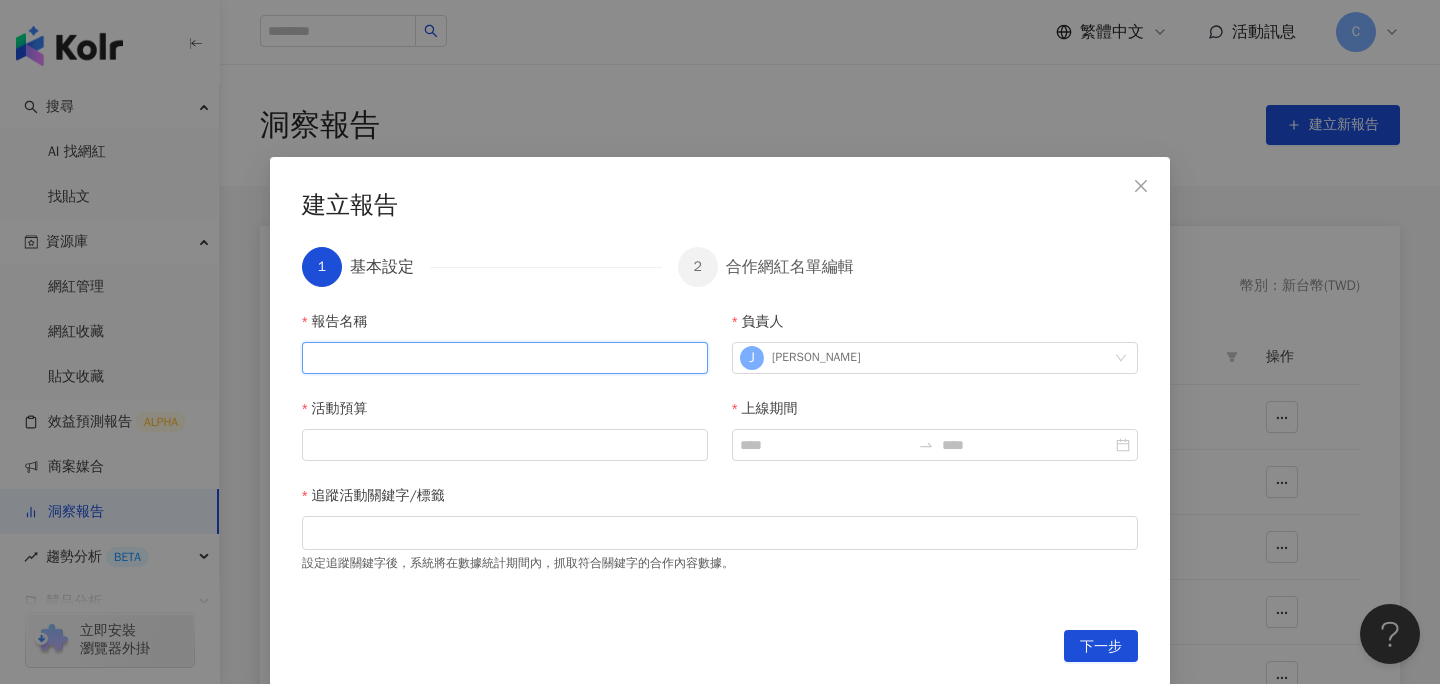 type on "*" 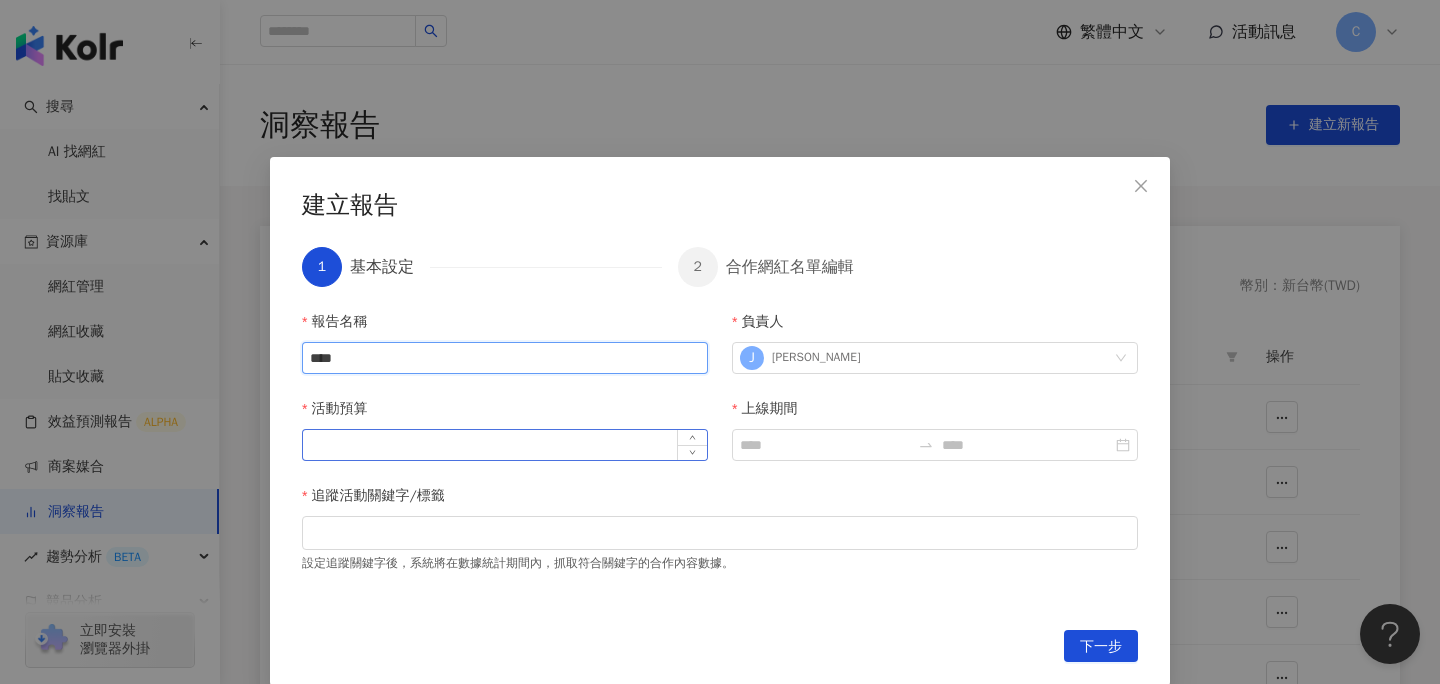 type on "****" 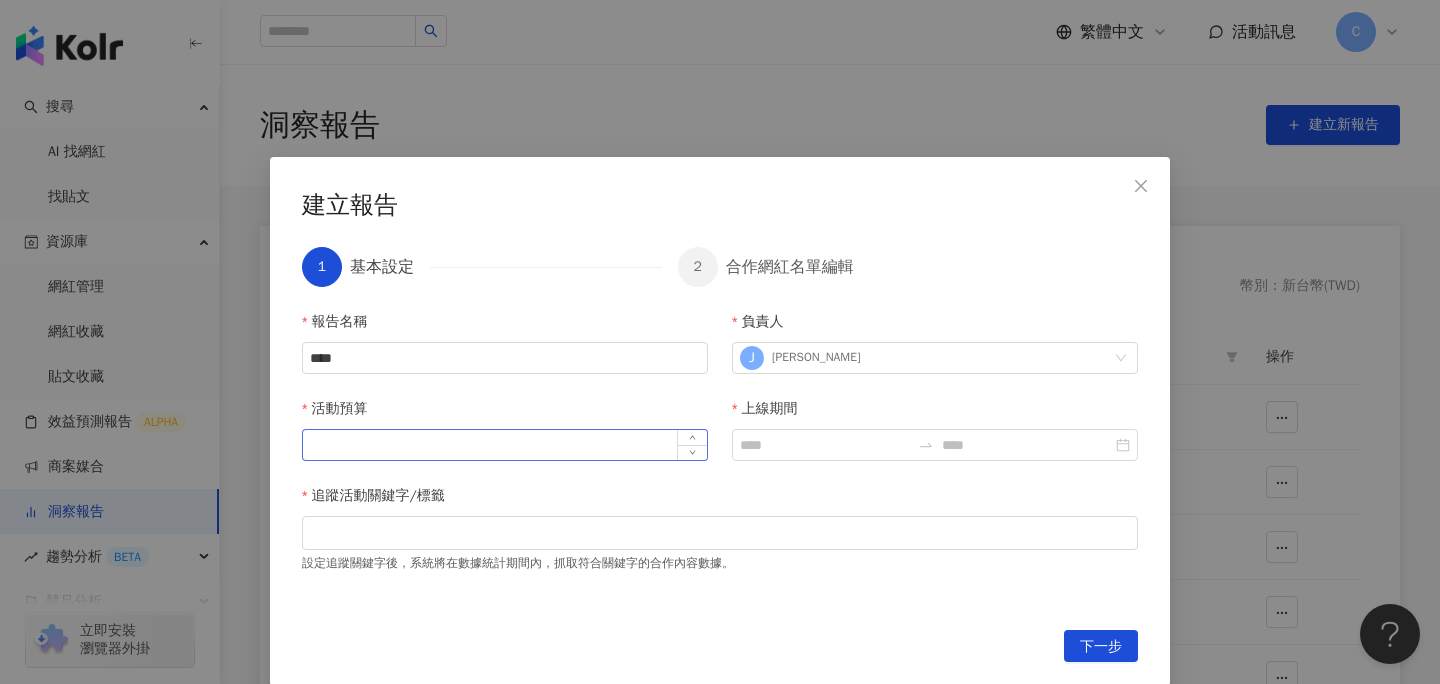 click at bounding box center (505, 445) 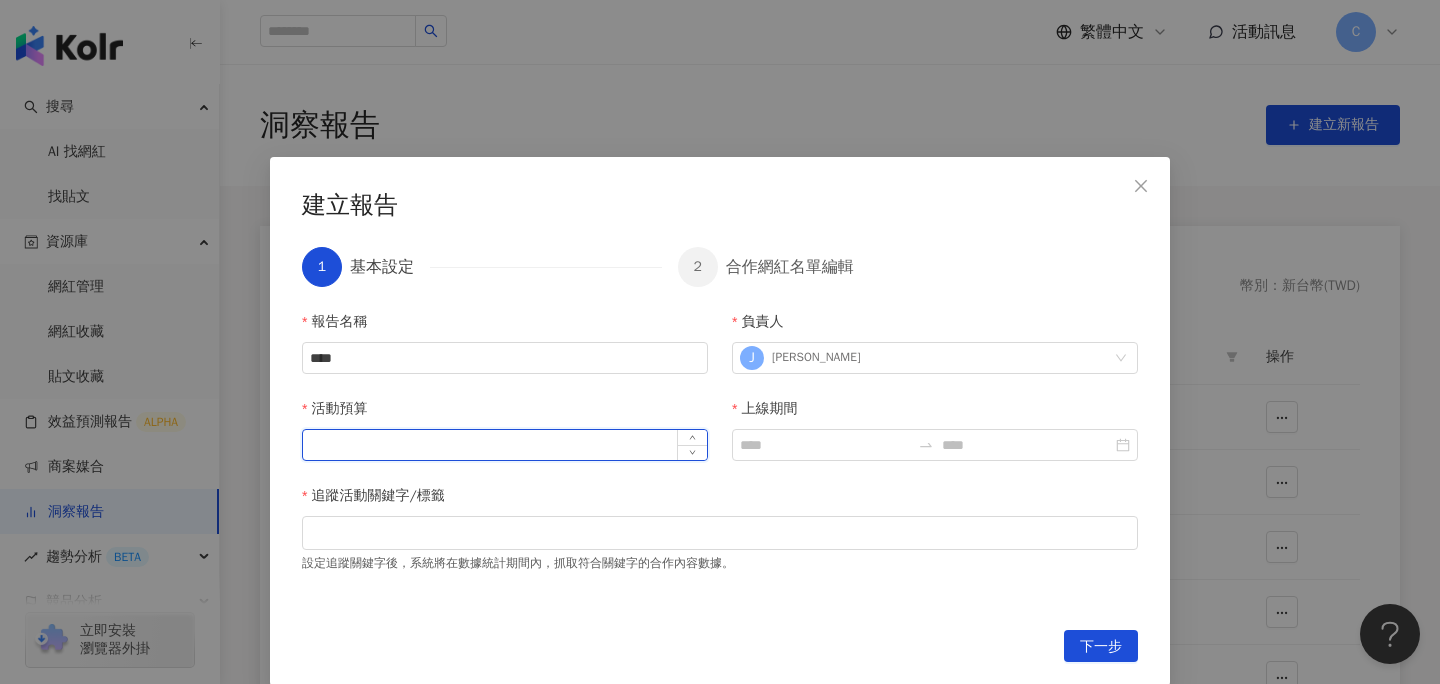 click on "活動預算" at bounding box center (505, 445) 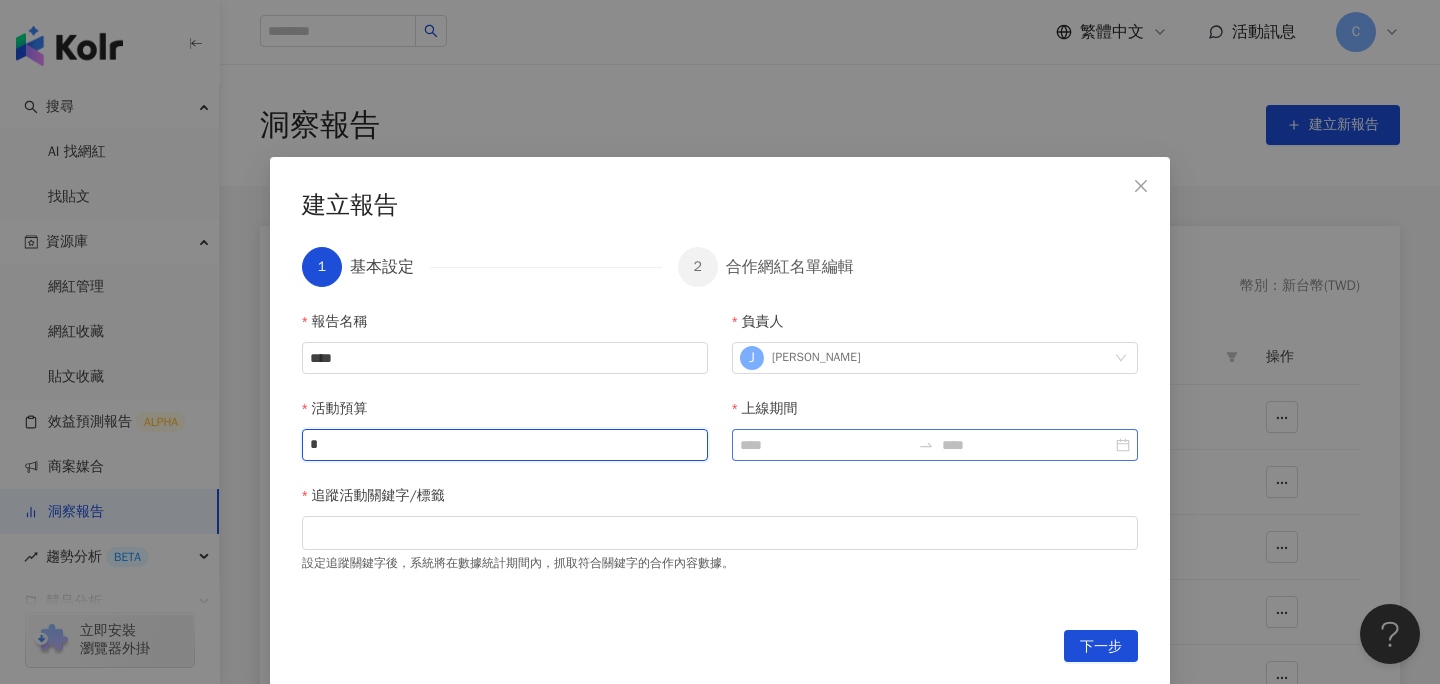 type on "*" 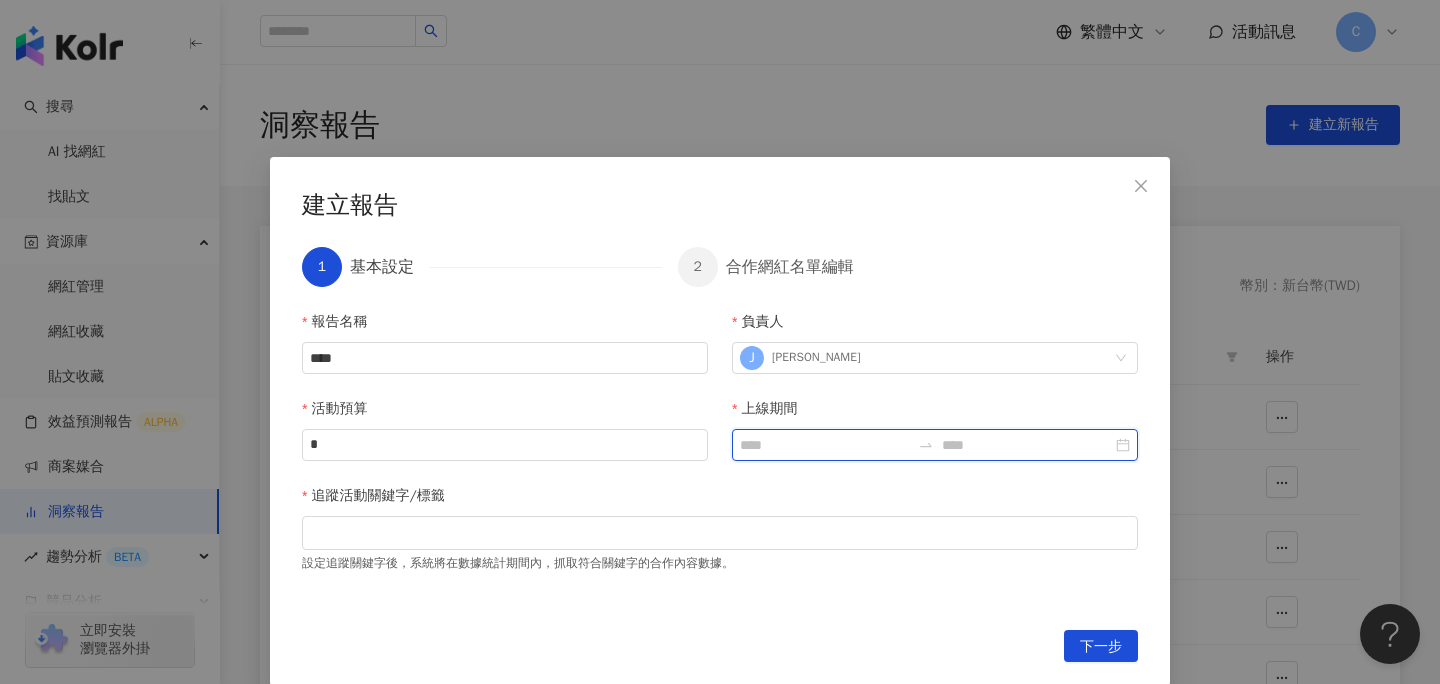 click on "上線期間" at bounding box center [825, 445] 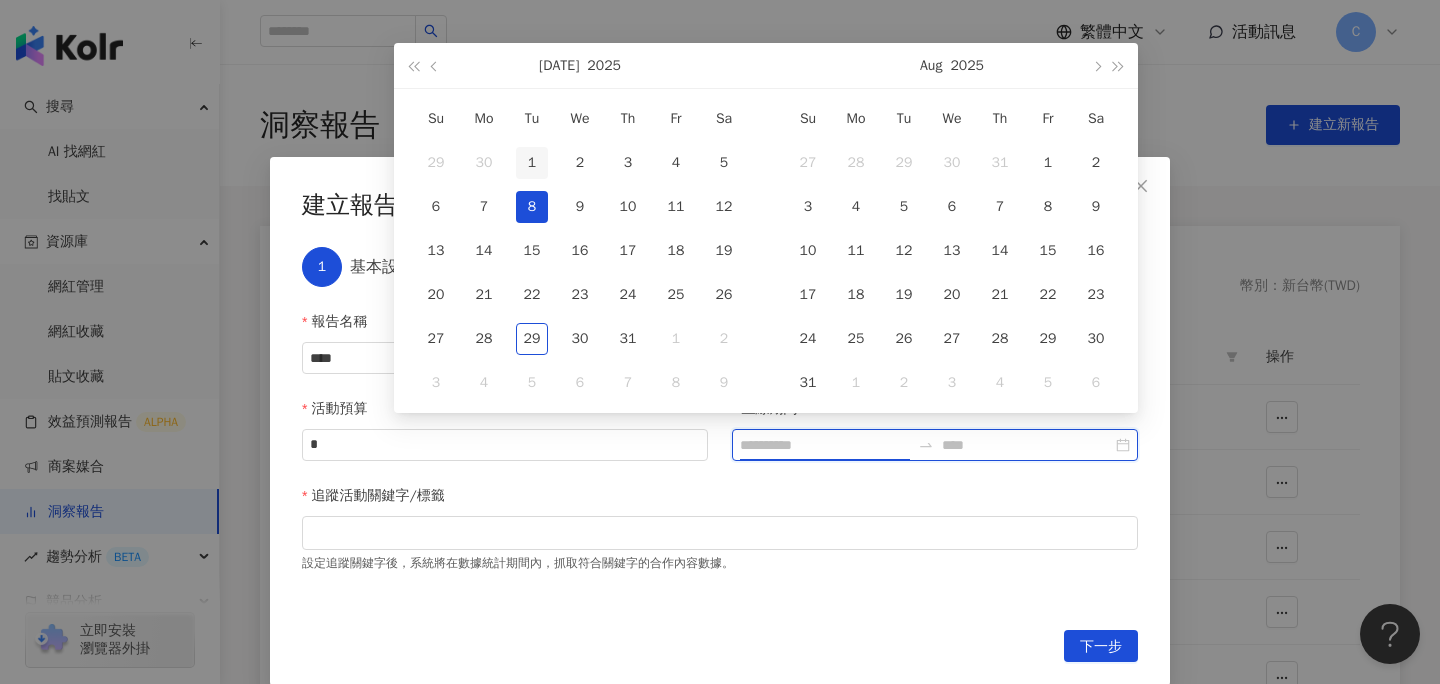 type on "**********" 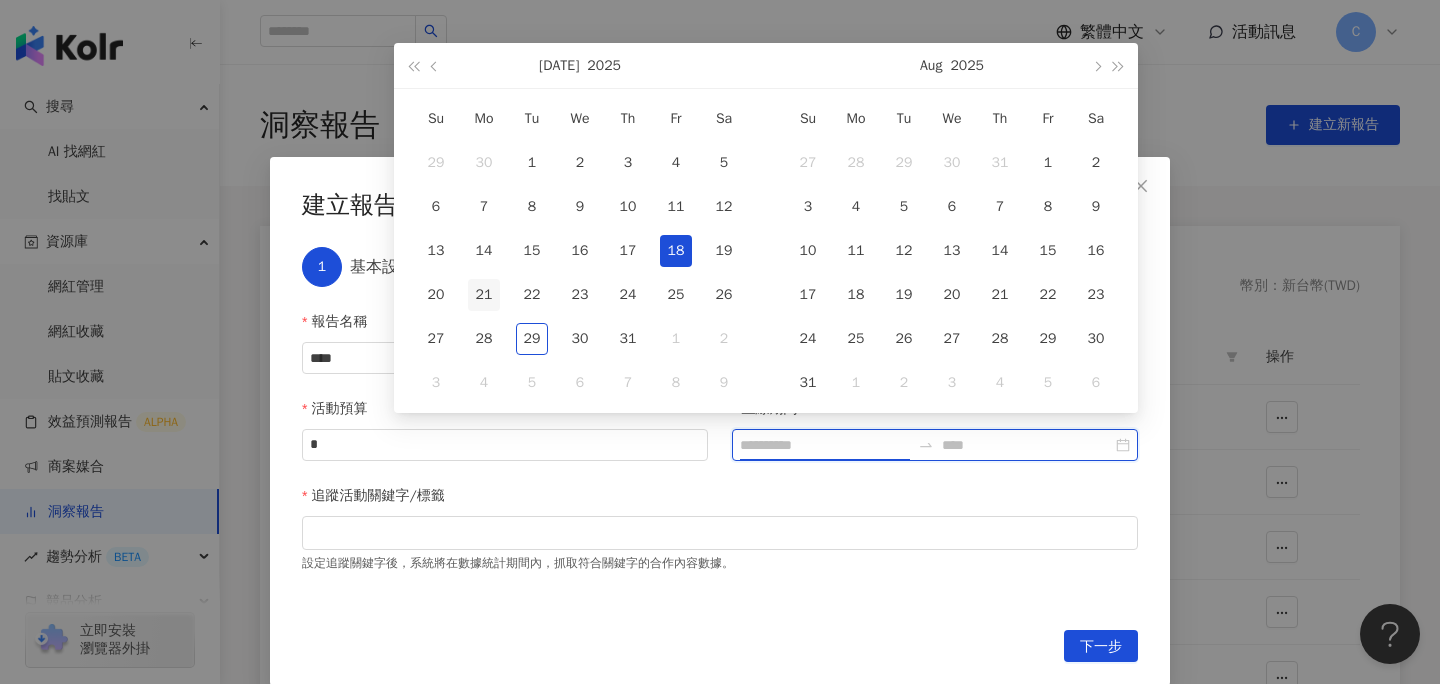 type on "**********" 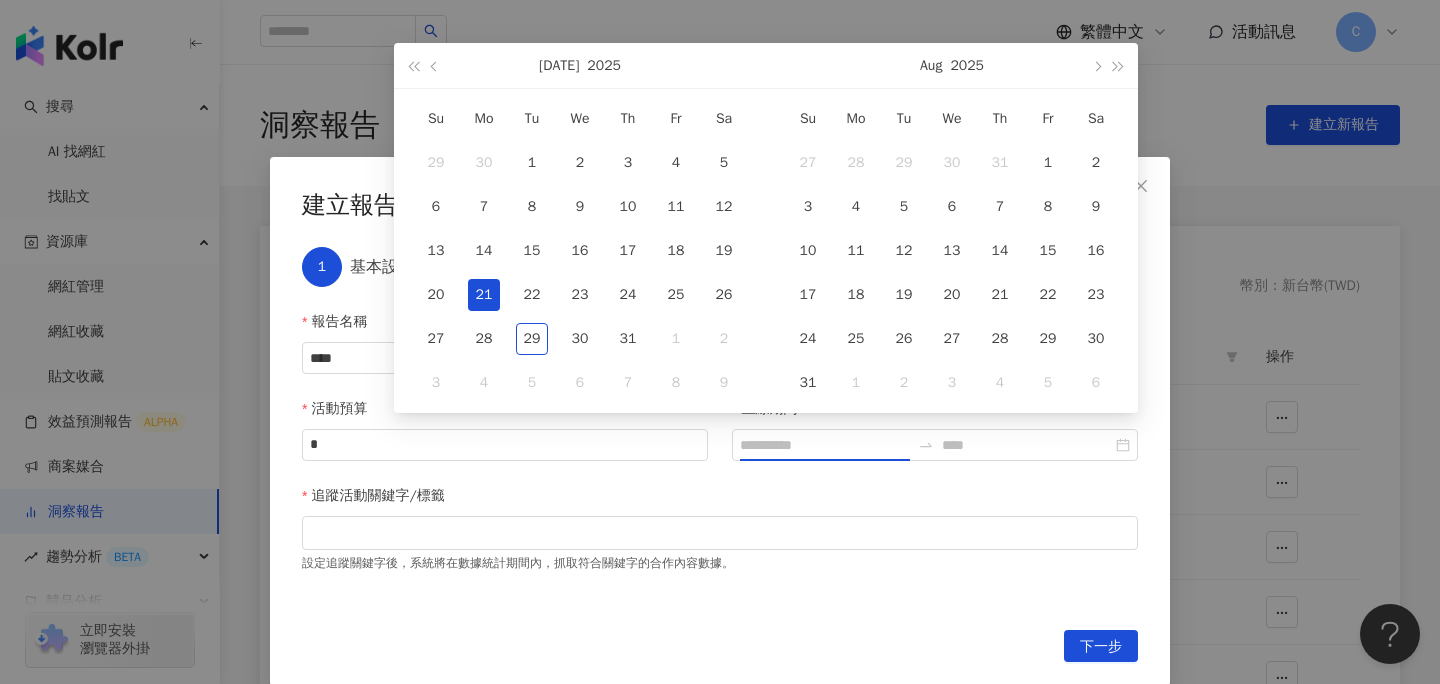 click on "21" at bounding box center (484, 295) 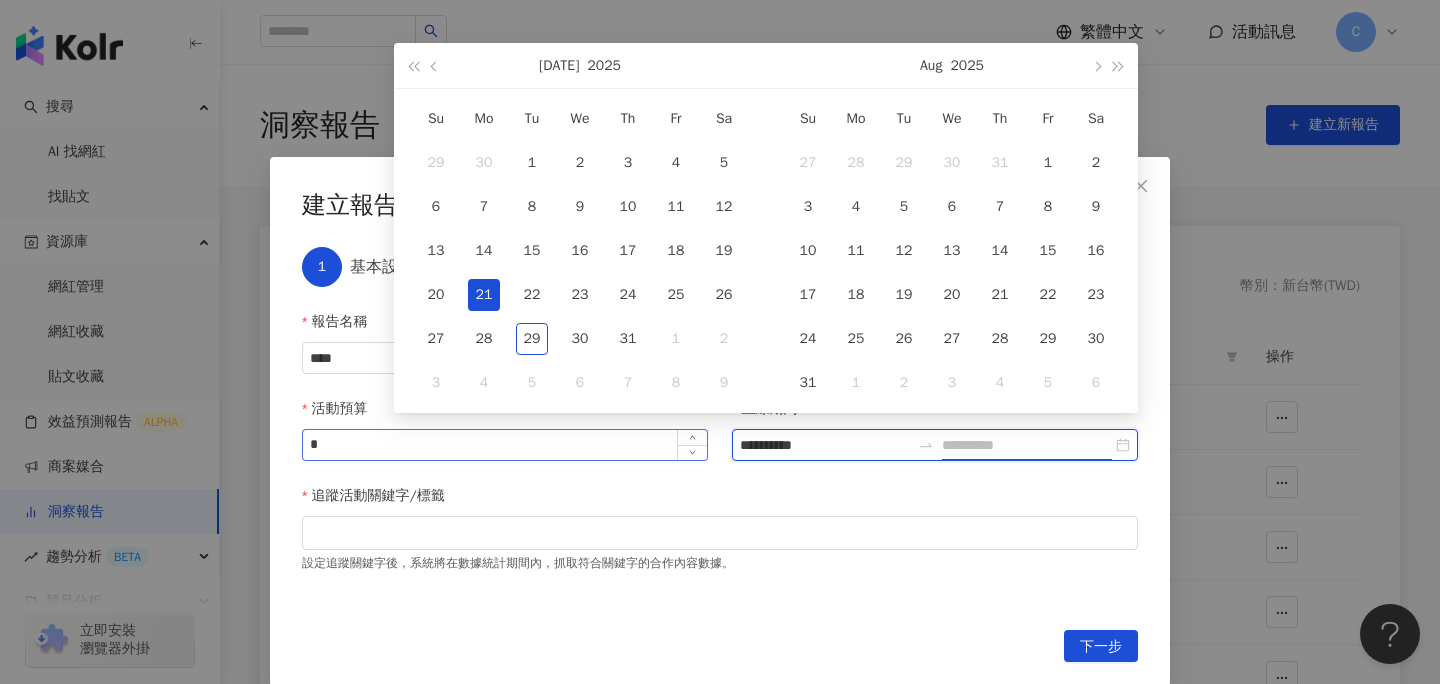 type on "**********" 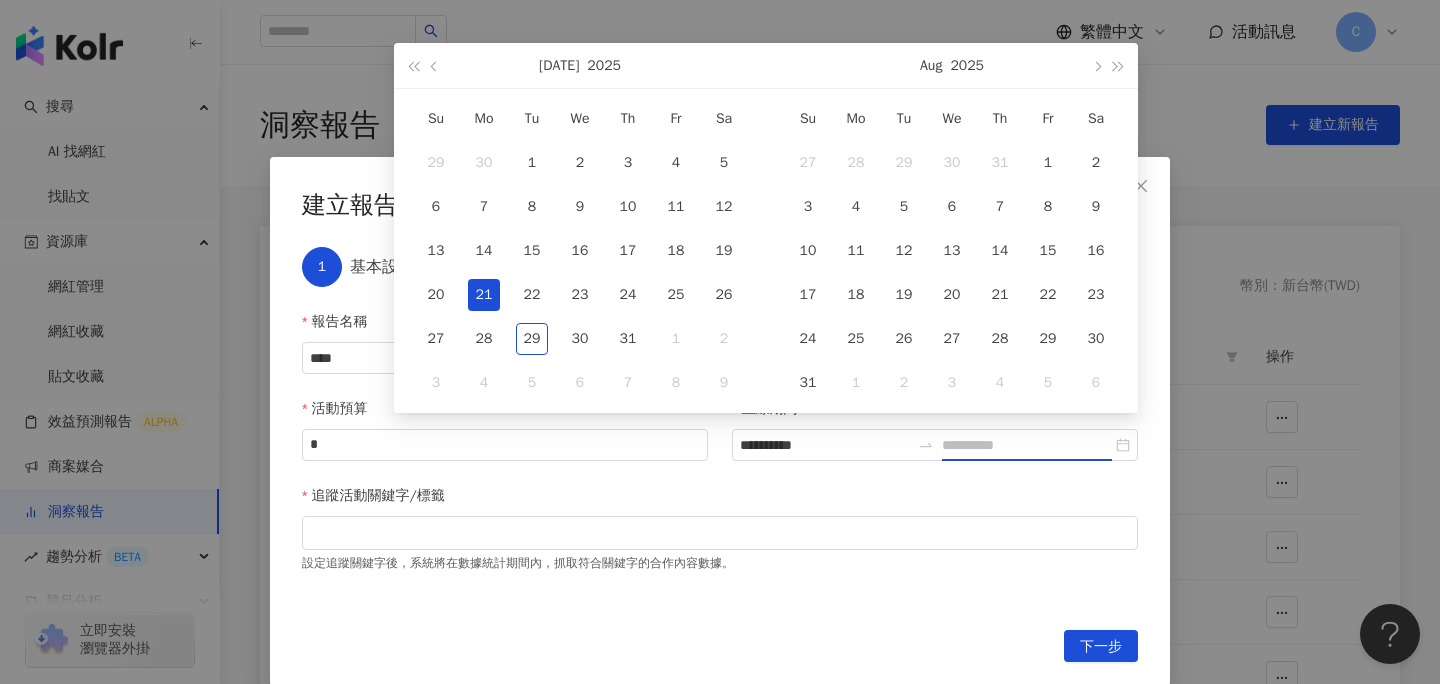 click on "21" at bounding box center (484, 295) 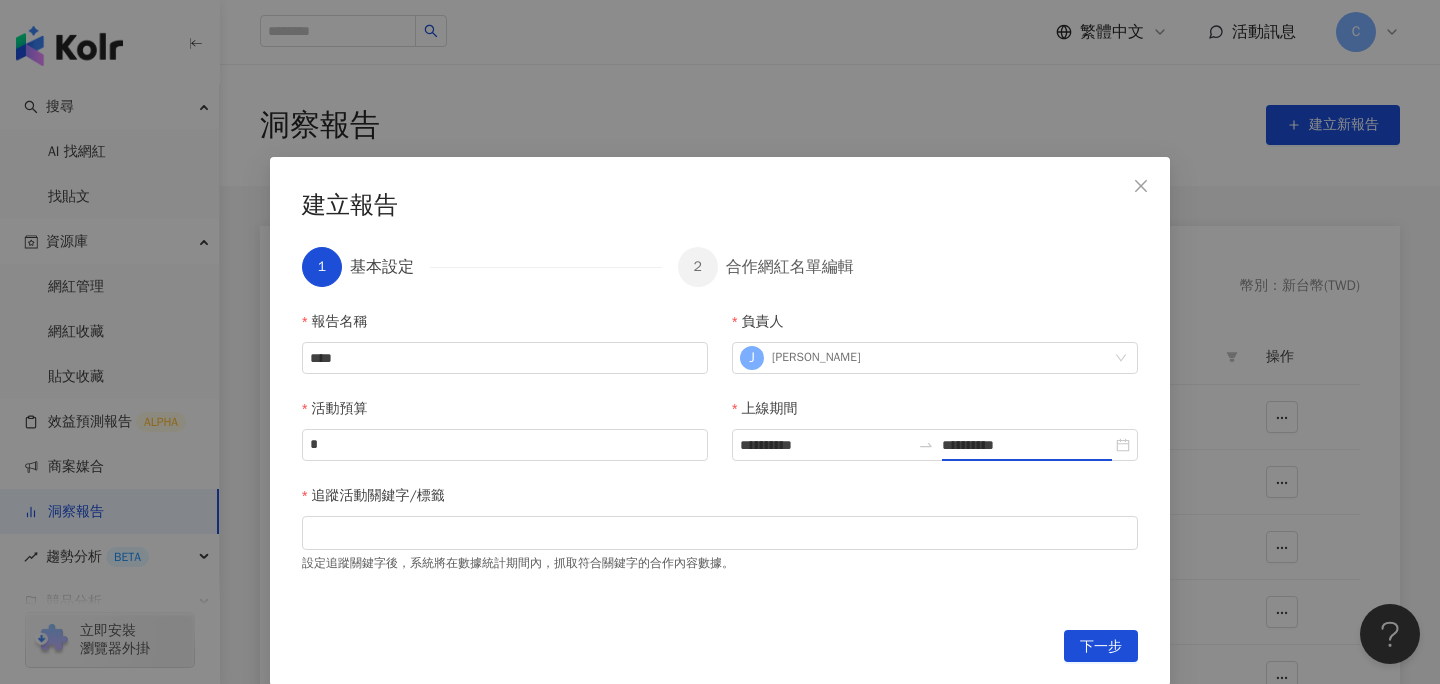 type on "**********" 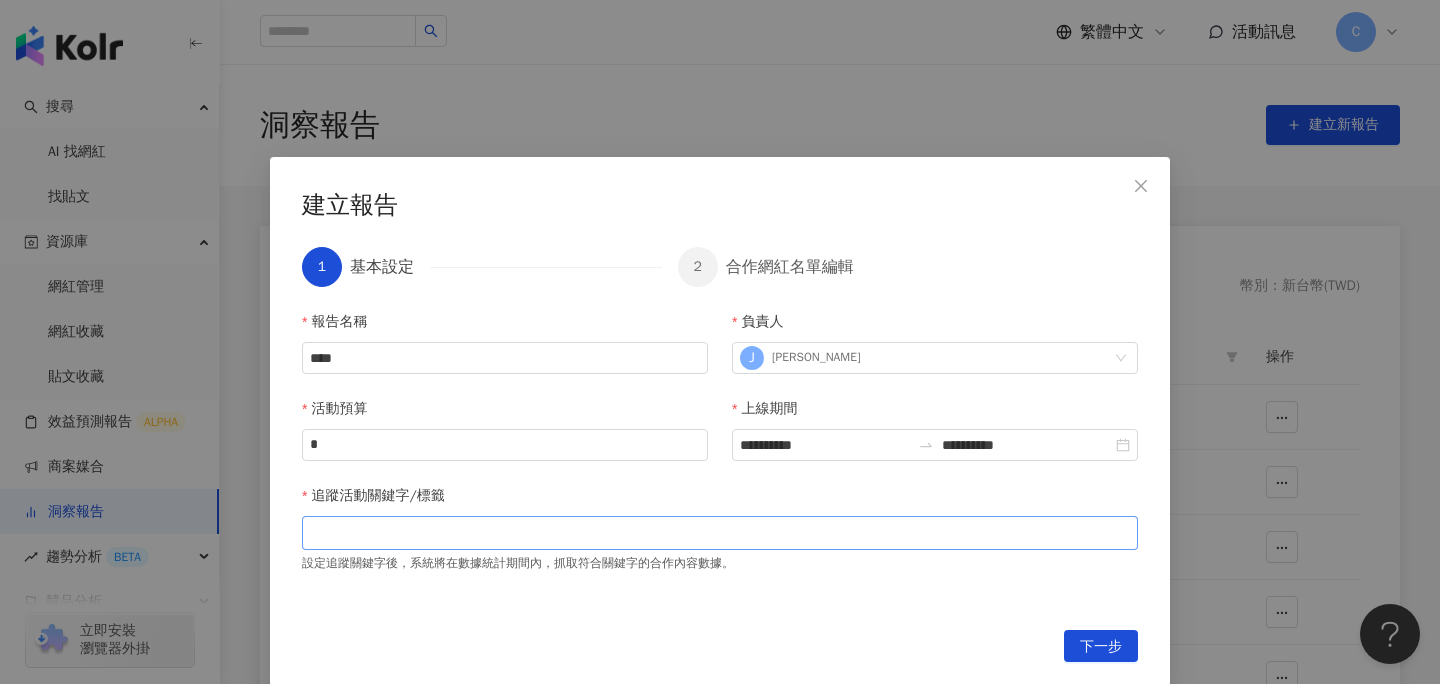 click at bounding box center [720, 532] 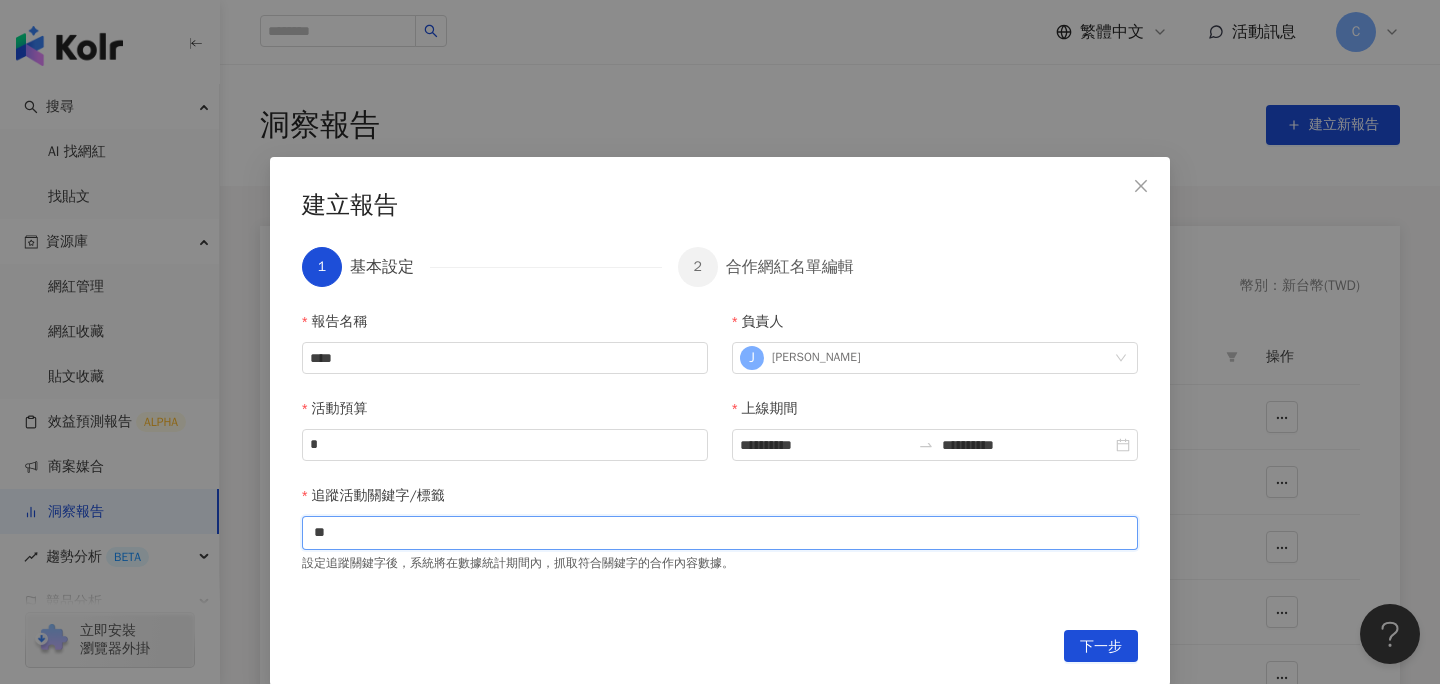 type on "**" 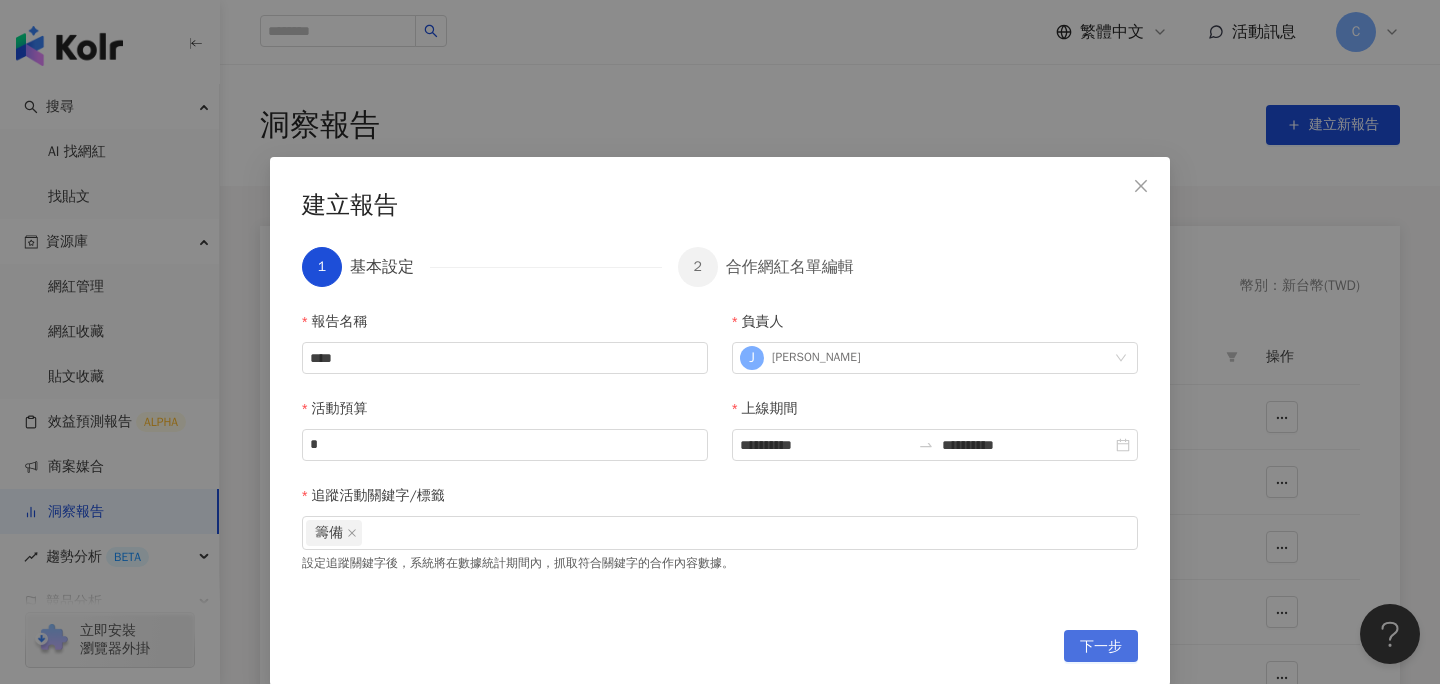 click on "下一步" at bounding box center [1101, 647] 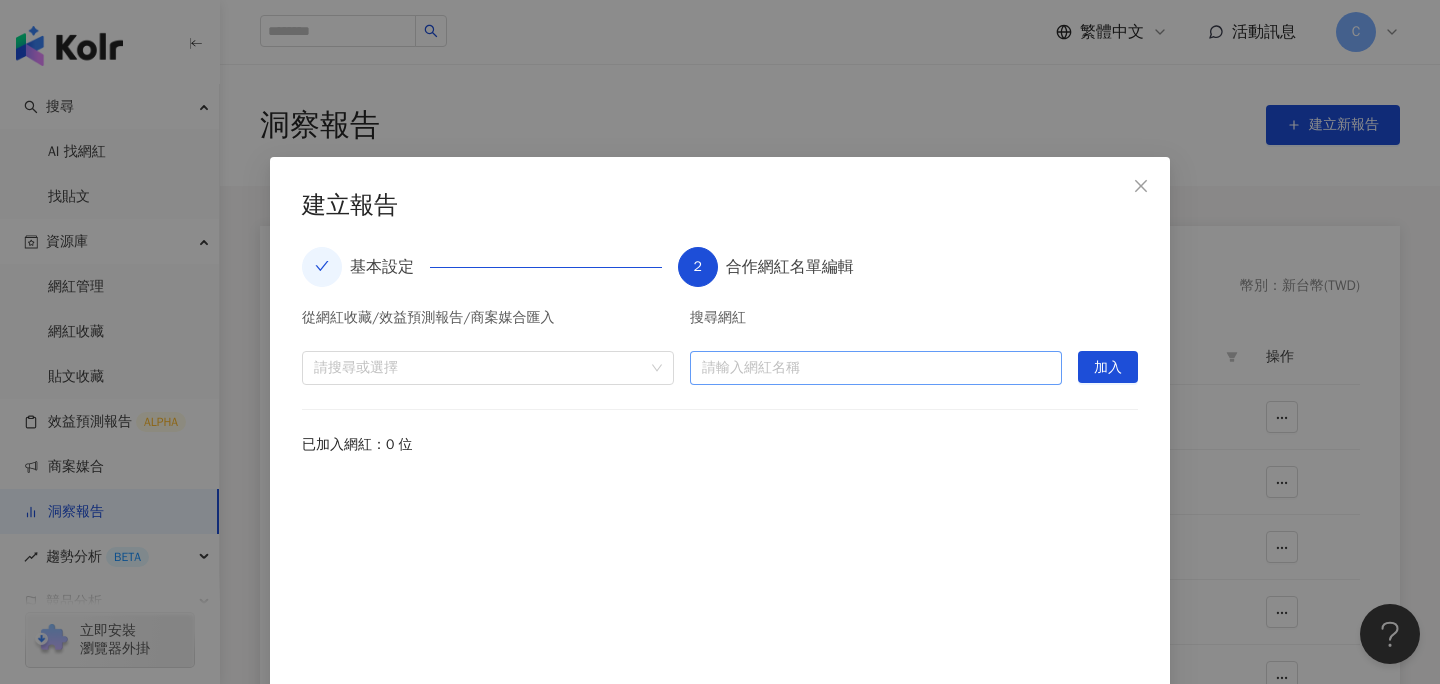 click at bounding box center [876, 368] 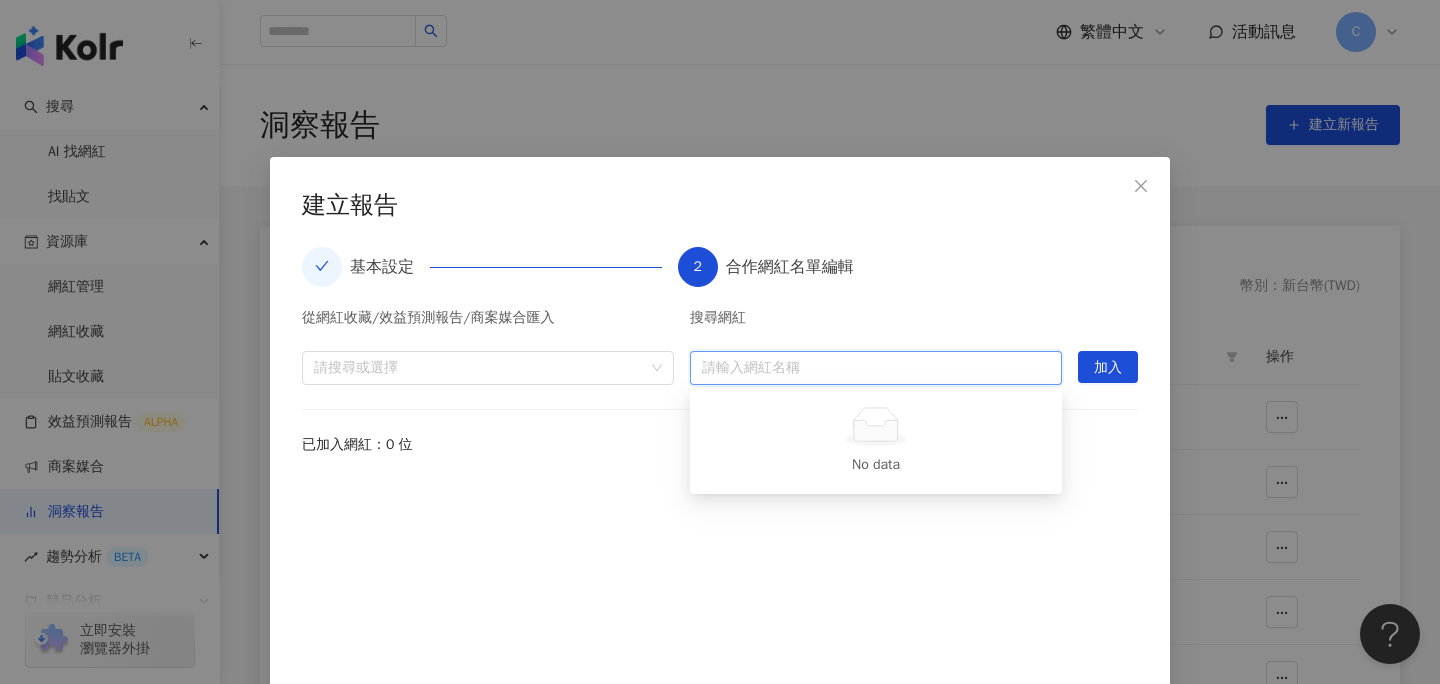 paste on "**********" 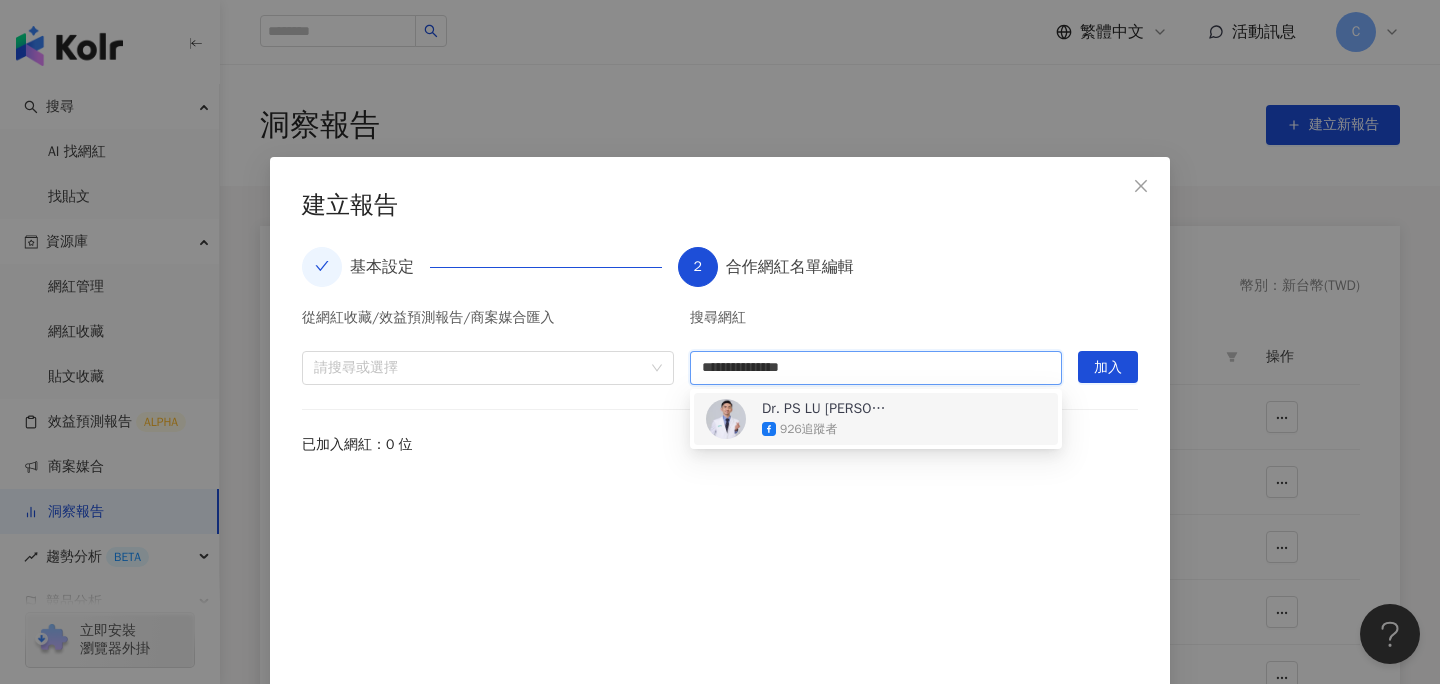 click on "Dr. PS LU 盧炳昇醫師 926 追蹤者" at bounding box center (876, 419) 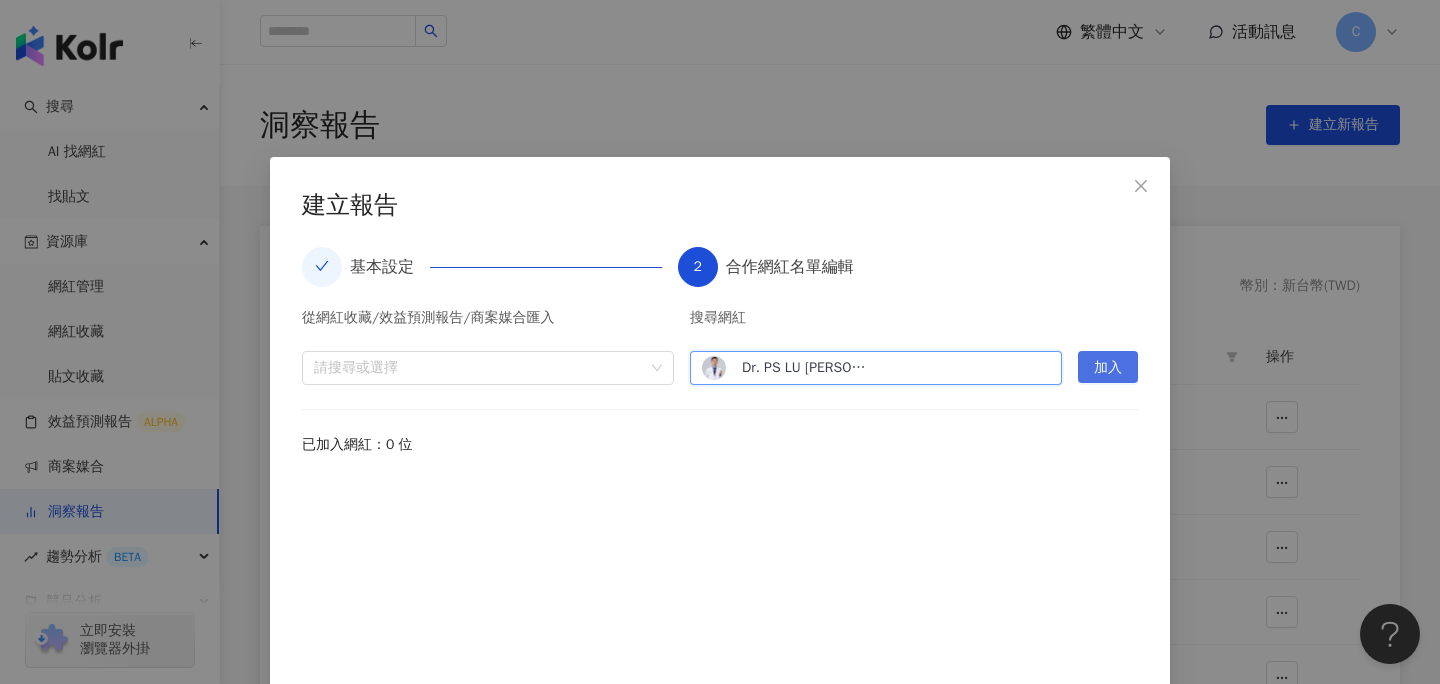 click on "加入" at bounding box center [1108, 368] 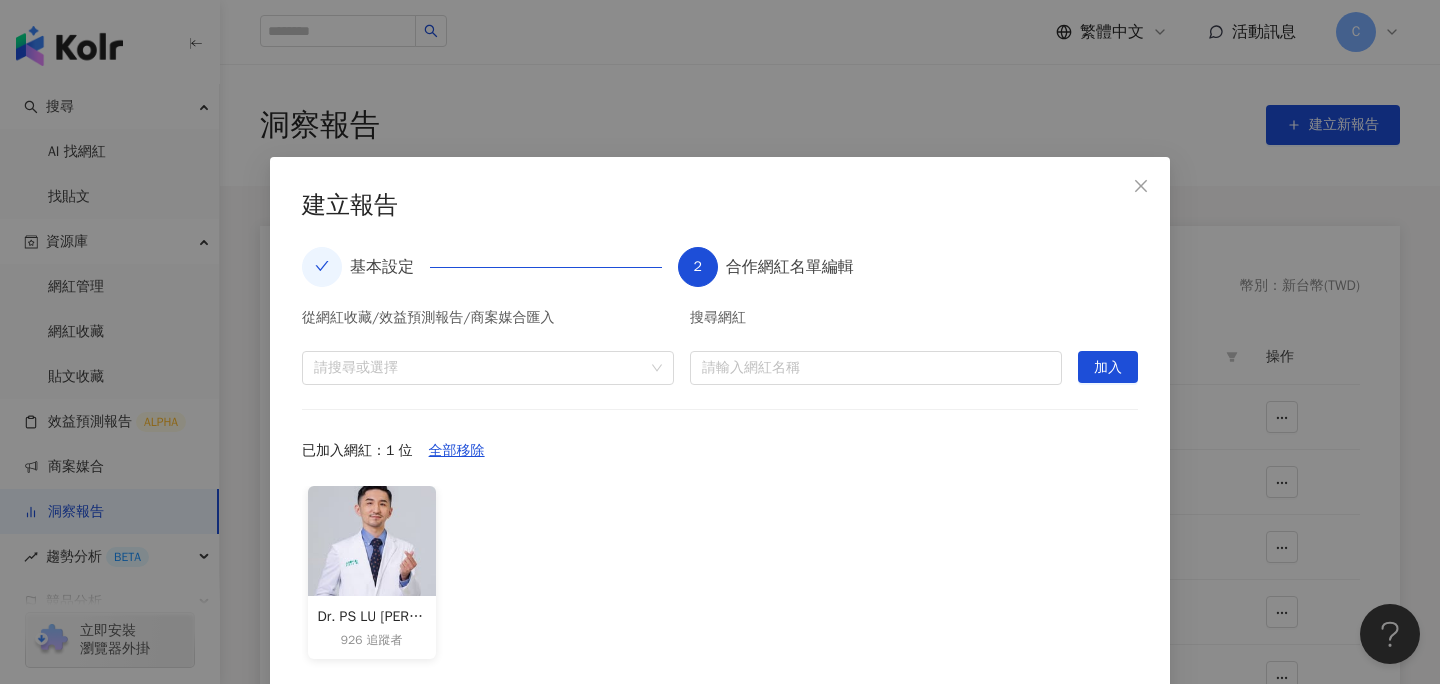 scroll, scrollTop: 93, scrollLeft: 0, axis: vertical 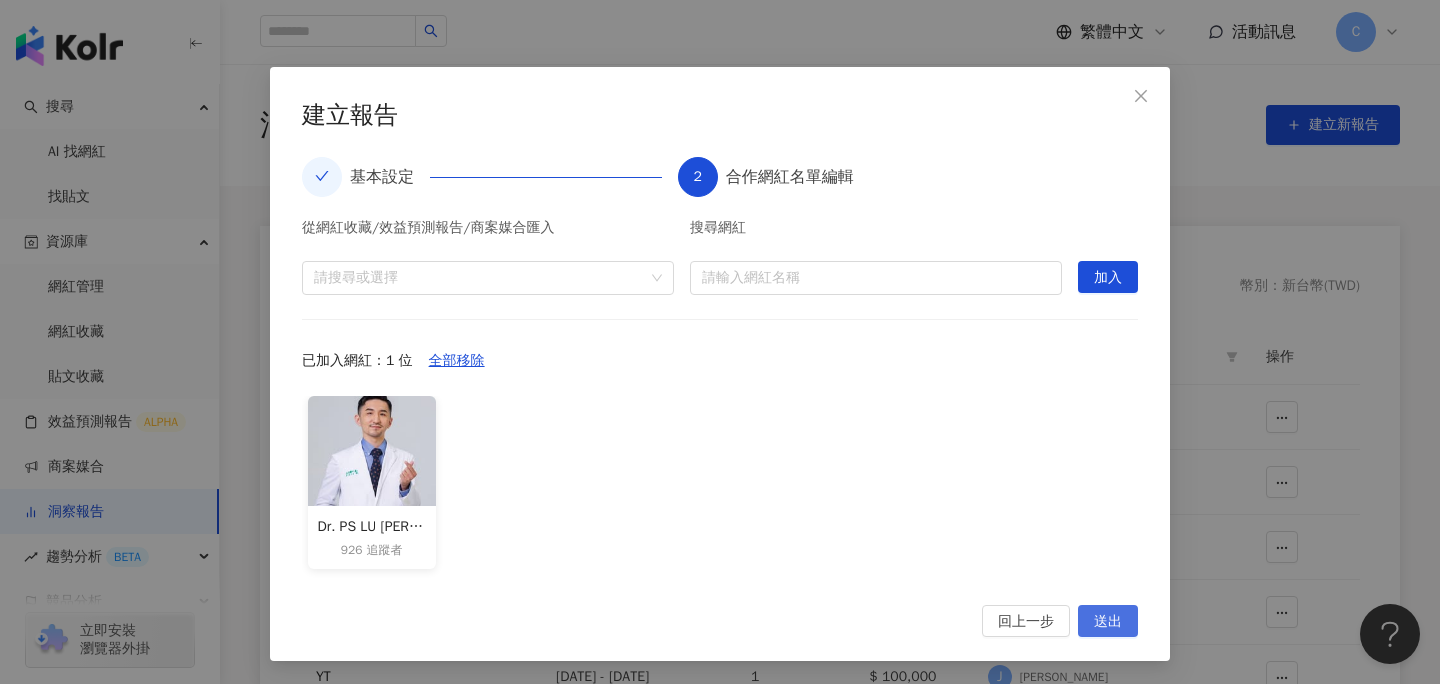 click on "送出" at bounding box center [1108, 622] 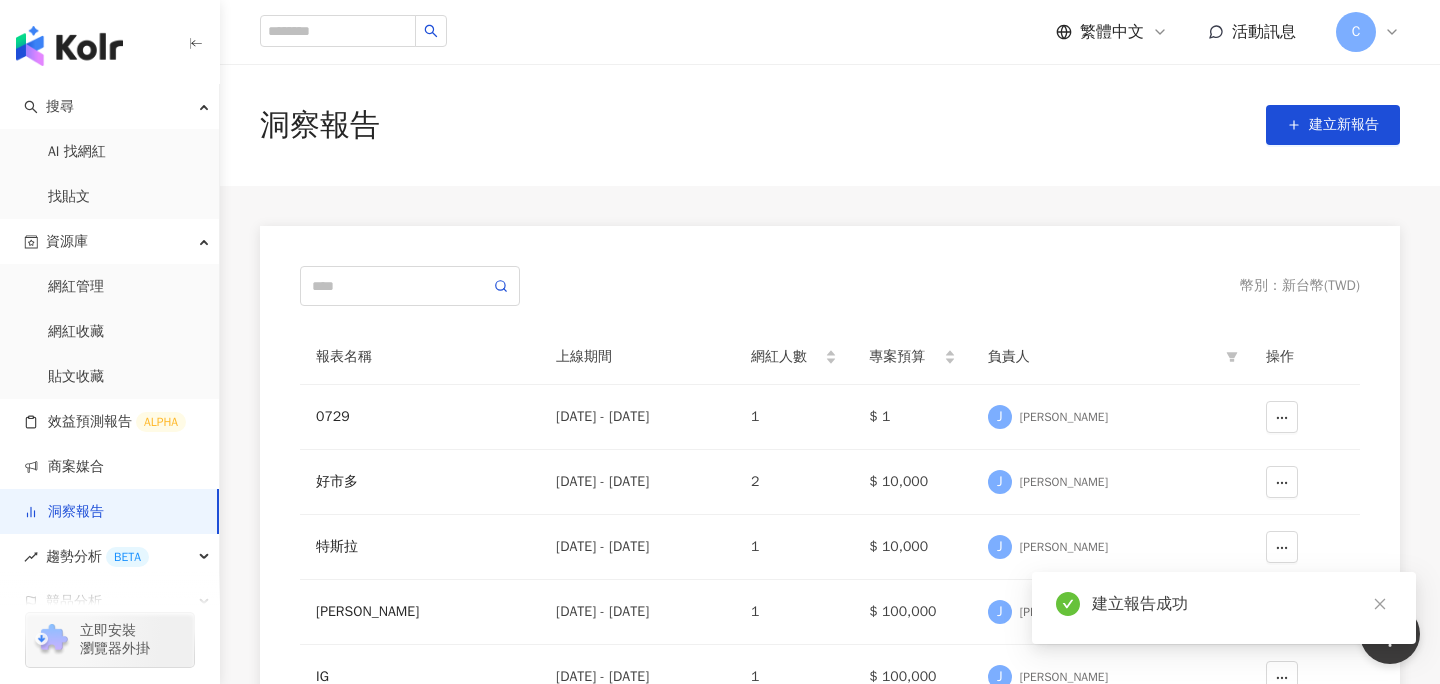scroll, scrollTop: 0, scrollLeft: 0, axis: both 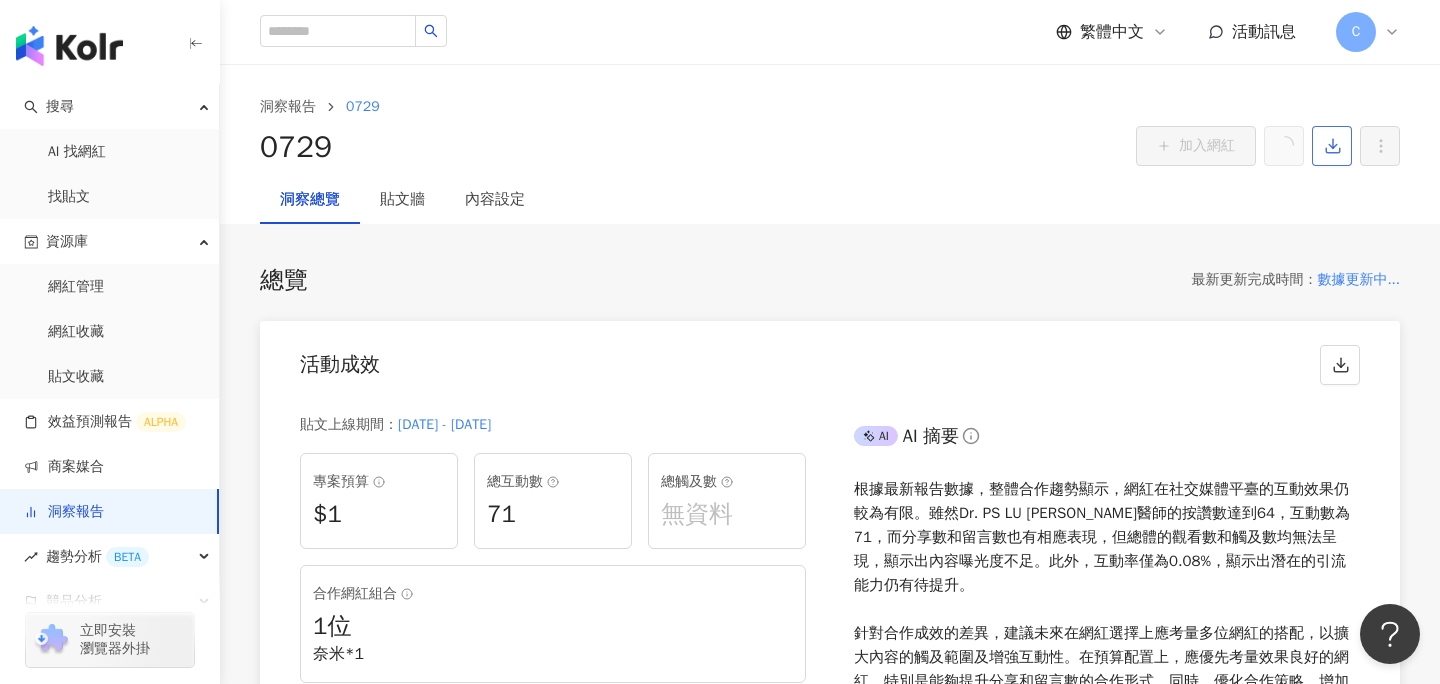 click at bounding box center (1332, 146) 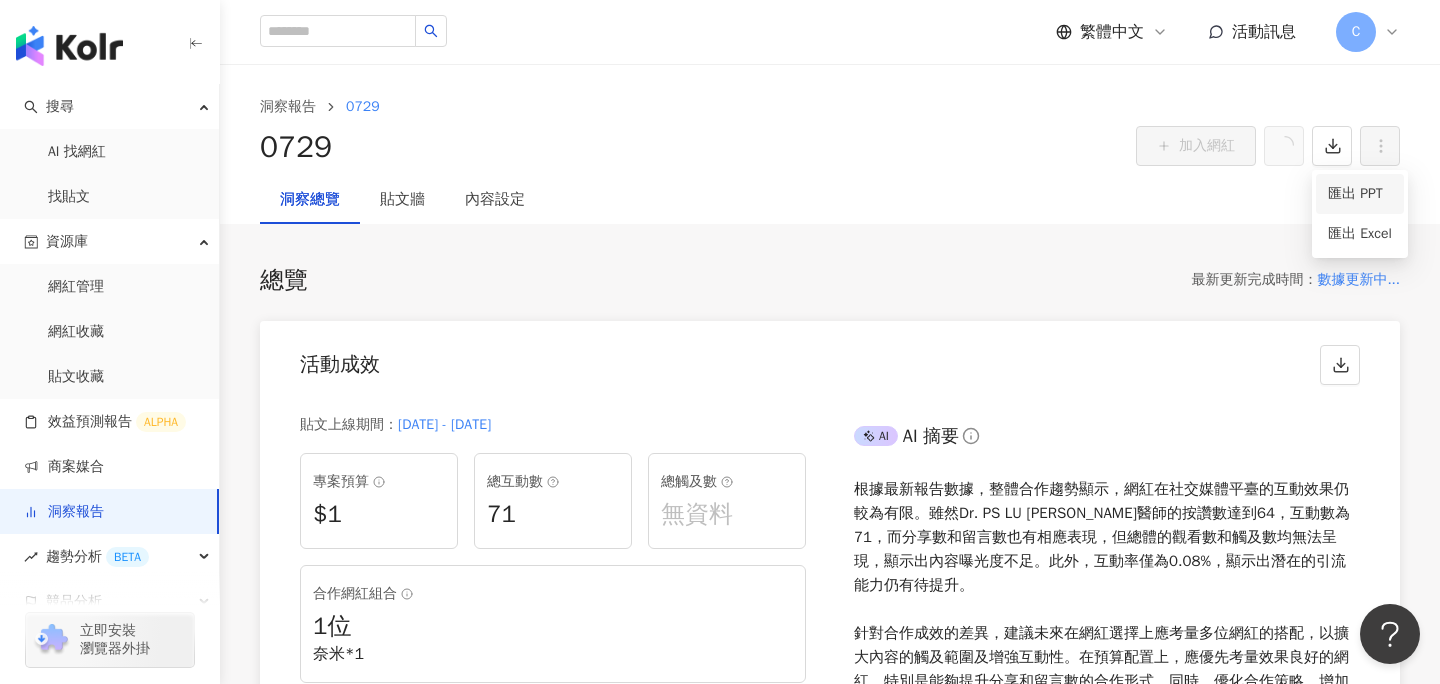 click on "匯出 PPT" at bounding box center (1360, 194) 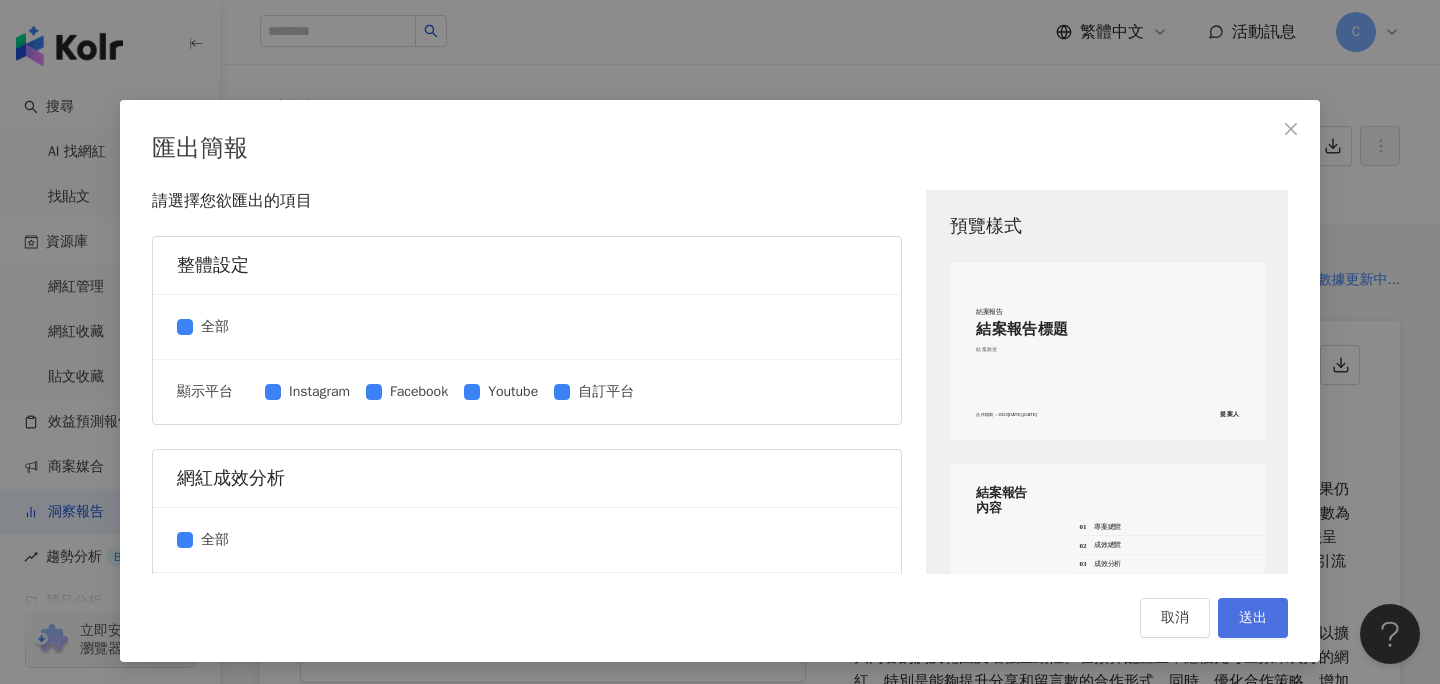 click on "送出" at bounding box center [1253, 618] 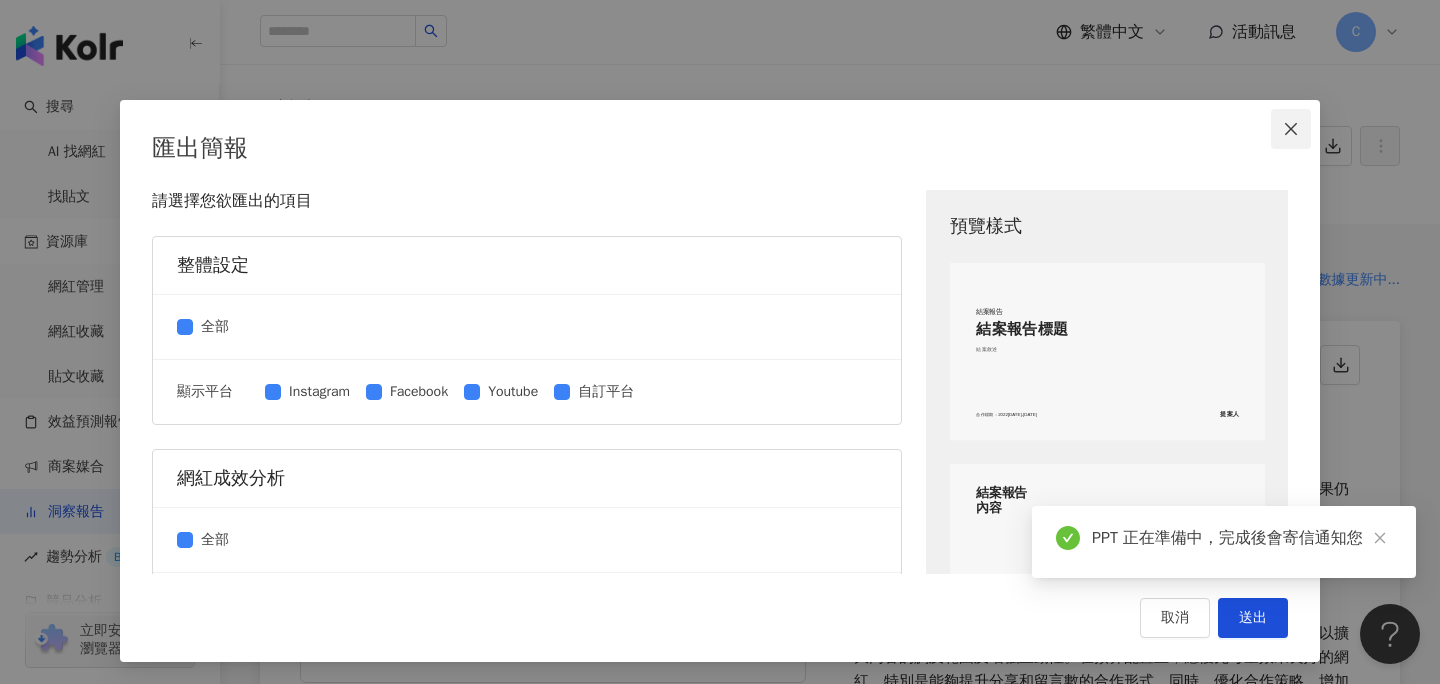 click at bounding box center (1291, 129) 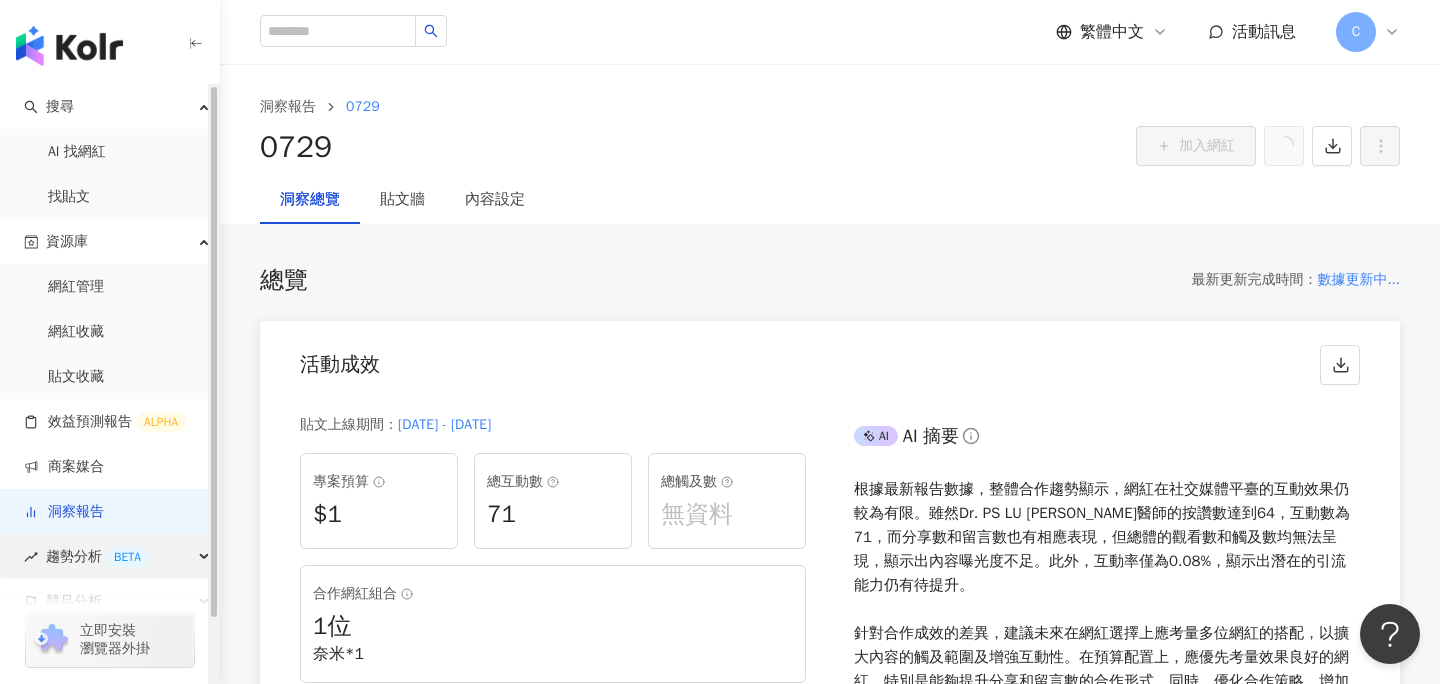 scroll, scrollTop: 72, scrollLeft: 0, axis: vertical 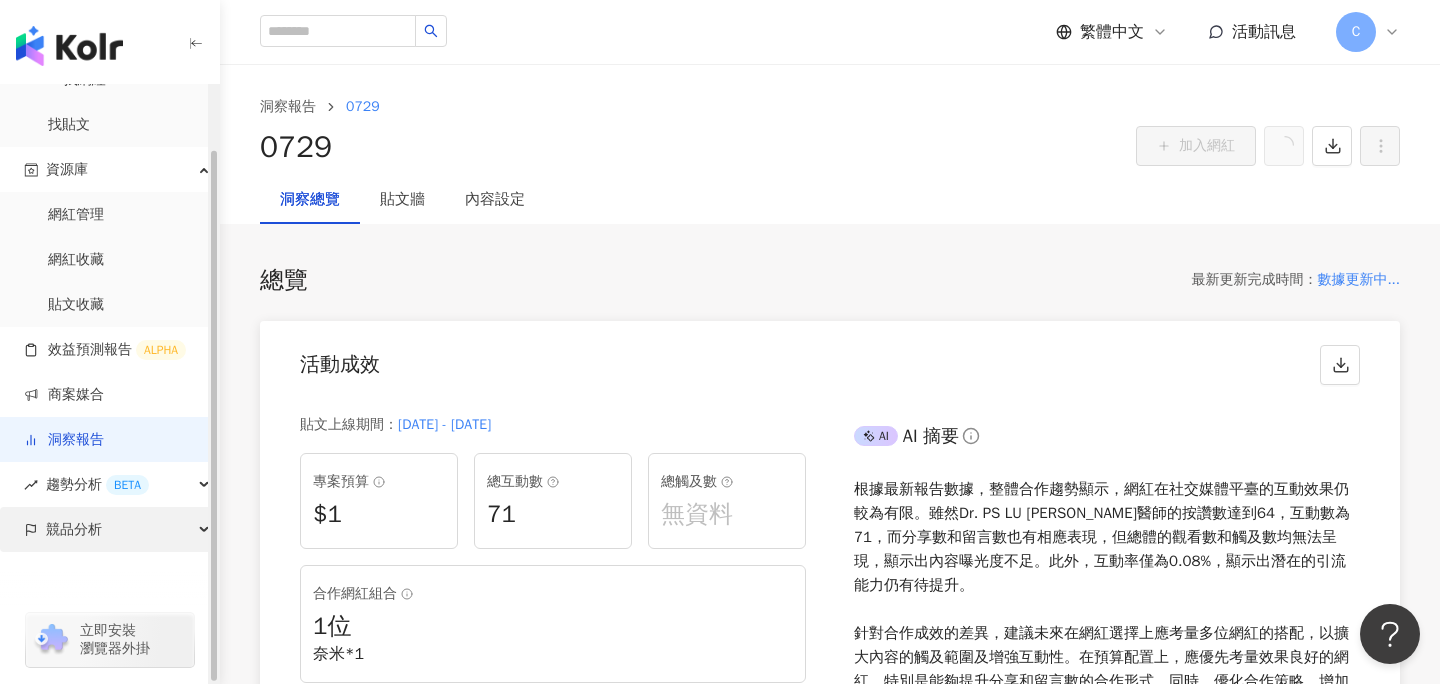 click on "競品分析" at bounding box center (74, 529) 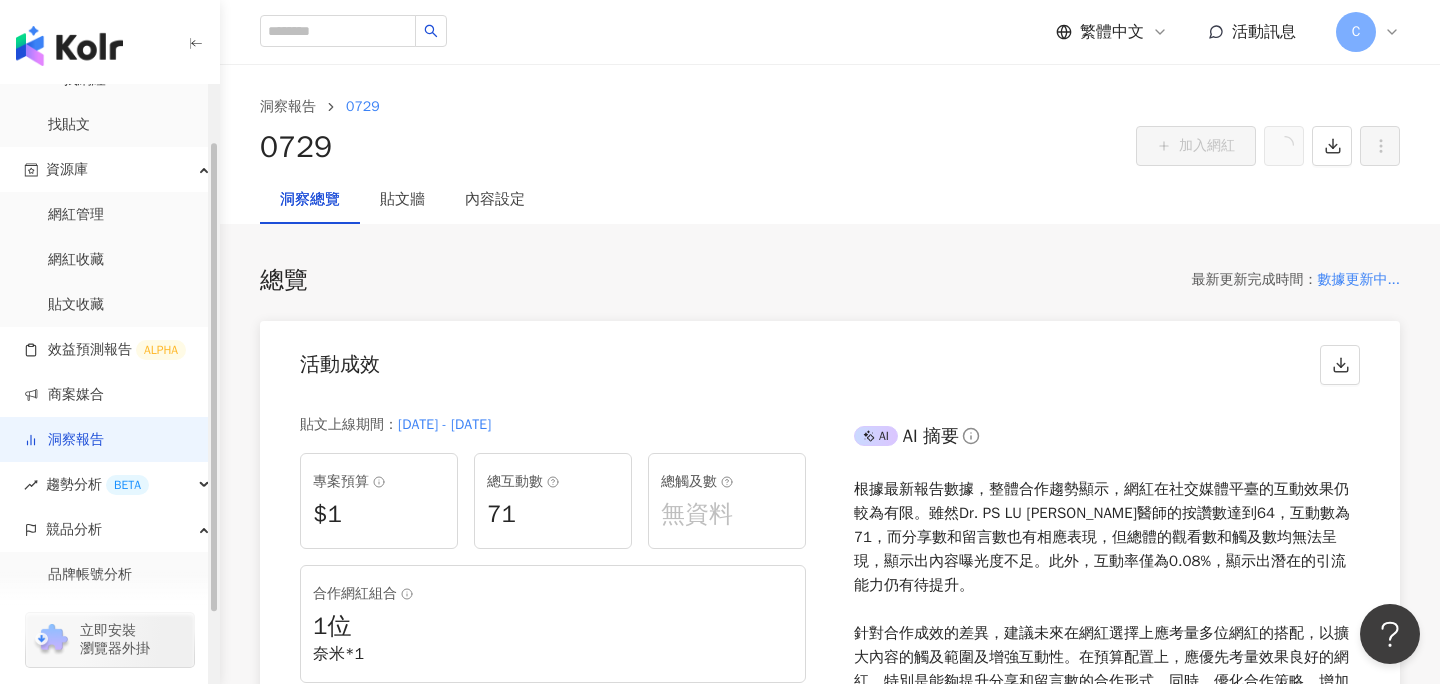 click on "立即安裝
瀏覽器外掛" at bounding box center (110, 628) 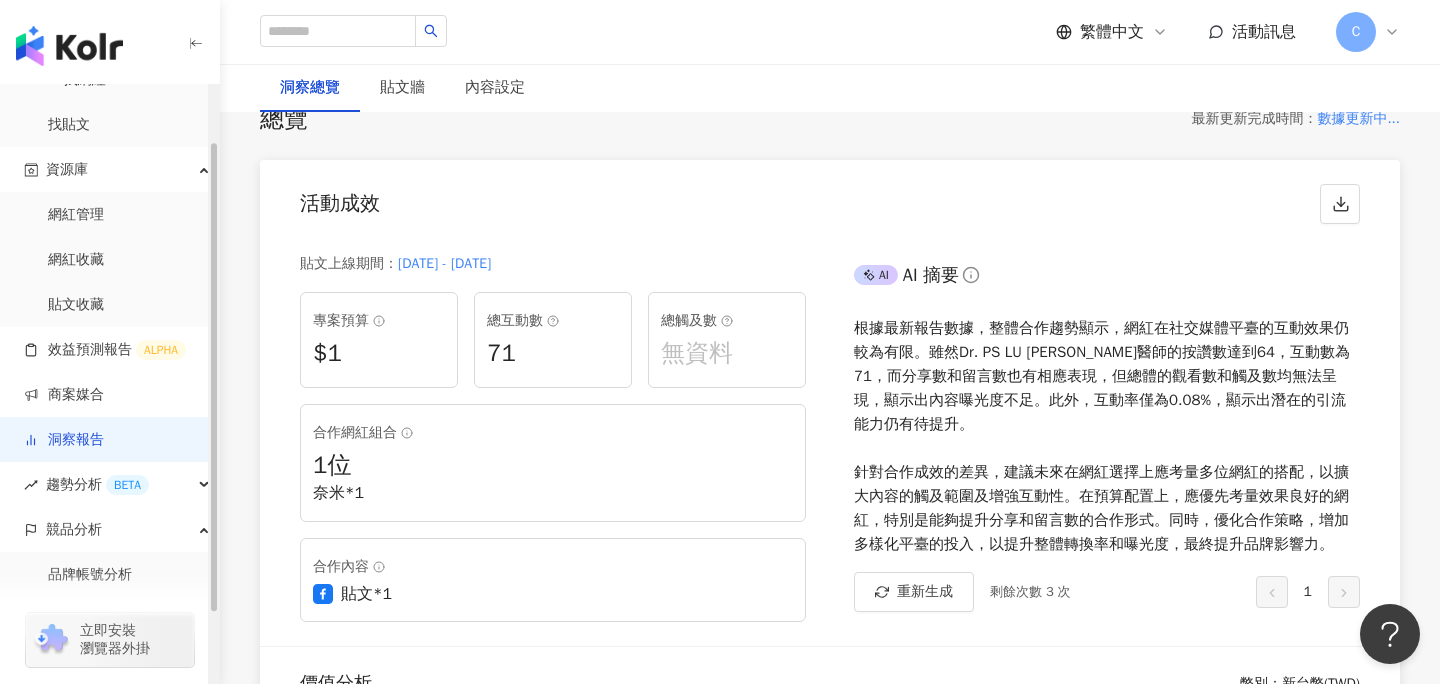 scroll, scrollTop: 218, scrollLeft: 0, axis: vertical 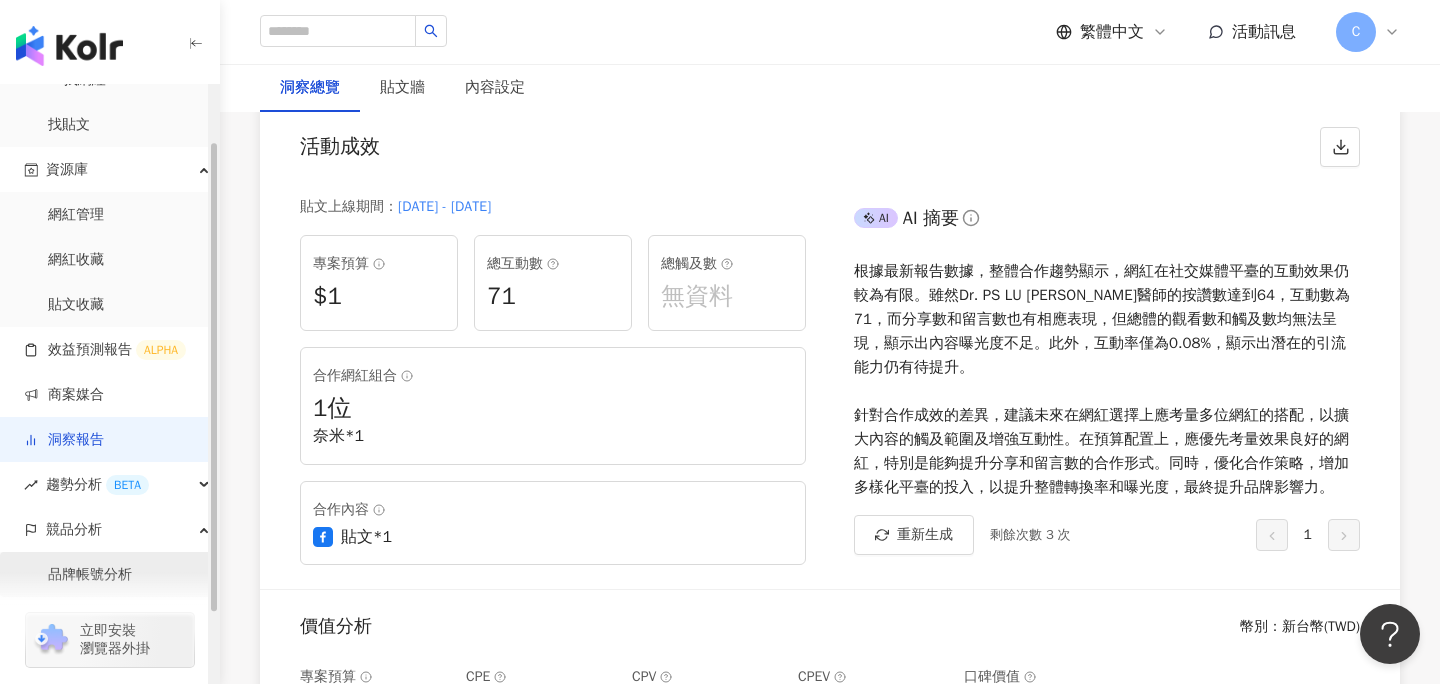 click on "品牌帳號分析" at bounding box center (90, 575) 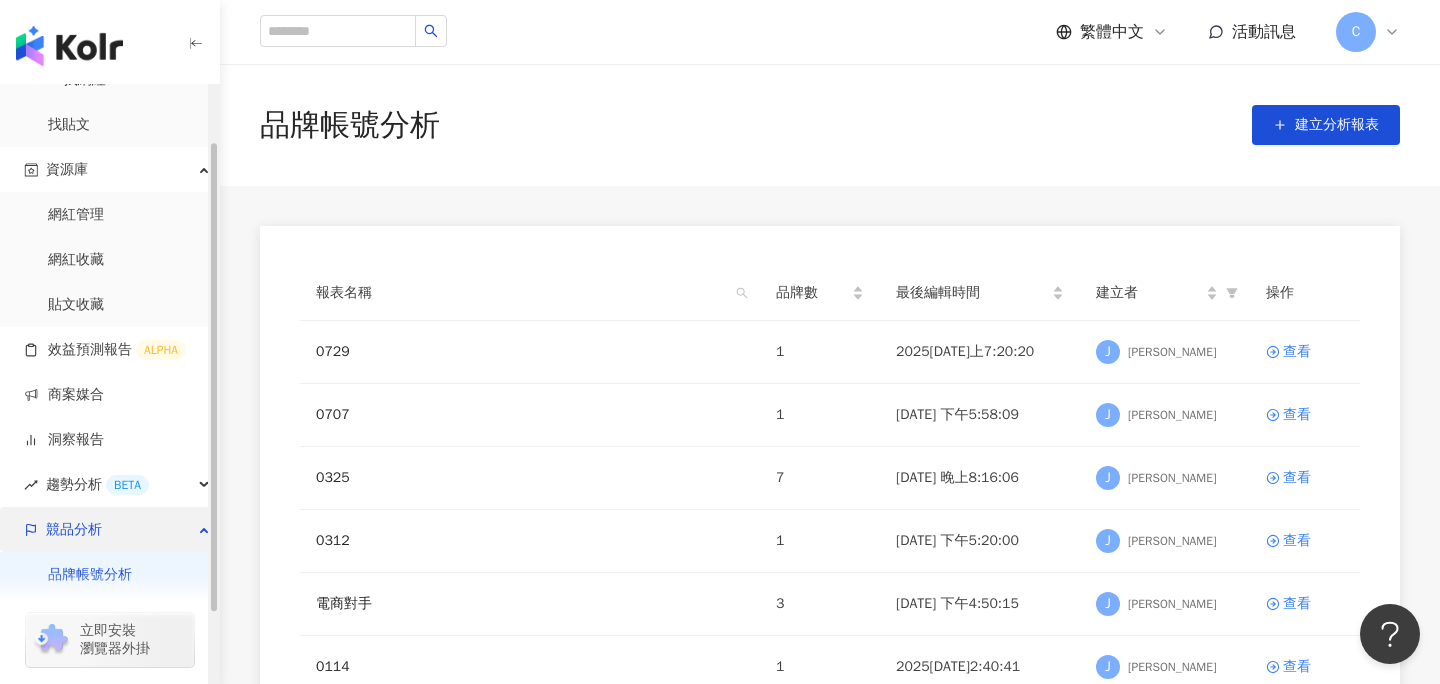 click at bounding box center (206, 528) 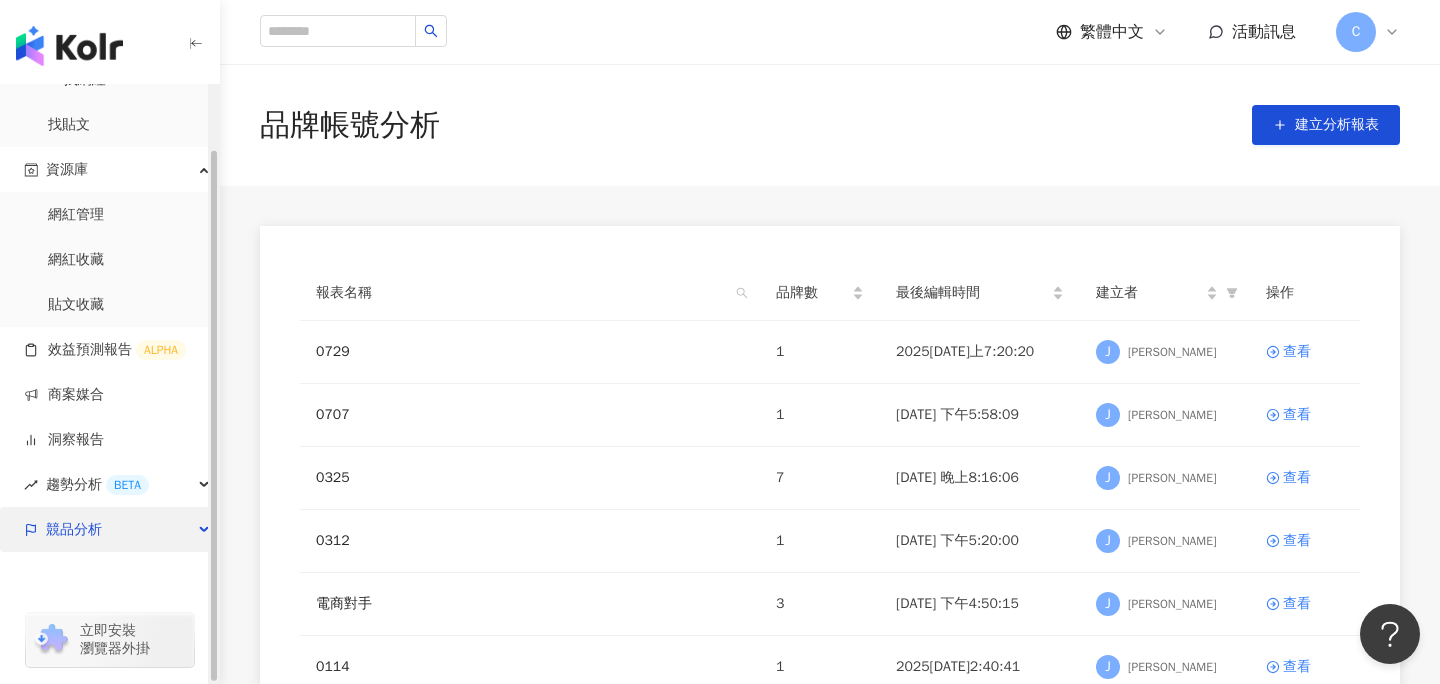 click on "競品分析" at bounding box center [109, 529] 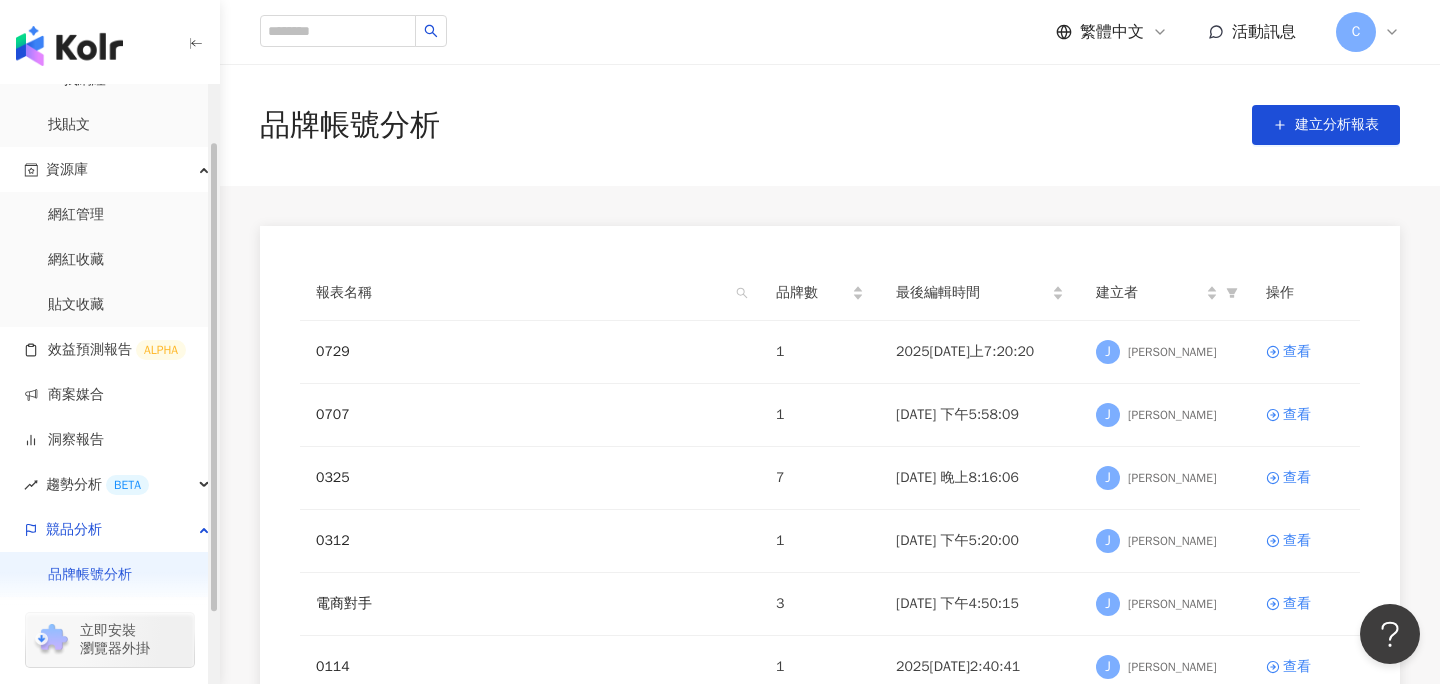 scroll, scrollTop: 162, scrollLeft: 0, axis: vertical 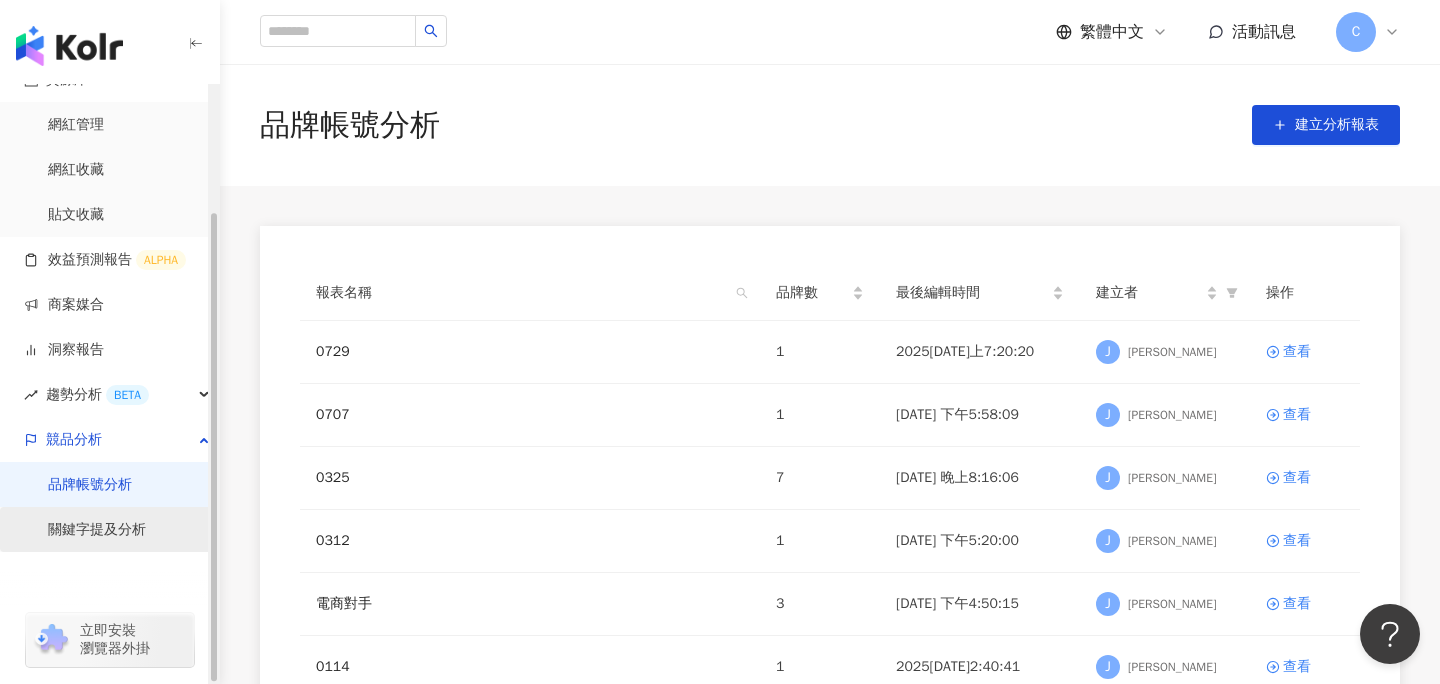 click on "關鍵字提及分析" at bounding box center (97, 530) 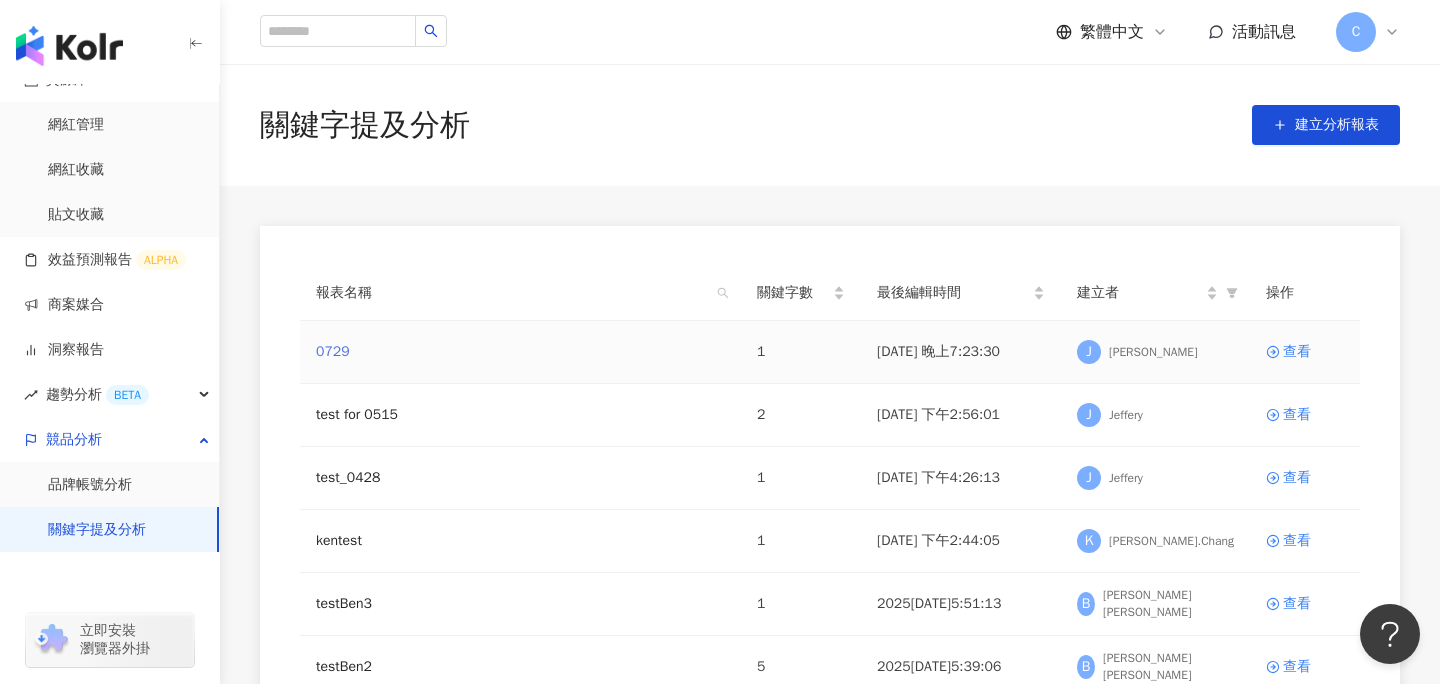 click on "0729" at bounding box center (333, 352) 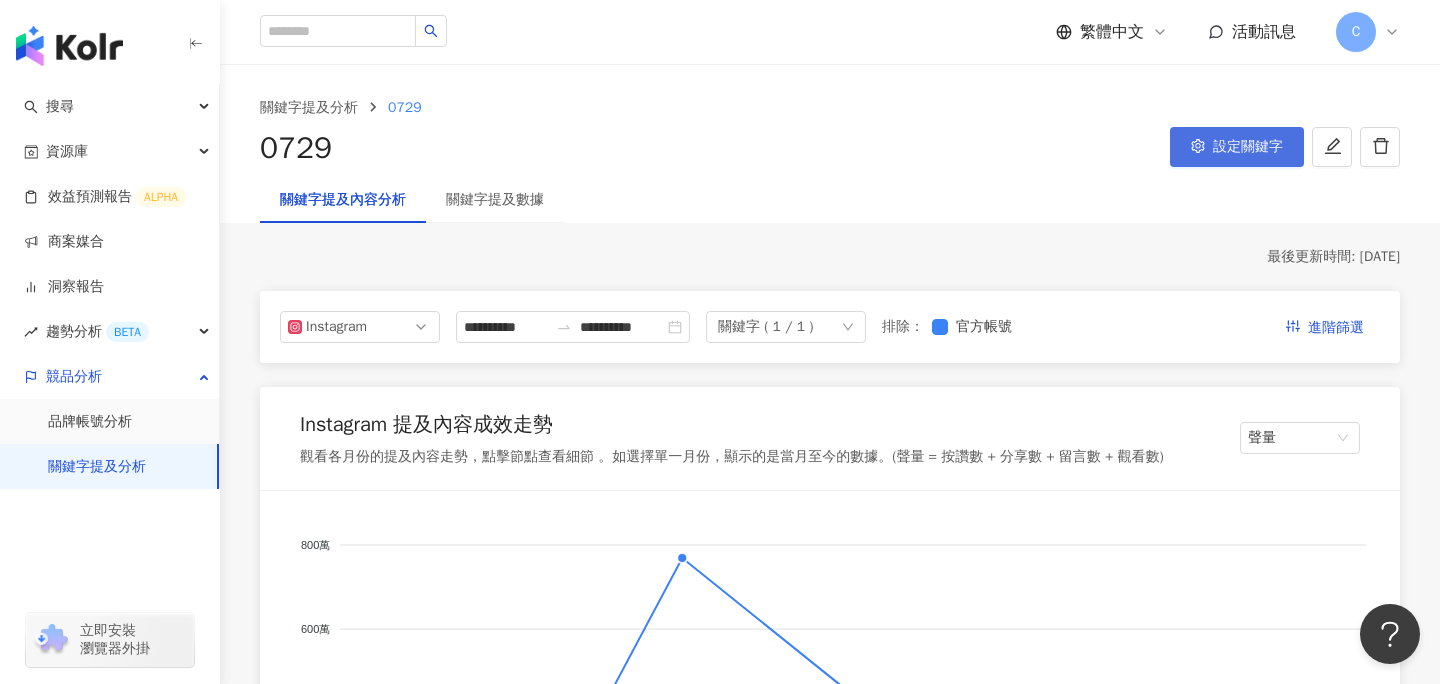 click on "設定關鍵字" at bounding box center [1248, 147] 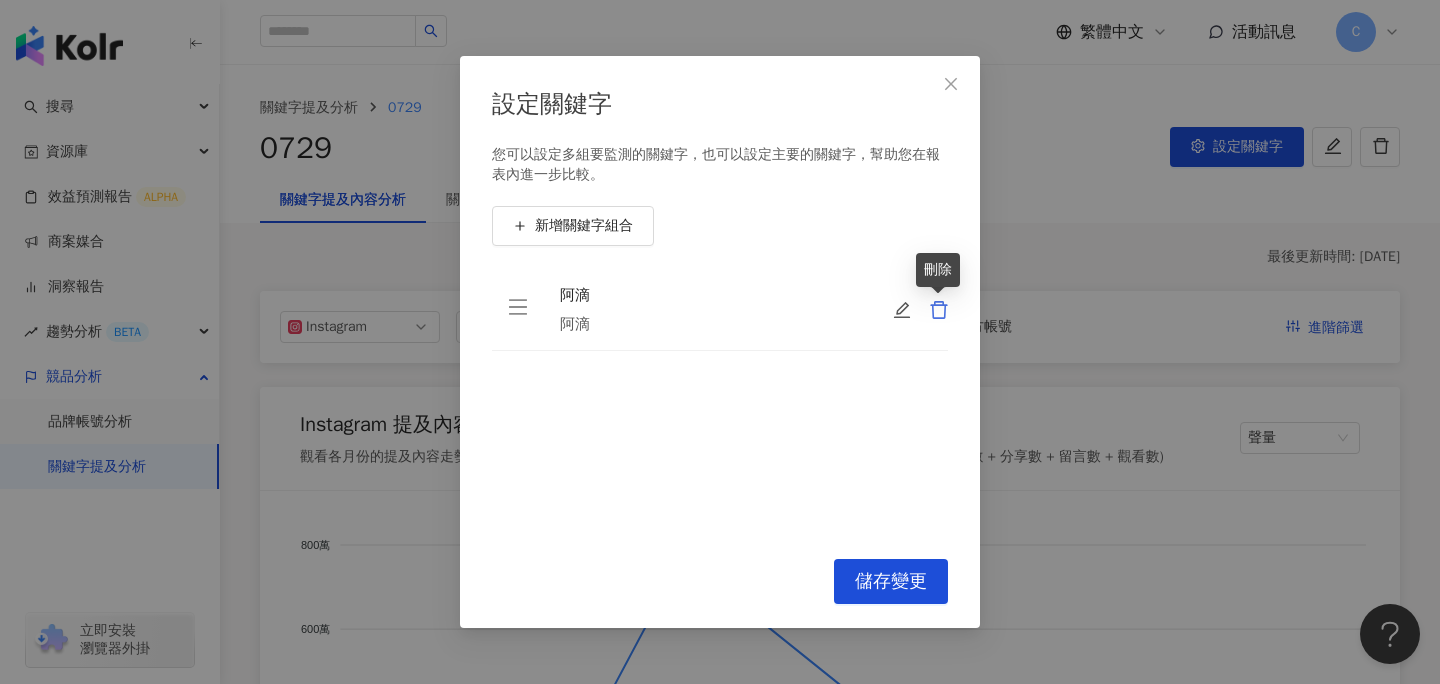 click 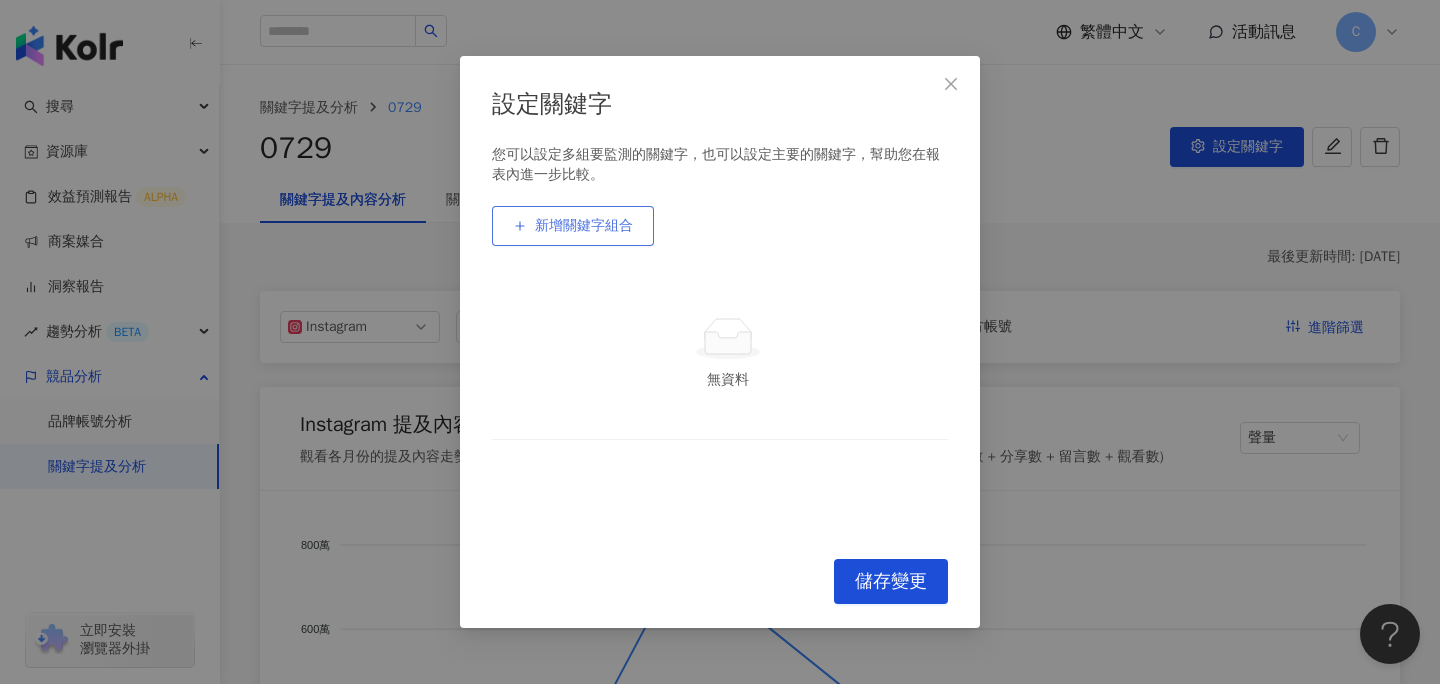 click on "新增關鍵字組合" at bounding box center (573, 226) 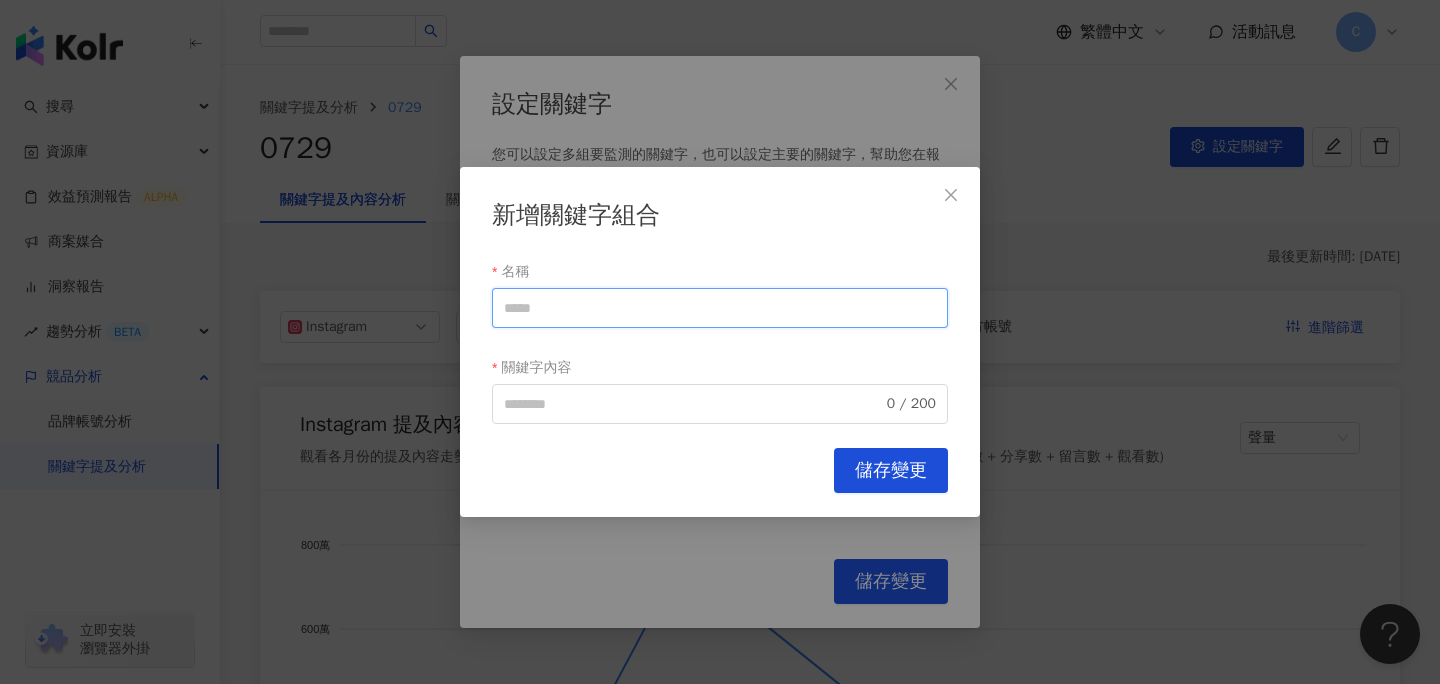 click on "名稱" at bounding box center (720, 308) 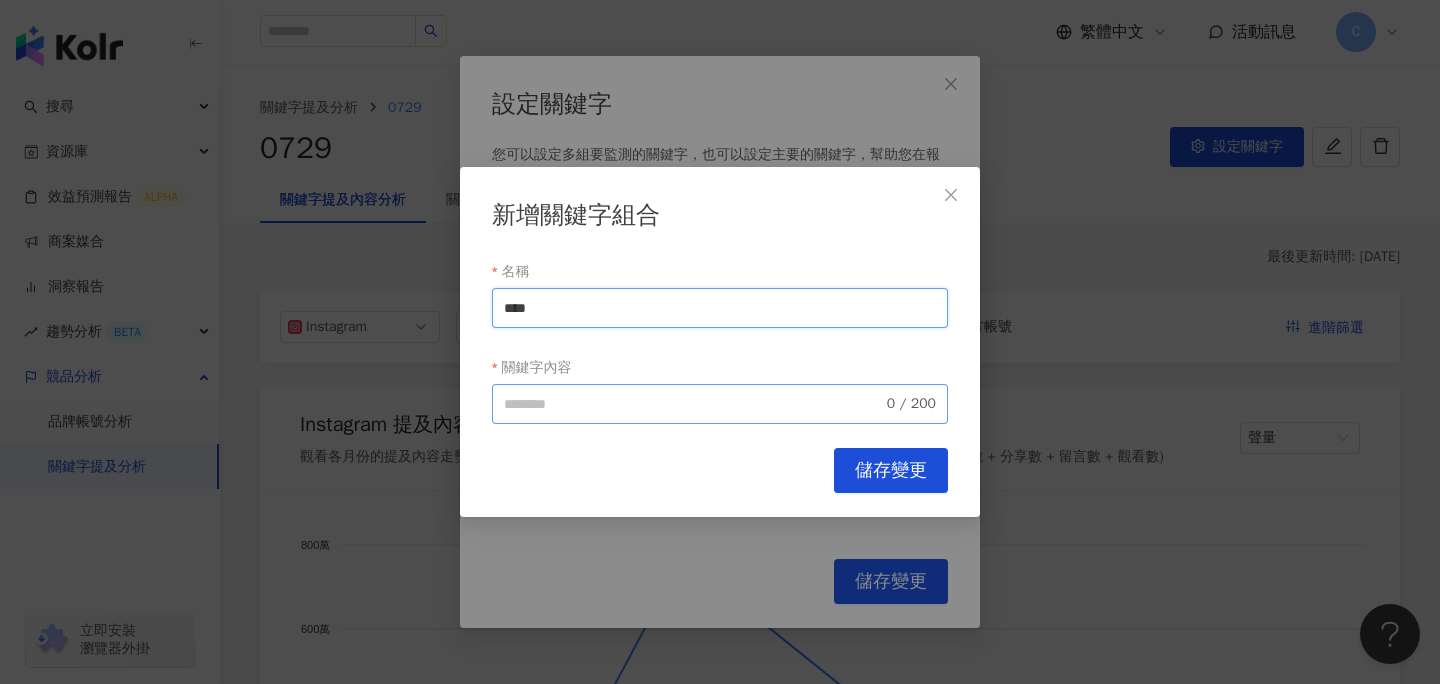 type on "****" 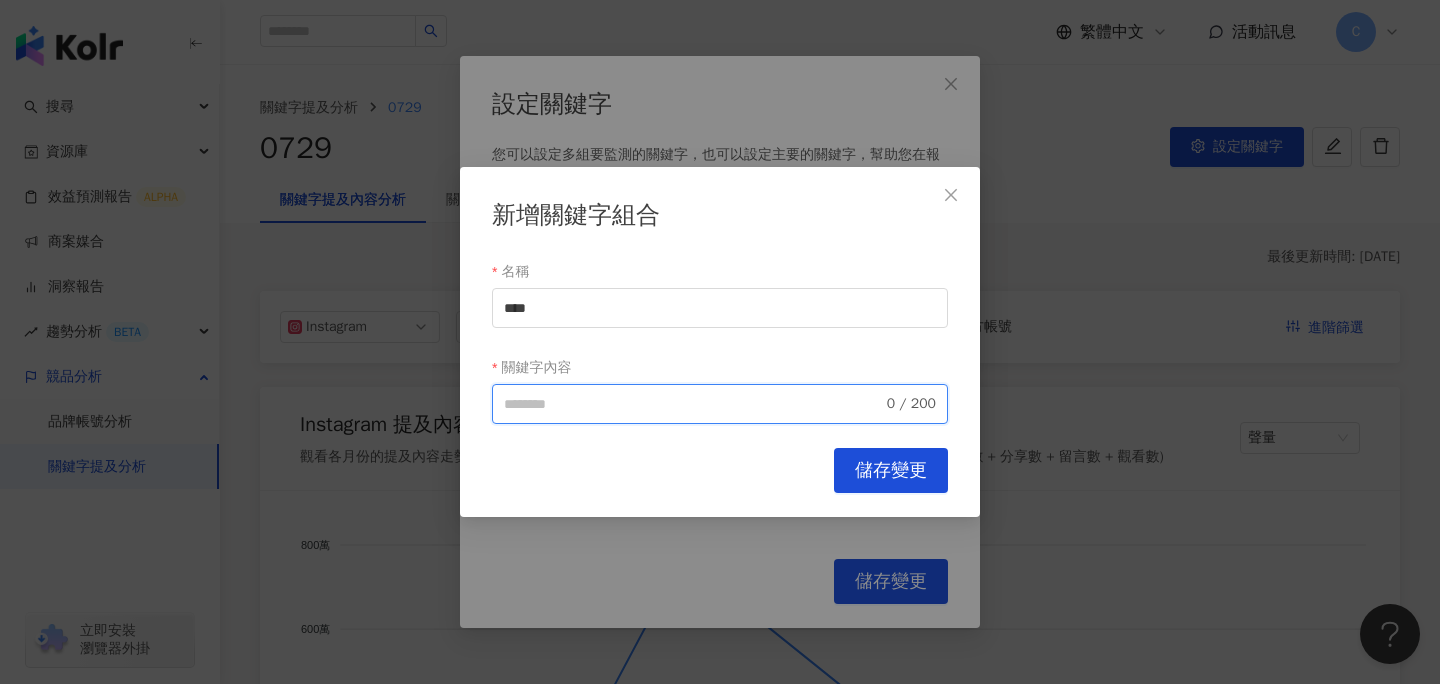 click on "關鍵字內容" at bounding box center (693, 404) 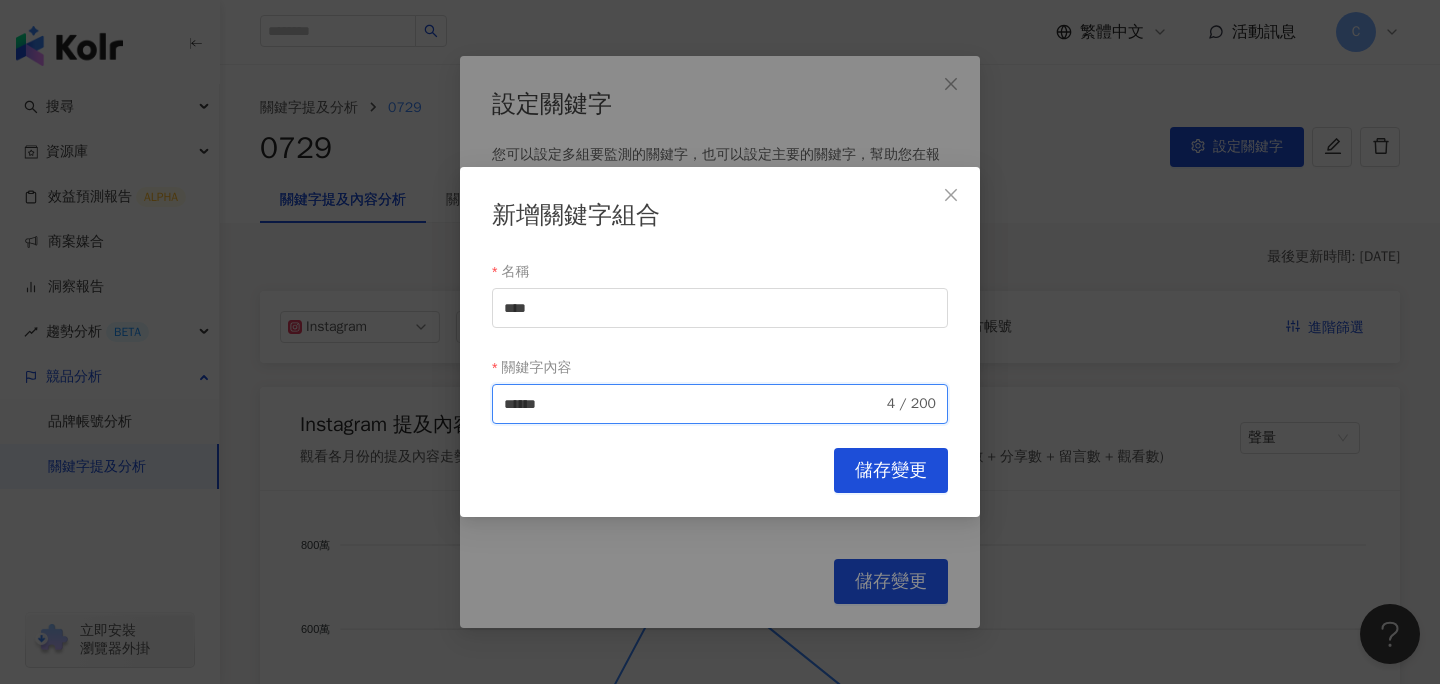 type on "****" 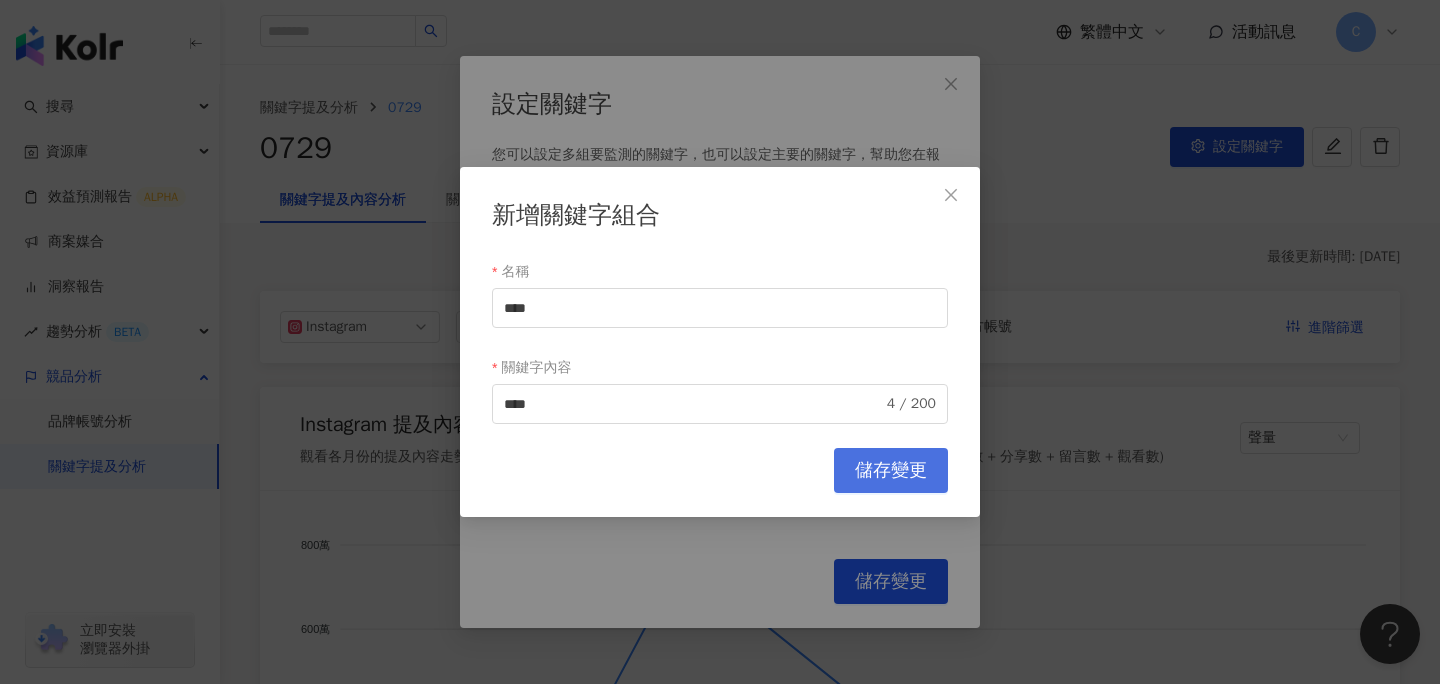 click on "儲存變更" at bounding box center (891, 470) 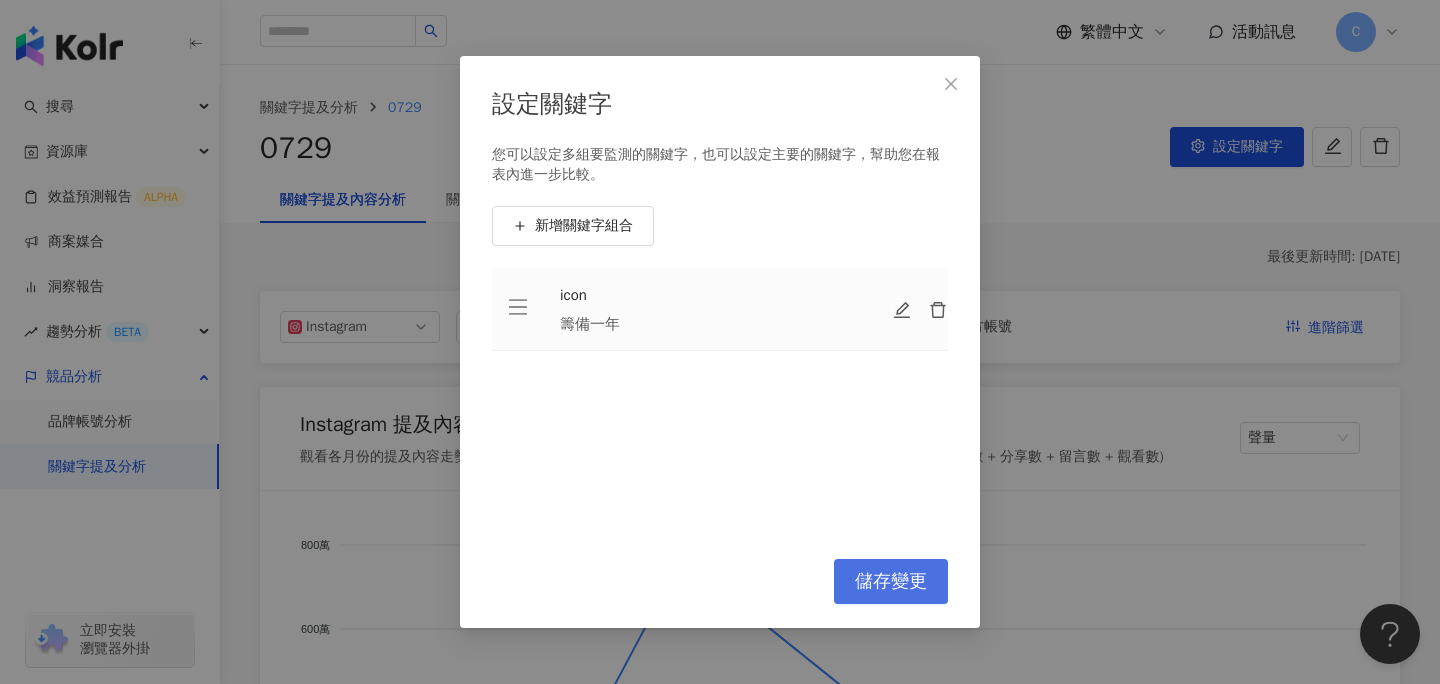 click on "儲存變更" at bounding box center (891, 582) 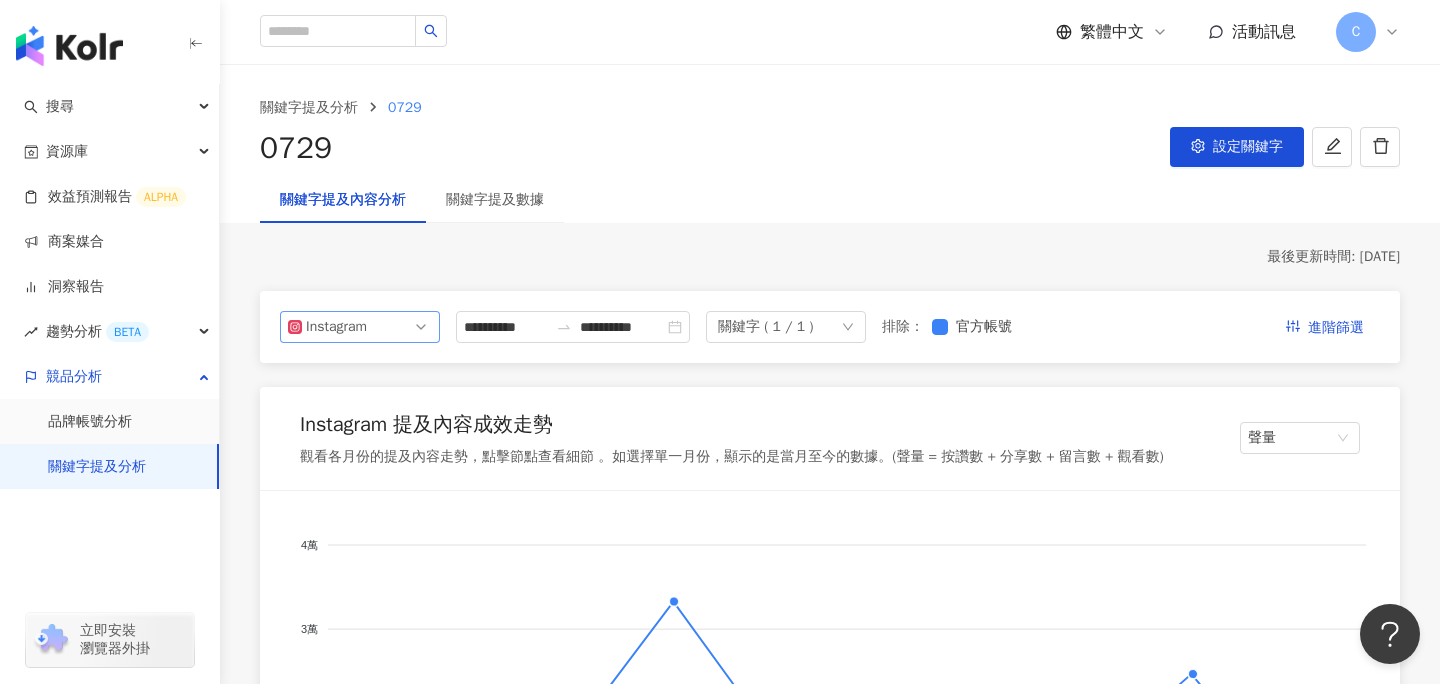 click on "Instagram" at bounding box center (360, 327) 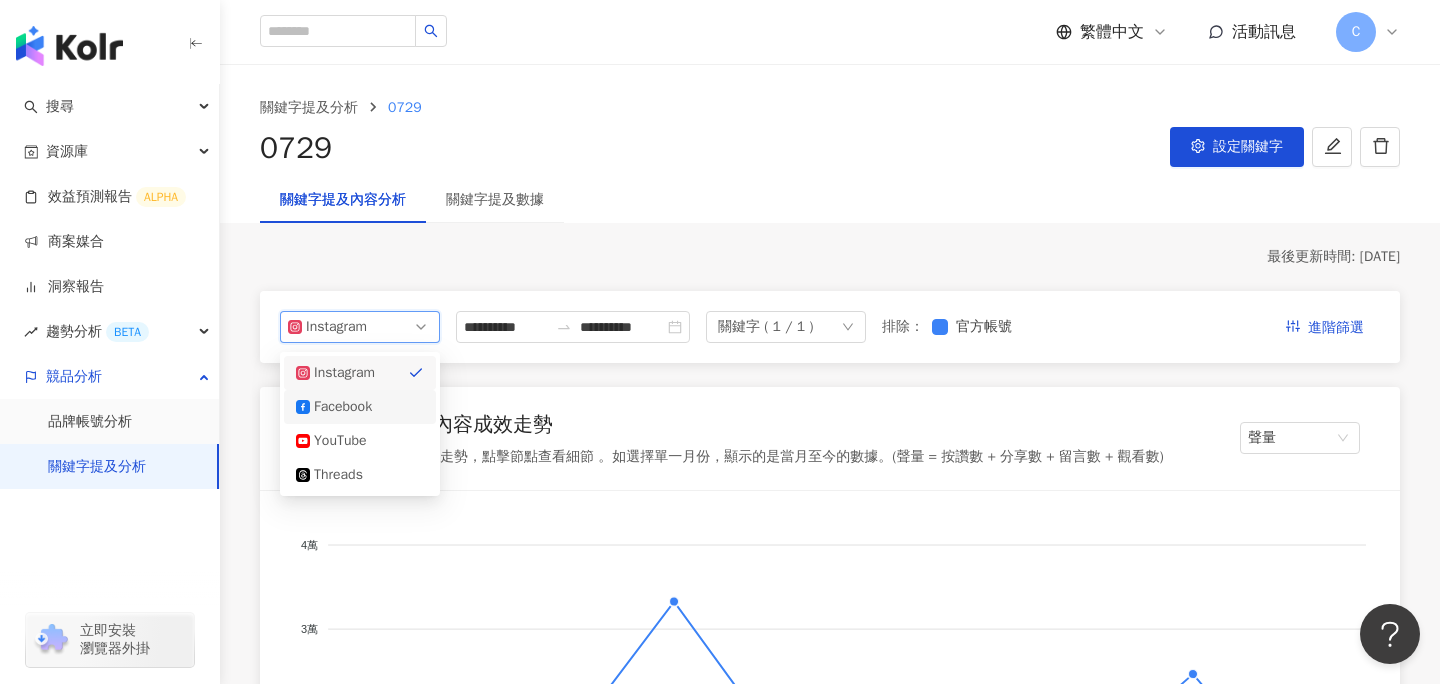 click on "Facebook" at bounding box center [346, 407] 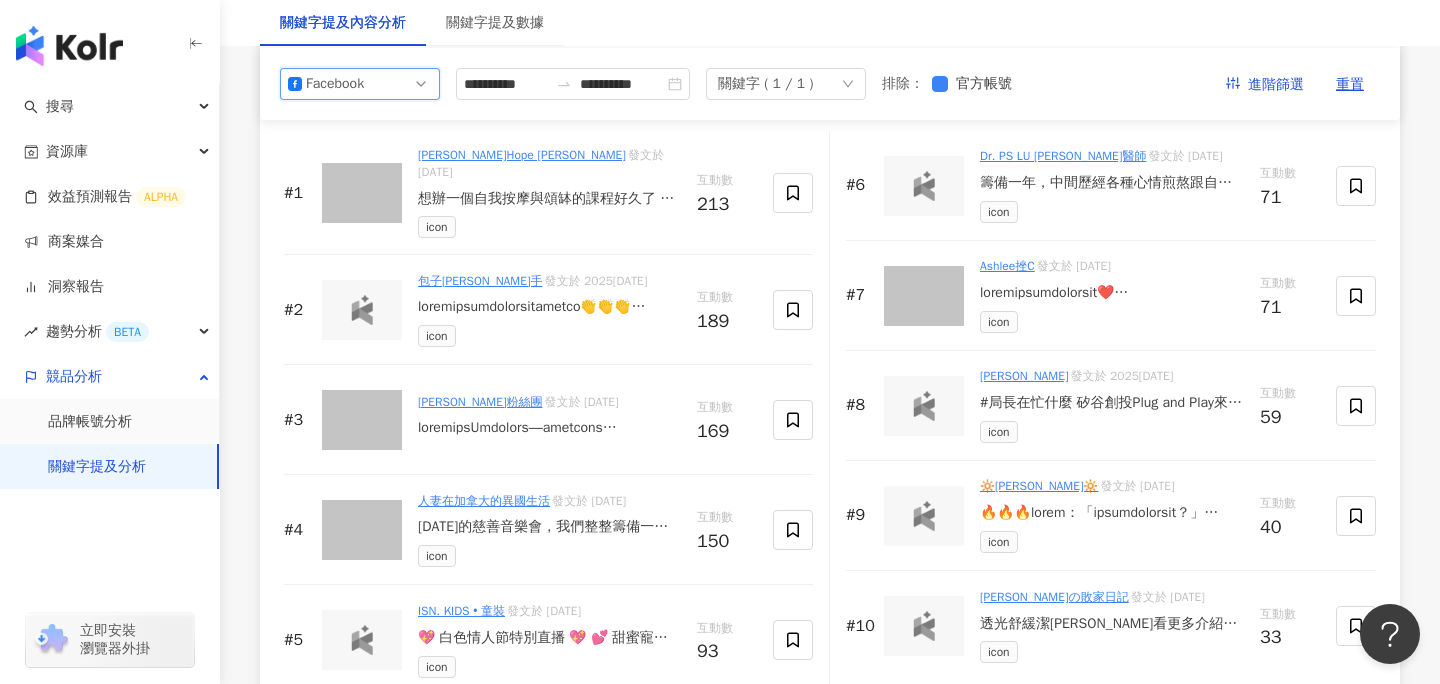 scroll, scrollTop: 3127, scrollLeft: 0, axis: vertical 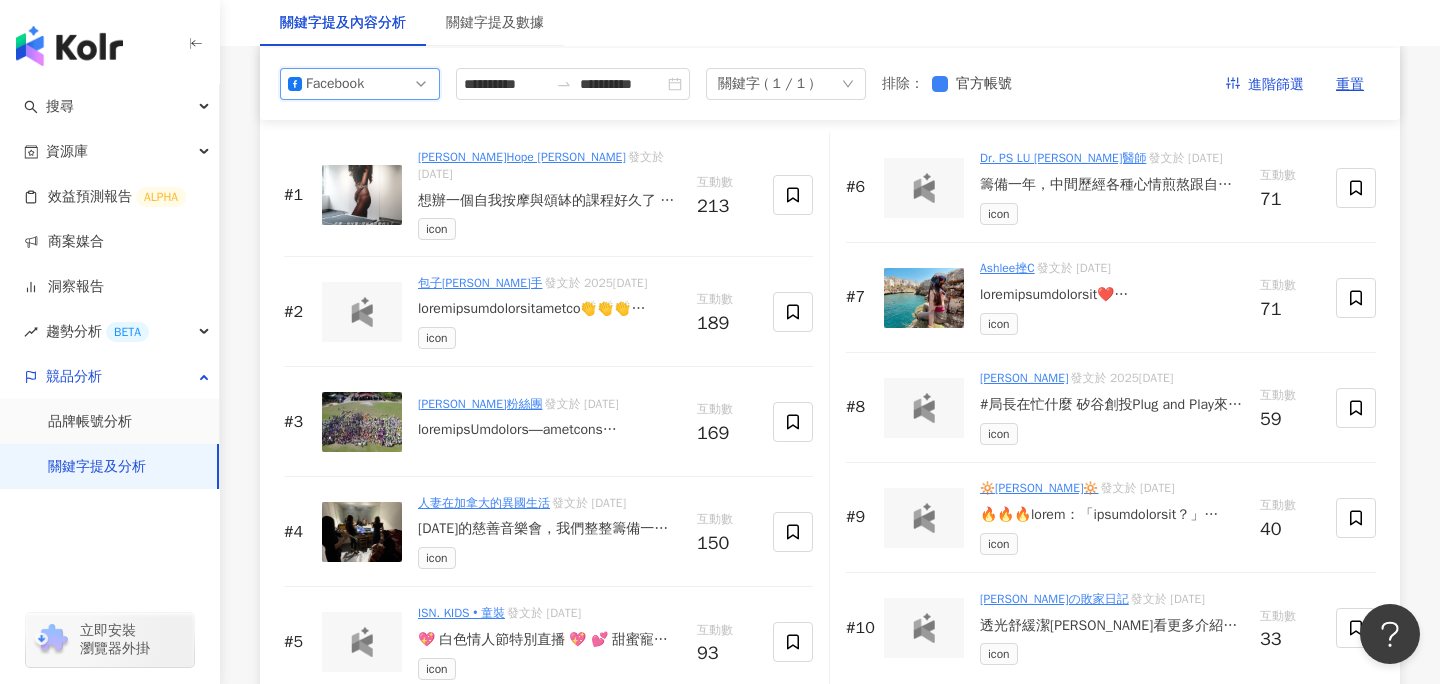 click at bounding box center [924, 188] 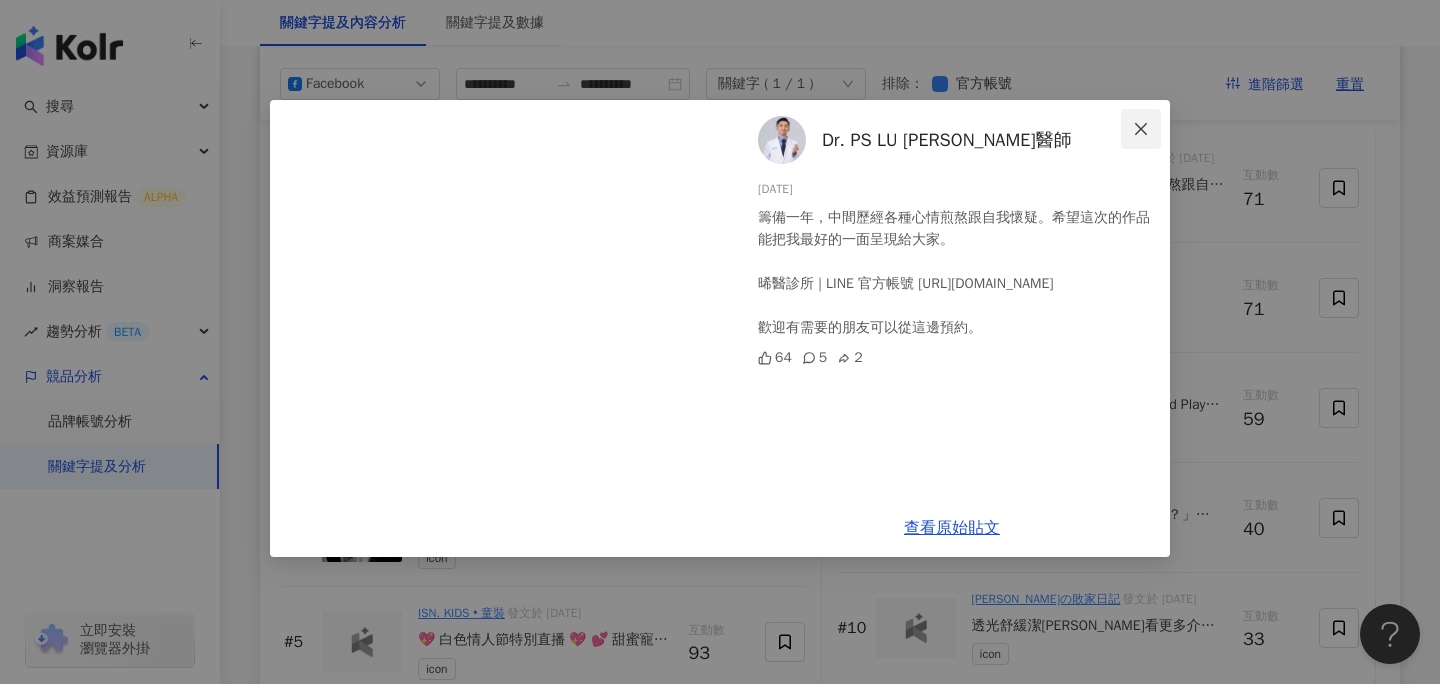click at bounding box center (1141, 129) 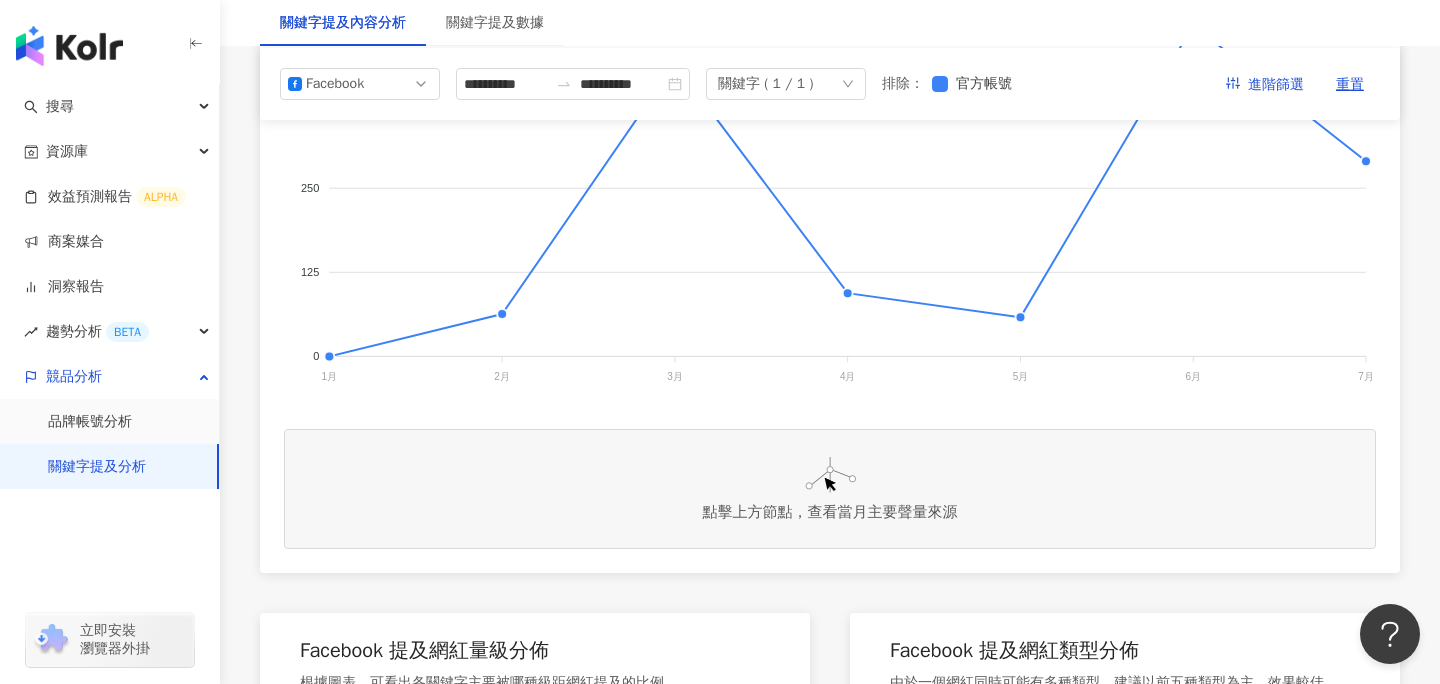 scroll, scrollTop: 0, scrollLeft: 0, axis: both 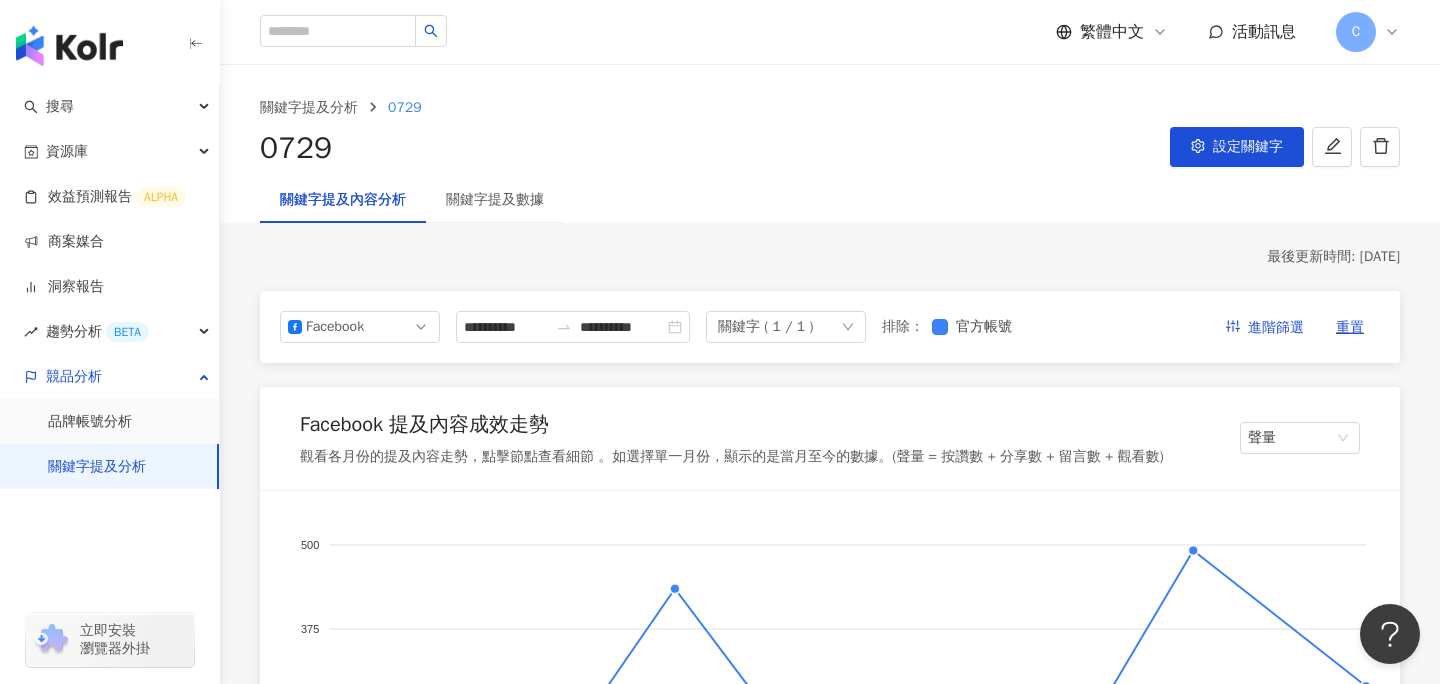 click on "最後更新時間: 2025/7/28" at bounding box center [830, 257] 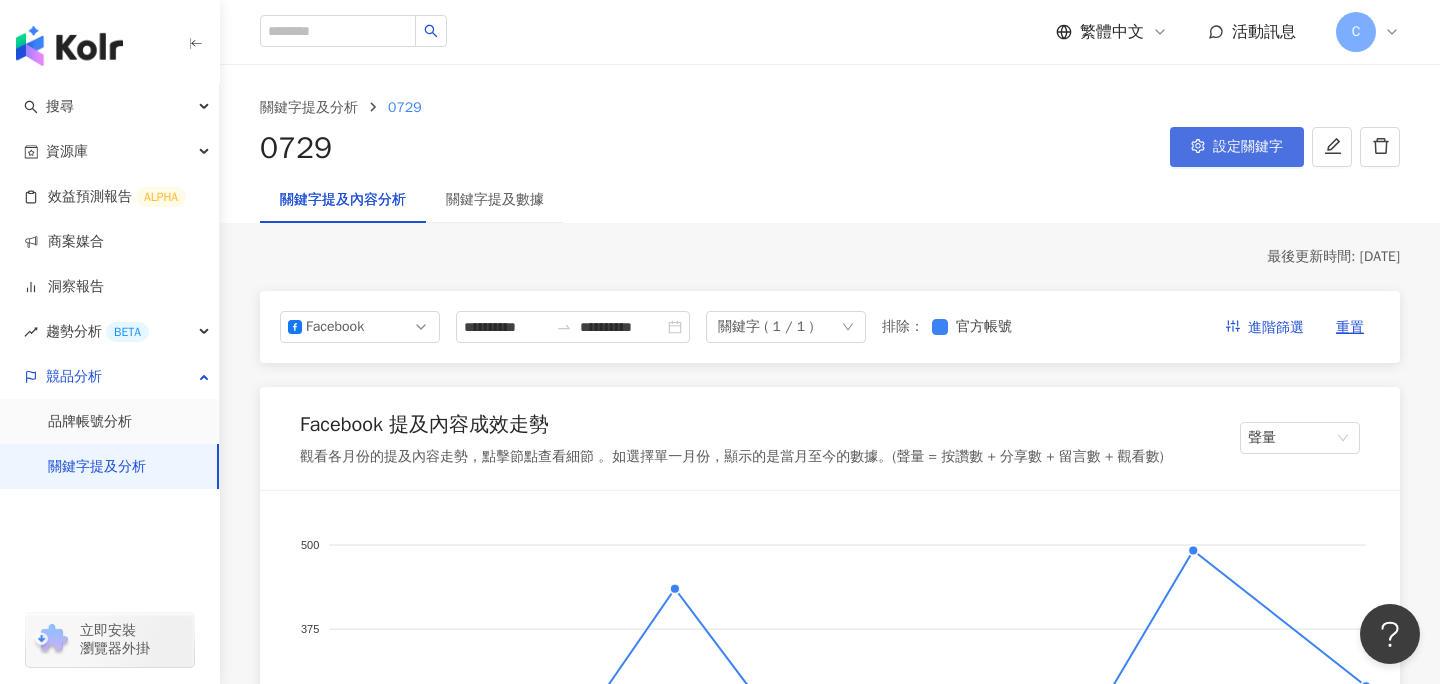 click on "設定關鍵字" at bounding box center [1248, 147] 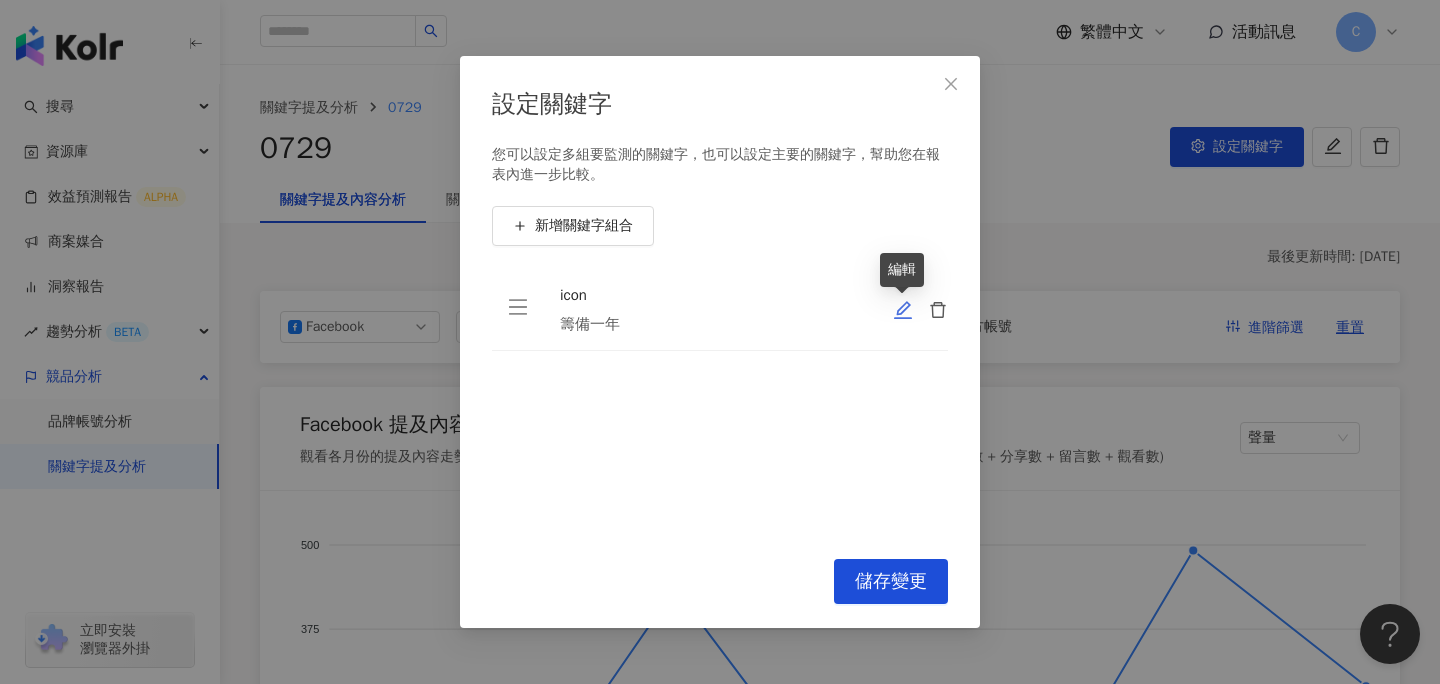 click 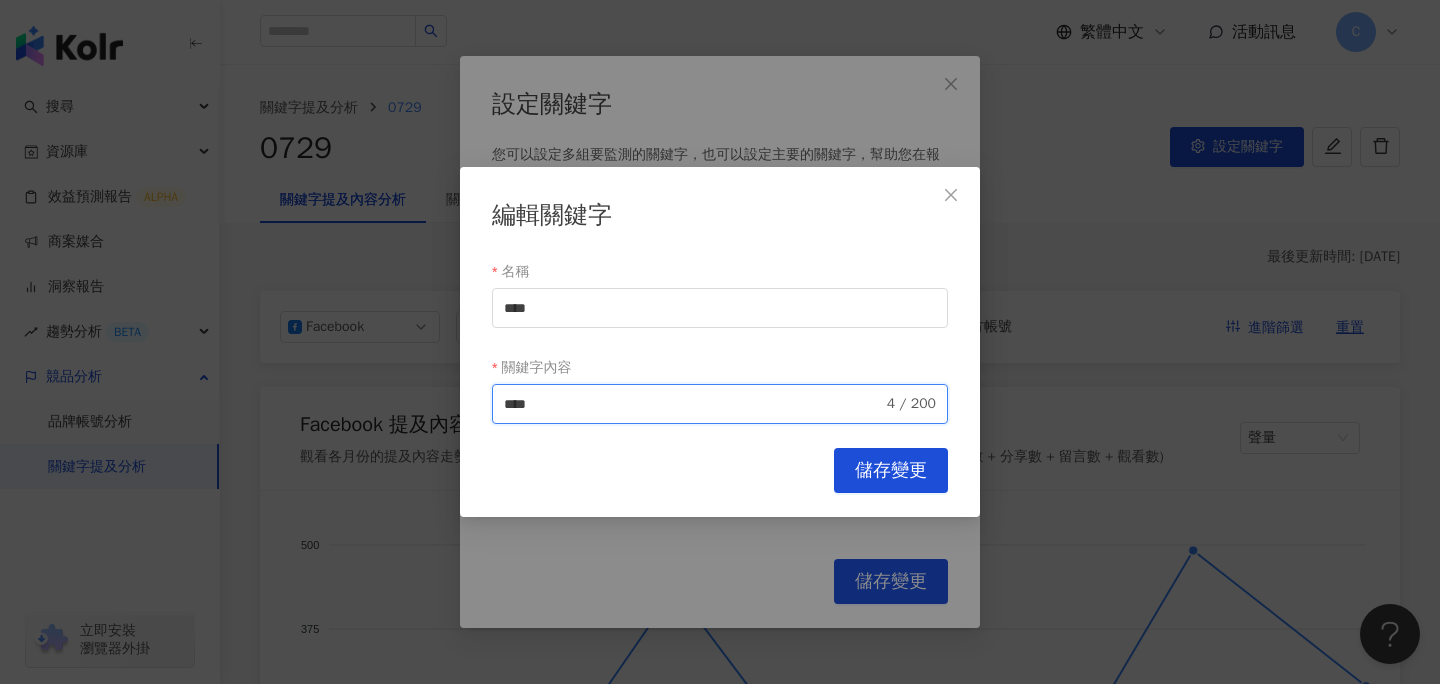 click on "****" at bounding box center (693, 404) 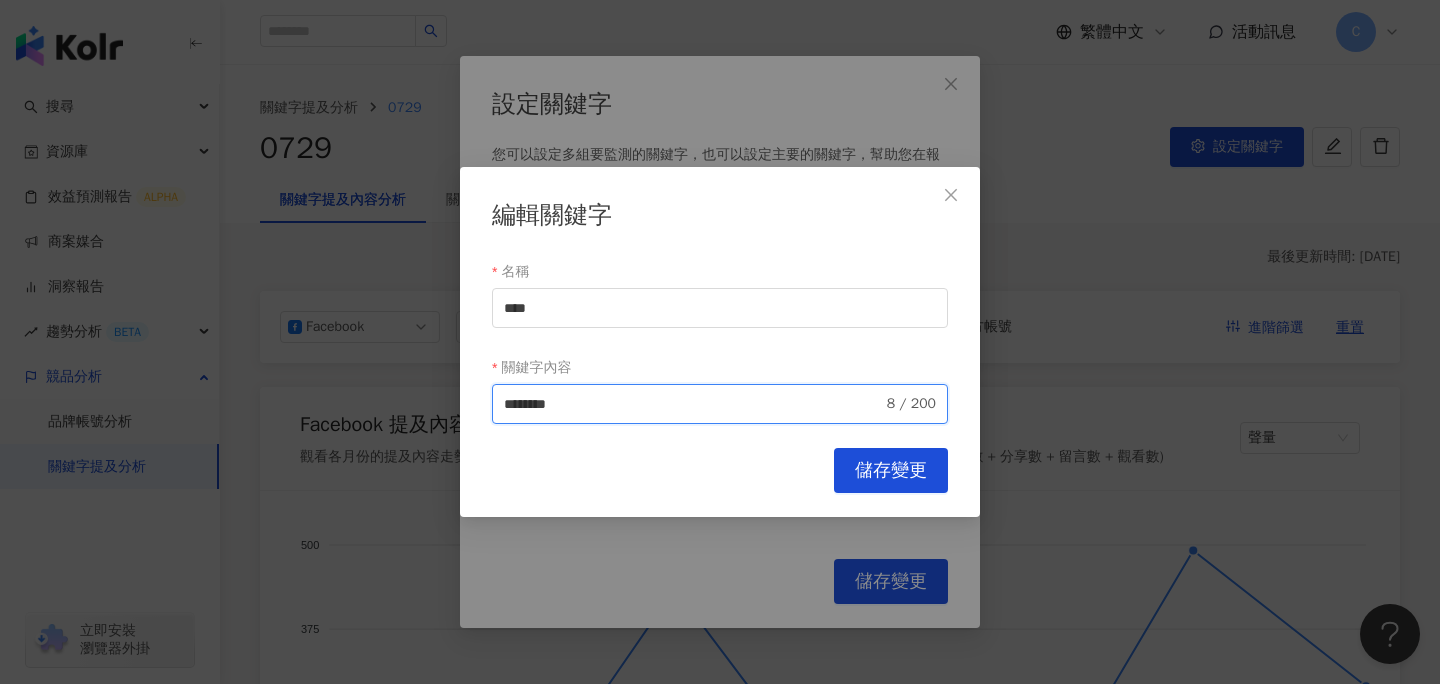 type on "********" 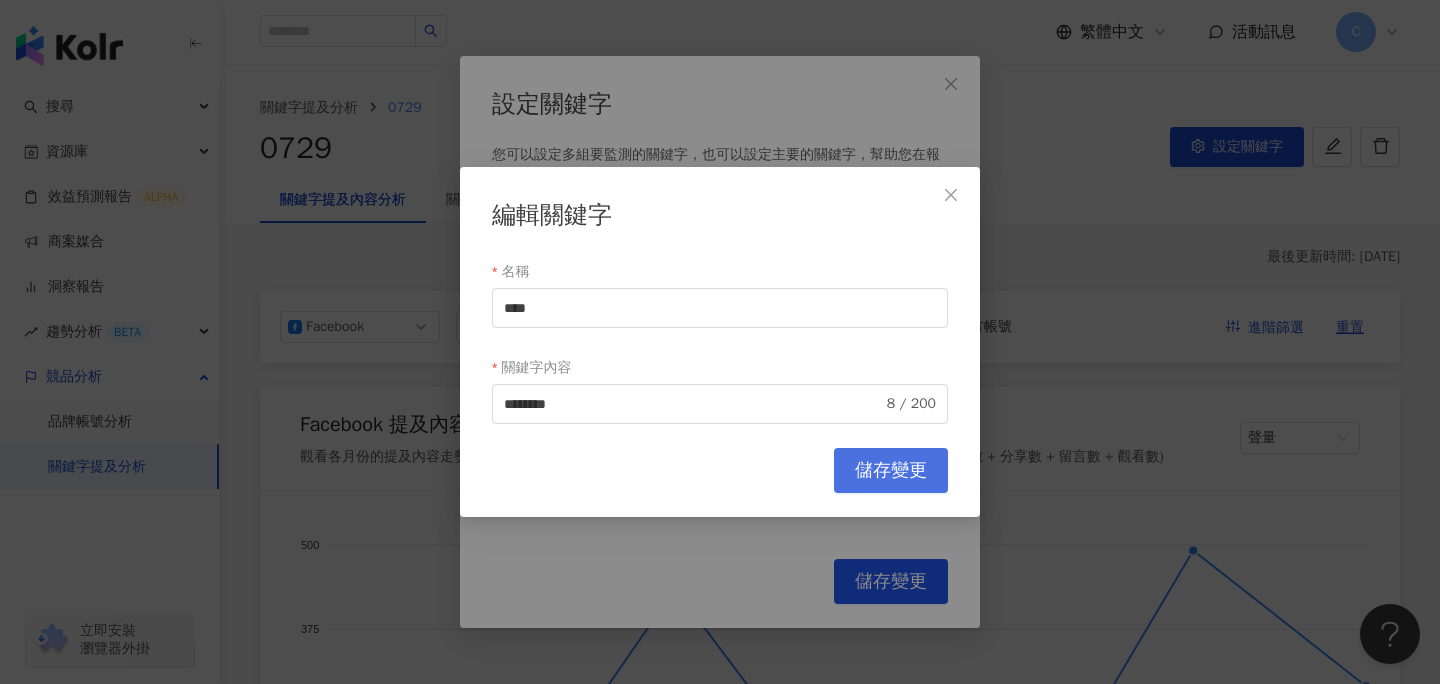 click on "儲存變更" at bounding box center [891, 471] 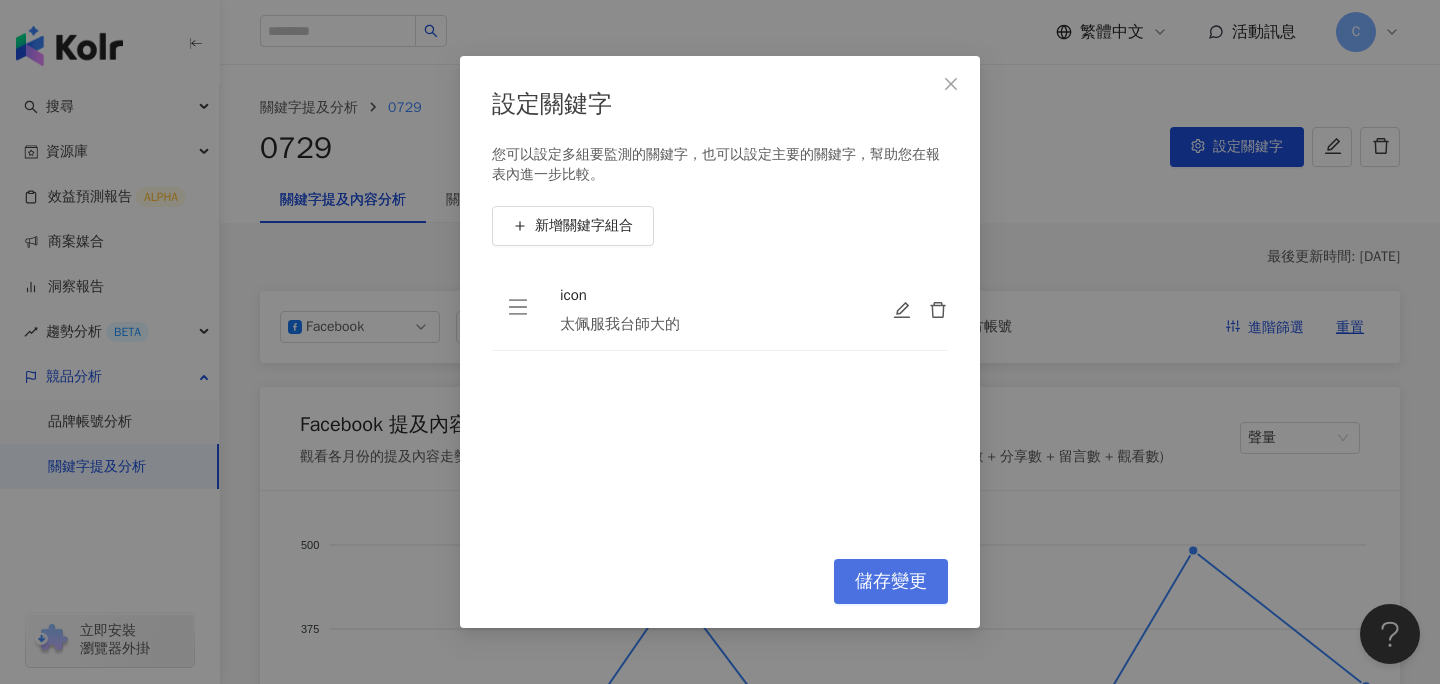 click on "儲存變更" at bounding box center (891, 582) 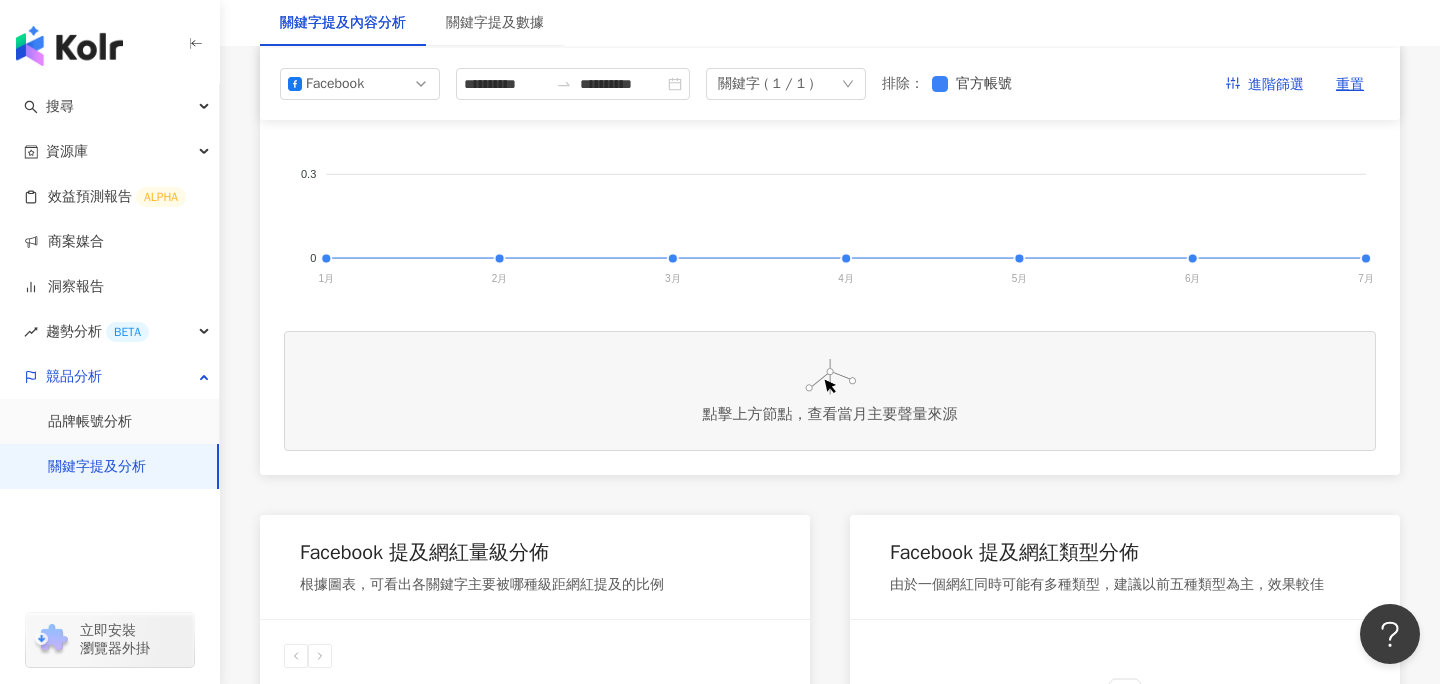 scroll, scrollTop: 0, scrollLeft: 0, axis: both 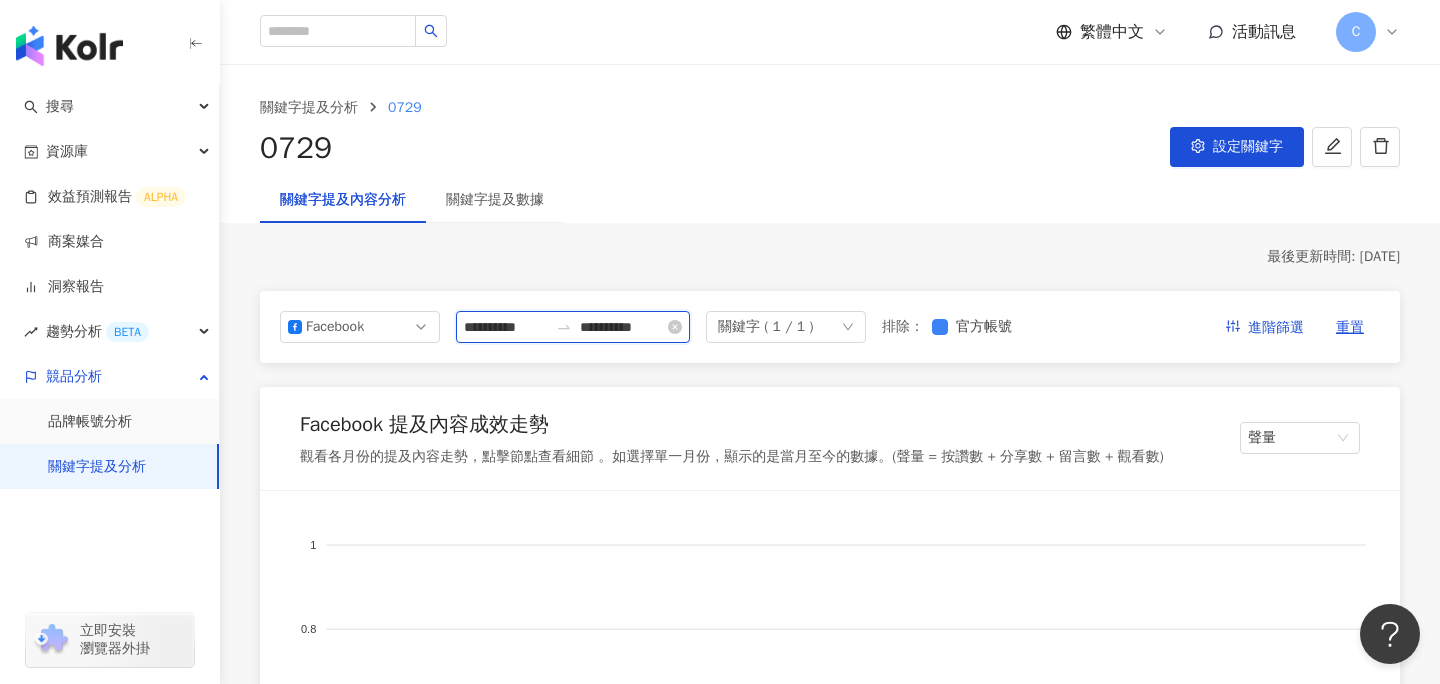 click on "**********" at bounding box center (506, 327) 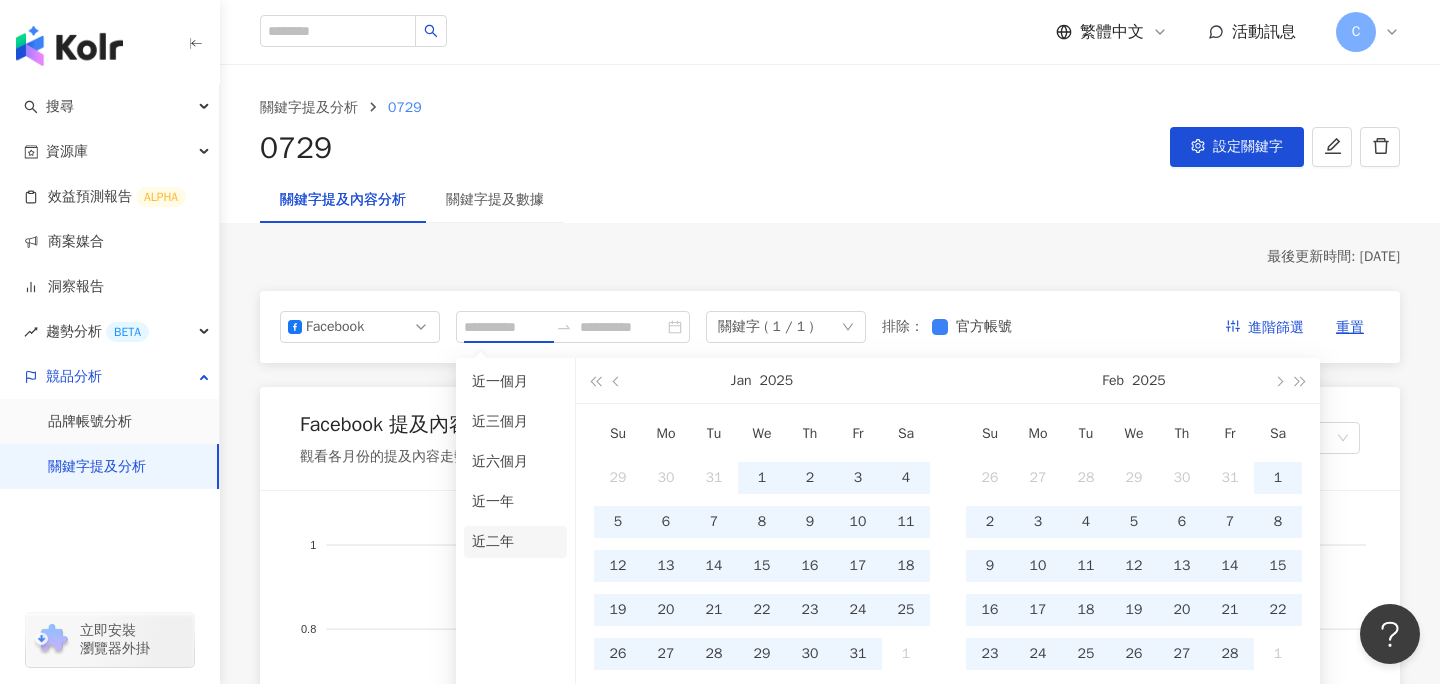 click on "近二年" at bounding box center (515, 542) 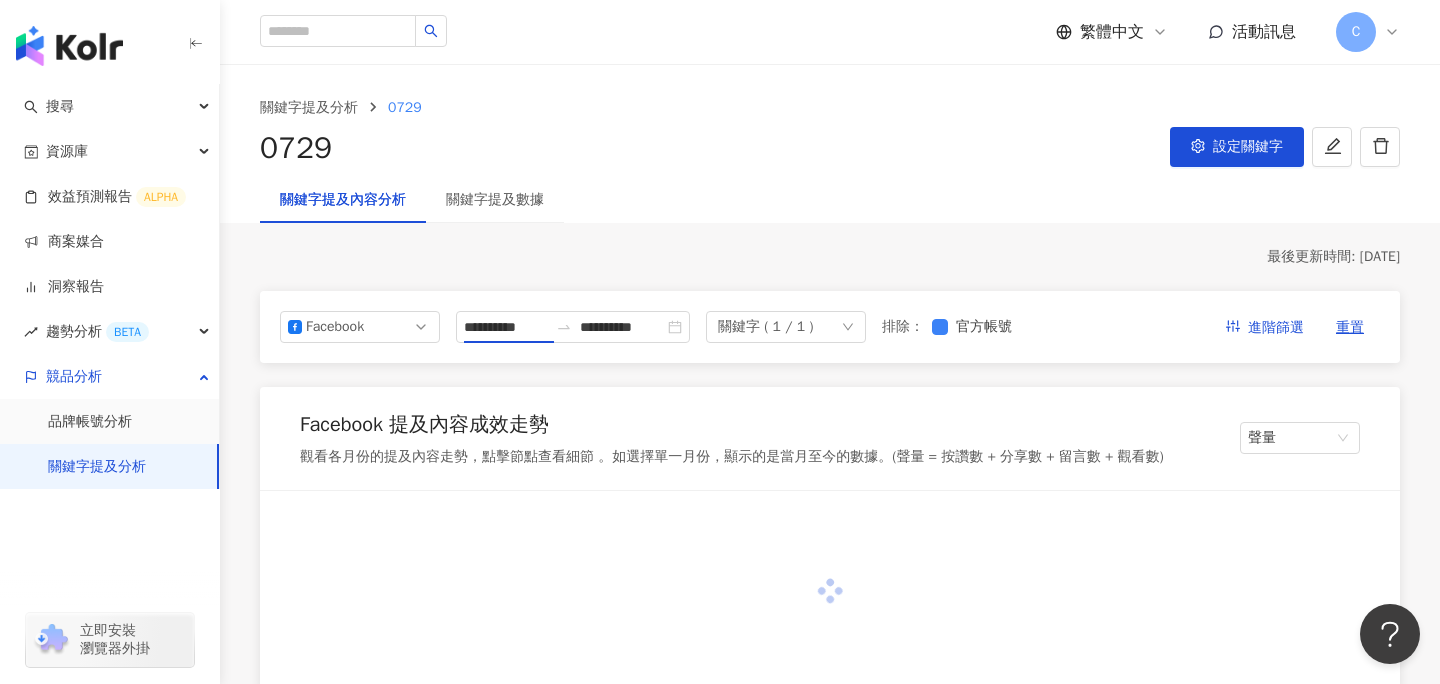 type on "**********" 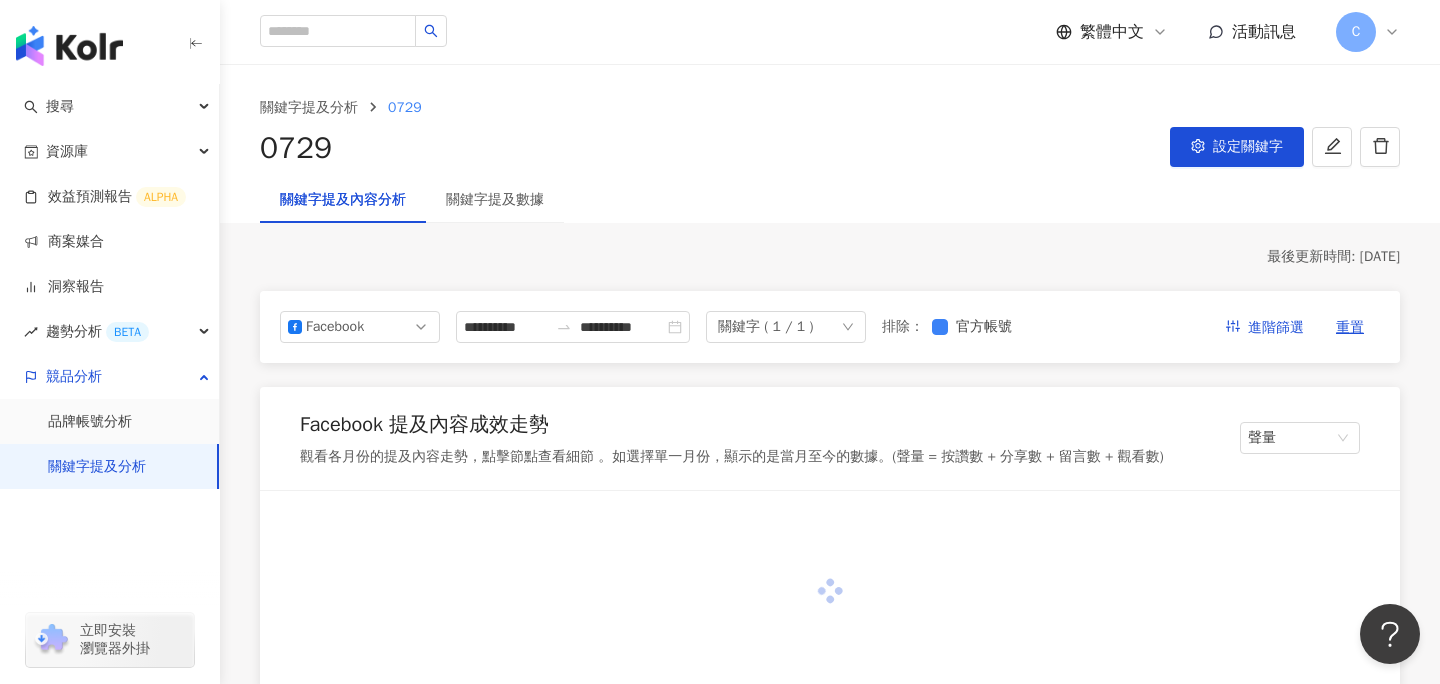 click on "關鍵字提及分析 0729" at bounding box center [830, 108] 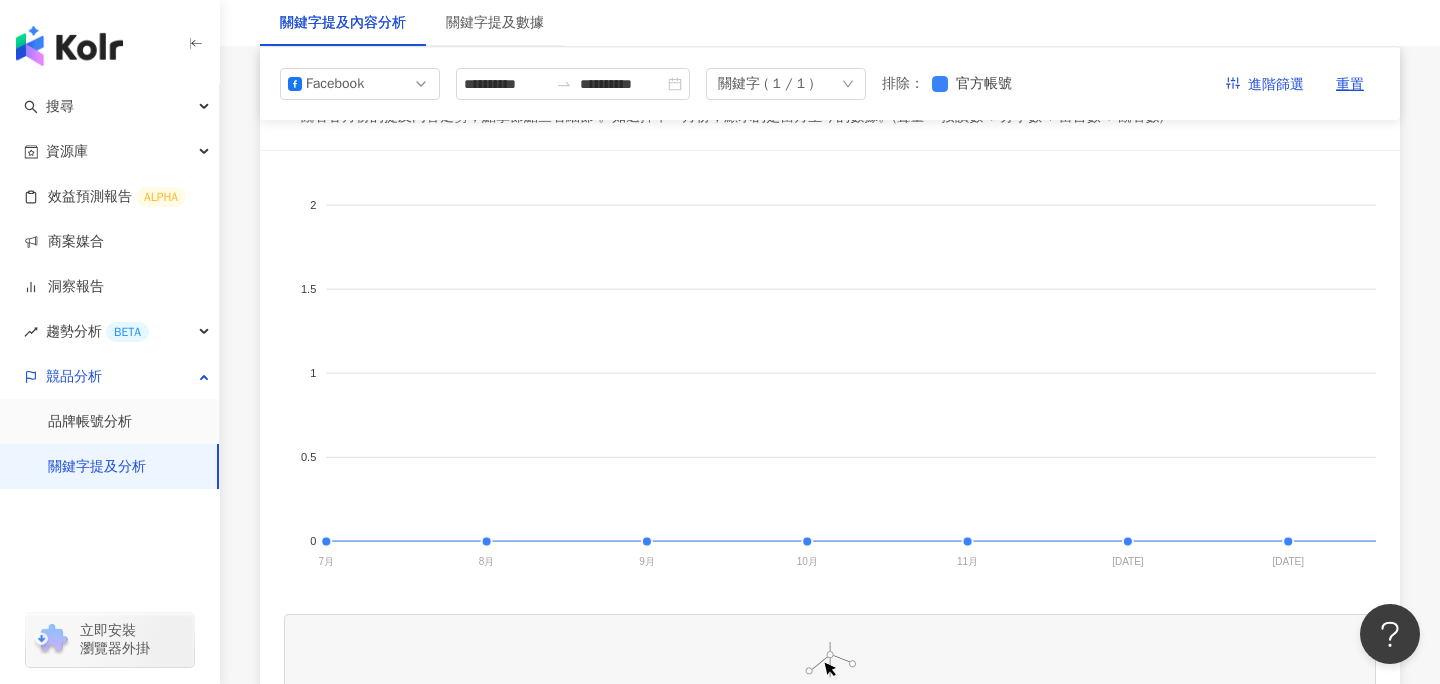 scroll, scrollTop: 336, scrollLeft: 0, axis: vertical 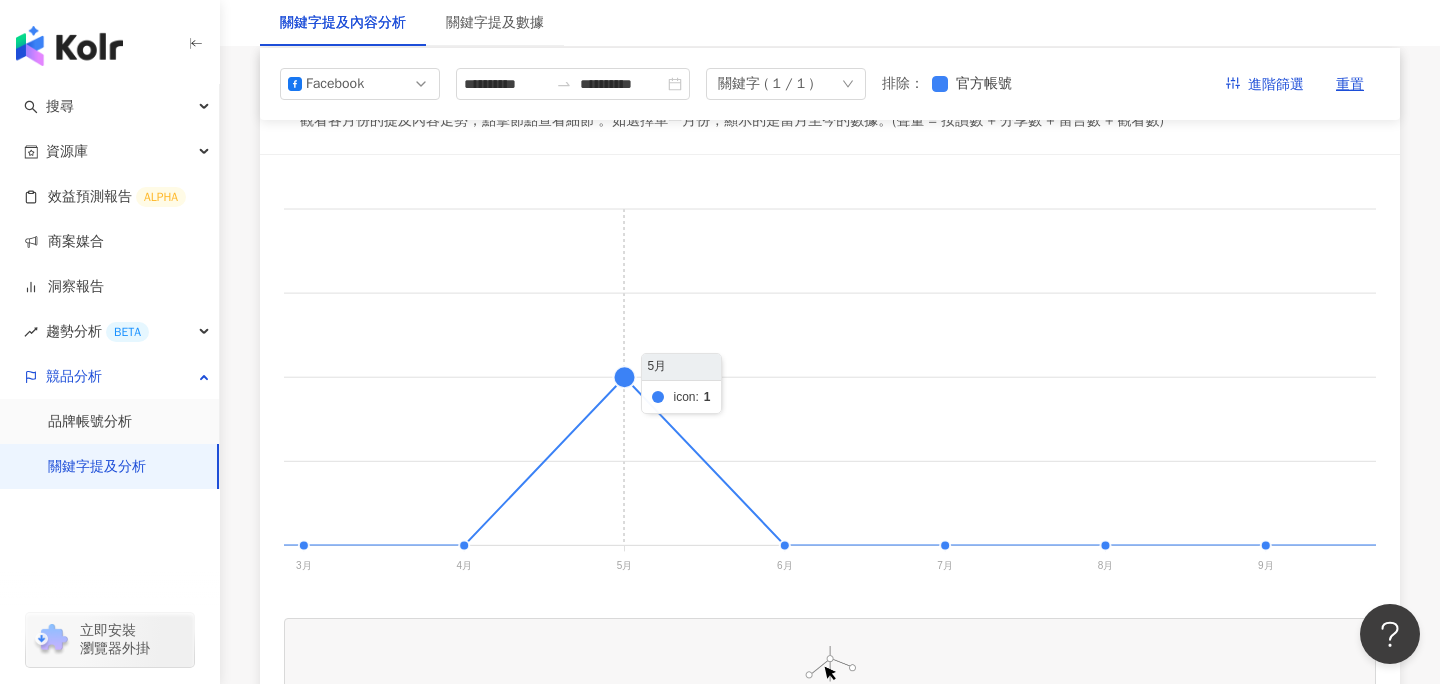 click 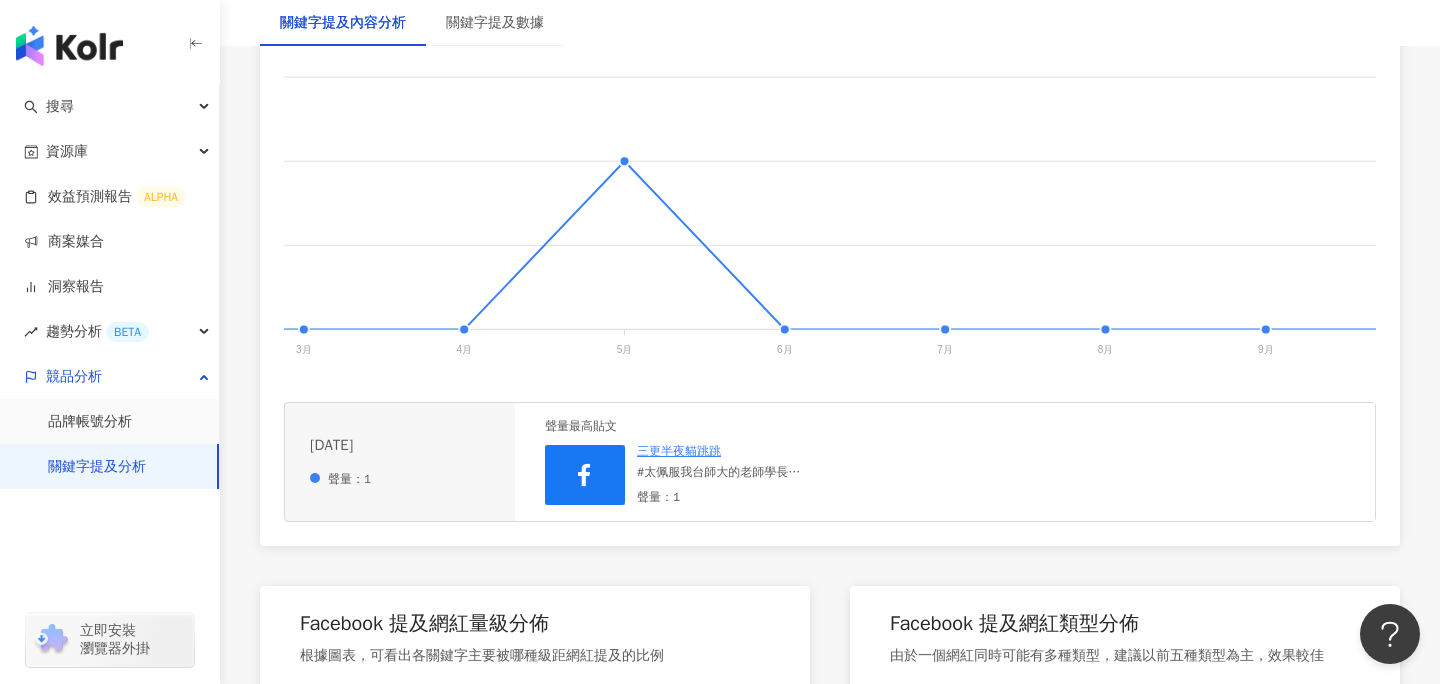 scroll, scrollTop: 590, scrollLeft: 0, axis: vertical 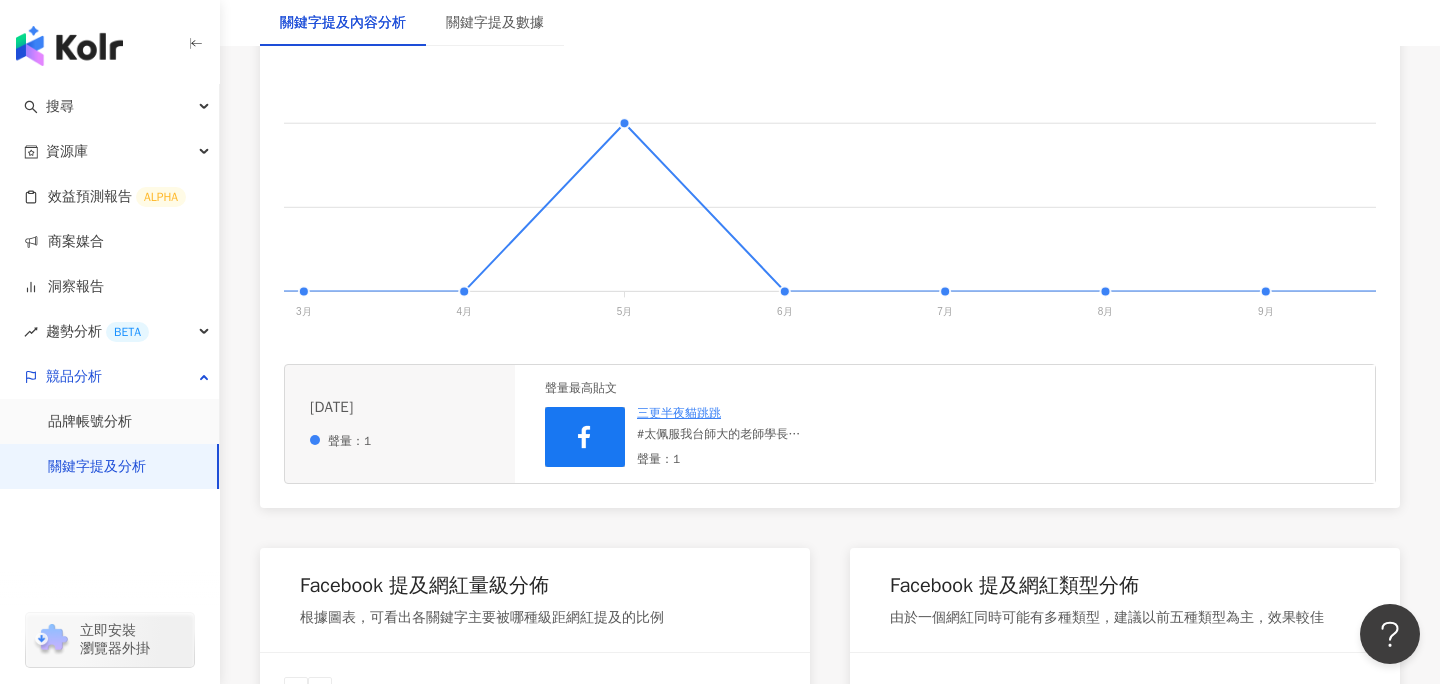 click at bounding box center (585, 437) 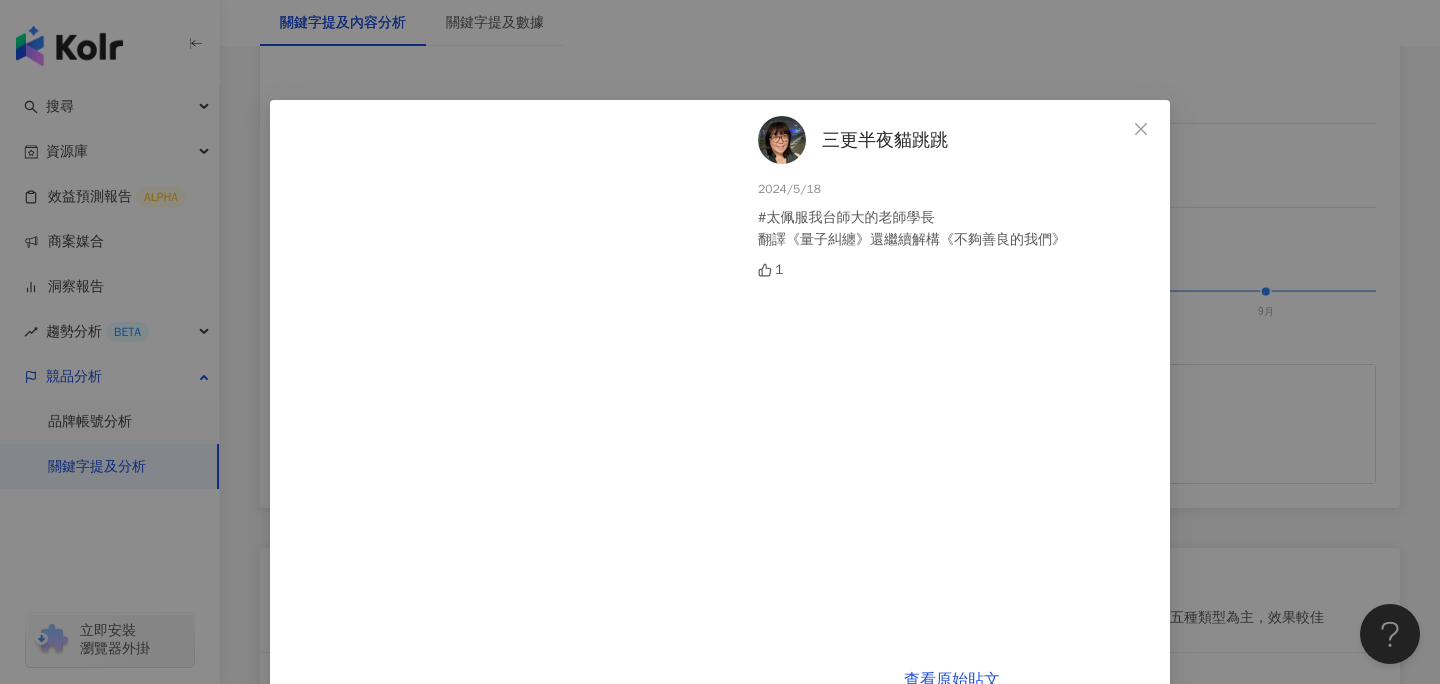 click on "三更半夜貓跳跳 2024/5/18 #太佩服我台師大的老師學長
翻譯《量子糾纏》還繼續解構《不夠善良的我們》 1 查看原始貼文" at bounding box center [720, 342] 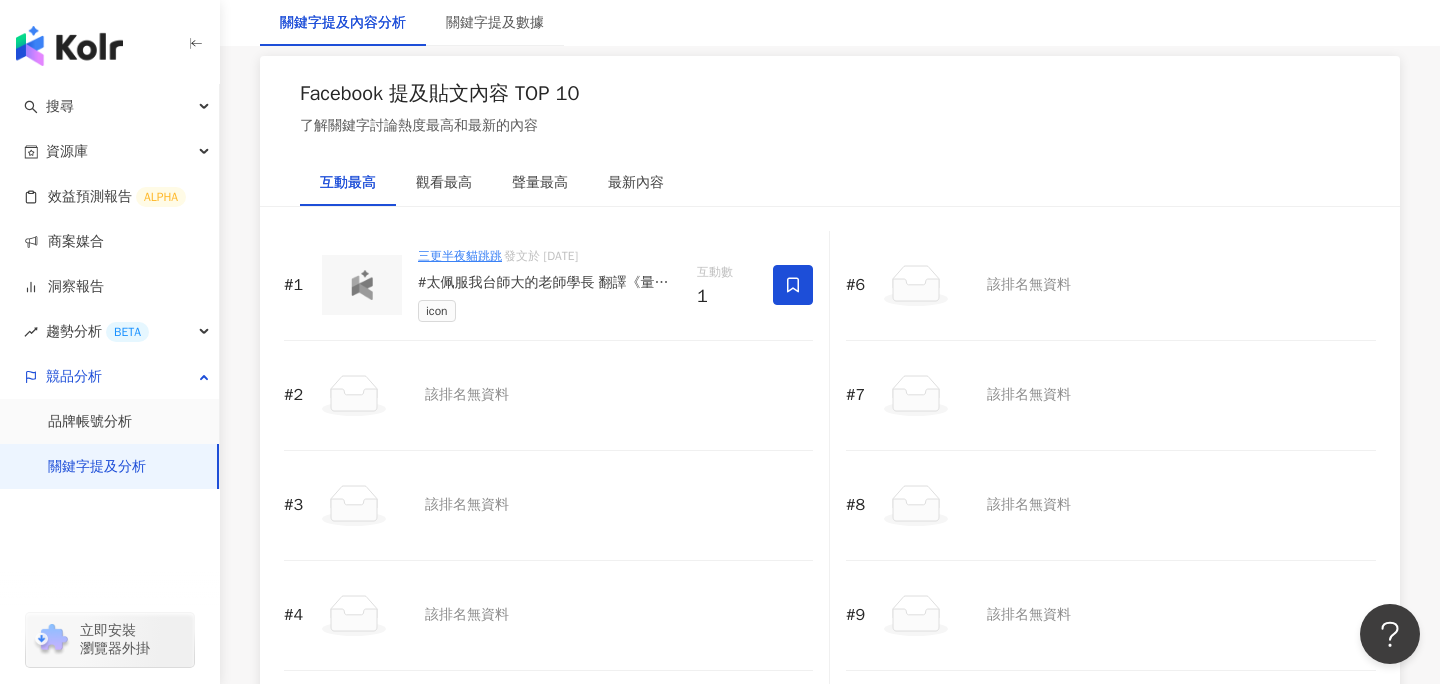 scroll, scrollTop: 2716, scrollLeft: 0, axis: vertical 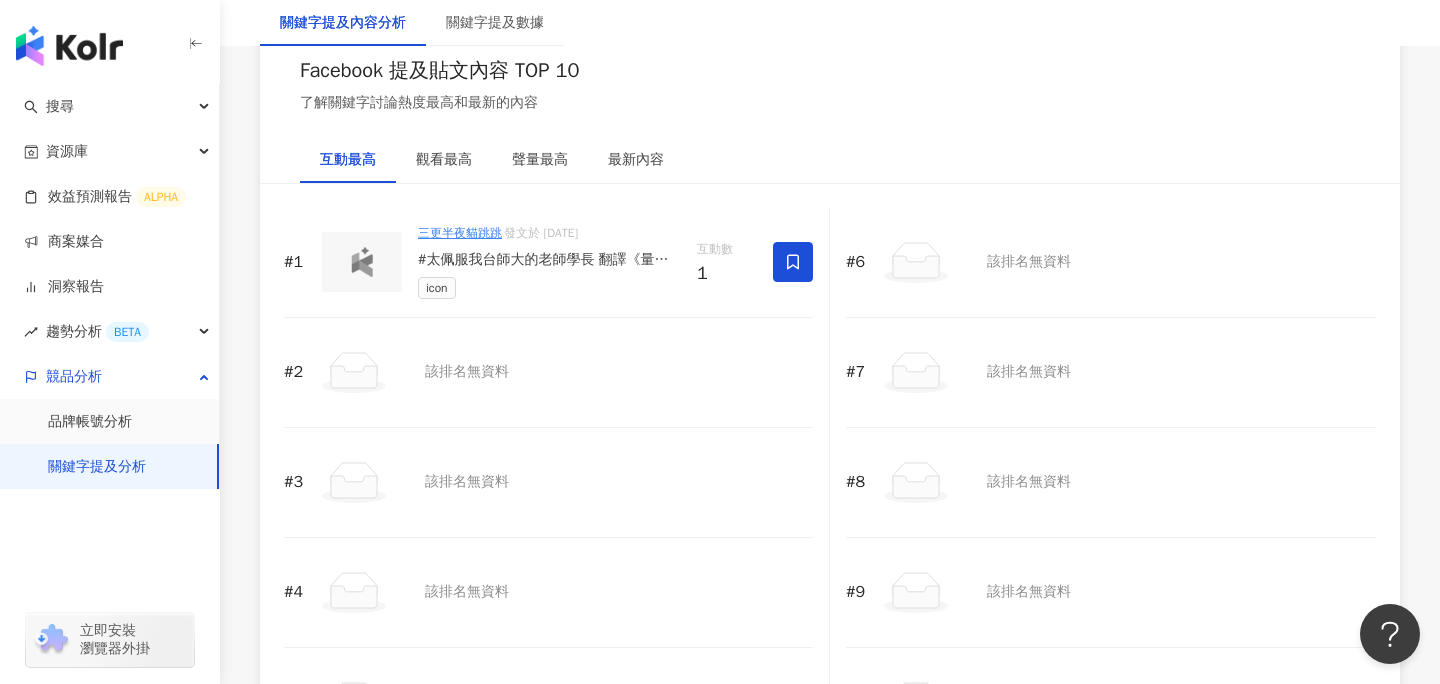 click at bounding box center [362, 262] 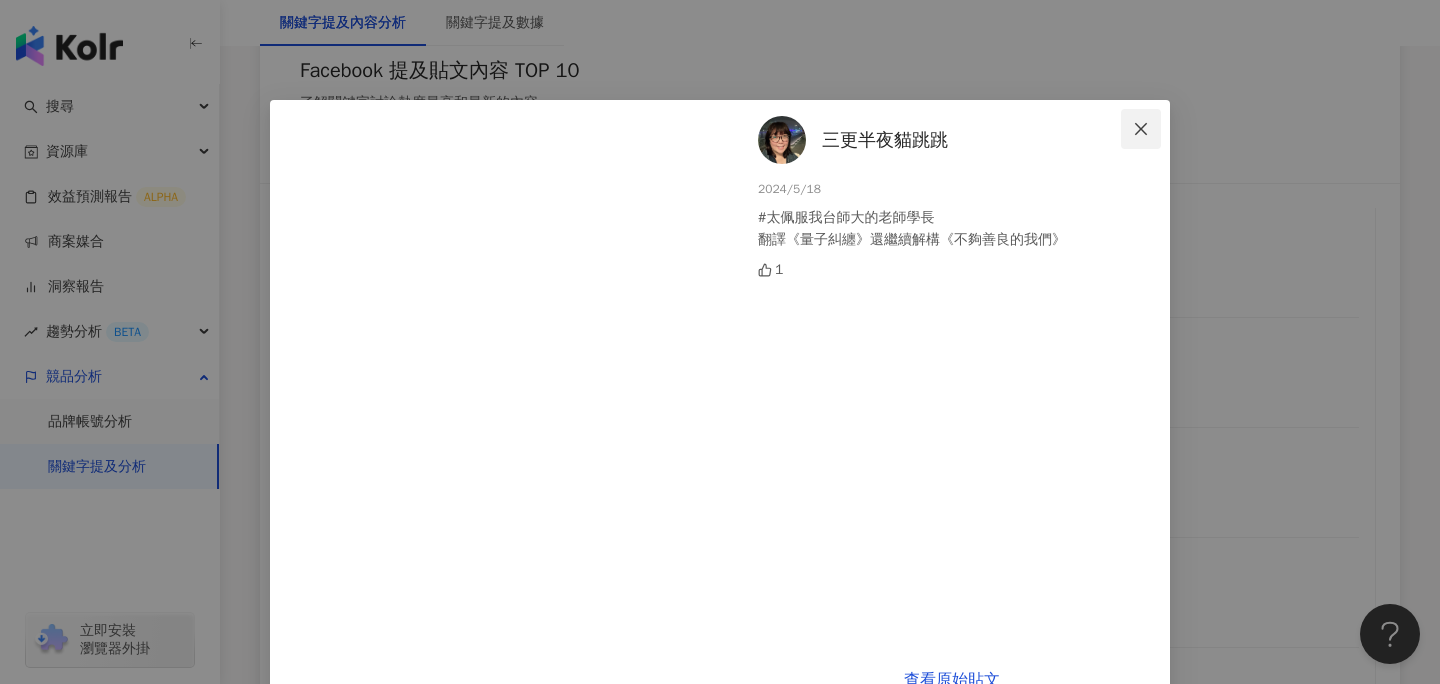 click 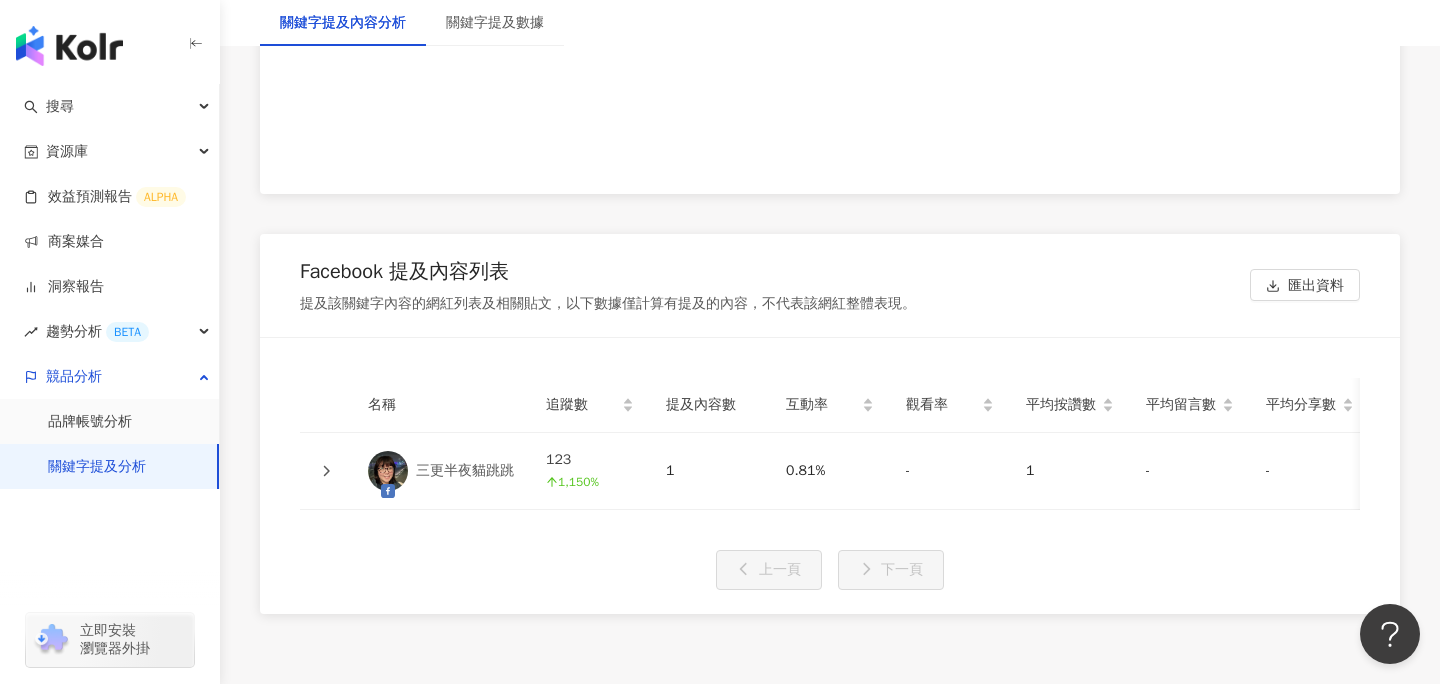 scroll, scrollTop: 3968, scrollLeft: 0, axis: vertical 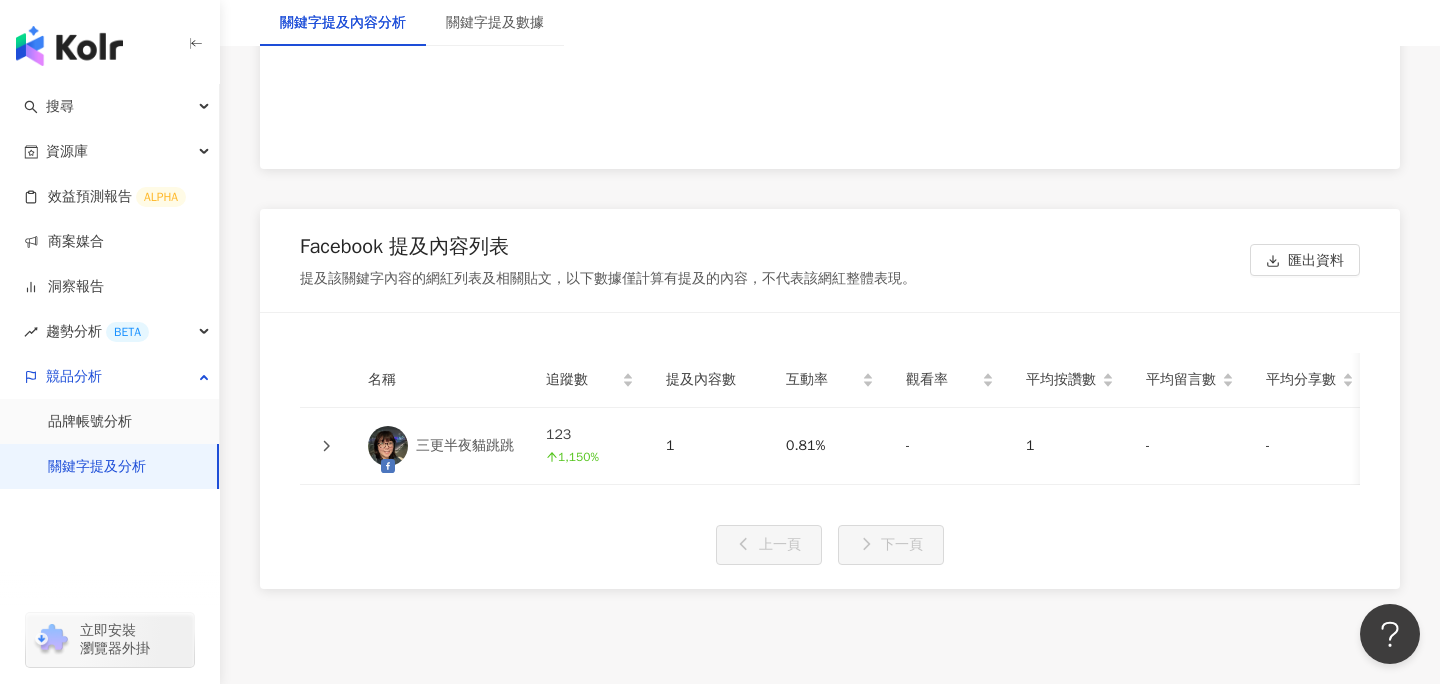 click 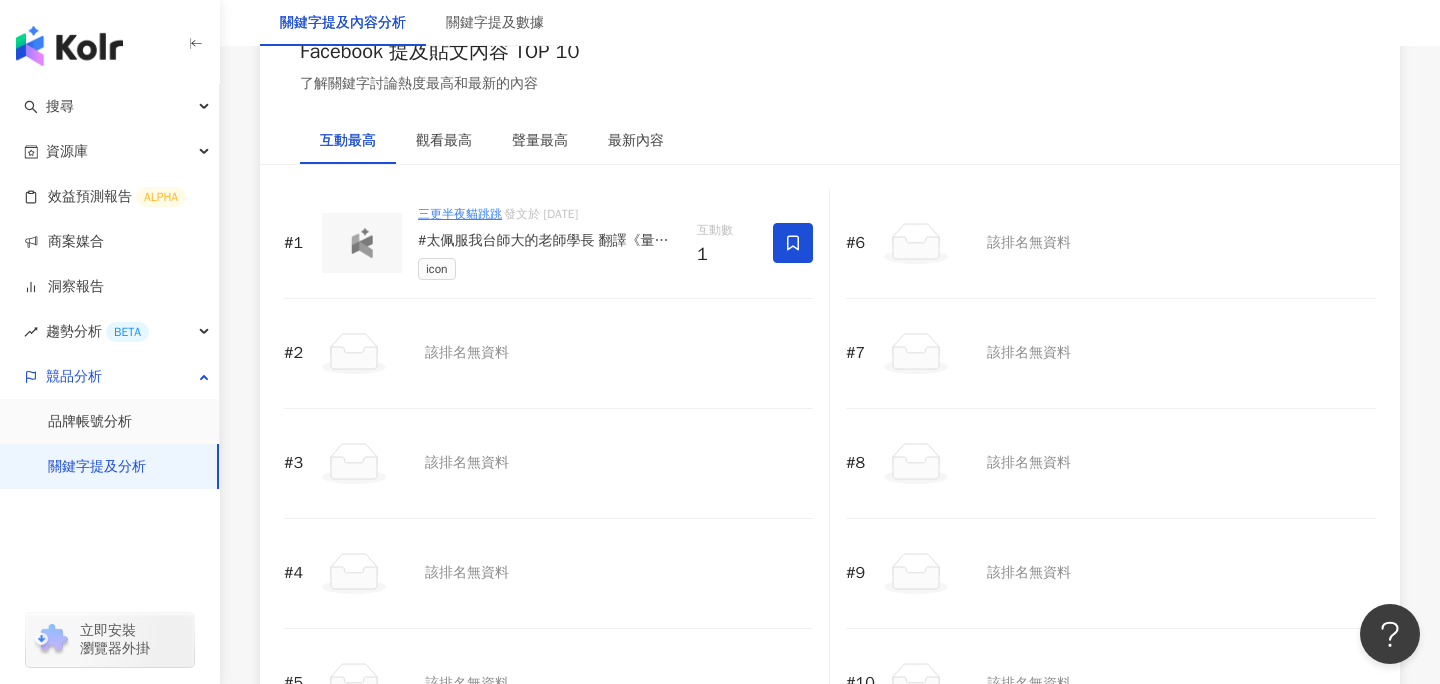 scroll, scrollTop: 2741, scrollLeft: 0, axis: vertical 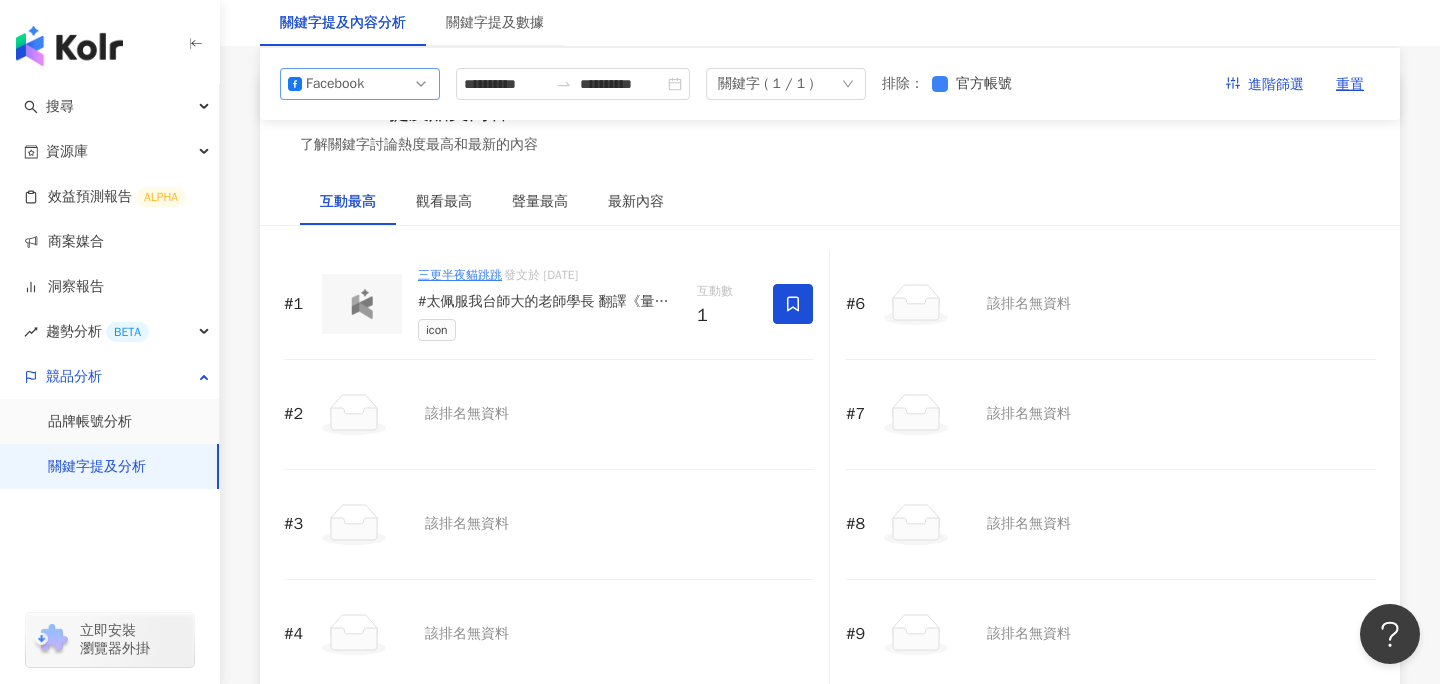 click on "Facebook" at bounding box center [360, 84] 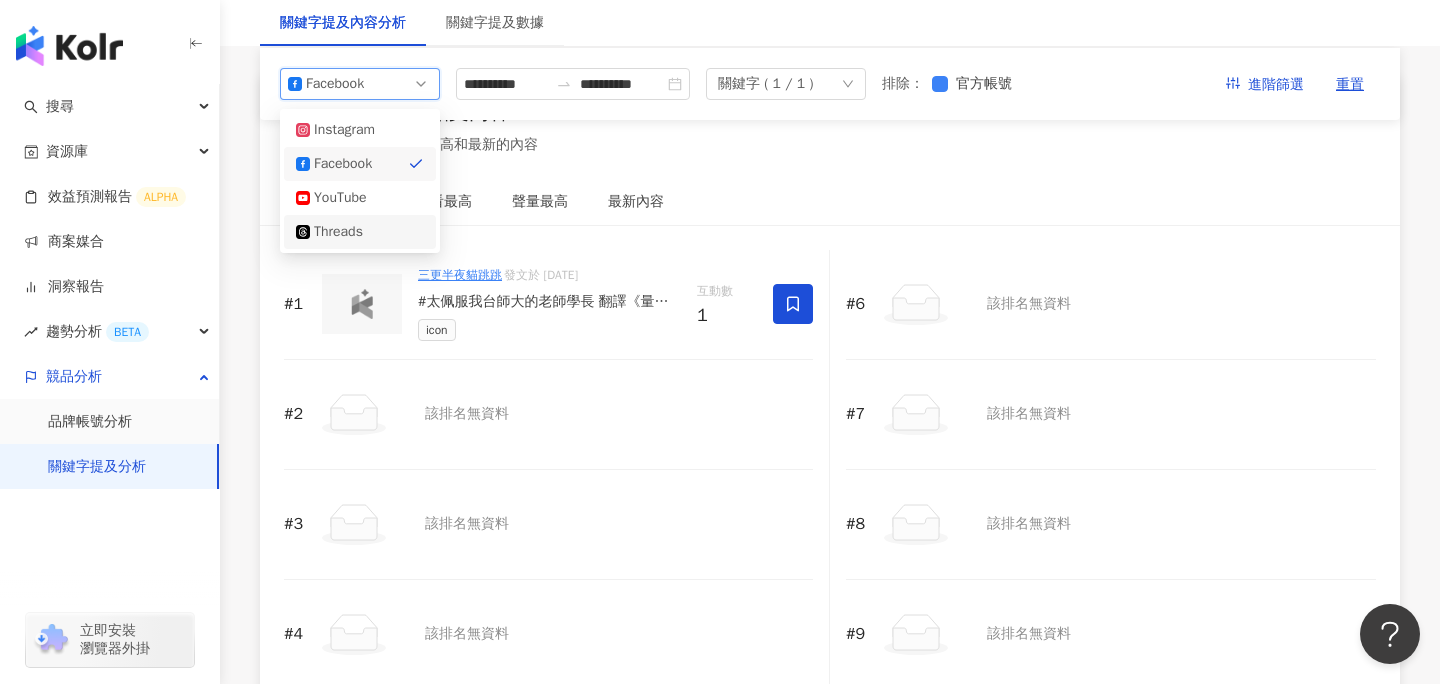 click on "Threads" at bounding box center (346, 232) 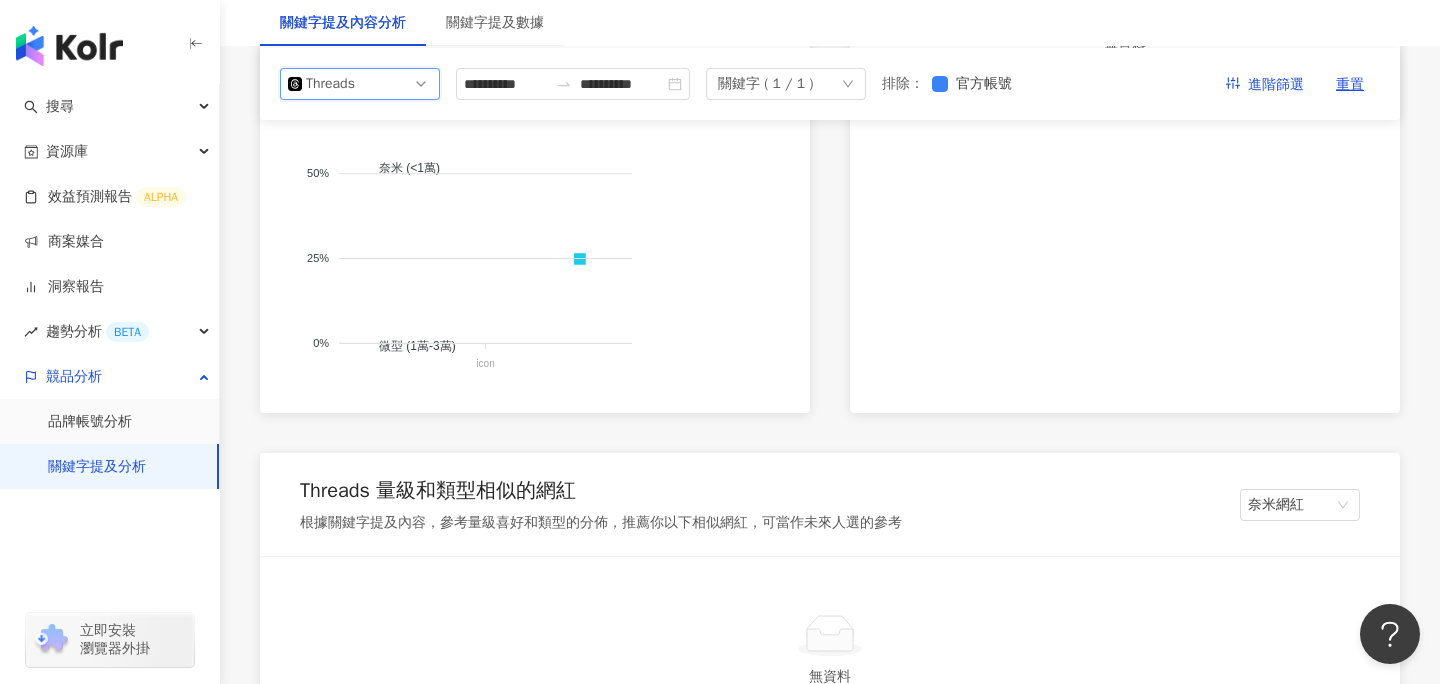 scroll, scrollTop: 1312, scrollLeft: 0, axis: vertical 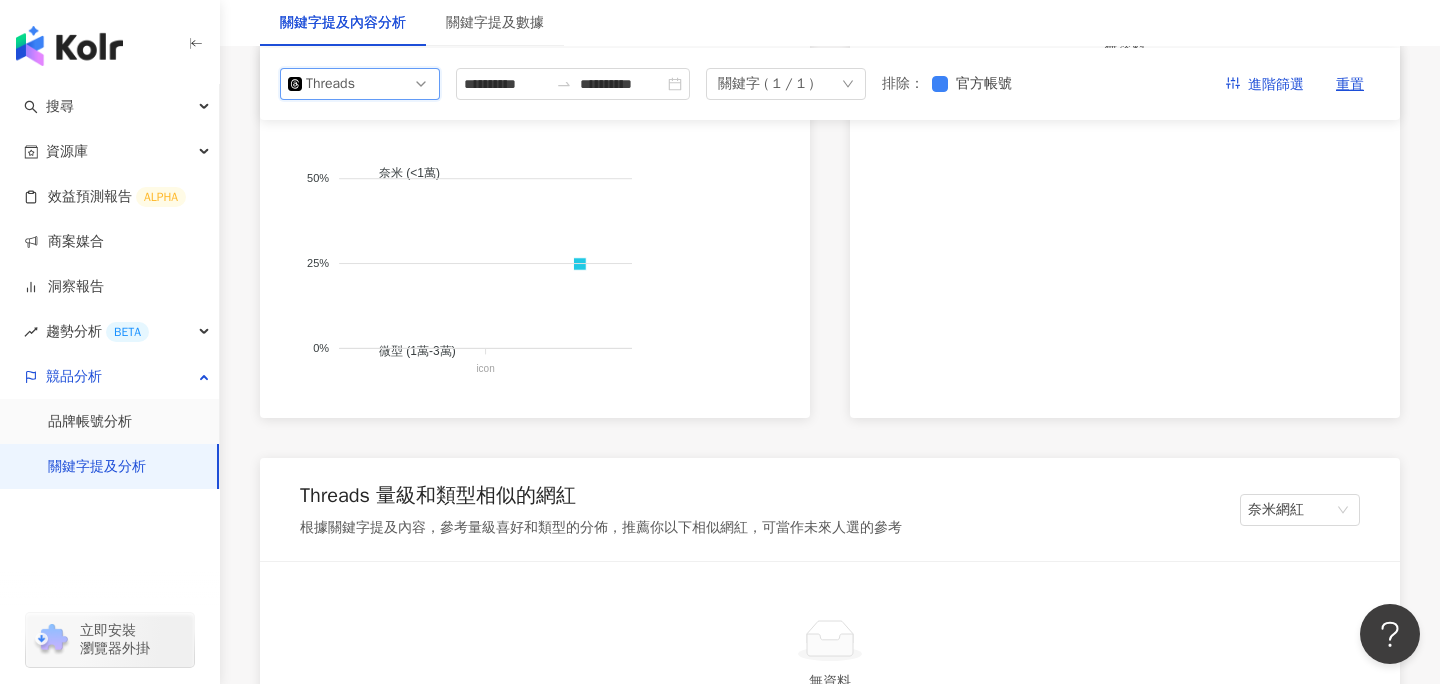 click on "Threads" at bounding box center (338, 84) 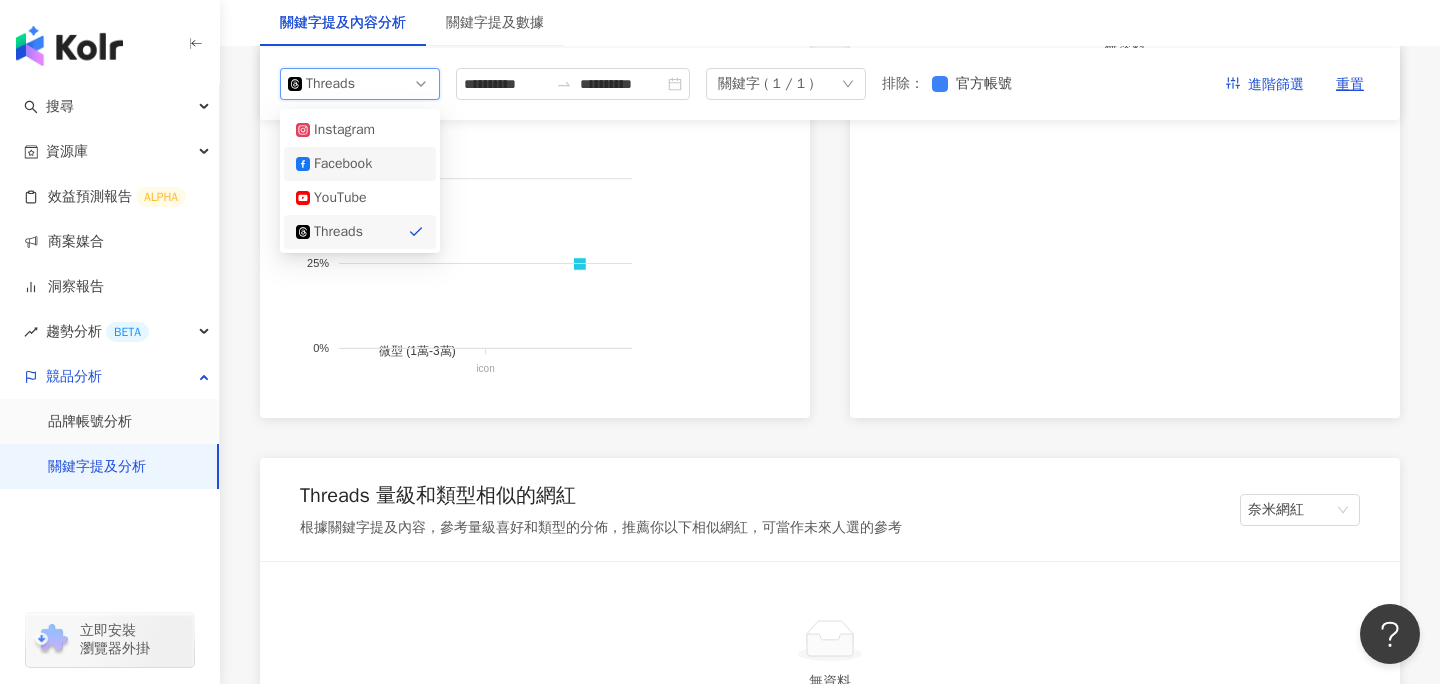 click on "Facebook" at bounding box center [346, 164] 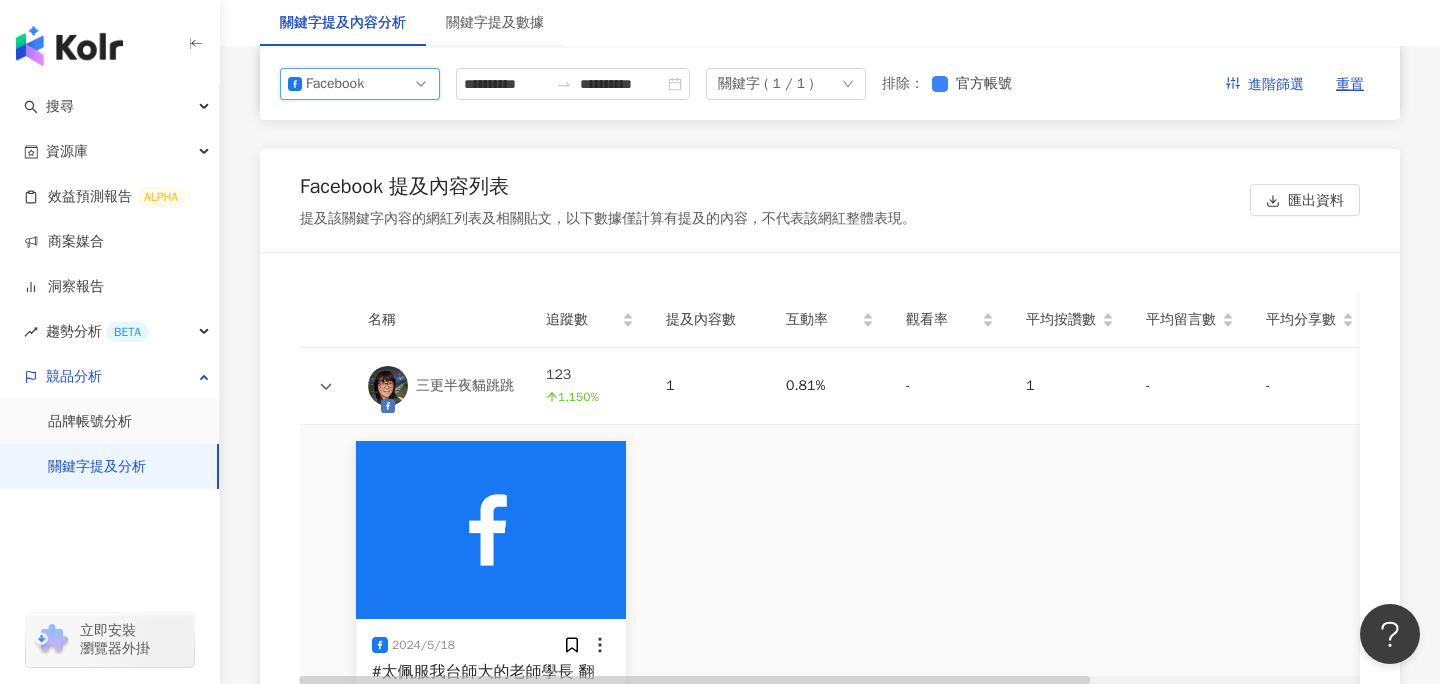 scroll, scrollTop: 3759, scrollLeft: 0, axis: vertical 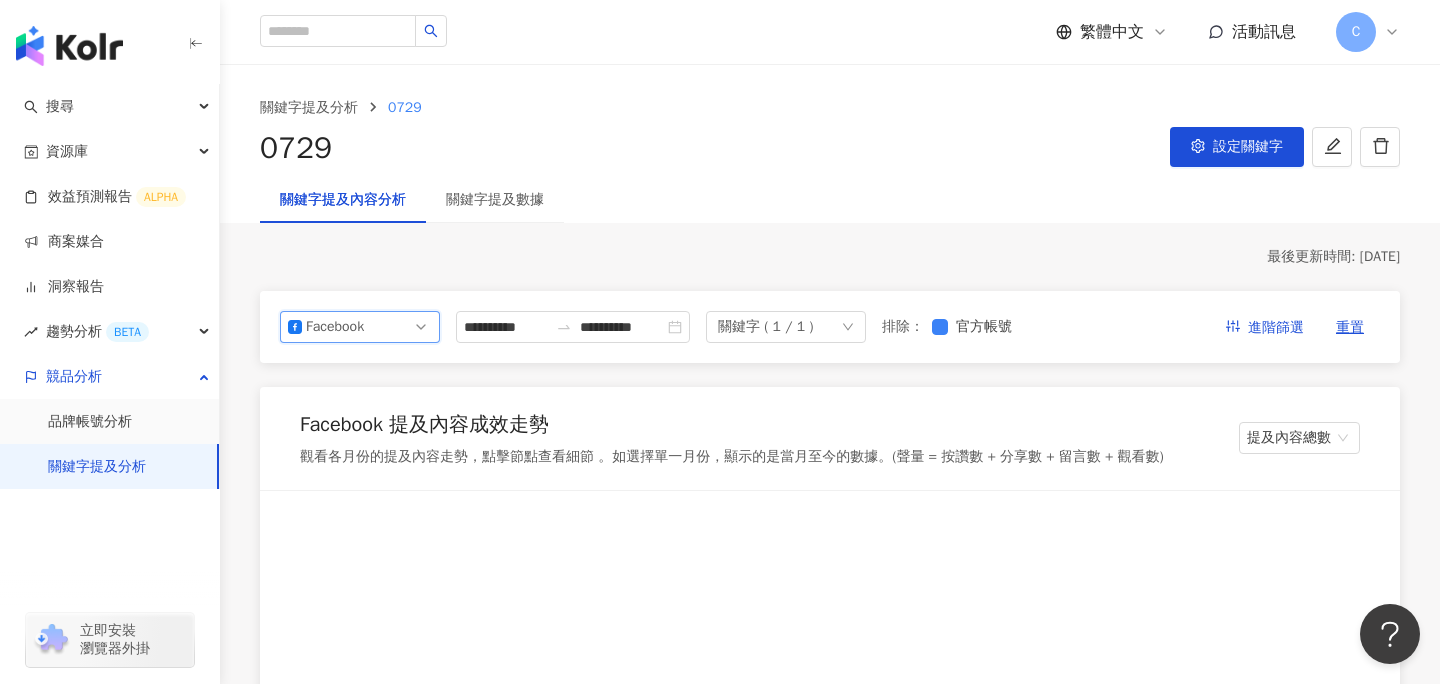 click at bounding box center [69, 46] 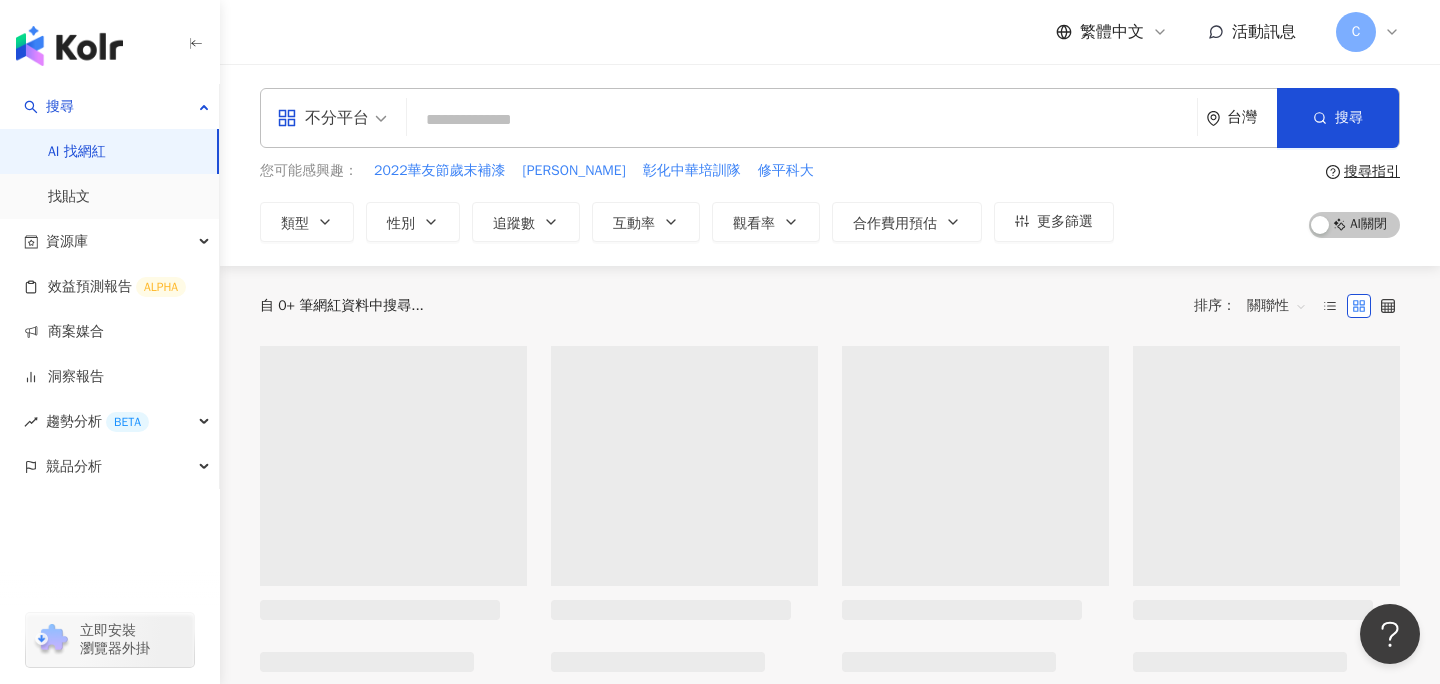 click at bounding box center (802, 120) 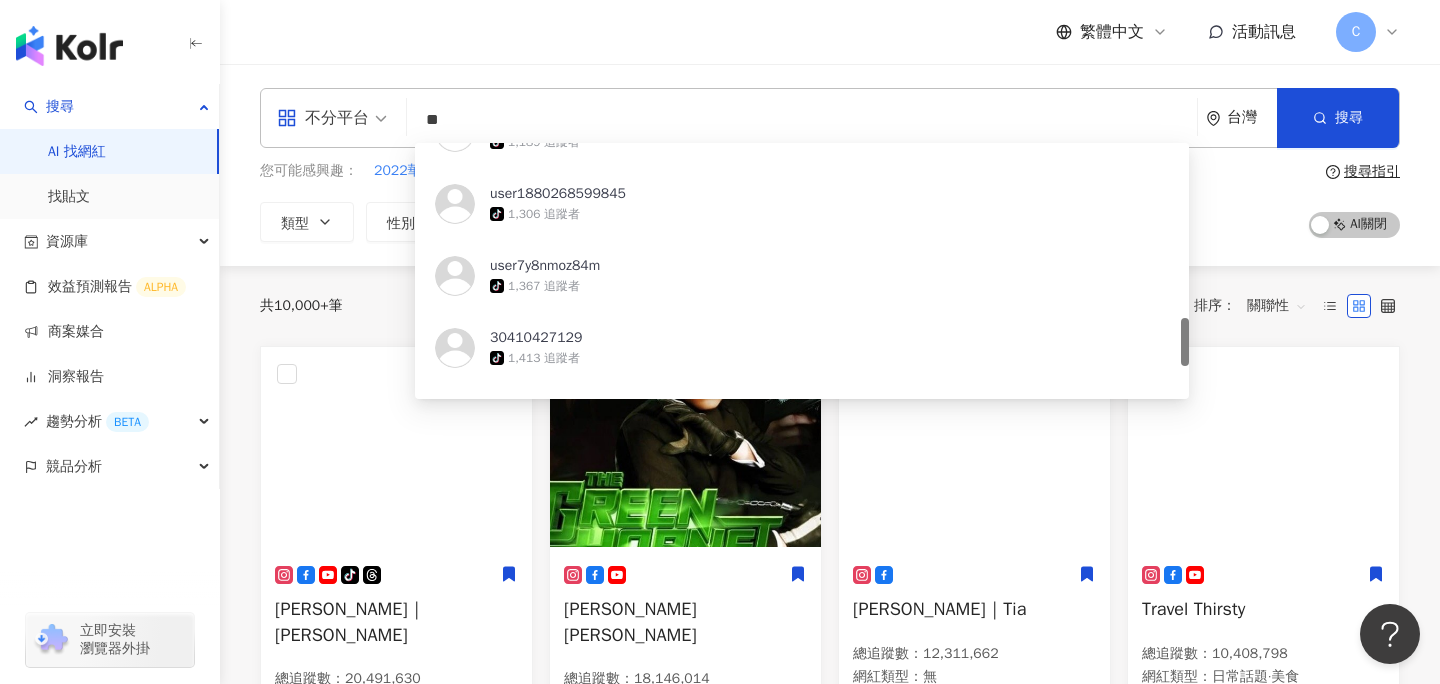 scroll, scrollTop: 921, scrollLeft: 0, axis: vertical 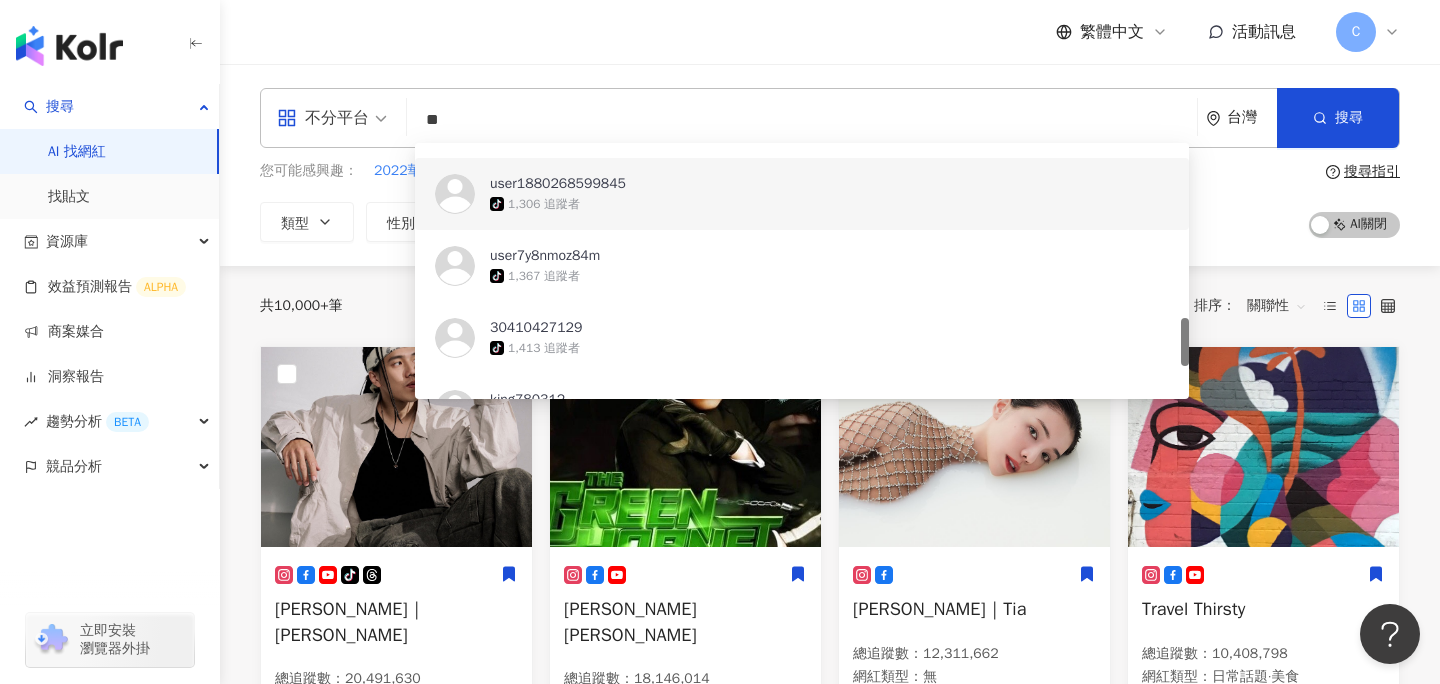 type on "**" 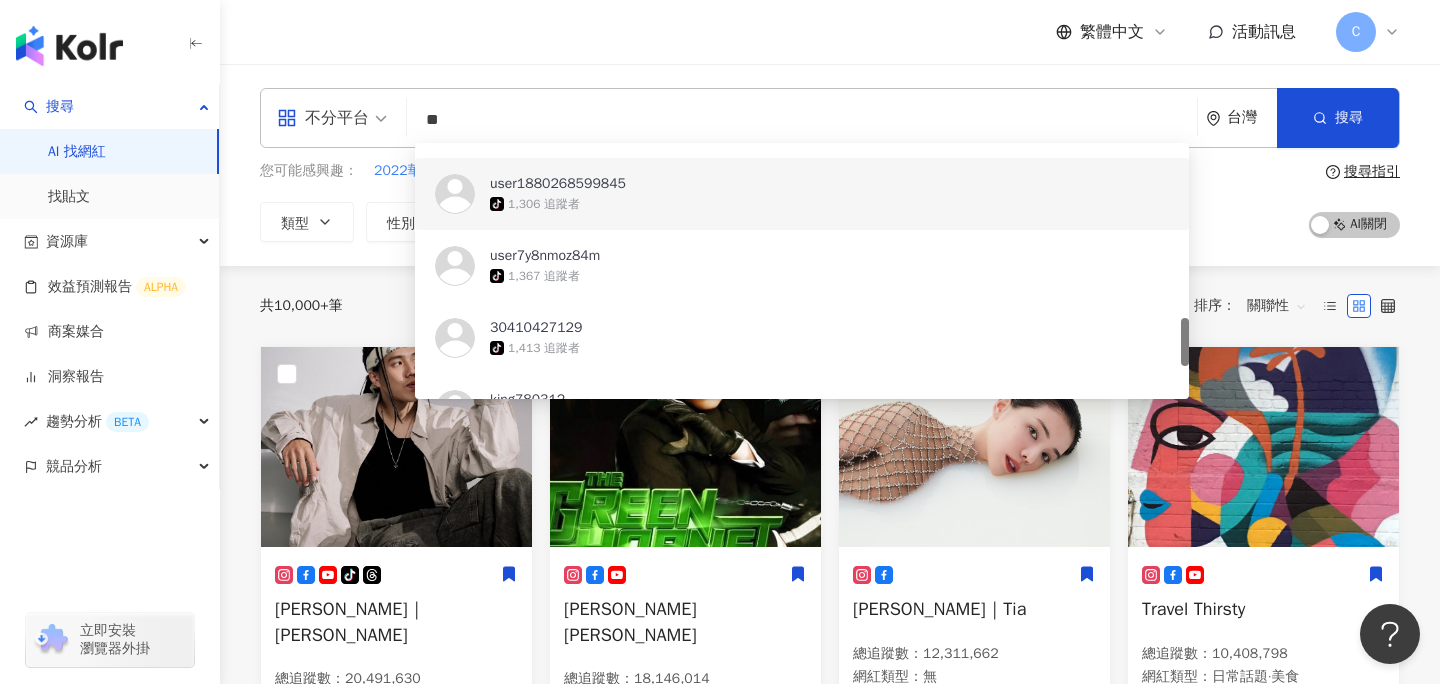 click on "繁體中文 活動訊息 C" at bounding box center [830, 32] 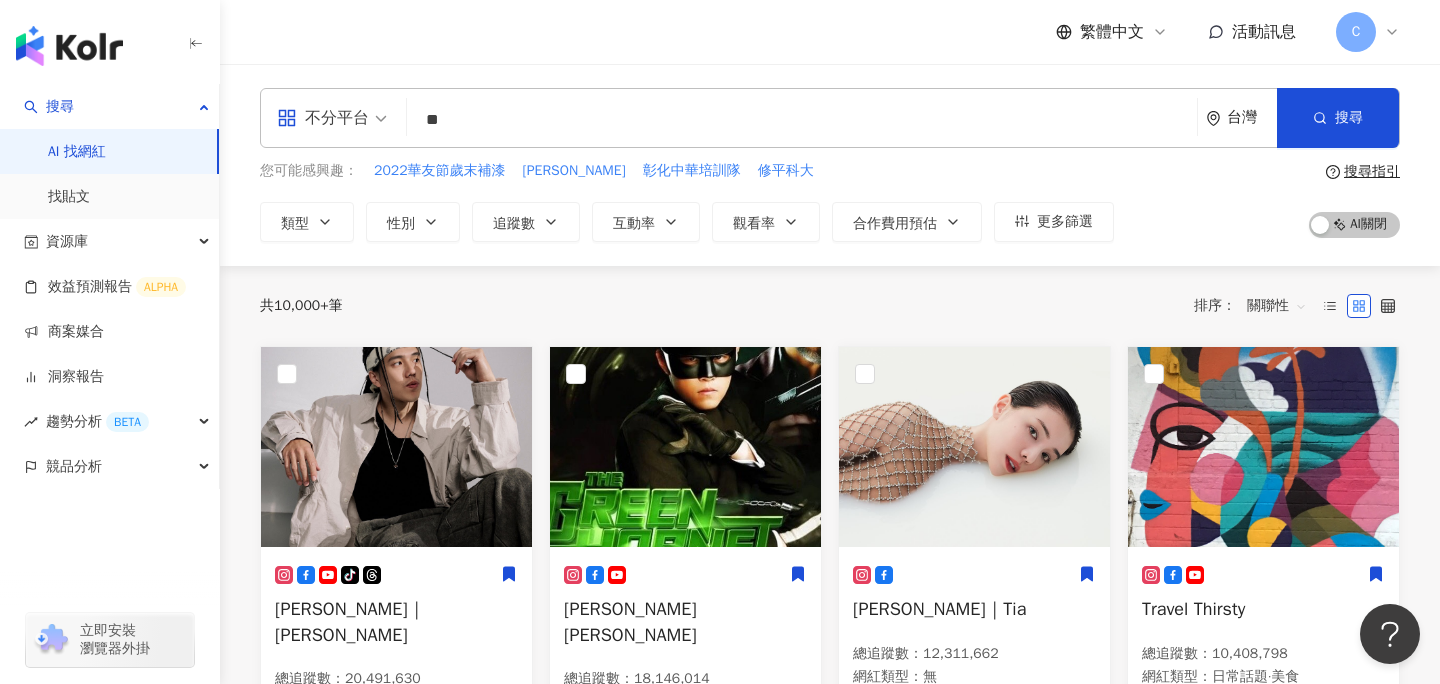 click on "C" at bounding box center [1356, 32] 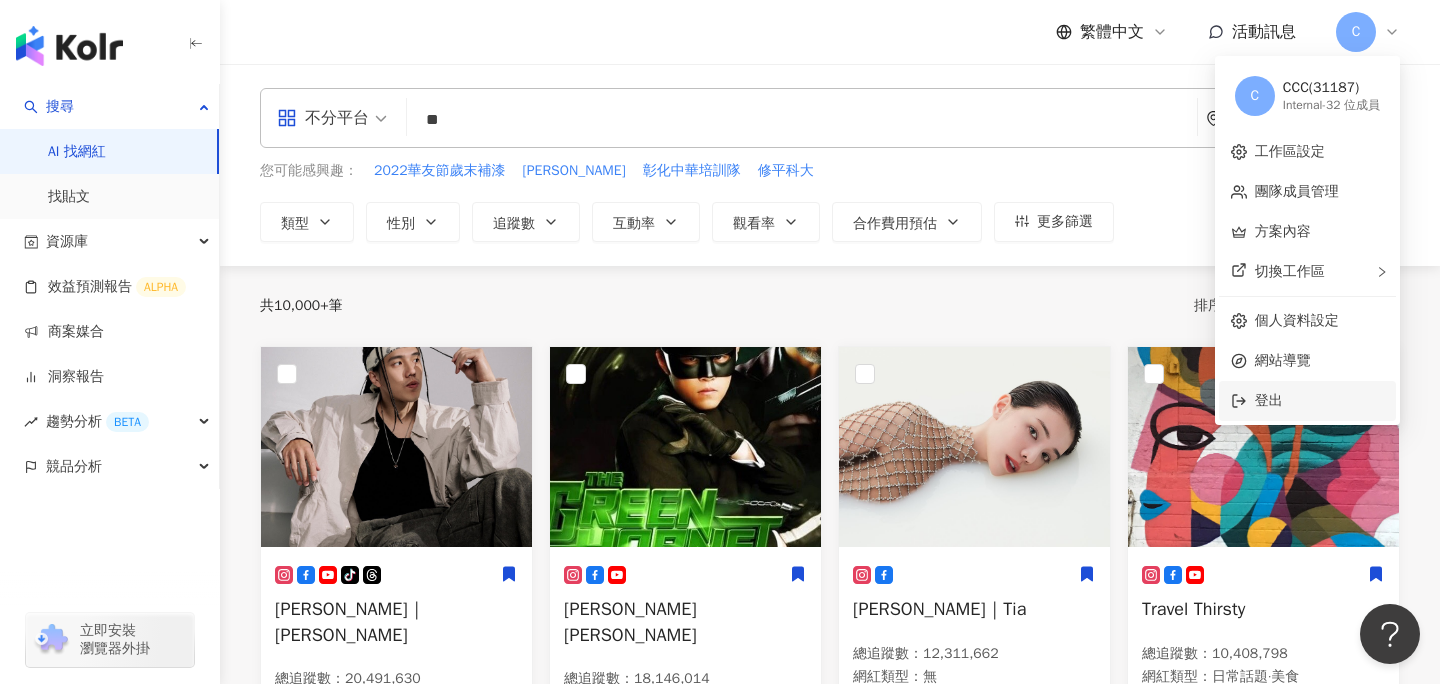 click on "登出" at bounding box center [1269, 400] 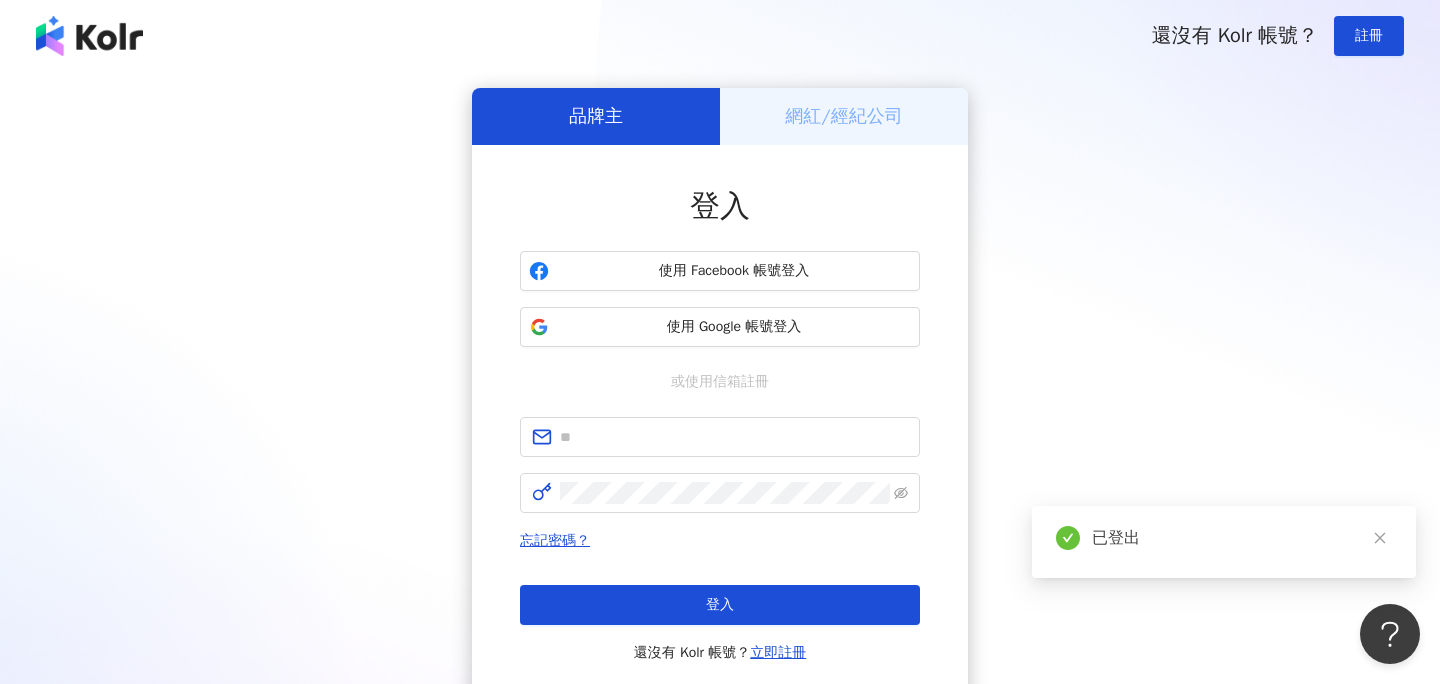 click on "網紅/經紀公司" at bounding box center [843, 116] 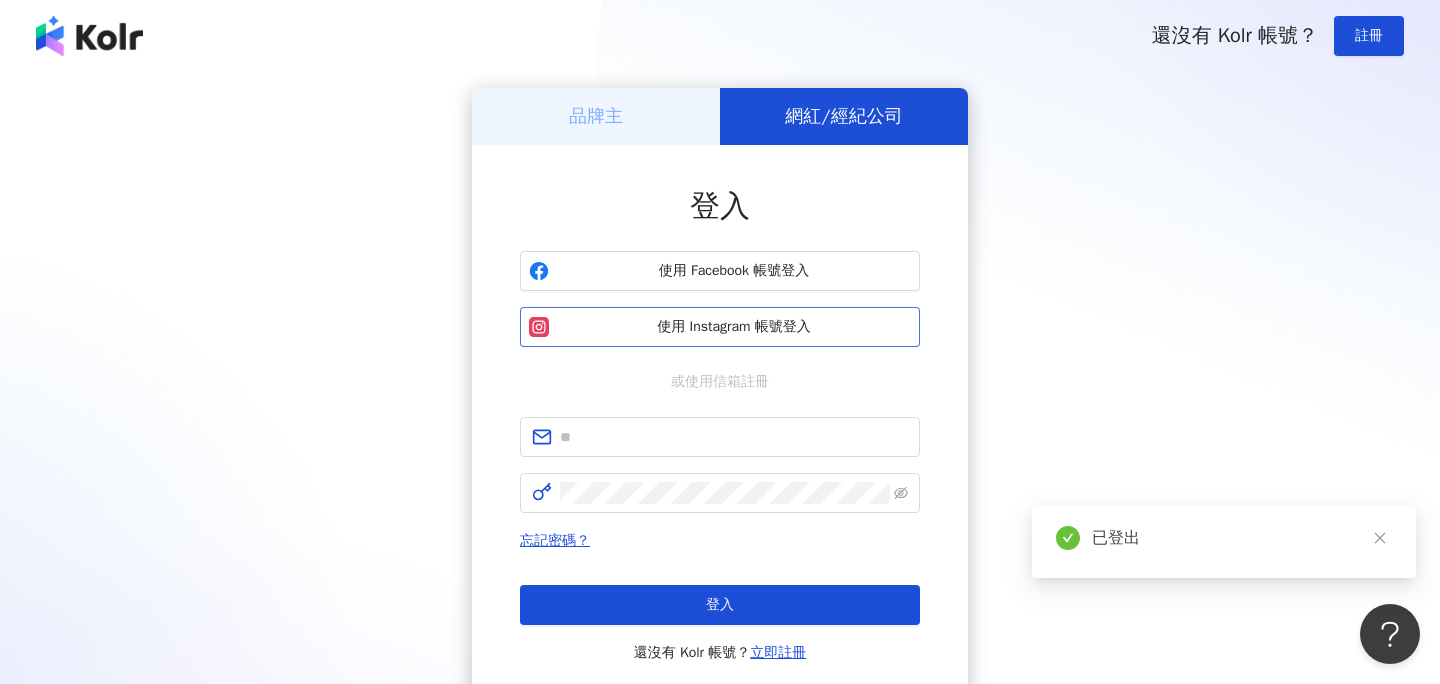 click on "使用 Instagram 帳號登入" at bounding box center (720, 327) 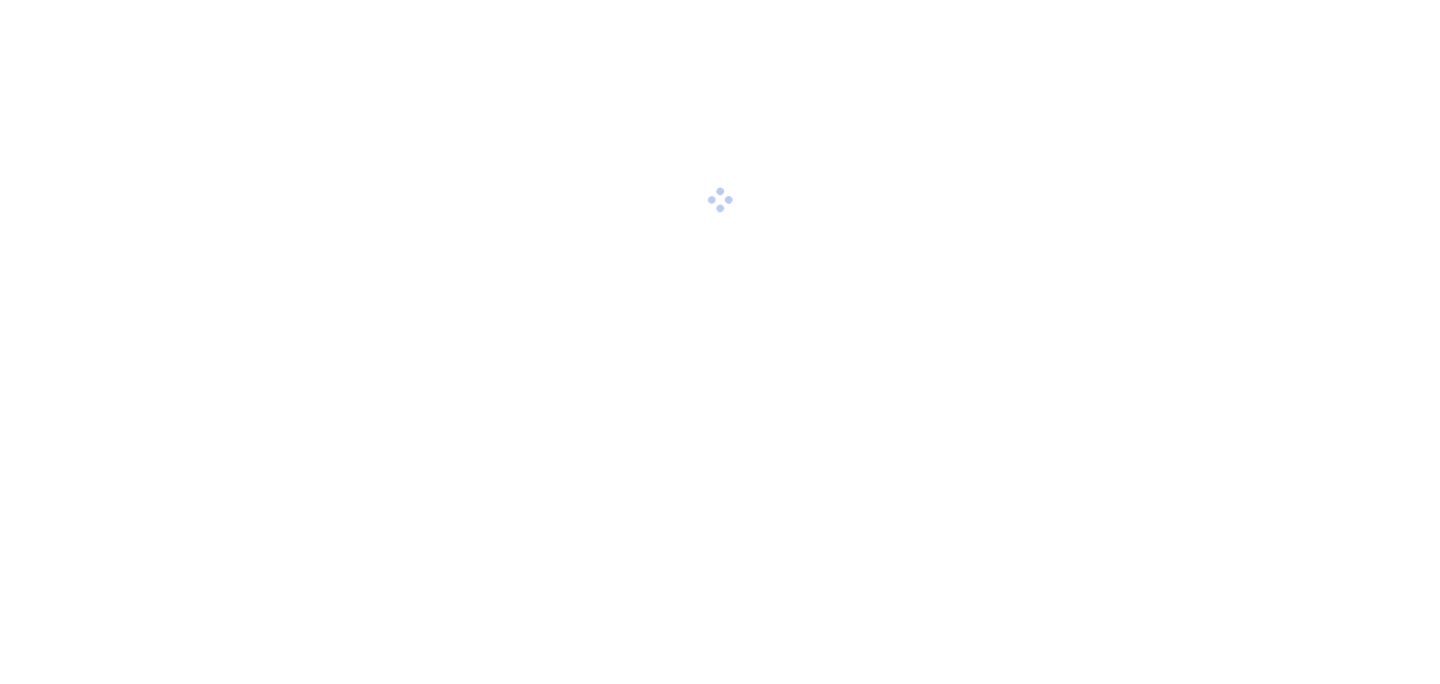 scroll, scrollTop: 0, scrollLeft: 0, axis: both 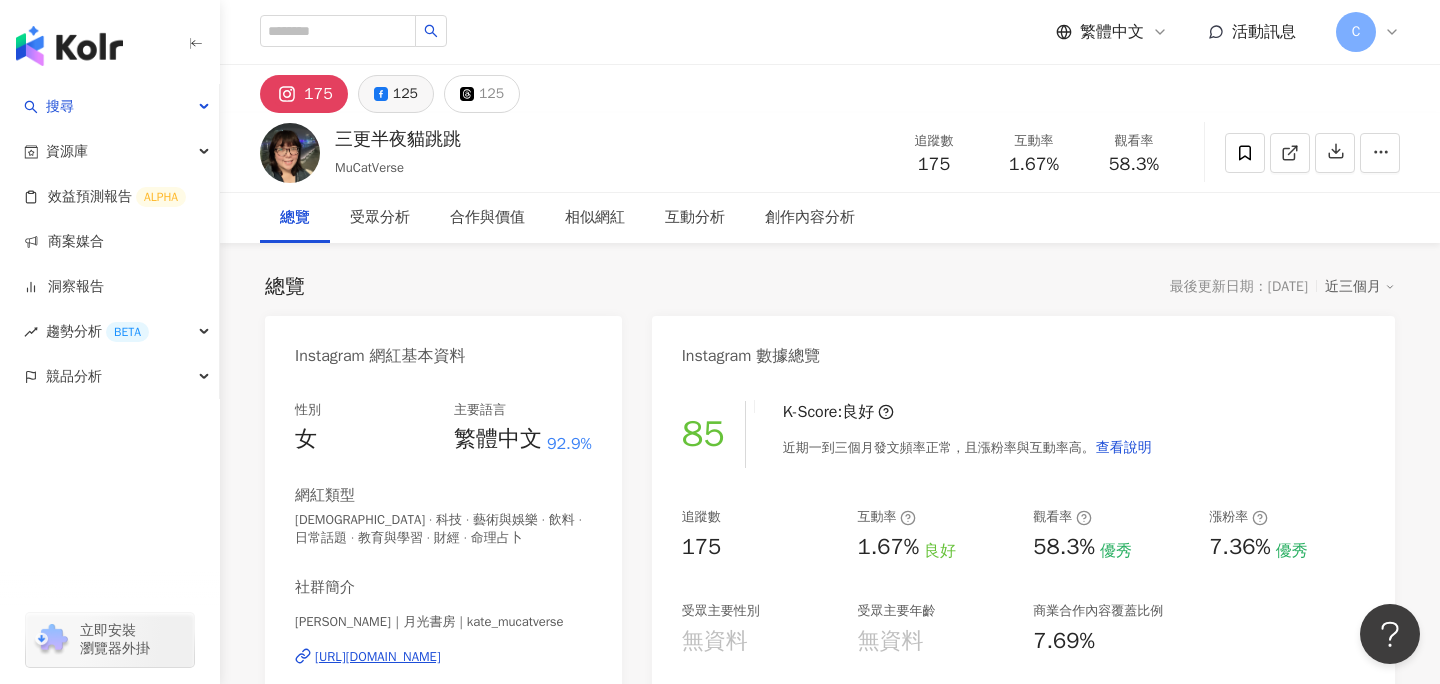 click on "125" at bounding box center (405, 94) 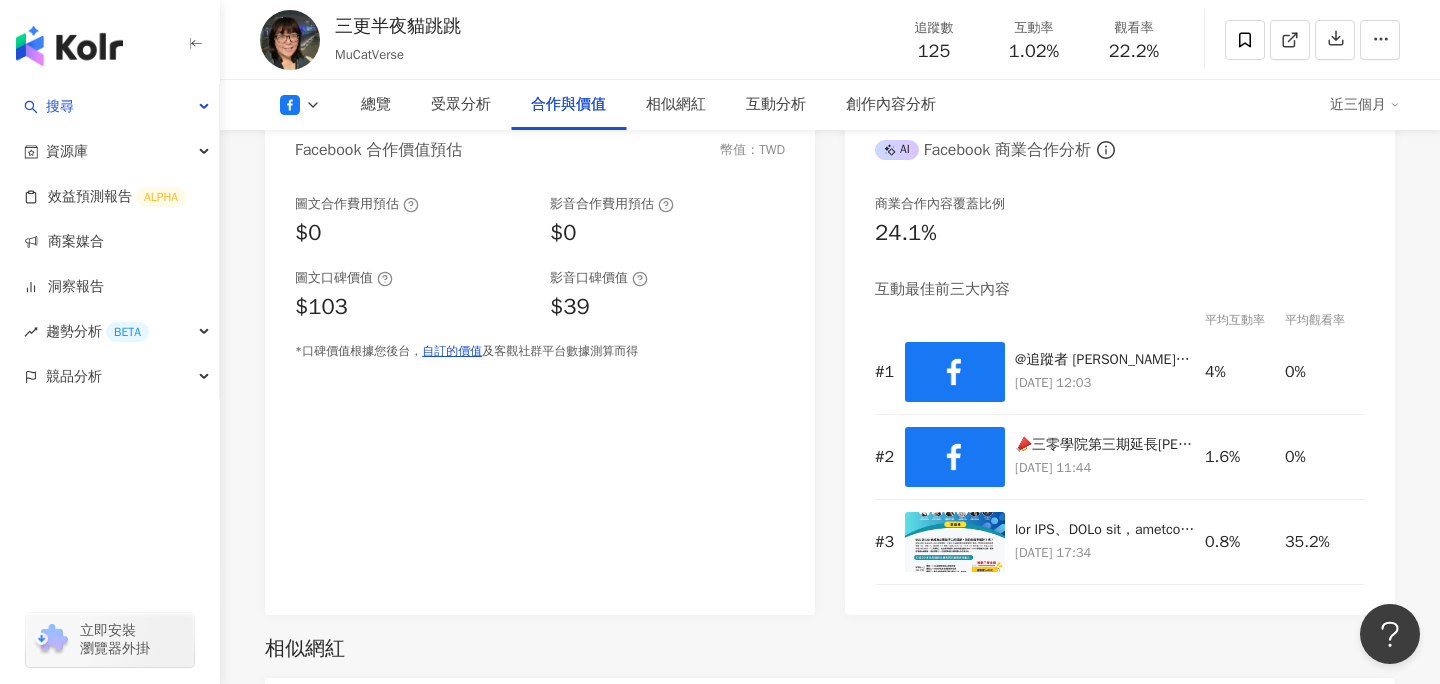 scroll, scrollTop: 2146, scrollLeft: 0, axis: vertical 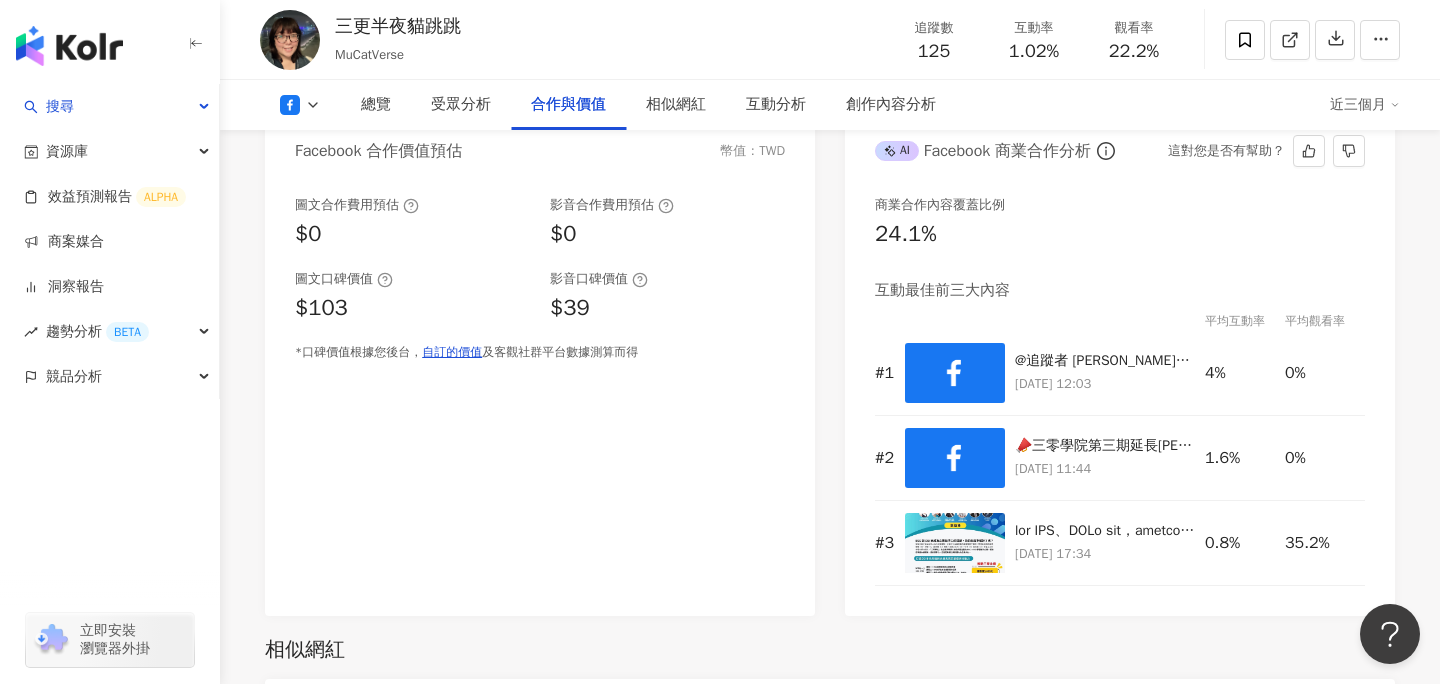 click on "24.1%" at bounding box center [1120, 234] 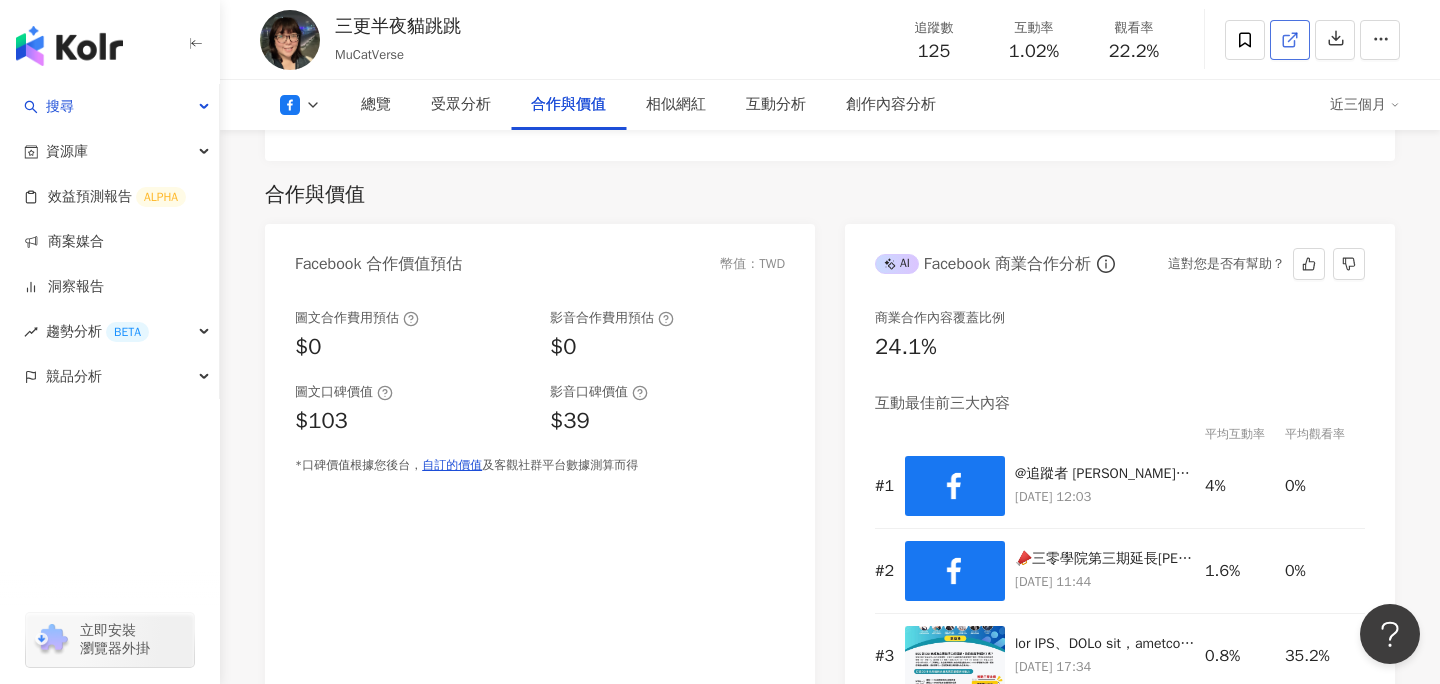 scroll, scrollTop: 1759, scrollLeft: 0, axis: vertical 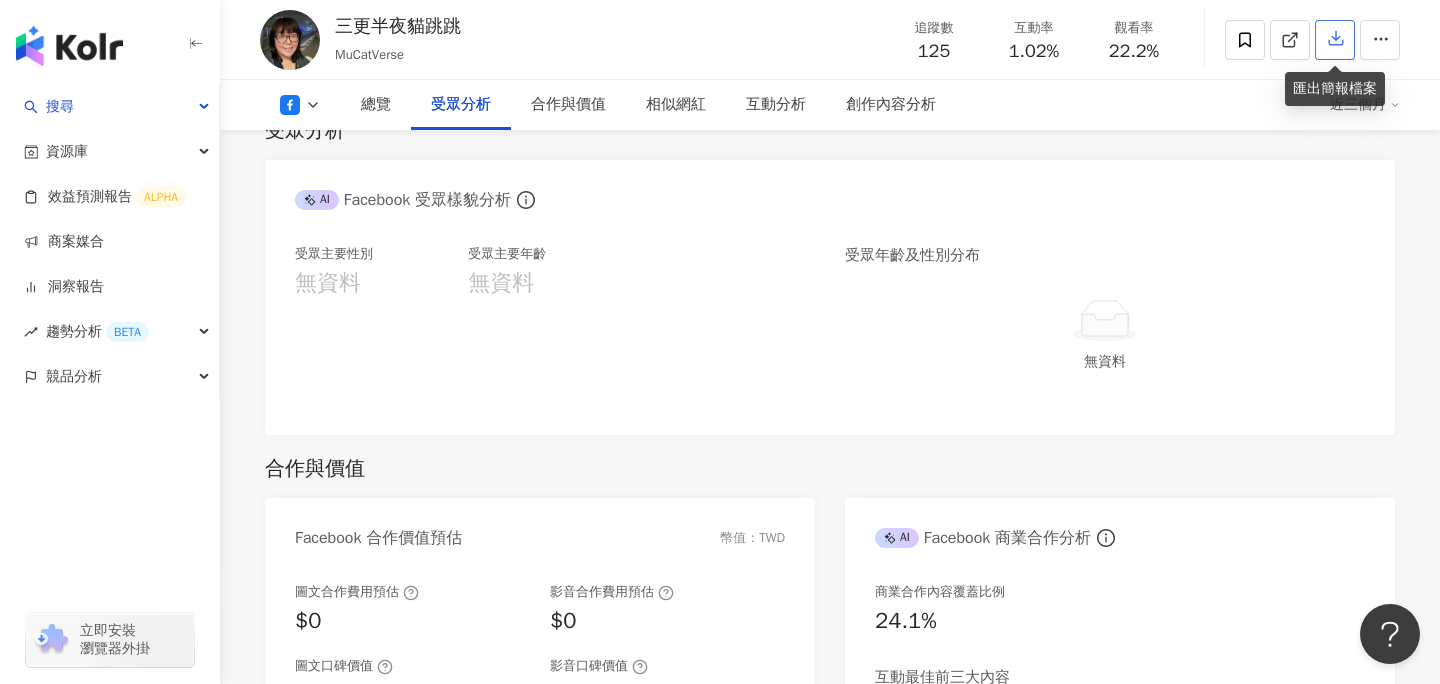 click at bounding box center [1335, 40] 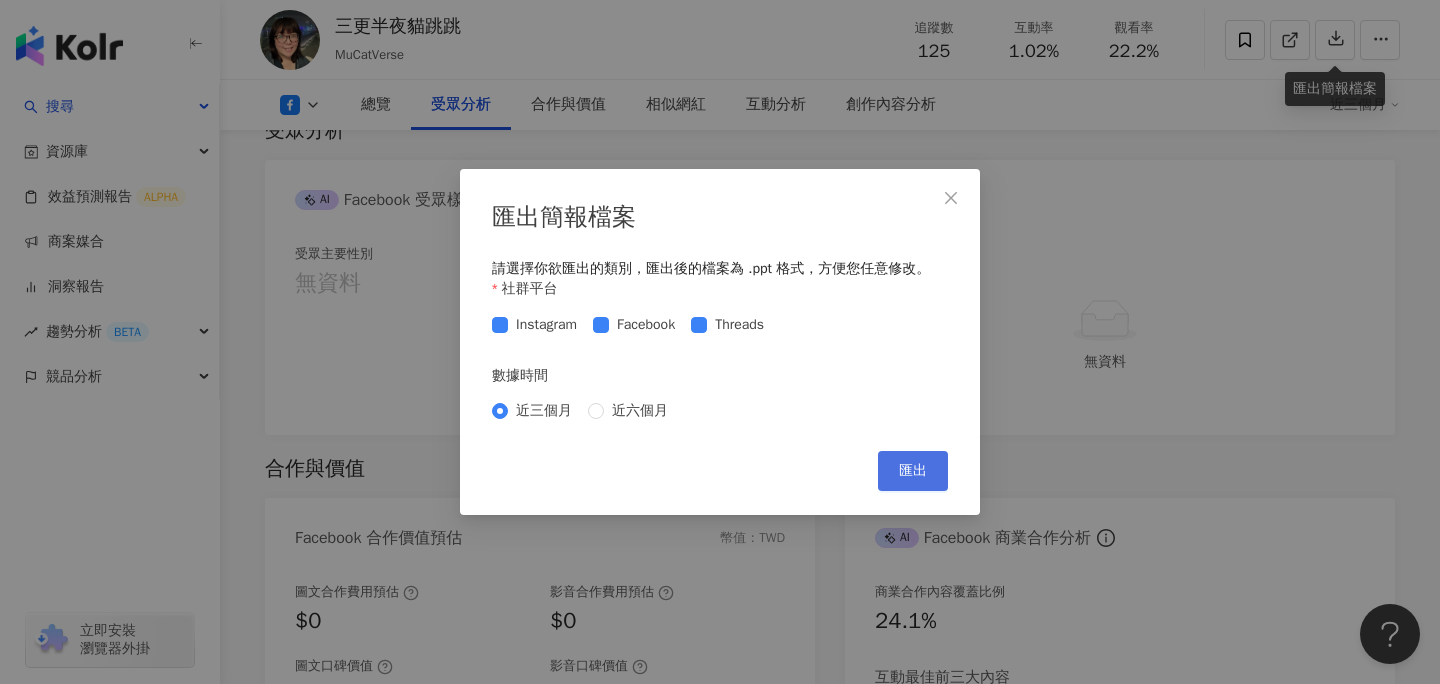 click on "匯出" at bounding box center (913, 471) 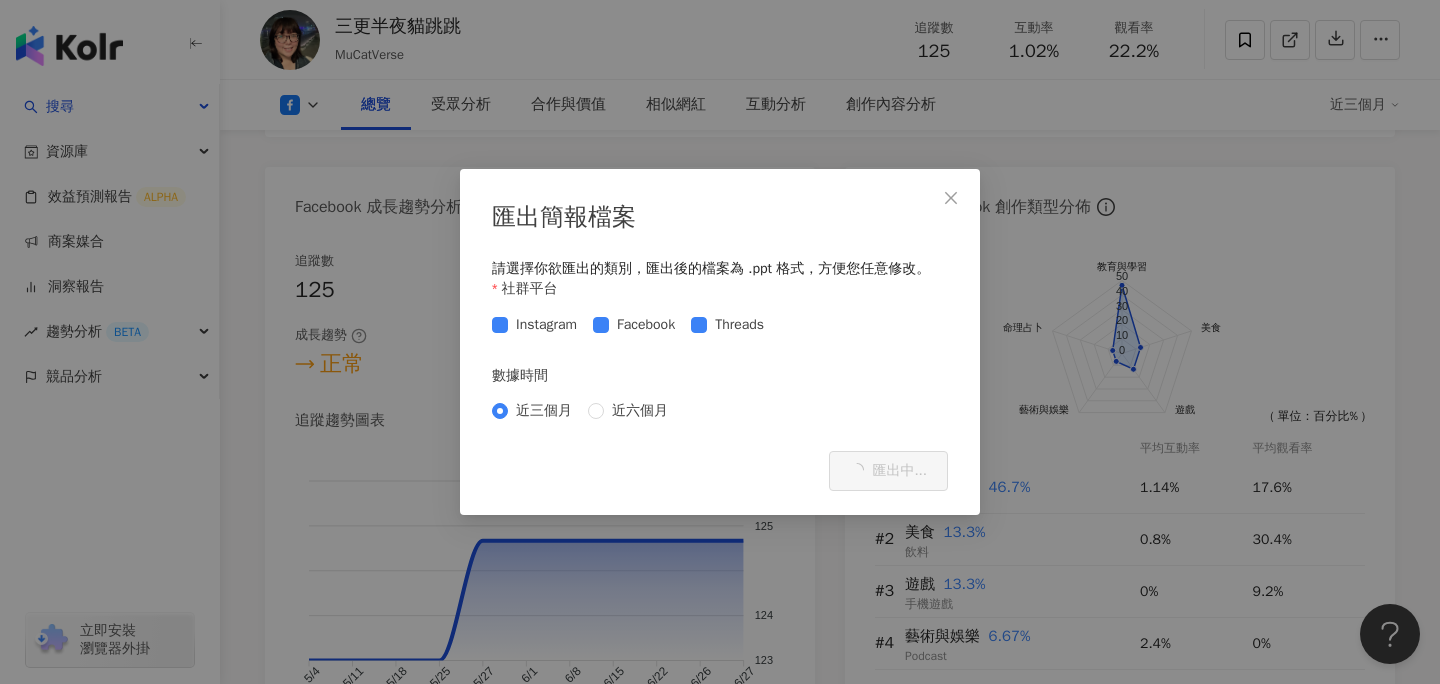 scroll, scrollTop: 0, scrollLeft: 0, axis: both 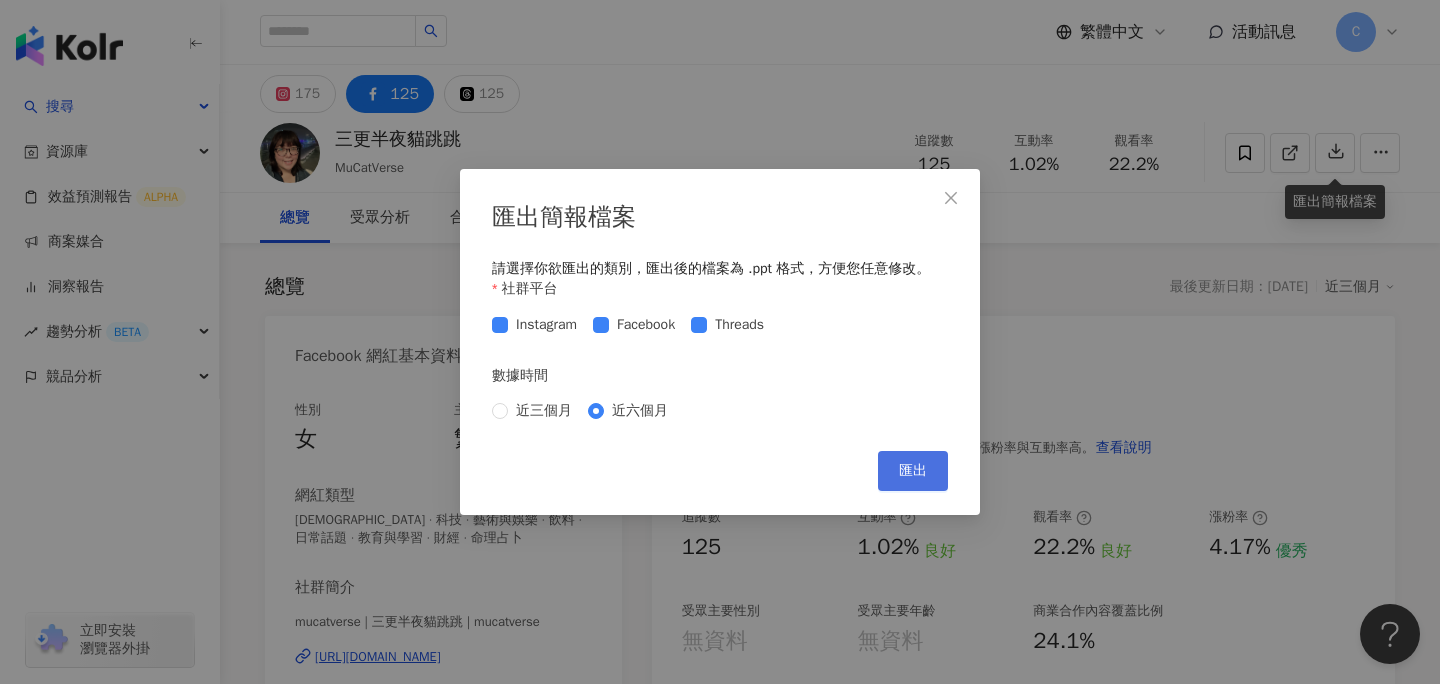 click on "匯出" at bounding box center (913, 471) 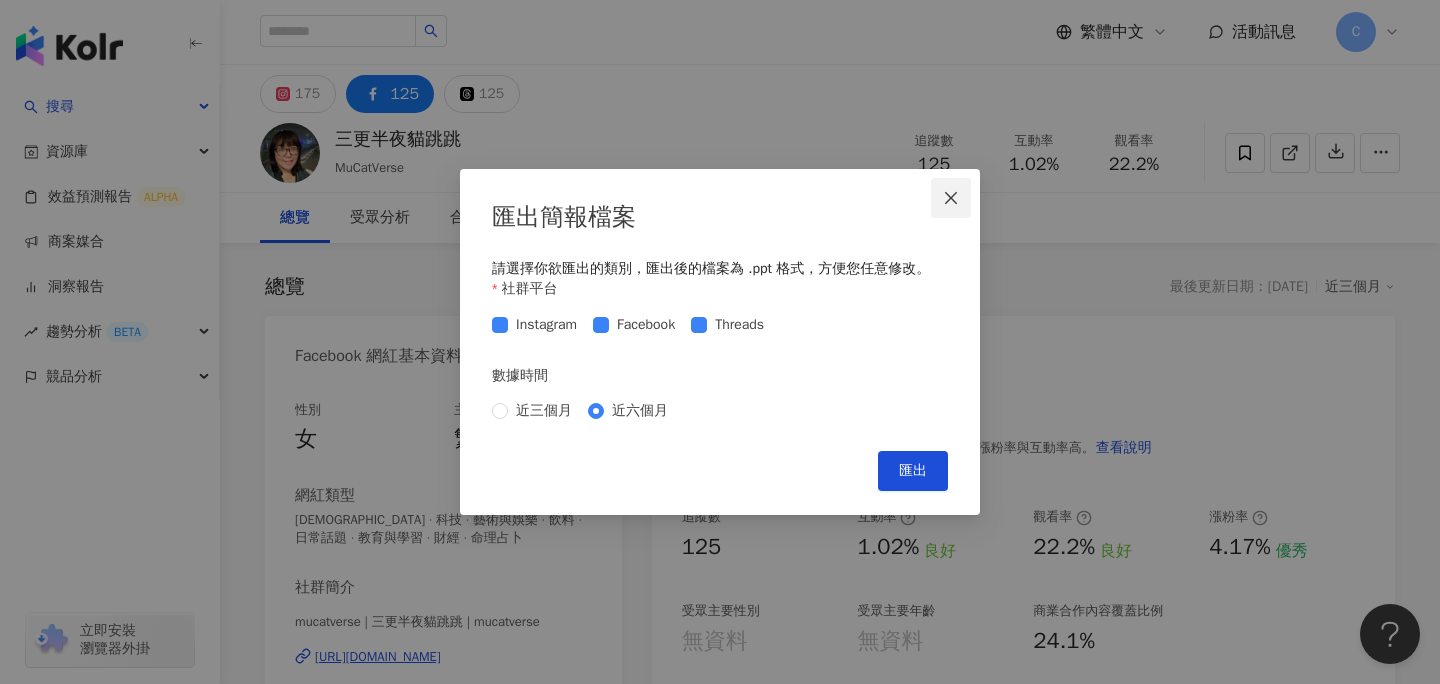 click 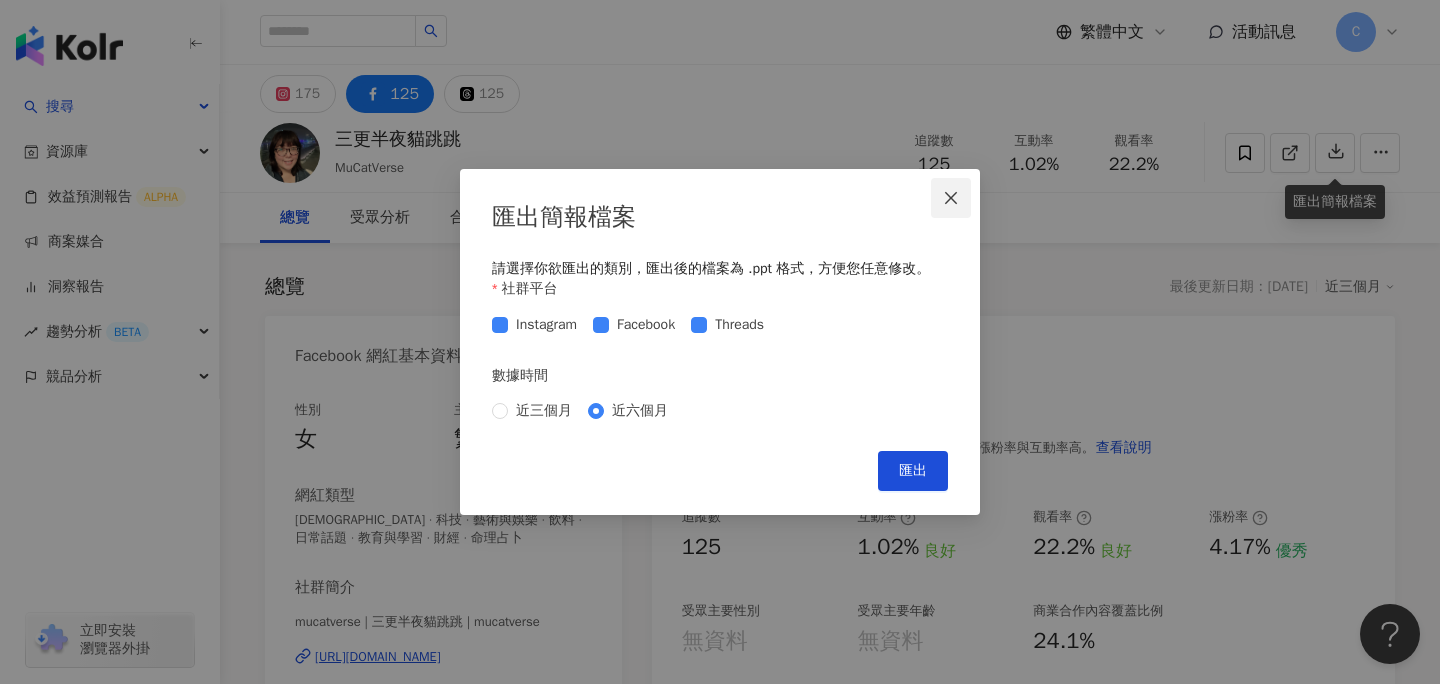 click 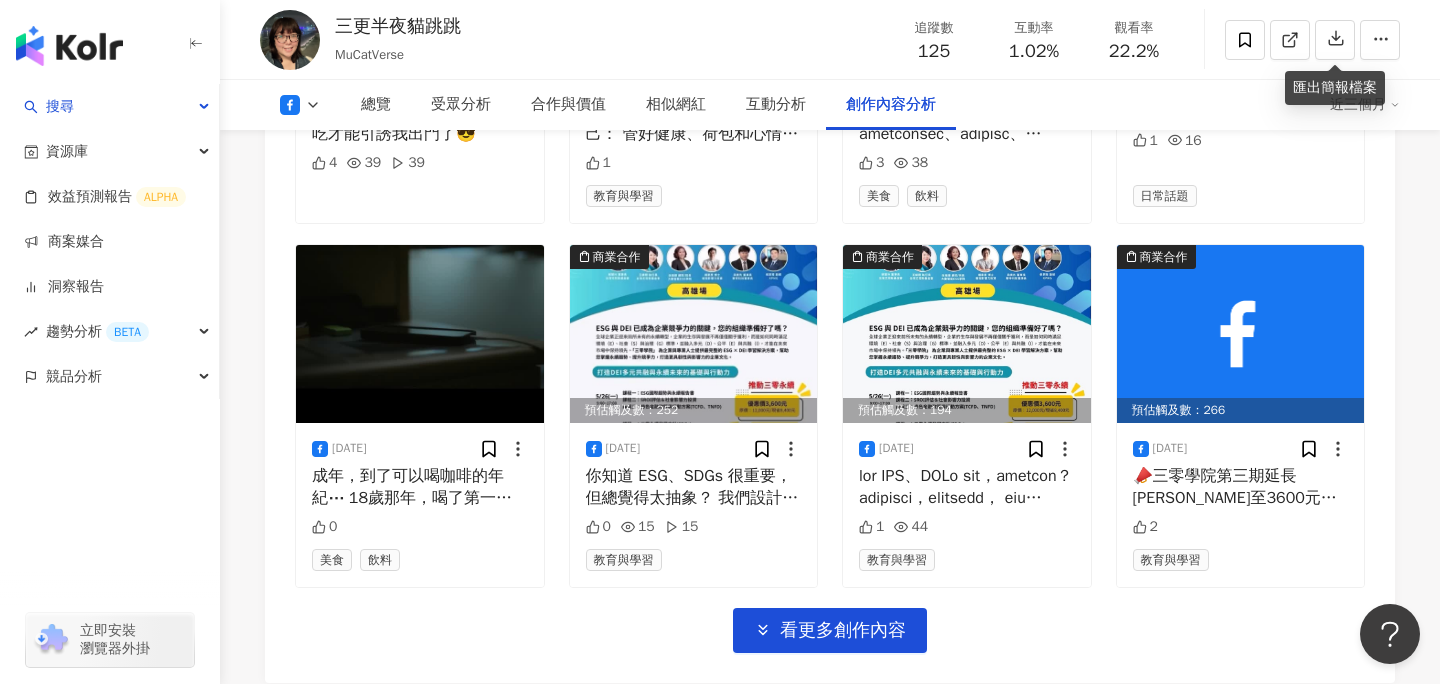 scroll, scrollTop: 6072, scrollLeft: 0, axis: vertical 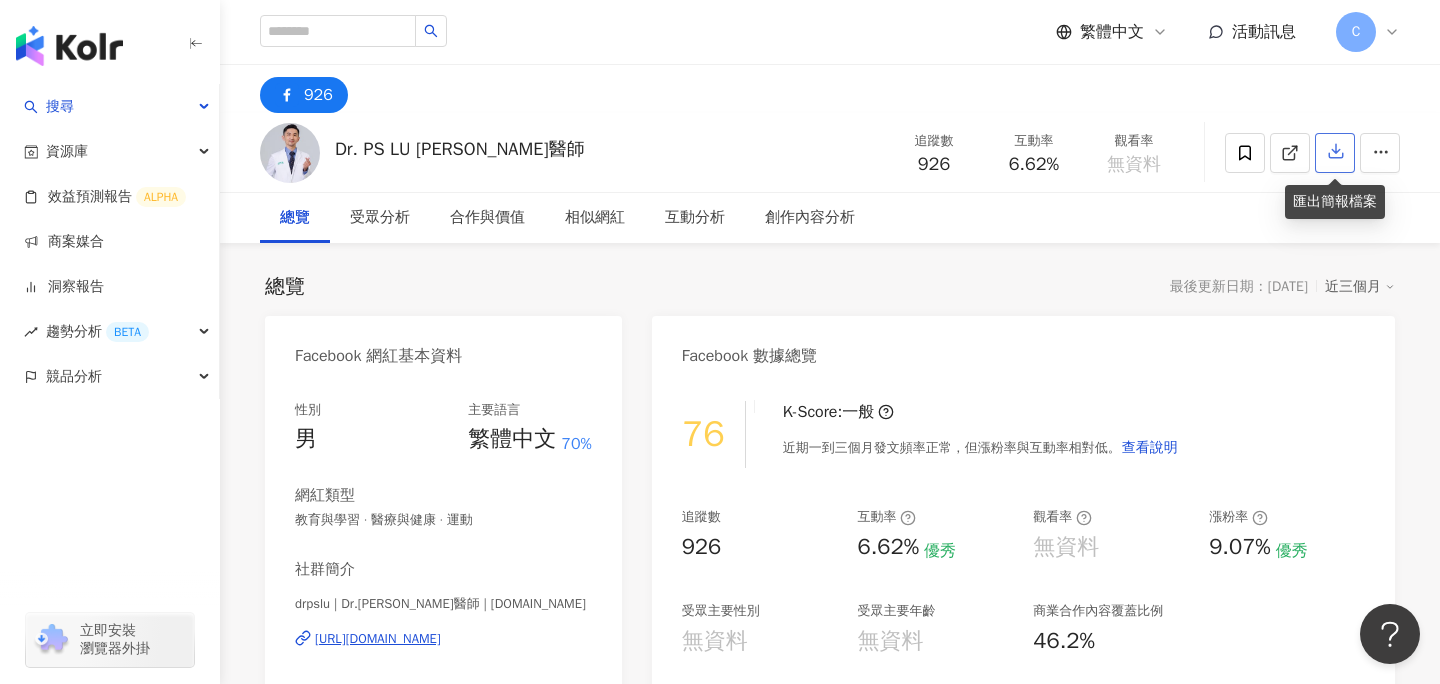 click 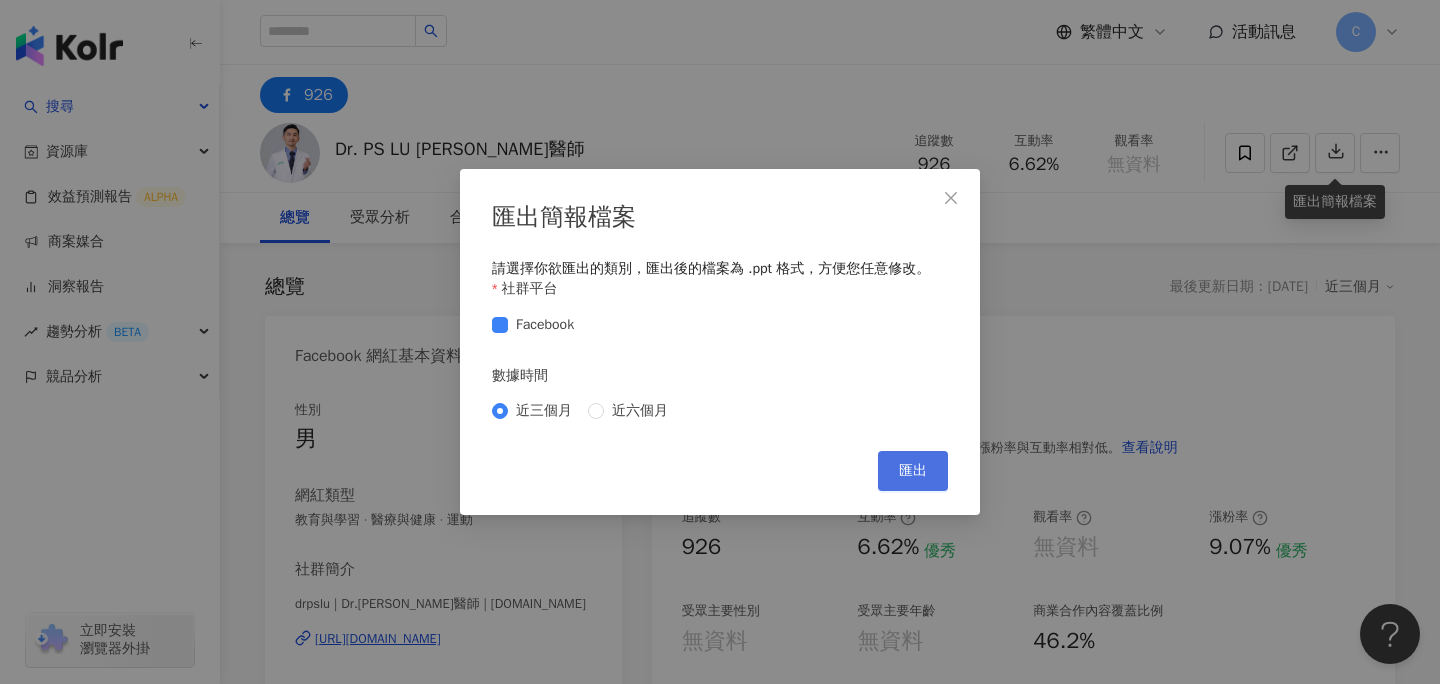 click on "匯出" at bounding box center [913, 471] 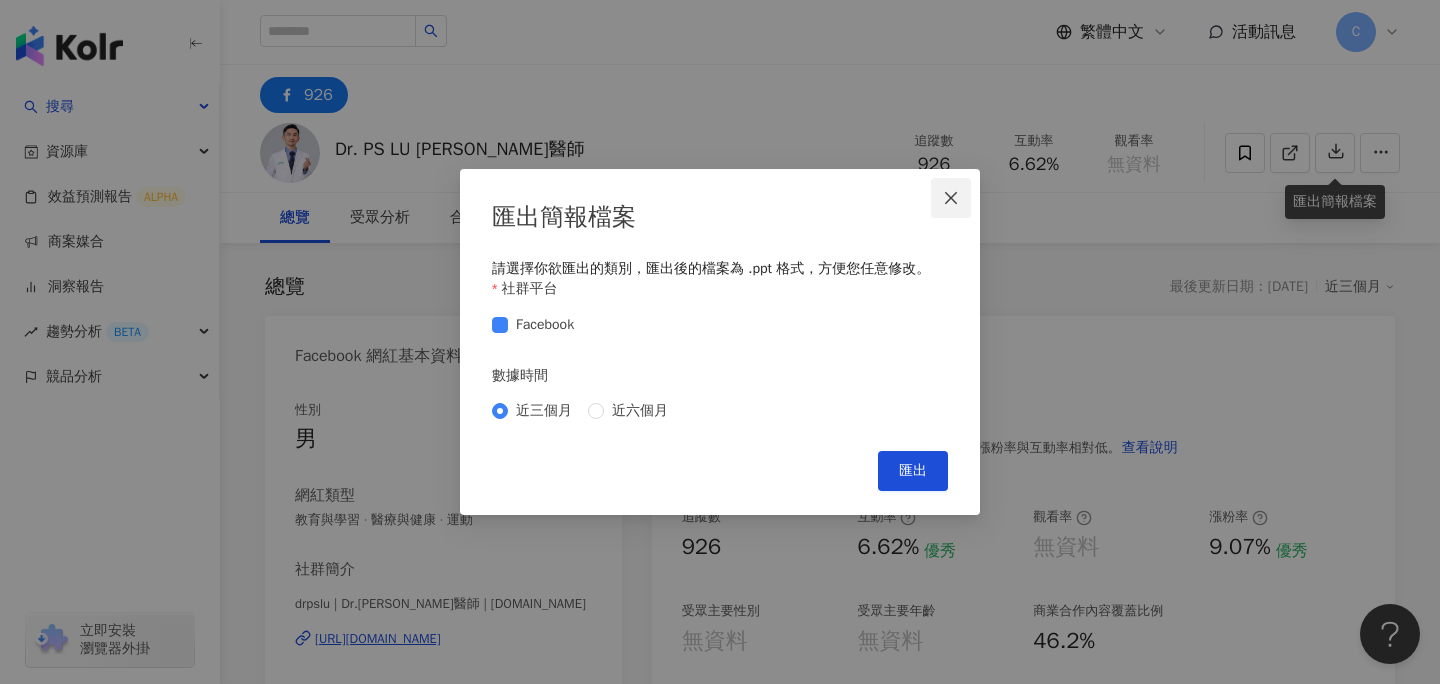 click at bounding box center (951, 198) 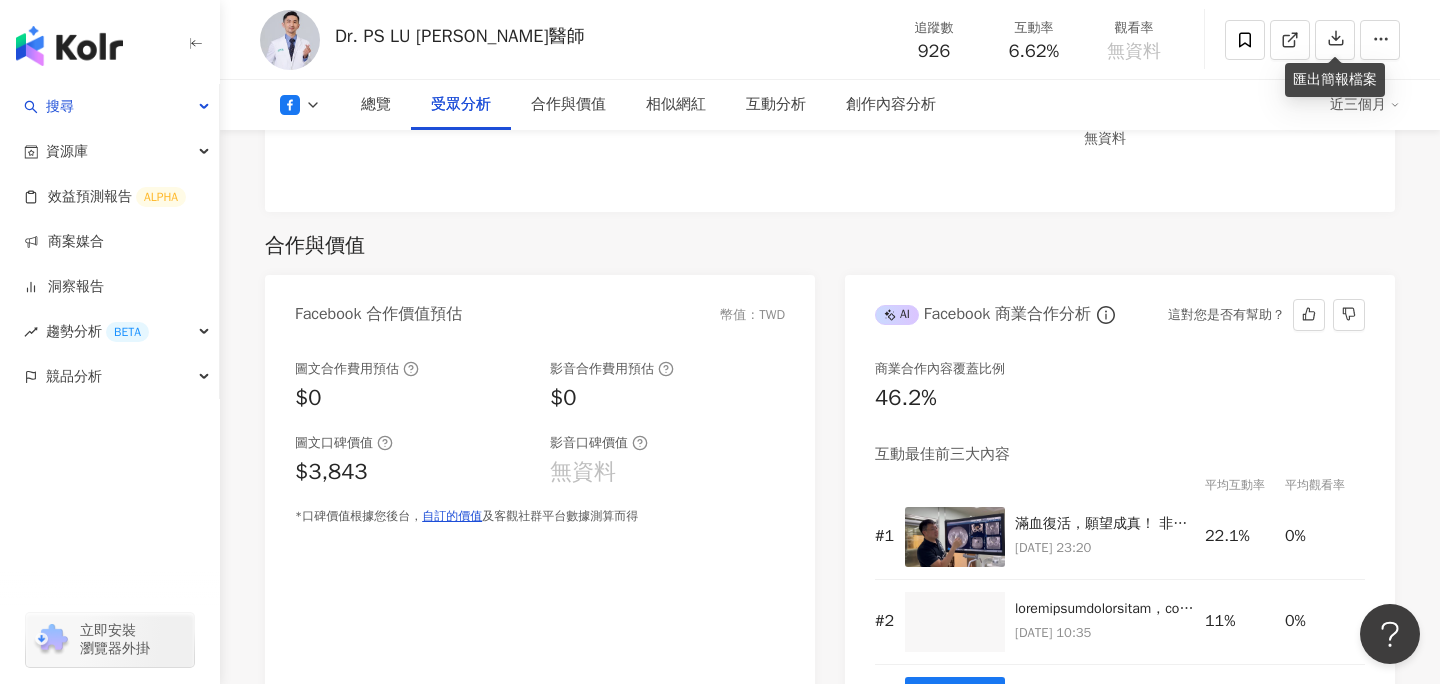 scroll, scrollTop: 1951, scrollLeft: 0, axis: vertical 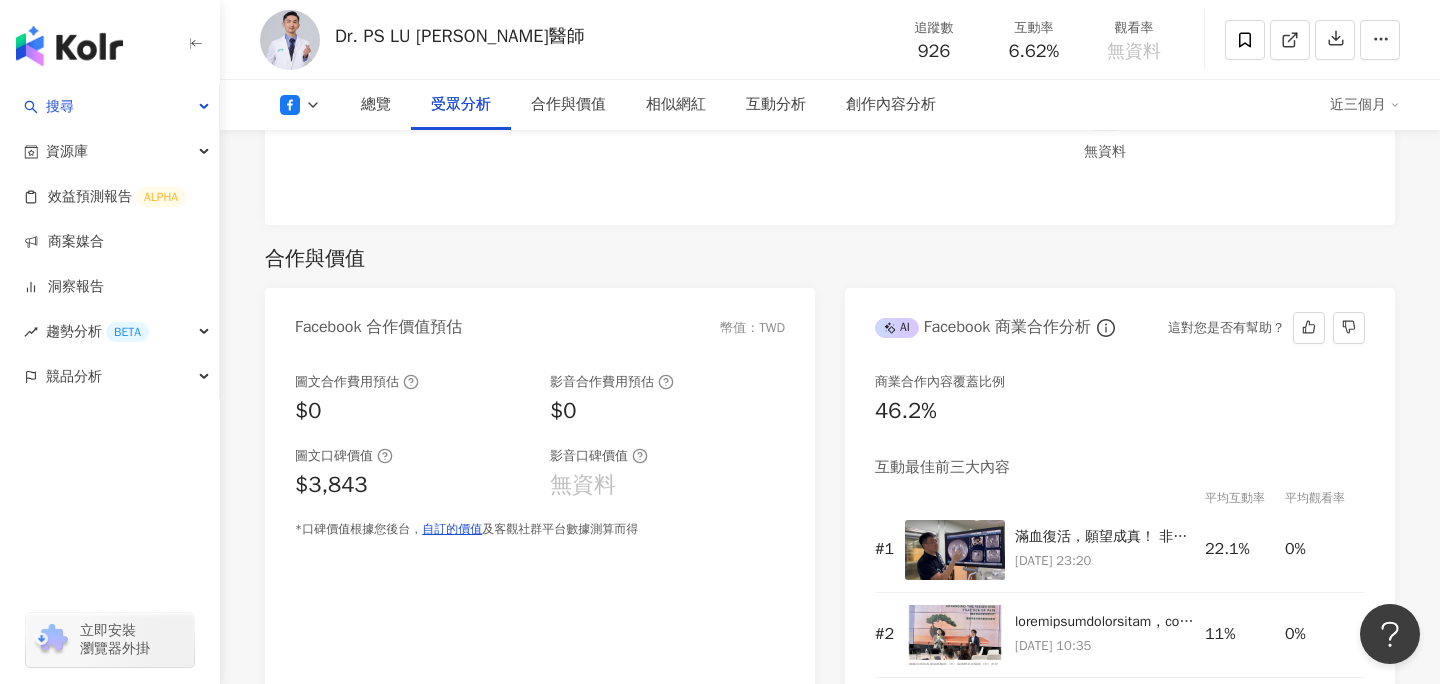 click on "商業合作內容覆蓋比例" at bounding box center [1120, 382] 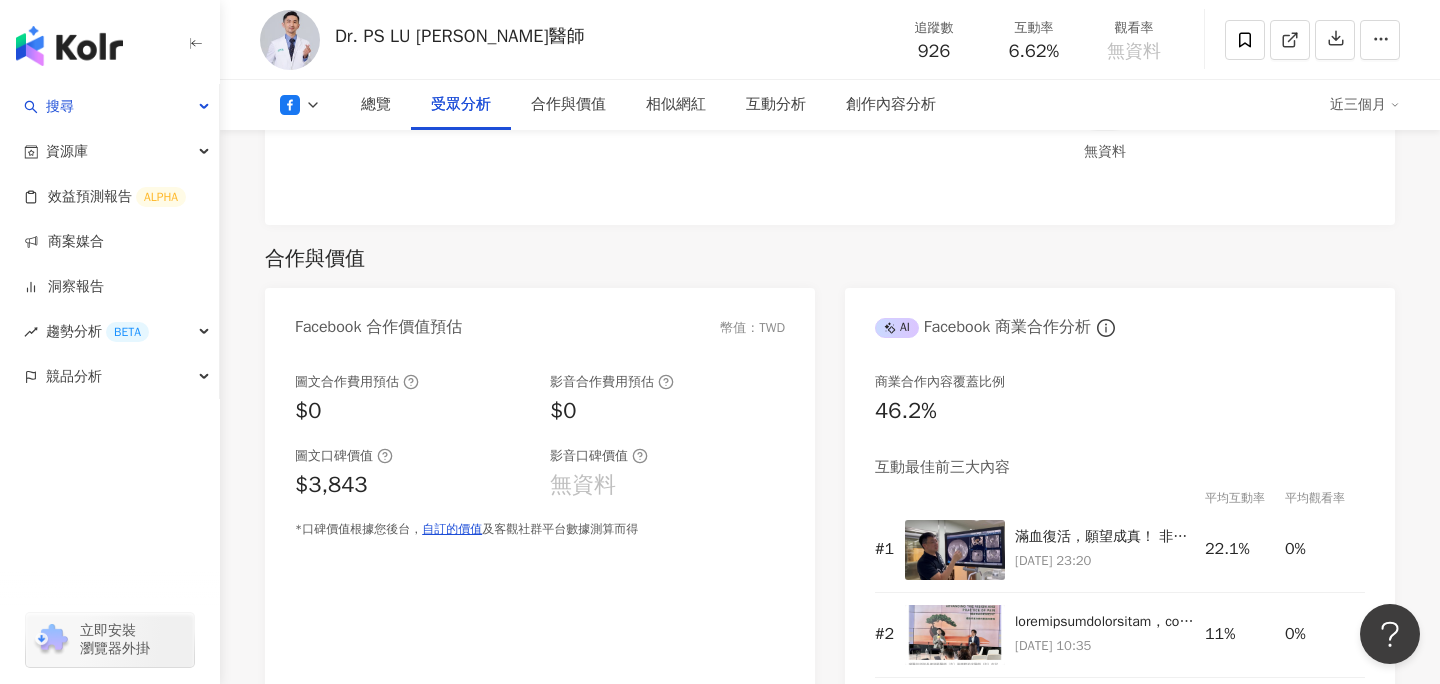 click on "近三個月" at bounding box center (1365, 105) 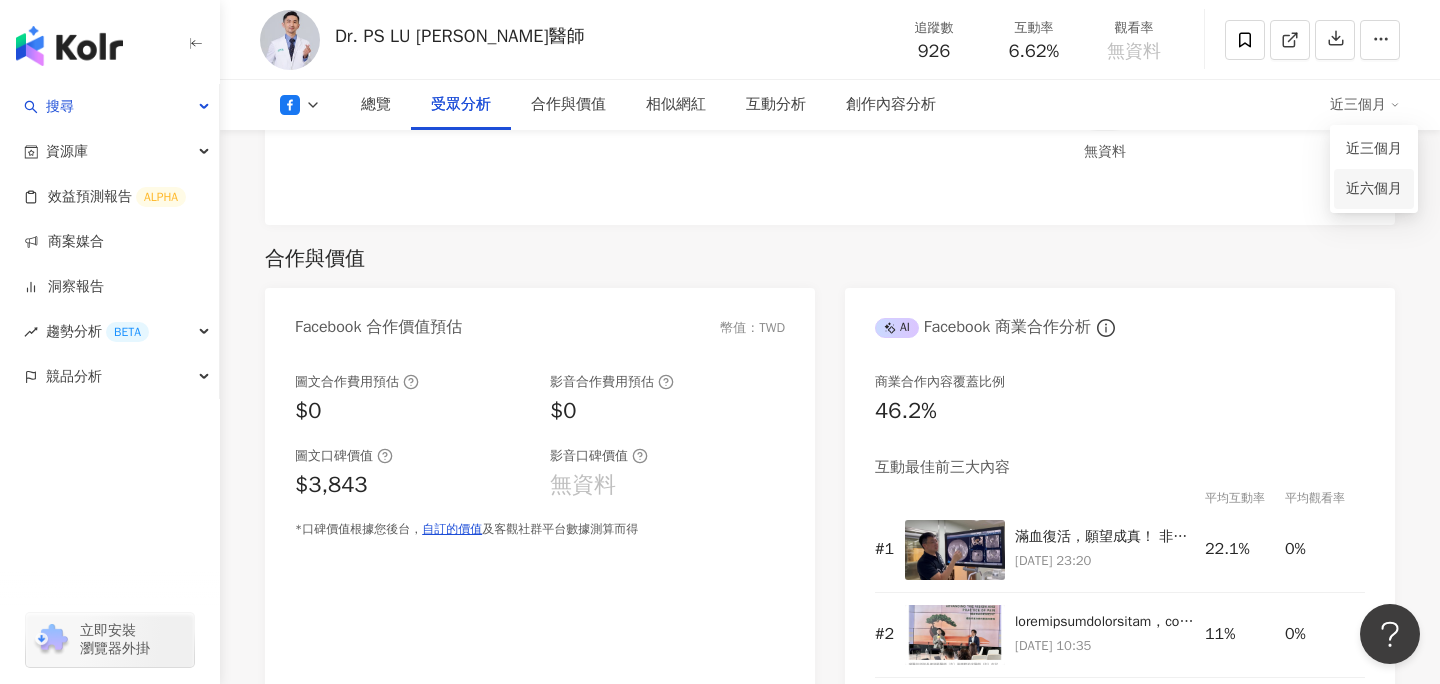 click on "近六個月" at bounding box center (1374, 189) 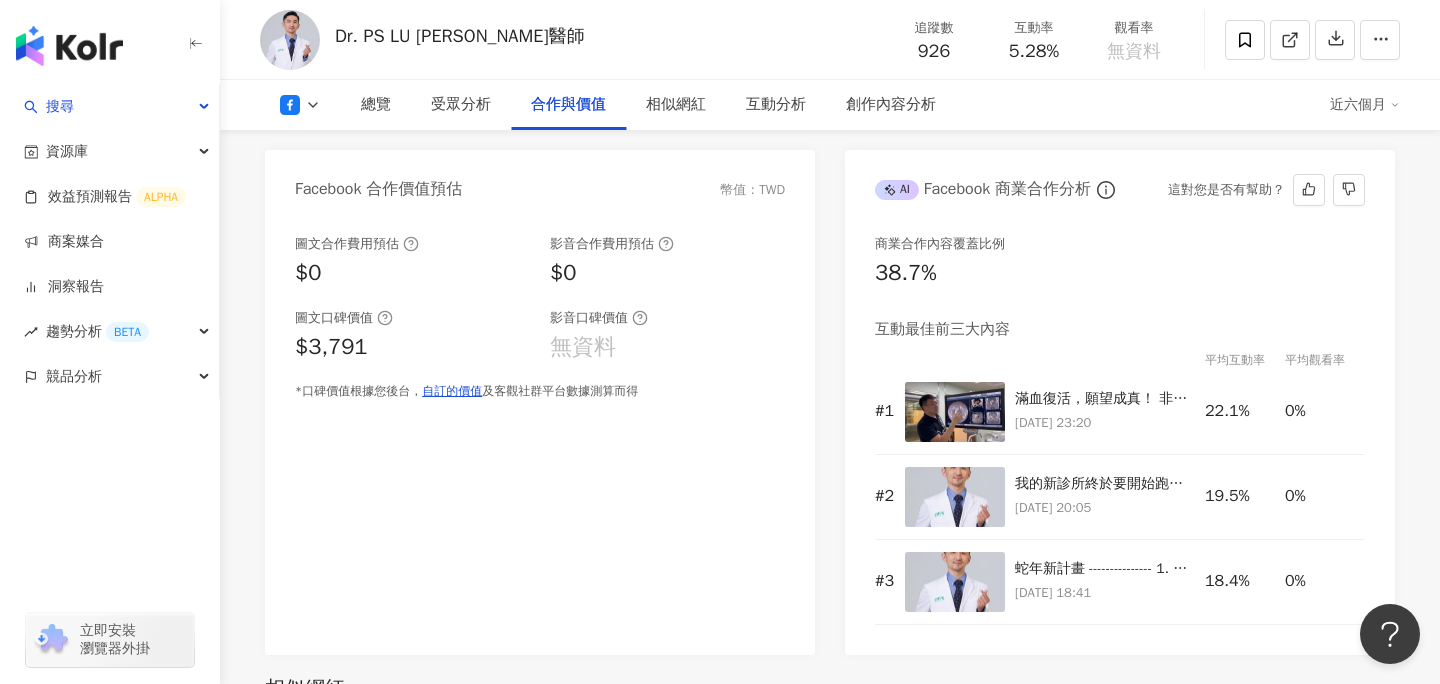 scroll, scrollTop: 2094, scrollLeft: 0, axis: vertical 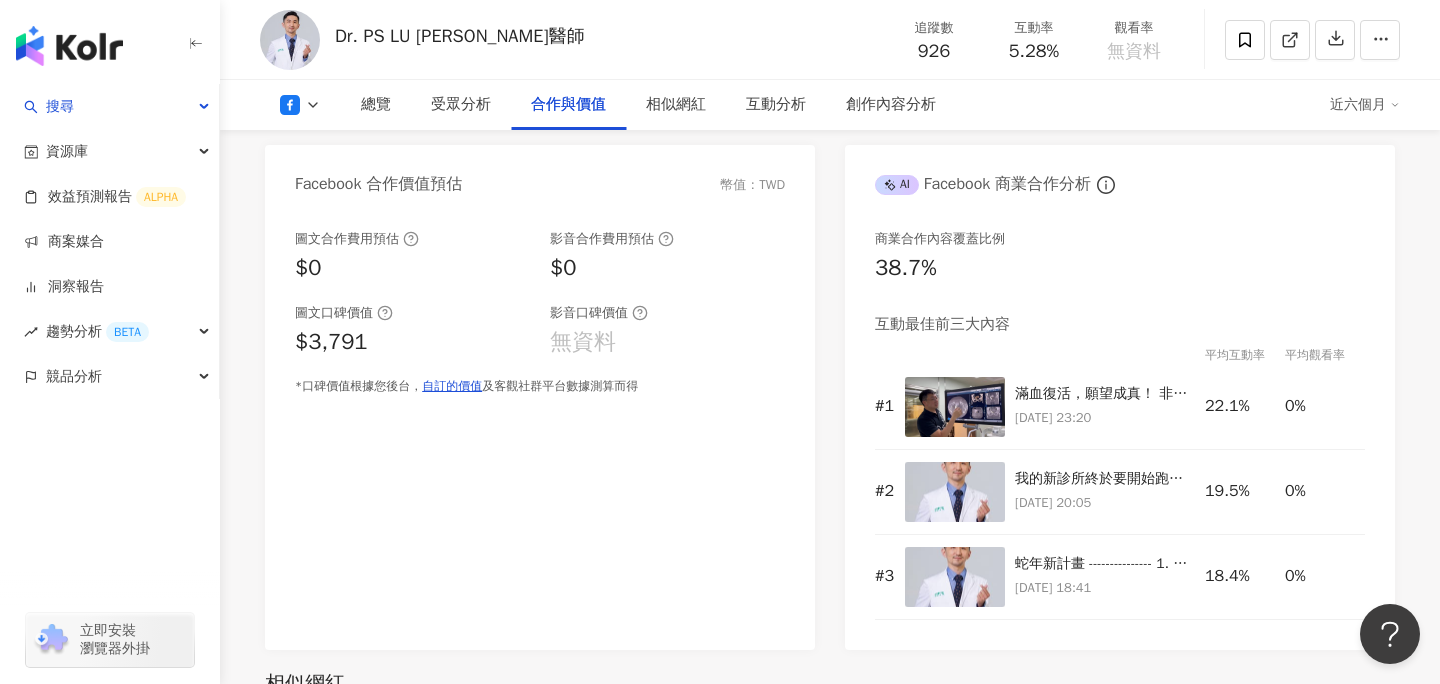 click on "近六個月" at bounding box center (1365, 105) 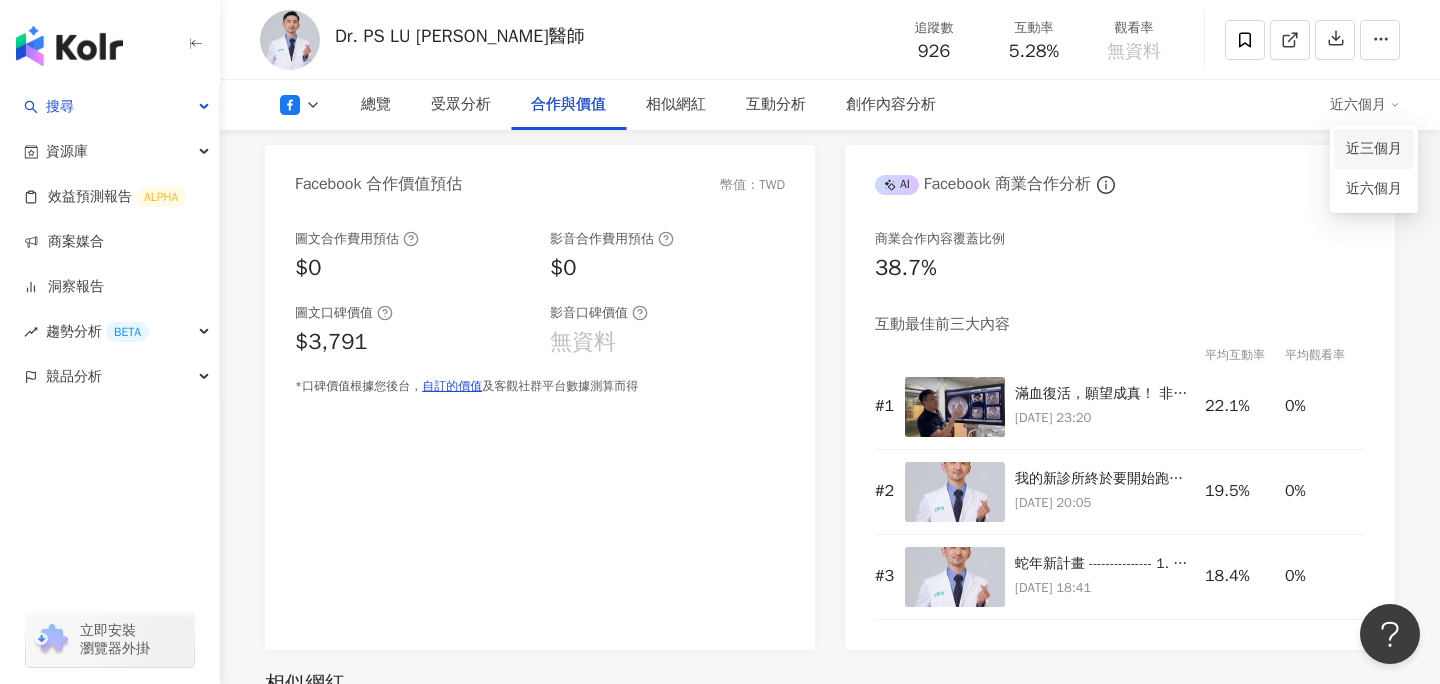 click on "近三個月" at bounding box center (1374, 149) 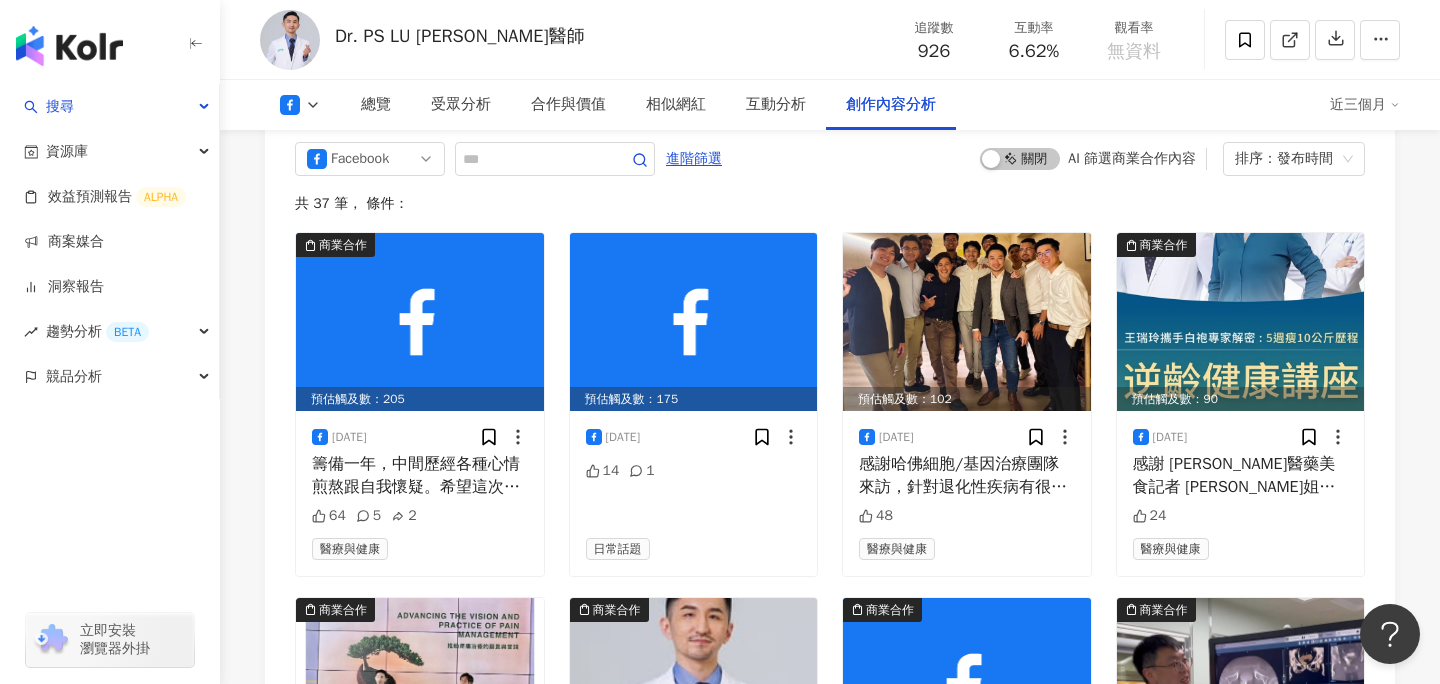 scroll, scrollTop: 5046, scrollLeft: 0, axis: vertical 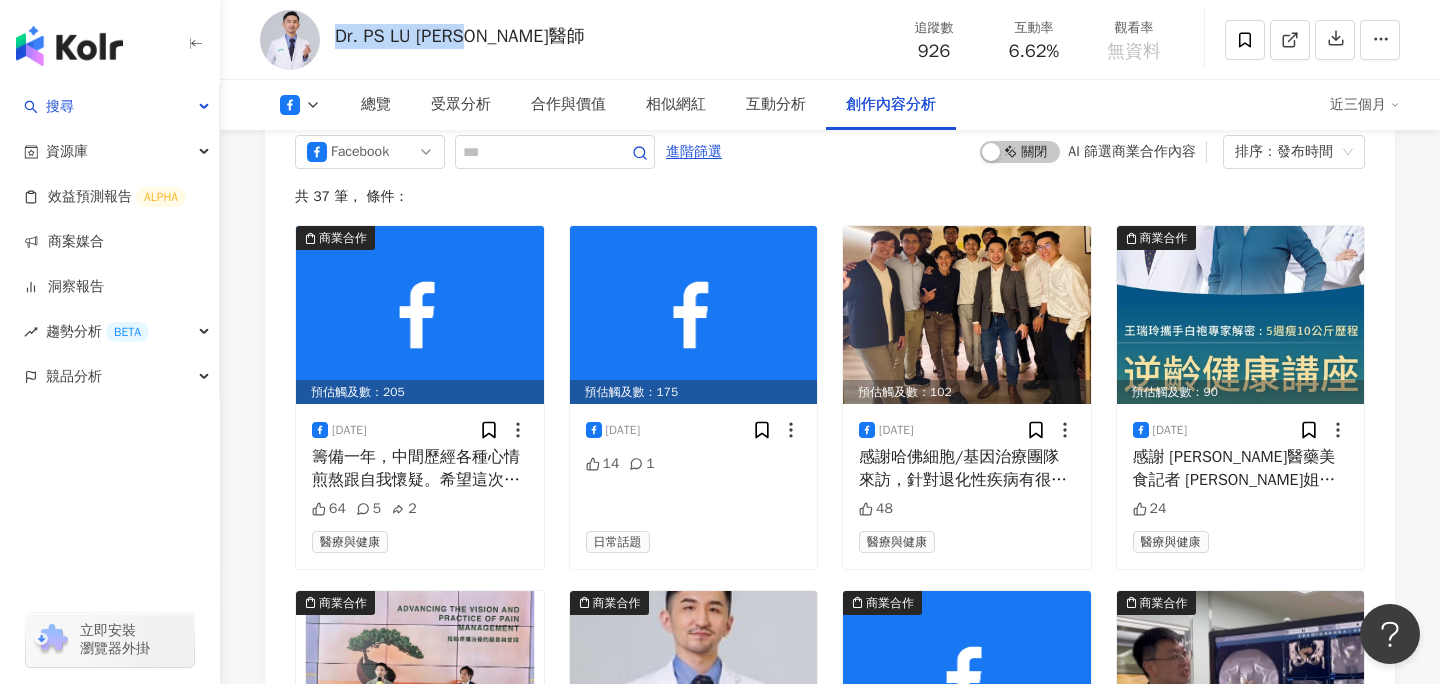 drag, startPoint x: 337, startPoint y: 34, endPoint x: 527, endPoint y: 34, distance: 190 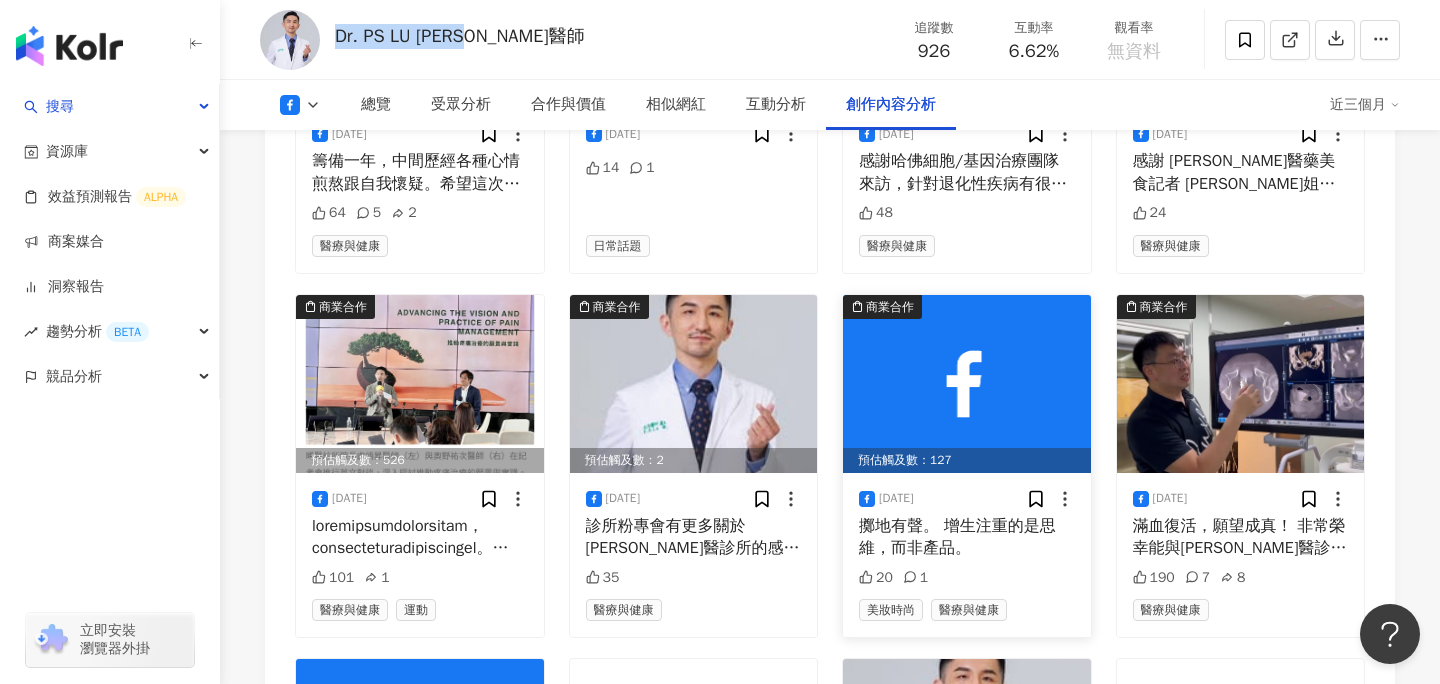 scroll, scrollTop: 5359, scrollLeft: 0, axis: vertical 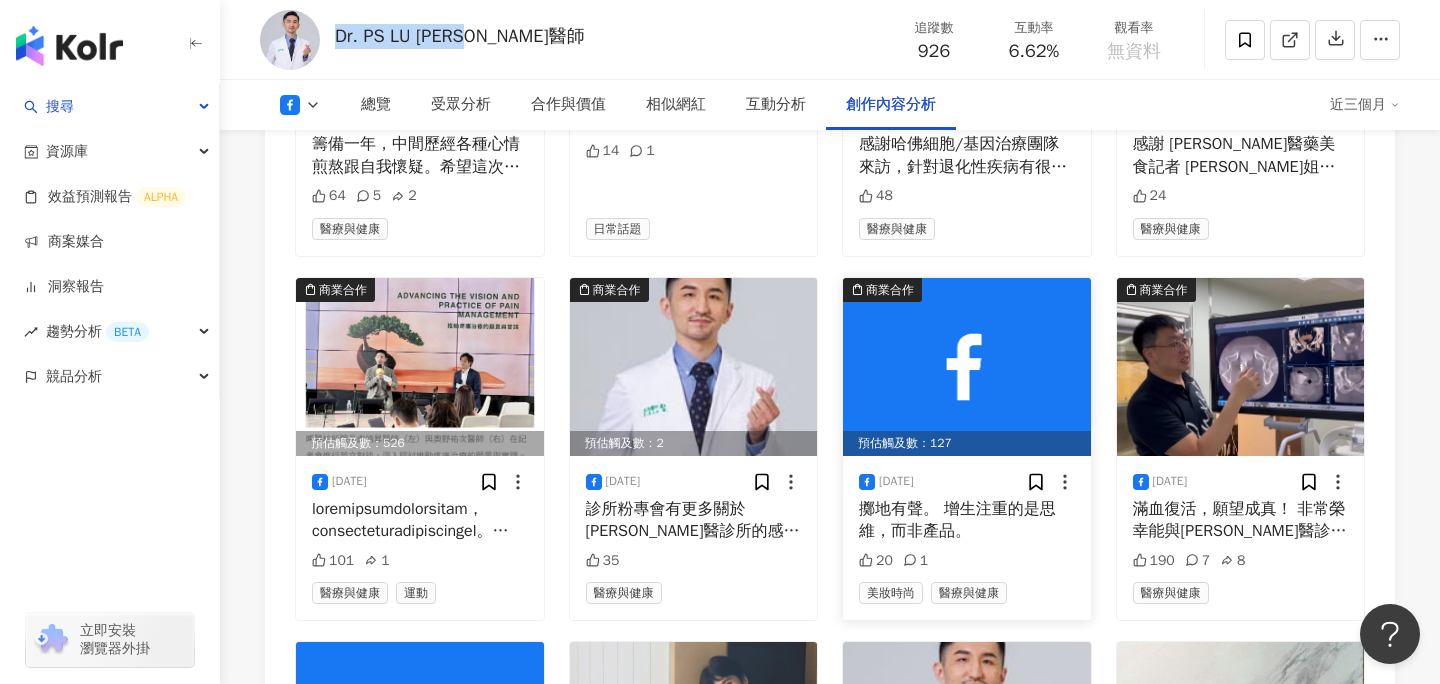 click on "擲地有聲。
增生注重的是思維，而非產品。" at bounding box center [967, 520] 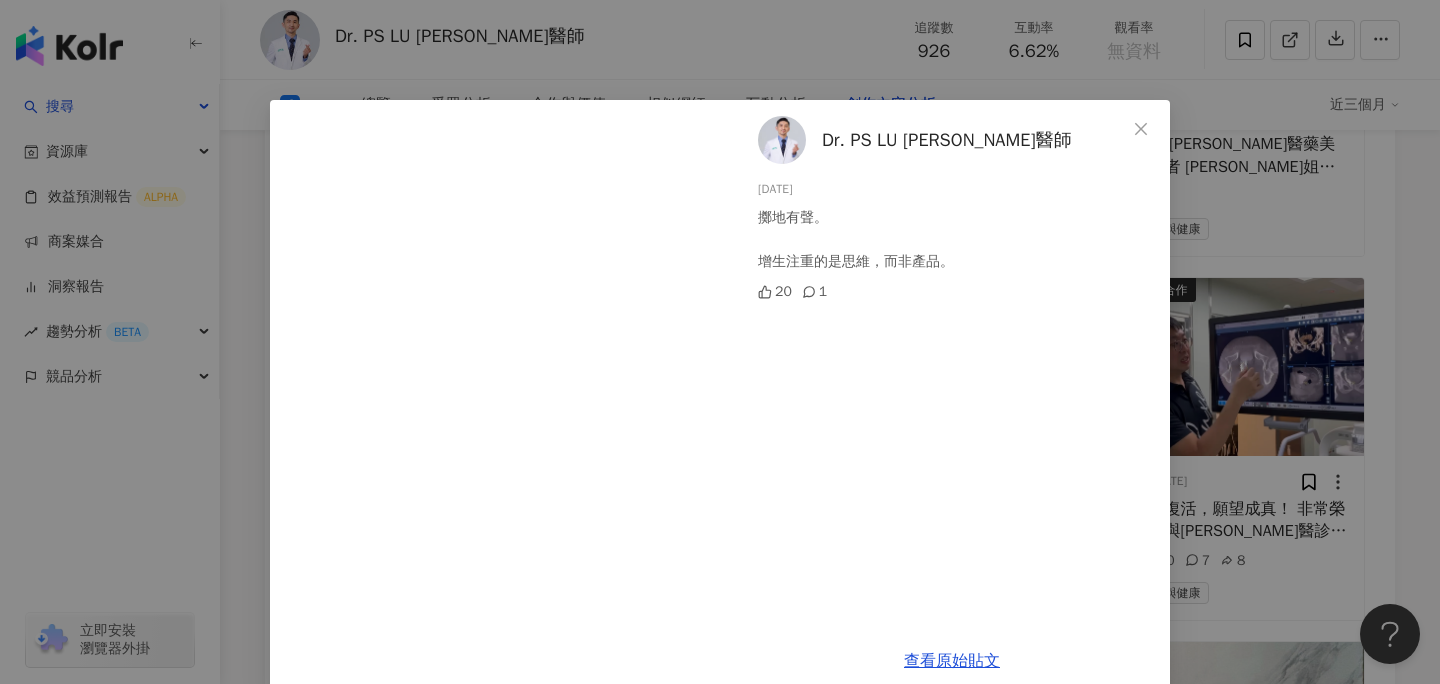 click on "Dr. PS LU 盧炳昇醫師 2025/6/23  擲地有聲。
增生注重的是思維，而非產品。 20 1 查看原始貼文" at bounding box center (720, 342) 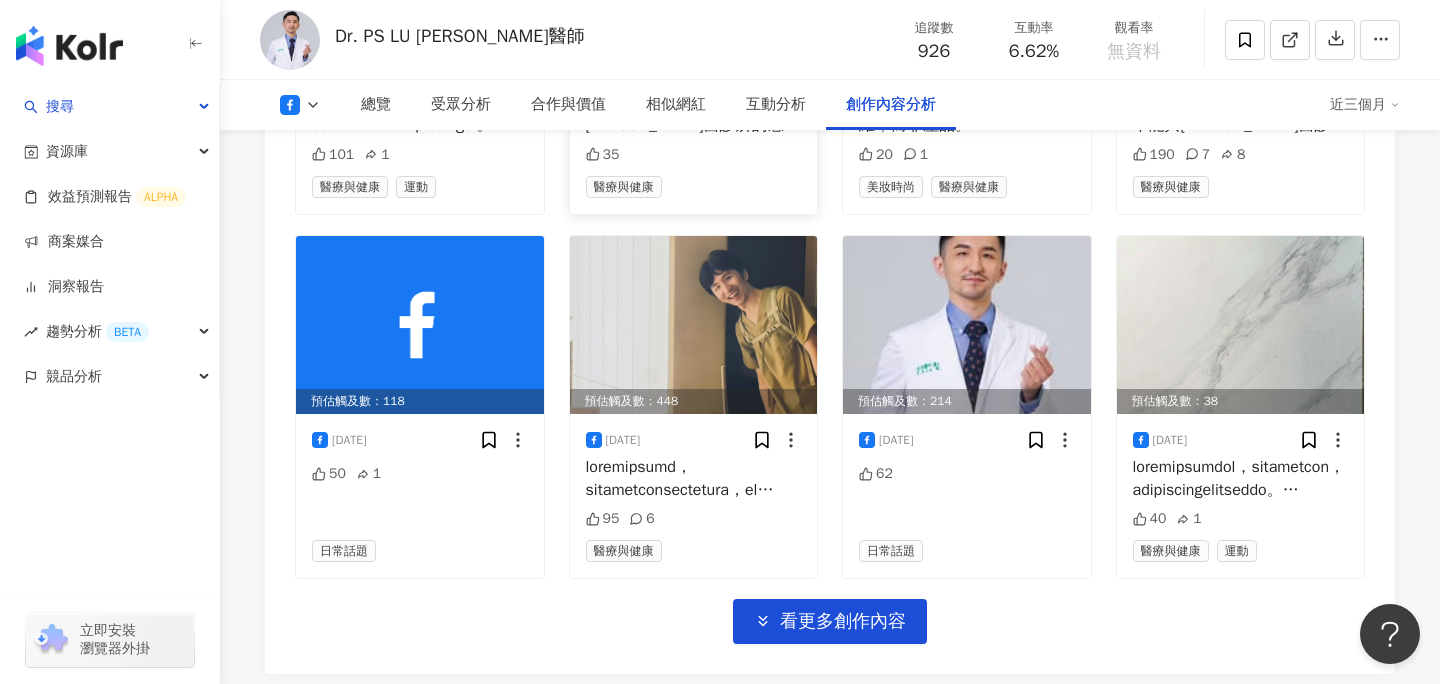 scroll, scrollTop: 5755, scrollLeft: 0, axis: vertical 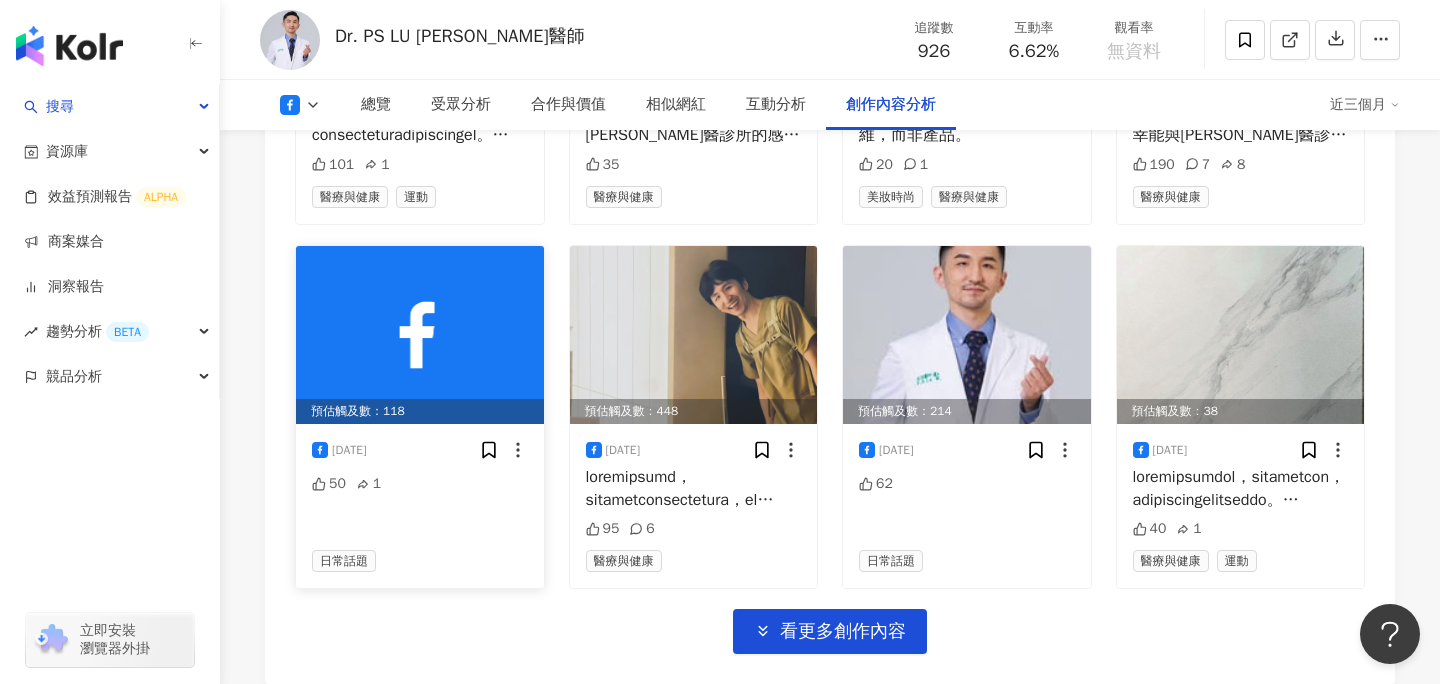 click on "2025/6/23" at bounding box center [420, 450] 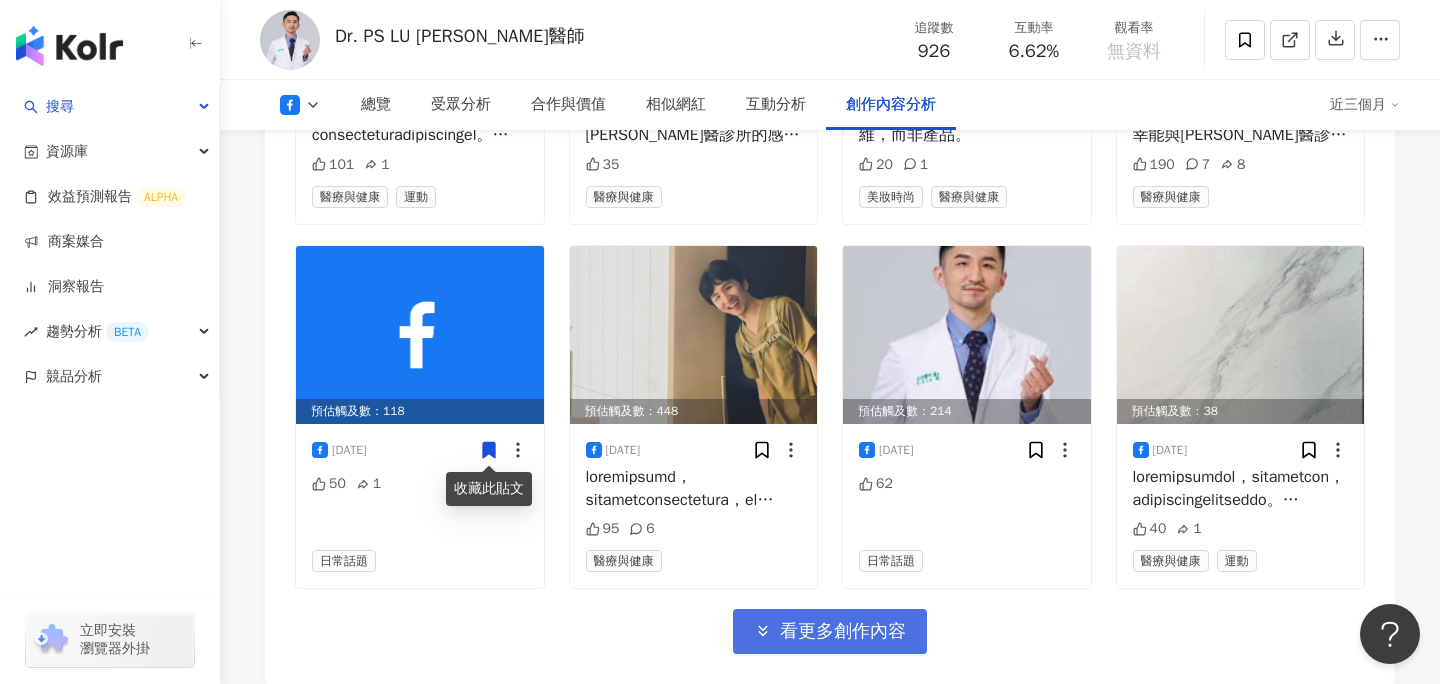 click on "看更多創作內容" at bounding box center (843, 632) 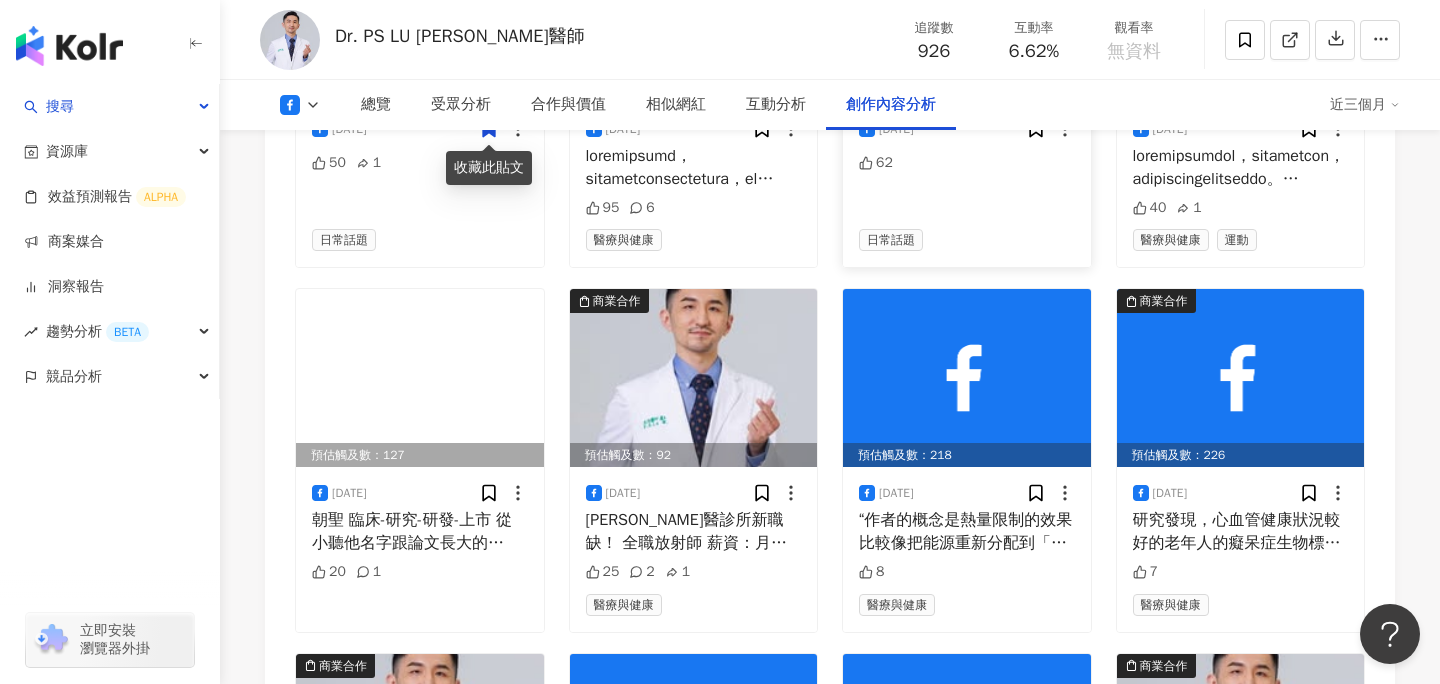 scroll, scrollTop: 6147, scrollLeft: 0, axis: vertical 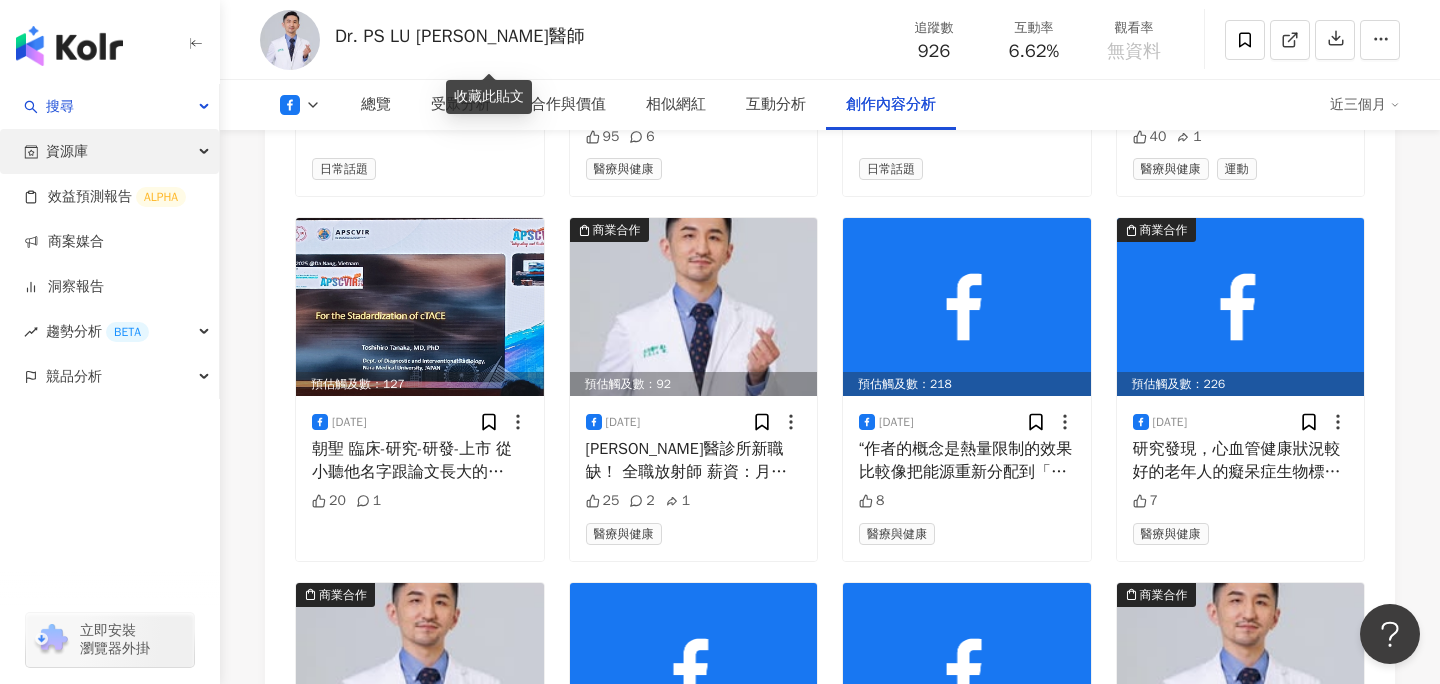 click on "資源庫" at bounding box center [109, 151] 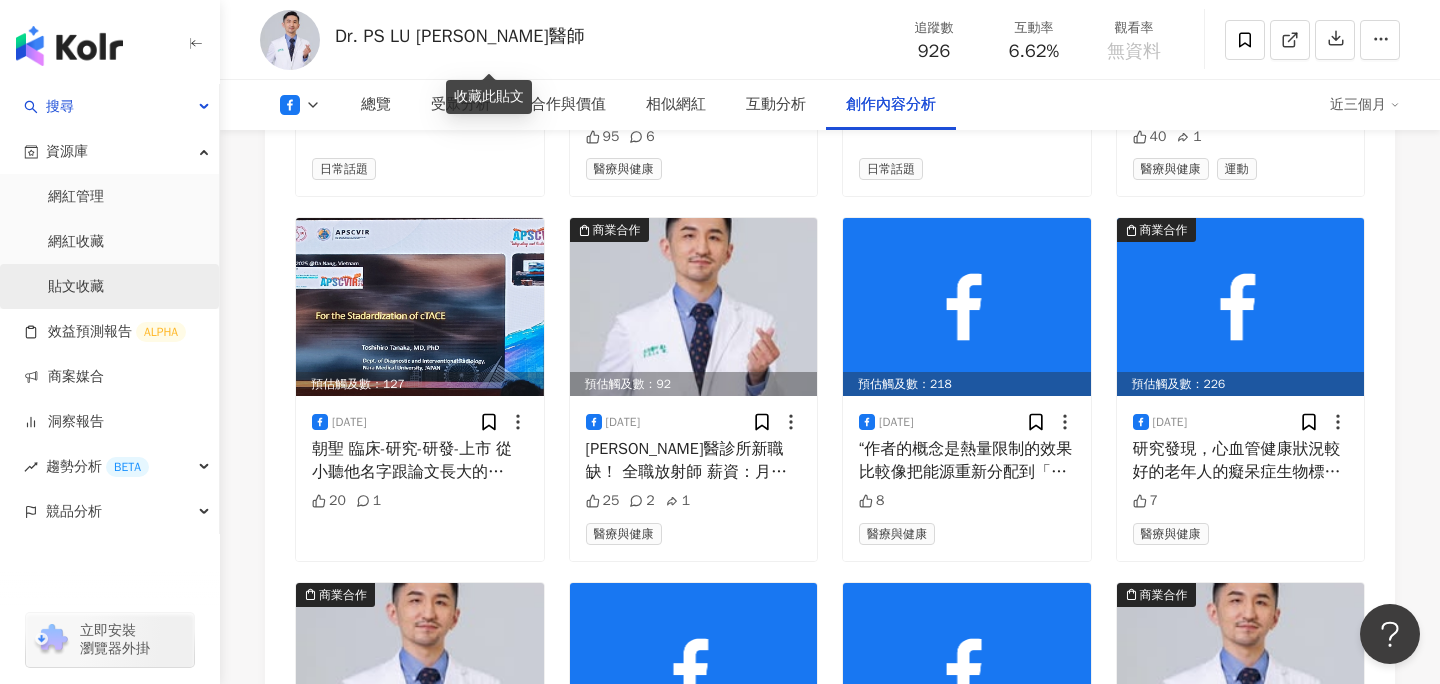 click on "貼文收藏" at bounding box center (76, 287) 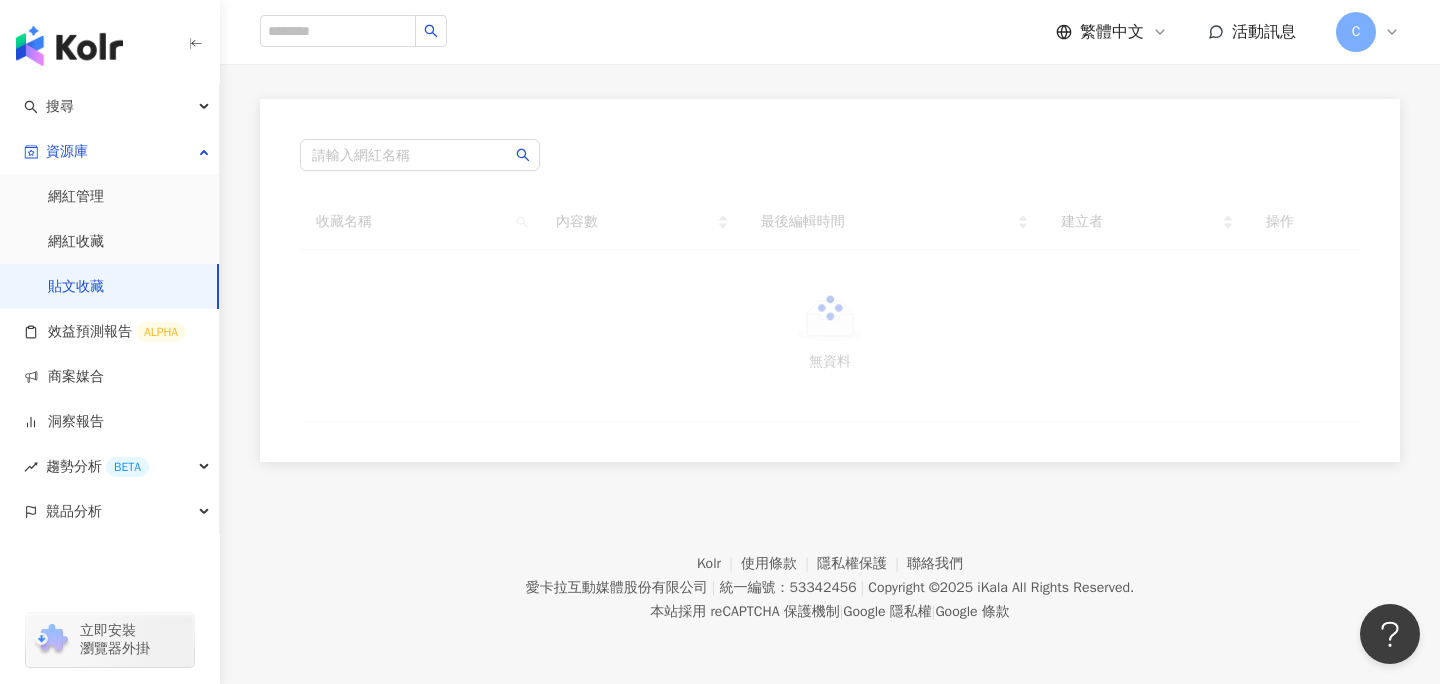 scroll, scrollTop: 0, scrollLeft: 0, axis: both 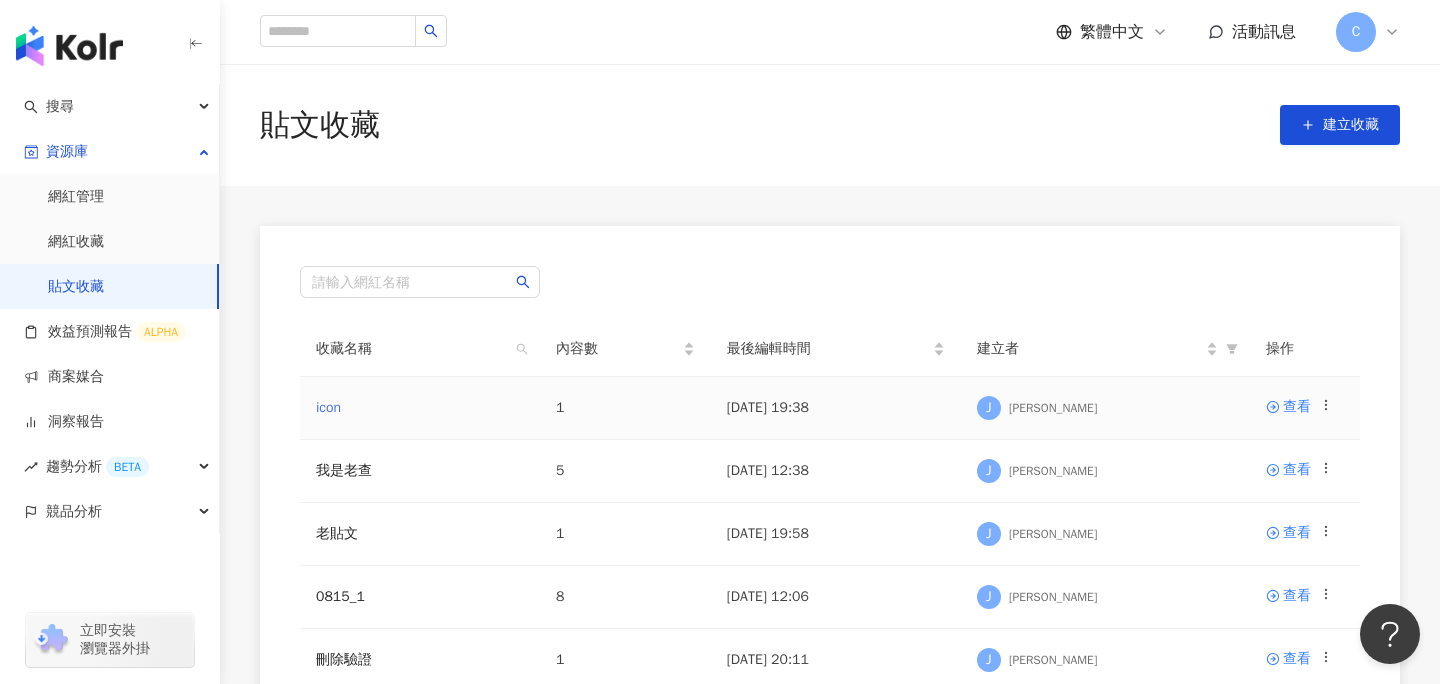 click on "icon" at bounding box center (328, 407) 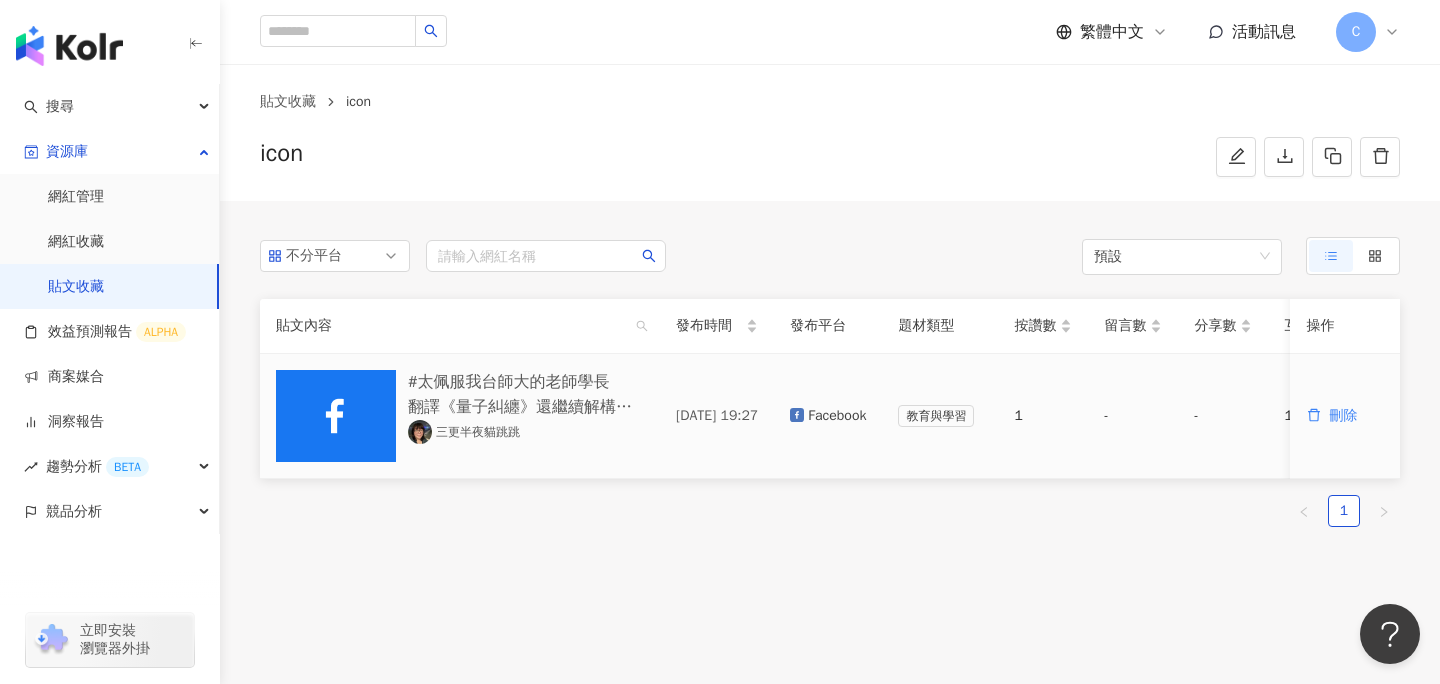 scroll, scrollTop: 9, scrollLeft: 0, axis: vertical 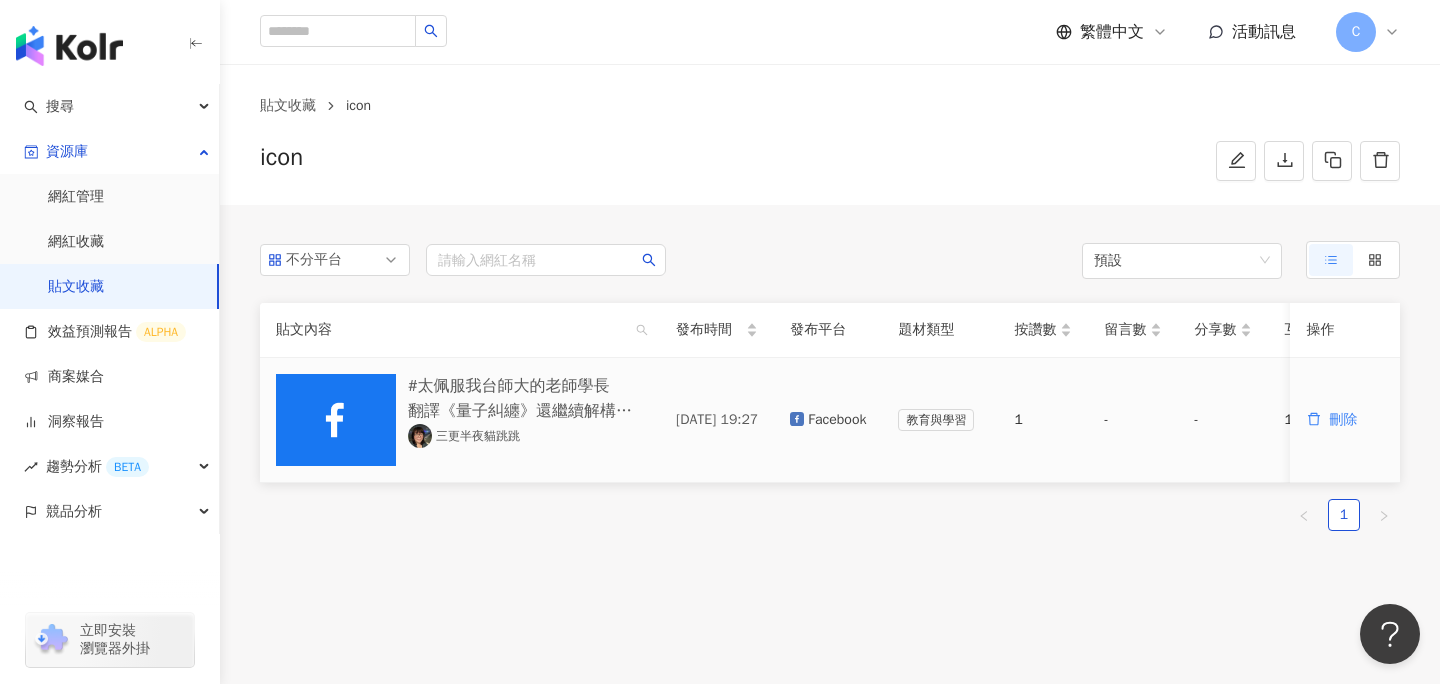 click on "#太佩服我台師大的老師學長
翻譯《量子糾纏》還繼續解構《不夠善良的我們》" at bounding box center (526, 399) 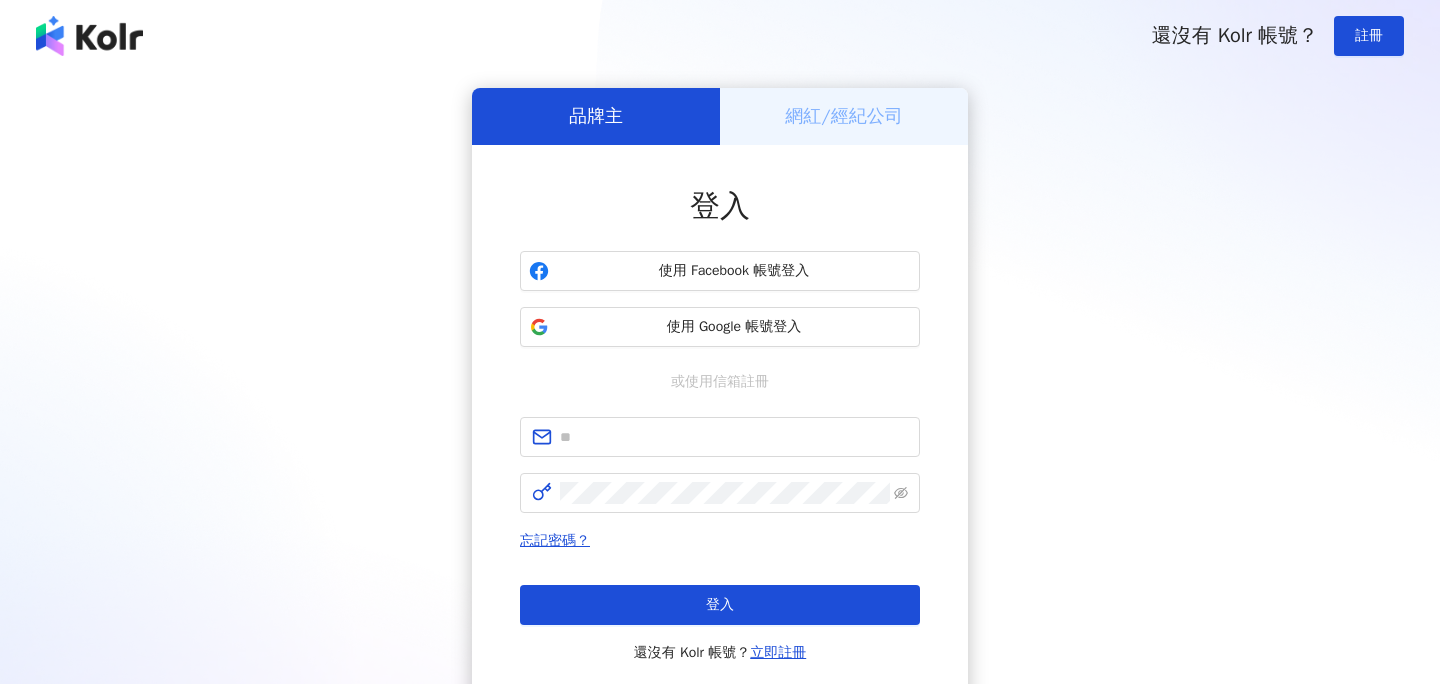 scroll, scrollTop: 0, scrollLeft: 0, axis: both 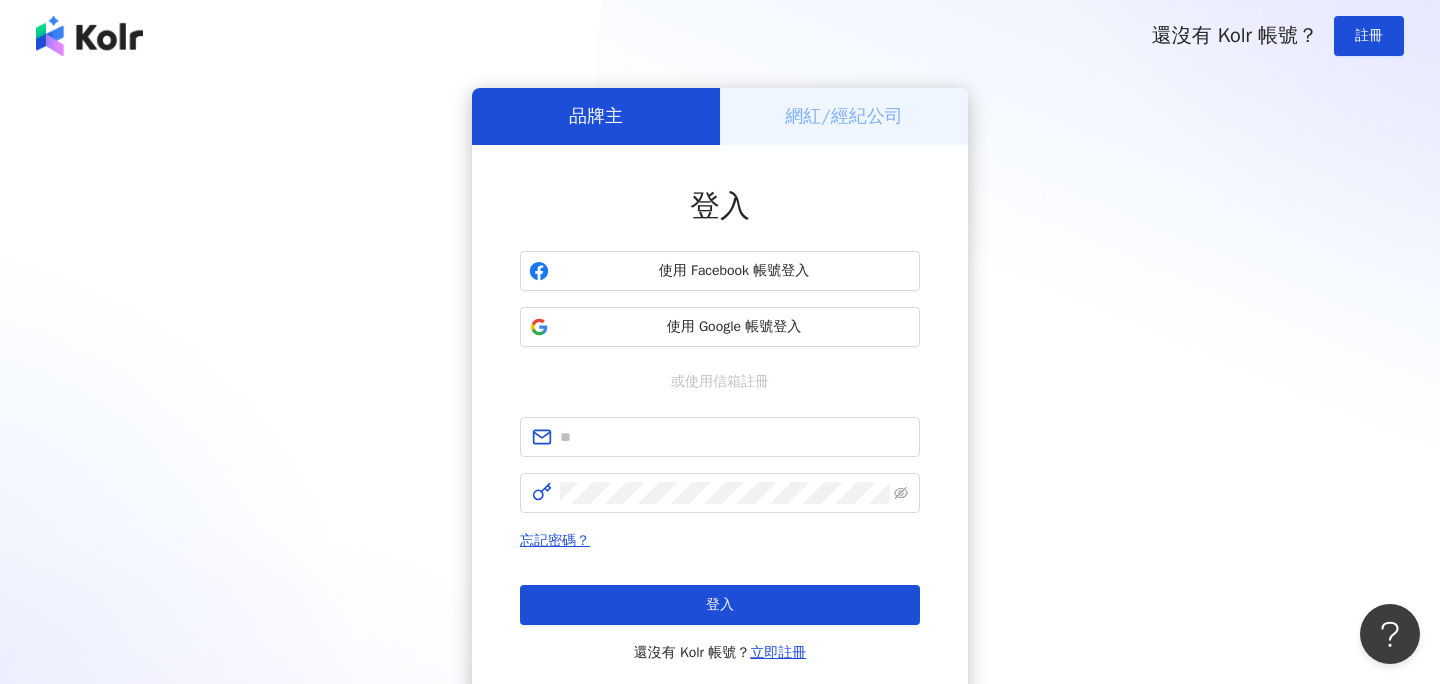click on "網紅/經紀公司" at bounding box center (844, 116) 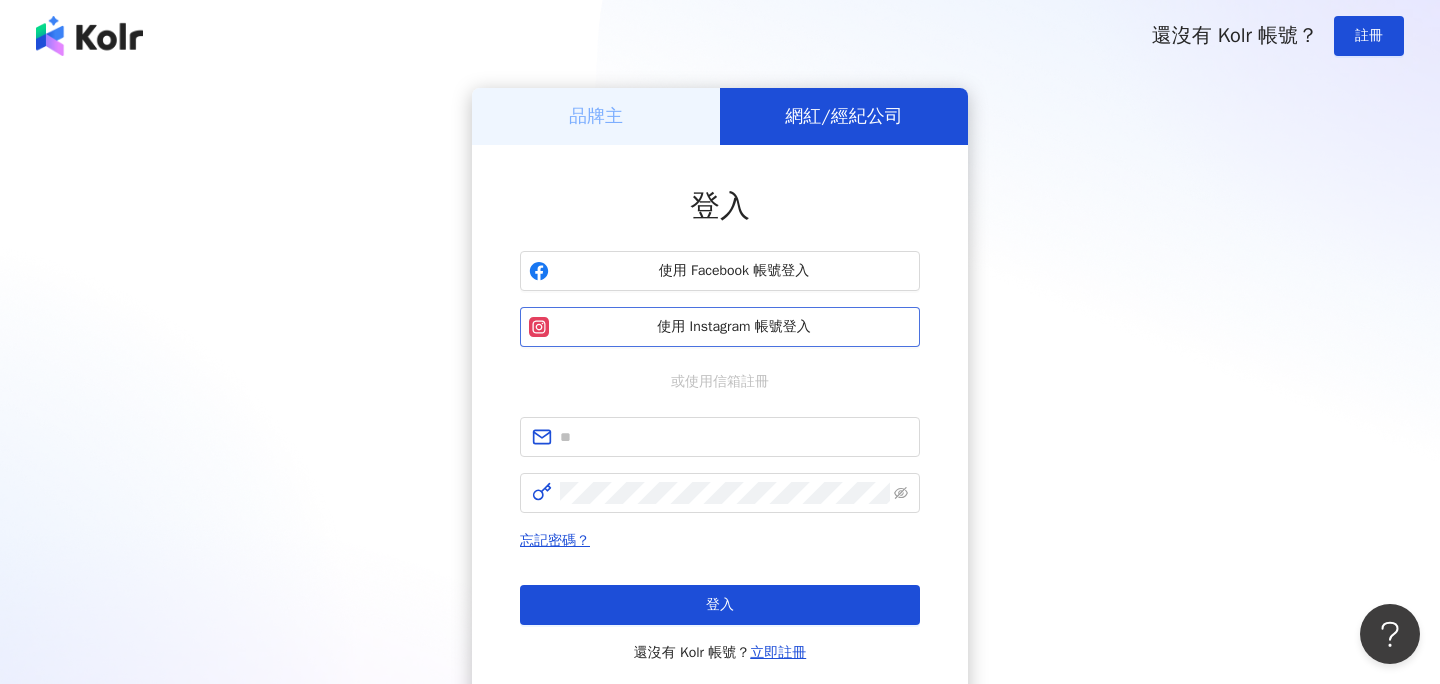 click on "使用 Instagram 帳號登入" at bounding box center [734, 327] 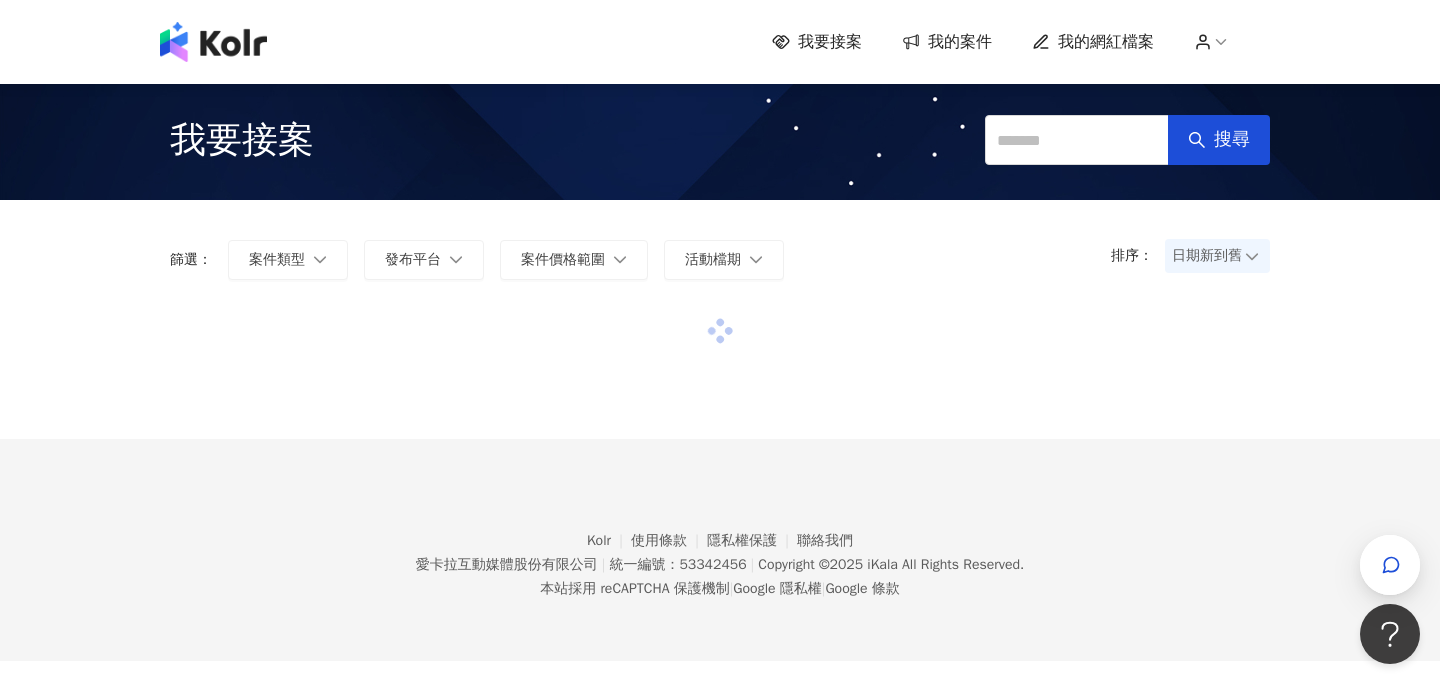 click on "我的網紅檔案" at bounding box center (1106, 42) 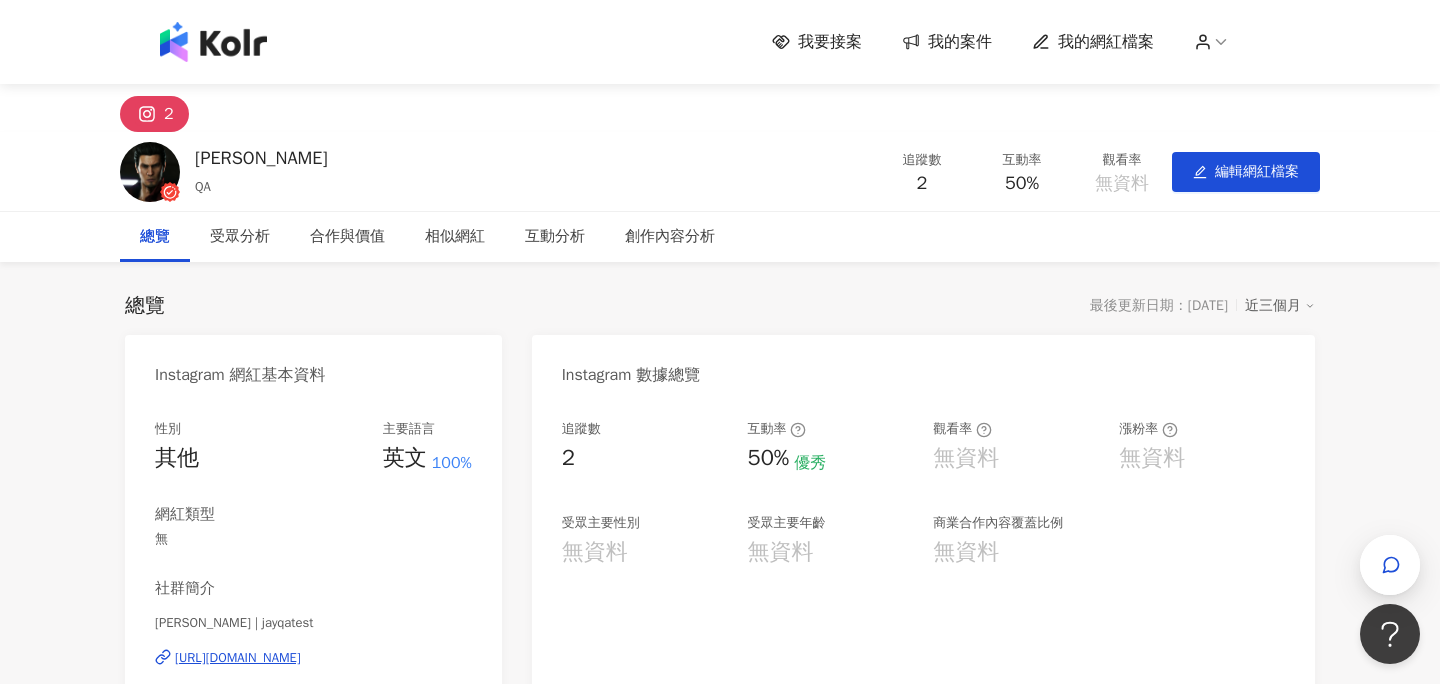 scroll, scrollTop: 3, scrollLeft: 0, axis: vertical 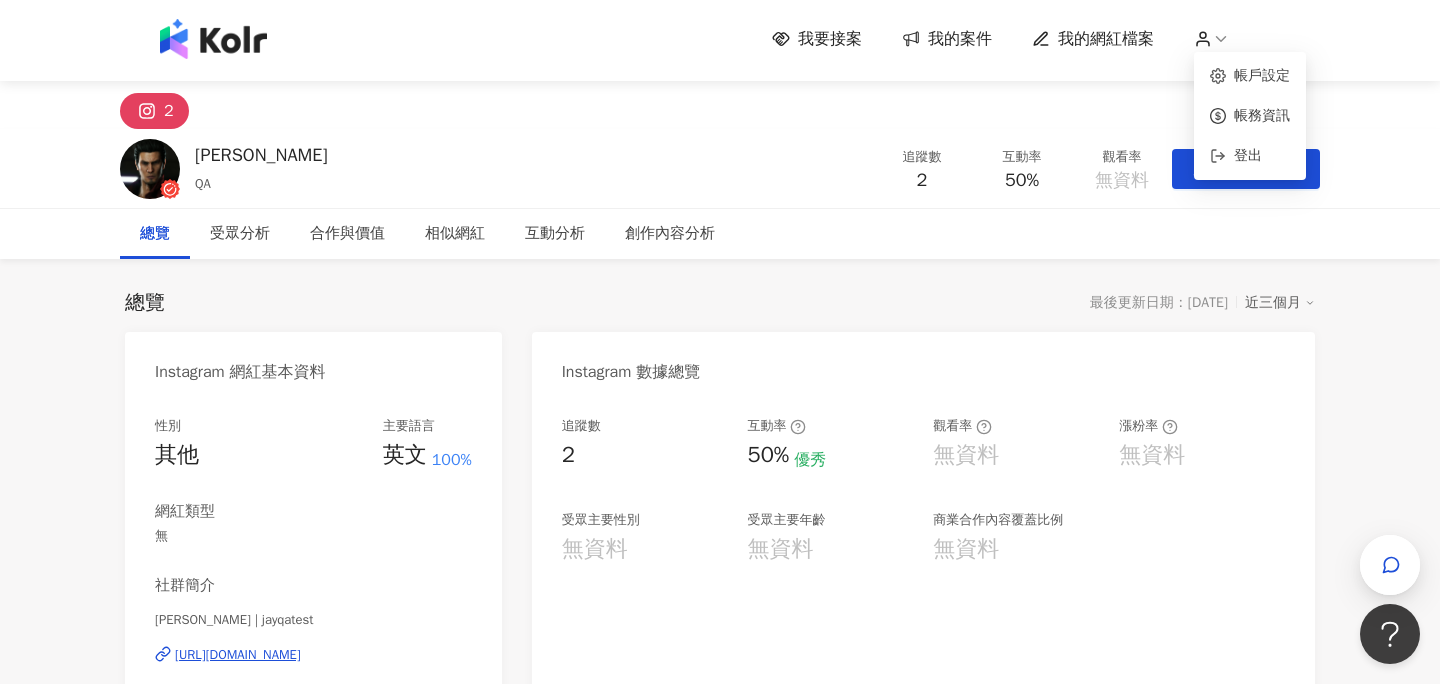 click 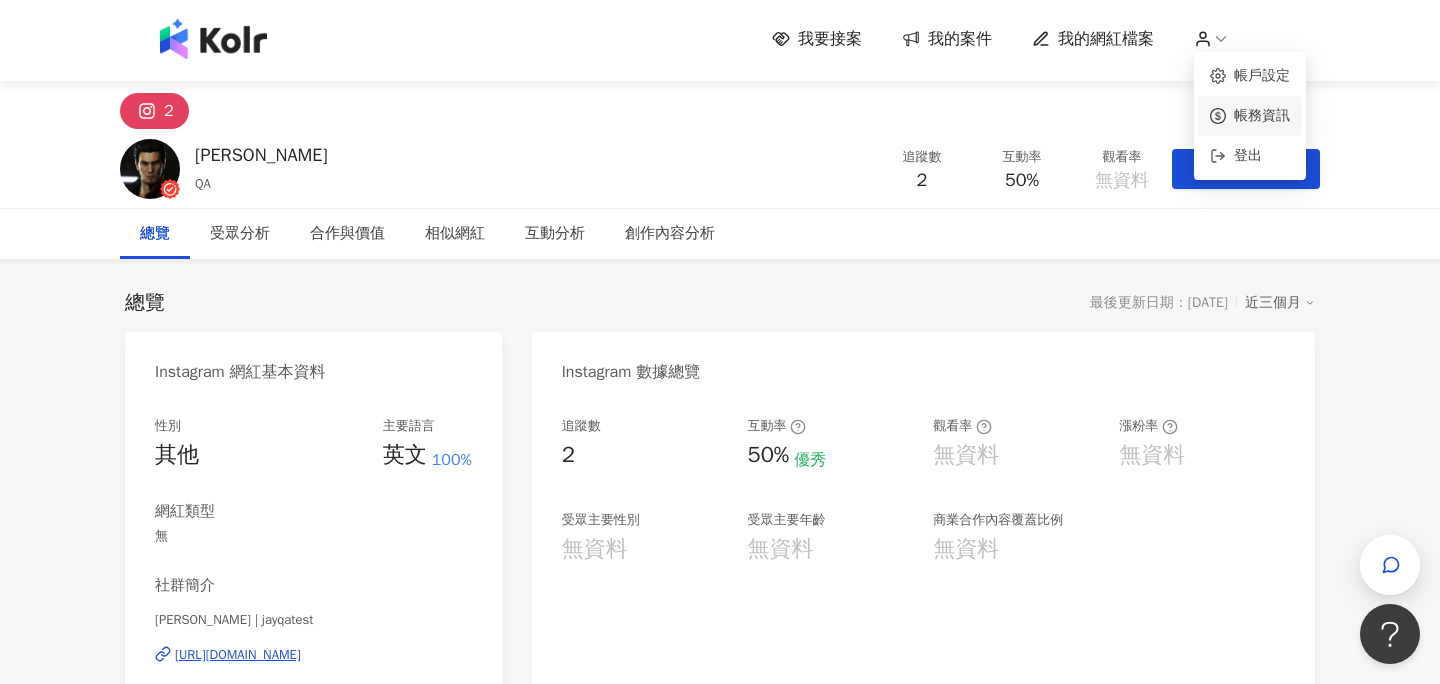 click on "帳務資訊" at bounding box center (1262, 115) 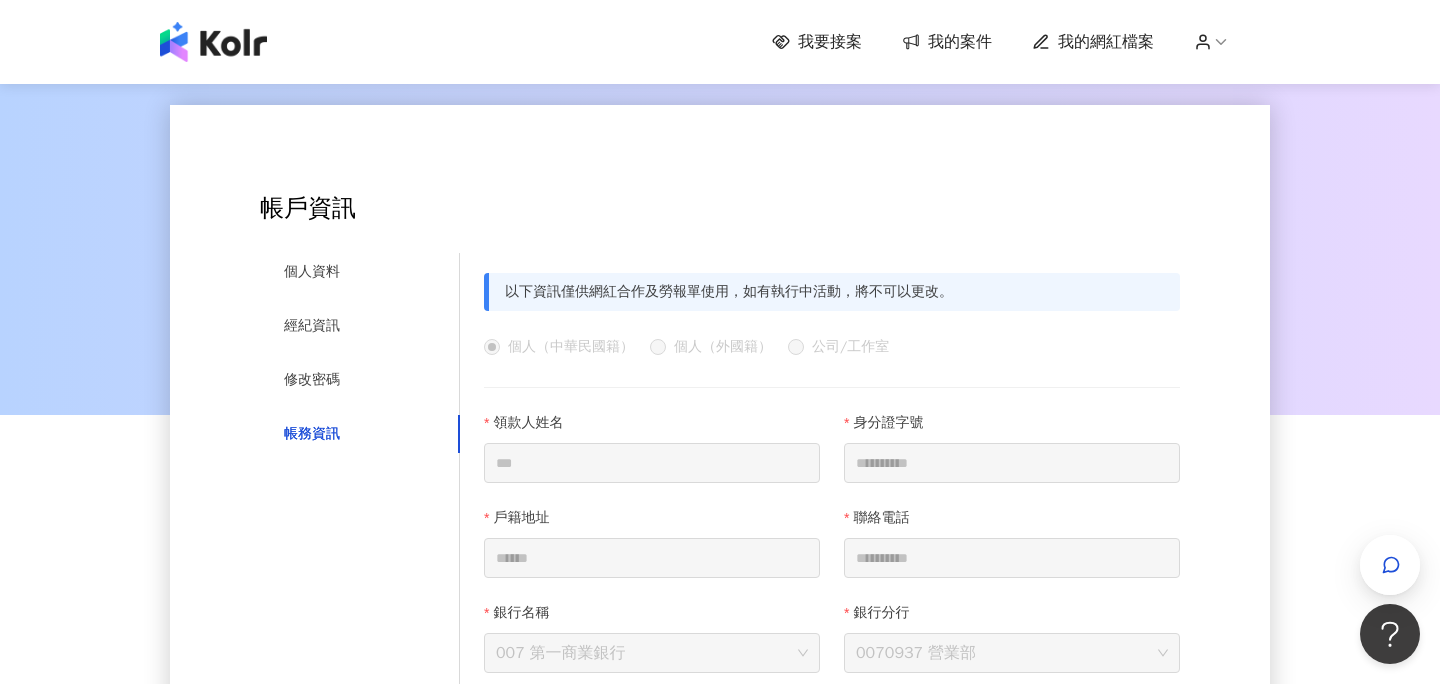scroll, scrollTop: 53, scrollLeft: 0, axis: vertical 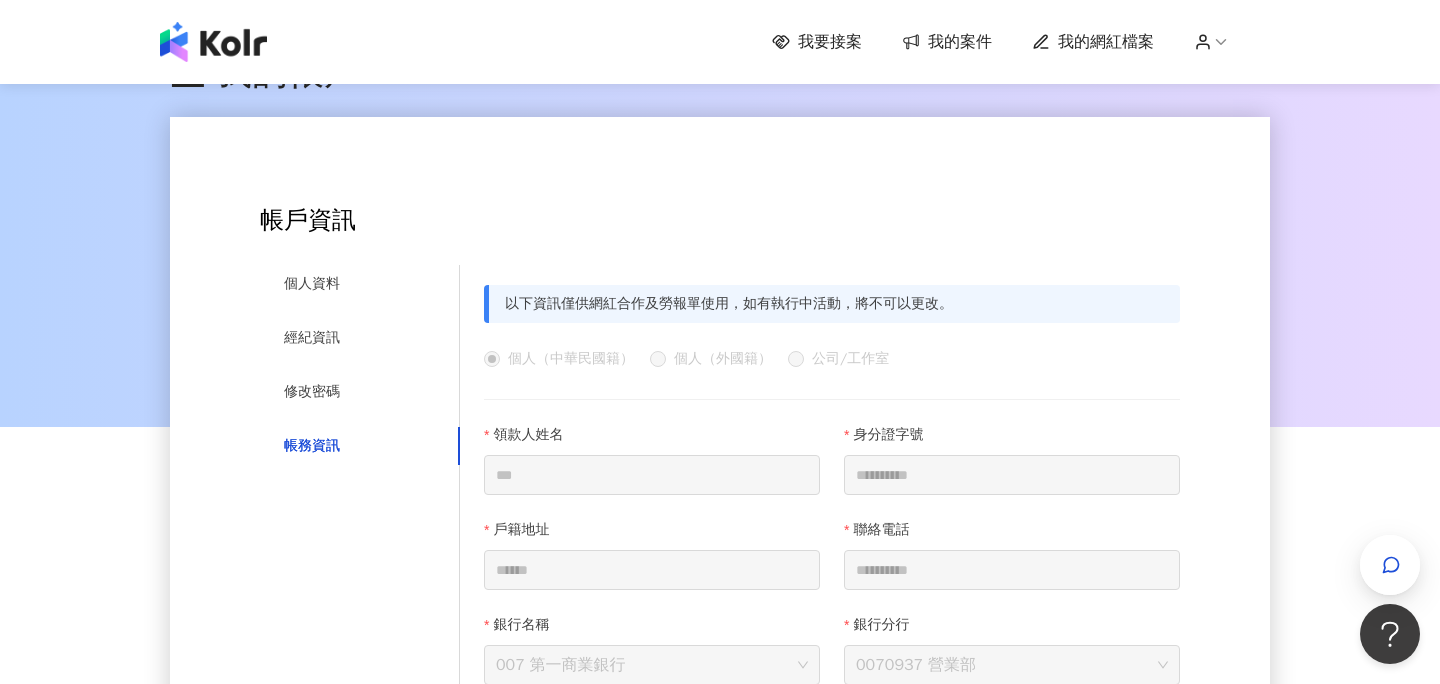 click on "我的案件" at bounding box center (960, 42) 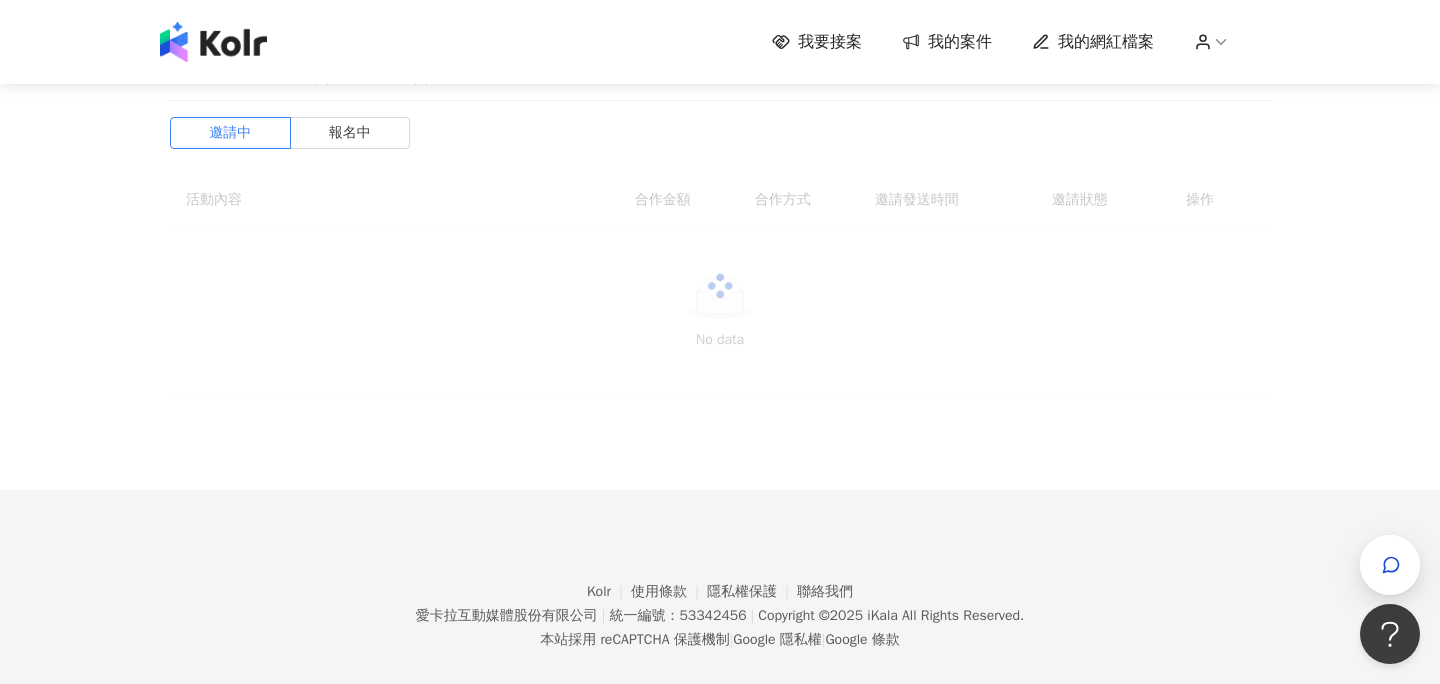 scroll, scrollTop: 0, scrollLeft: 0, axis: both 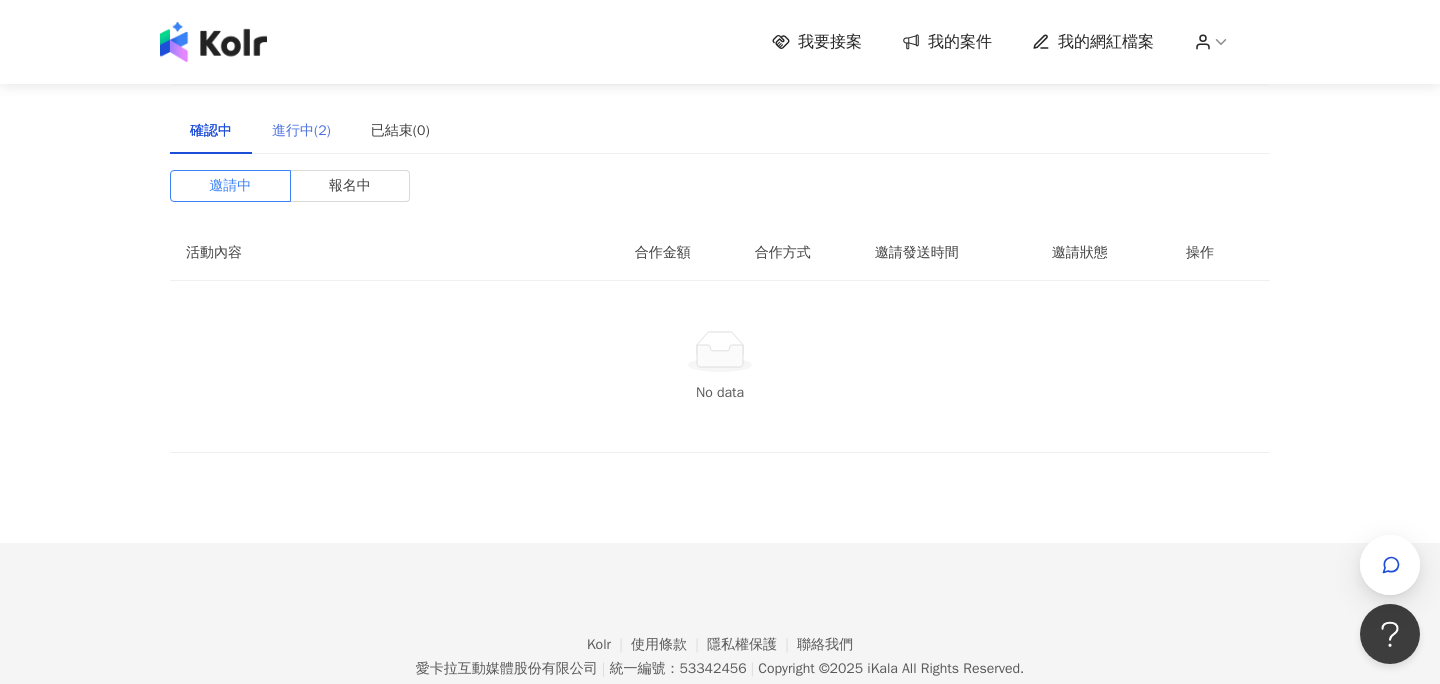 click on "進行中(2)" at bounding box center [301, 131] 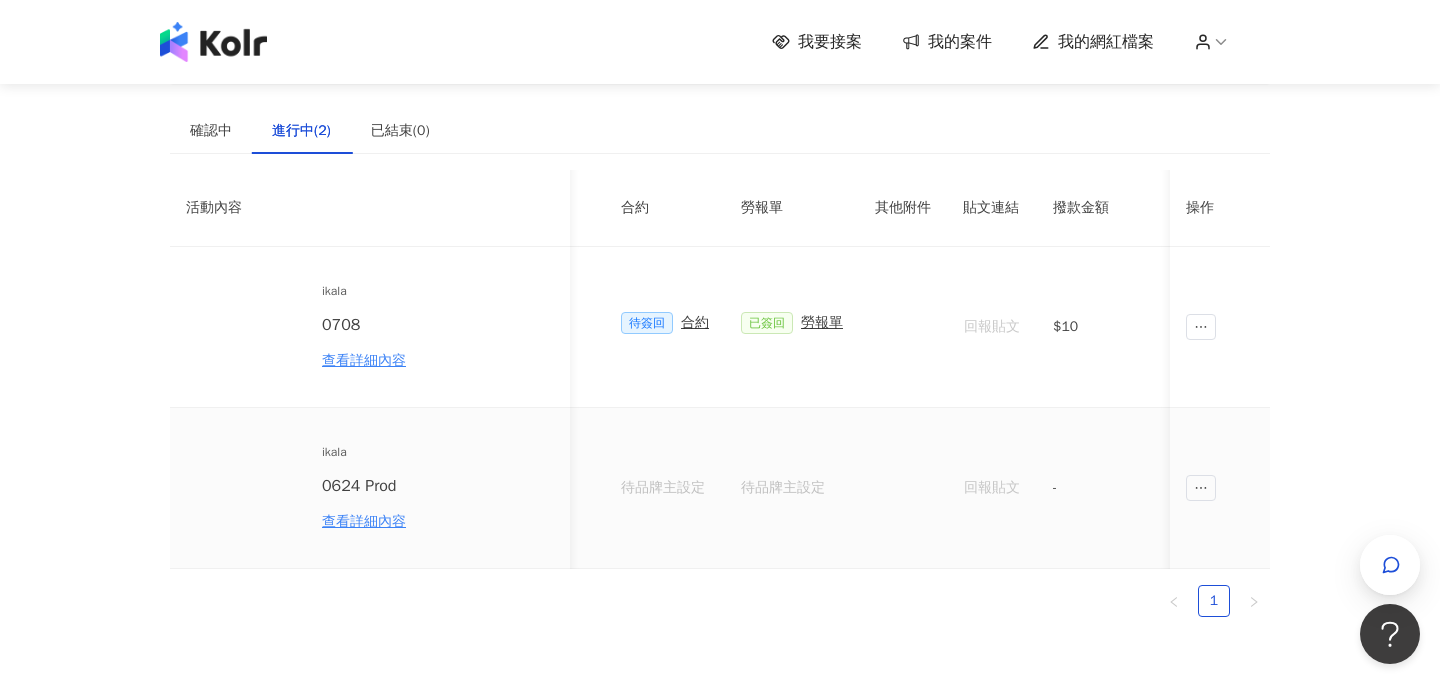 scroll, scrollTop: 0, scrollLeft: 0, axis: both 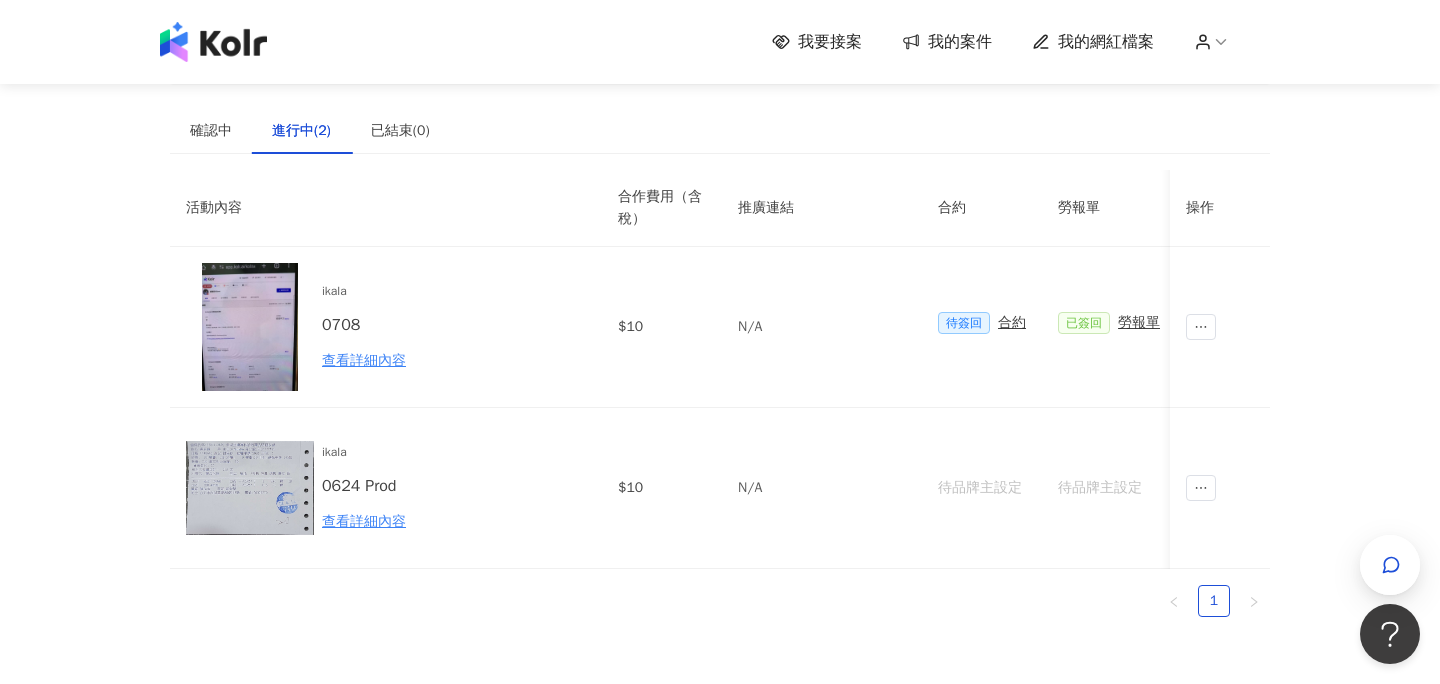 click on "我要接案 我的案件 我的網紅檔案" at bounding box center [720, 42] 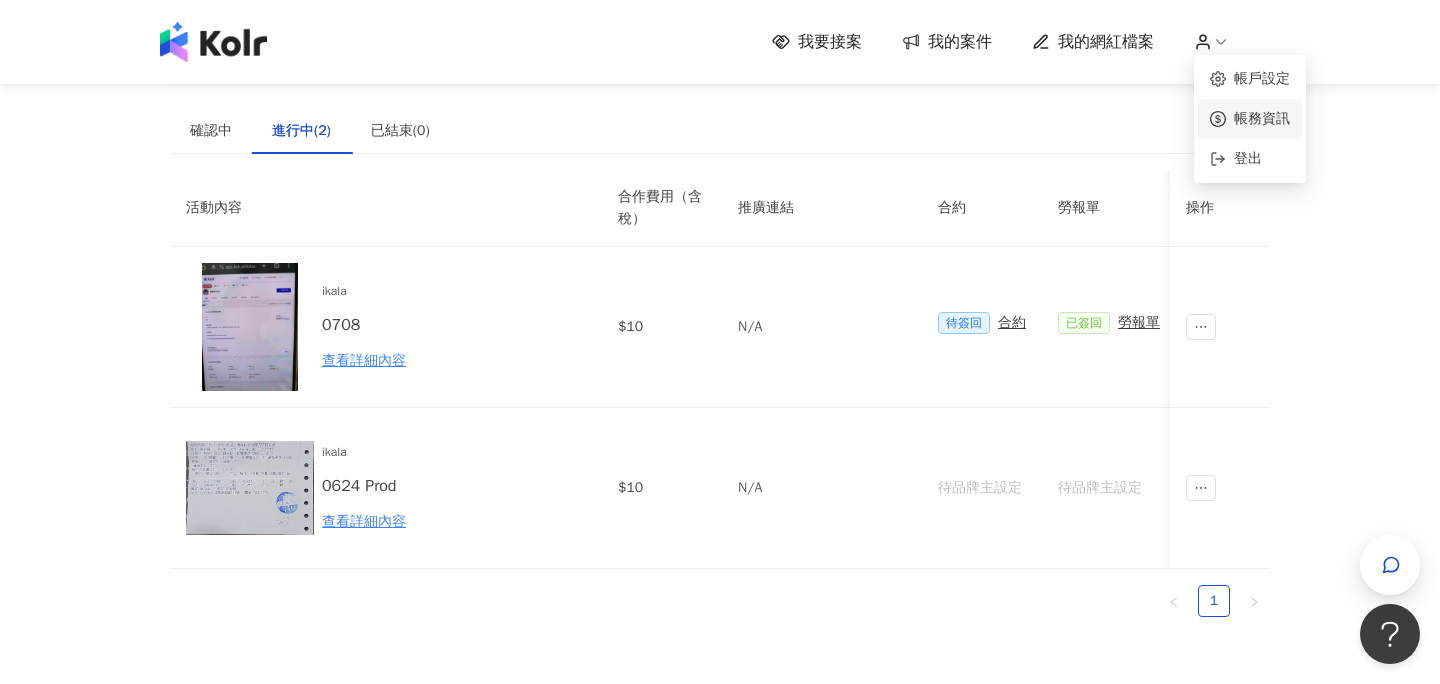 click on "帳務資訊" at bounding box center (1262, 118) 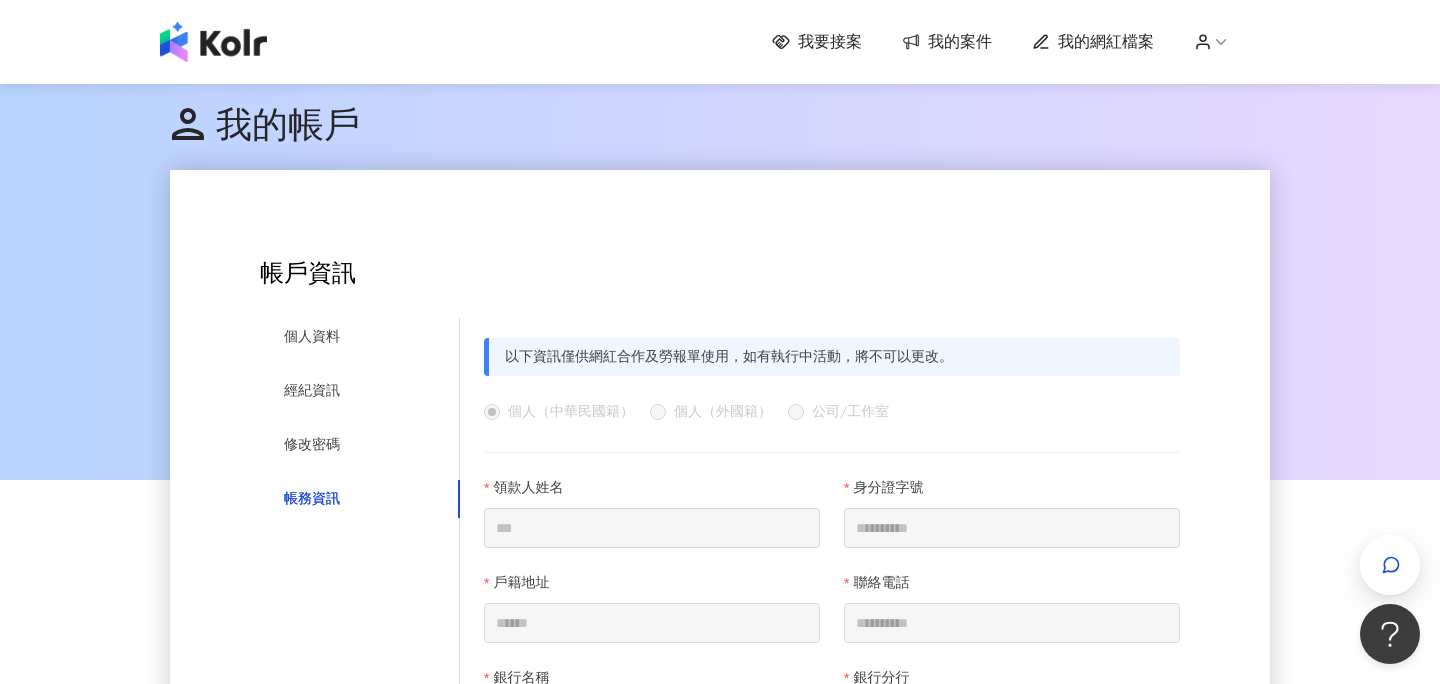 scroll, scrollTop: 4, scrollLeft: 0, axis: vertical 